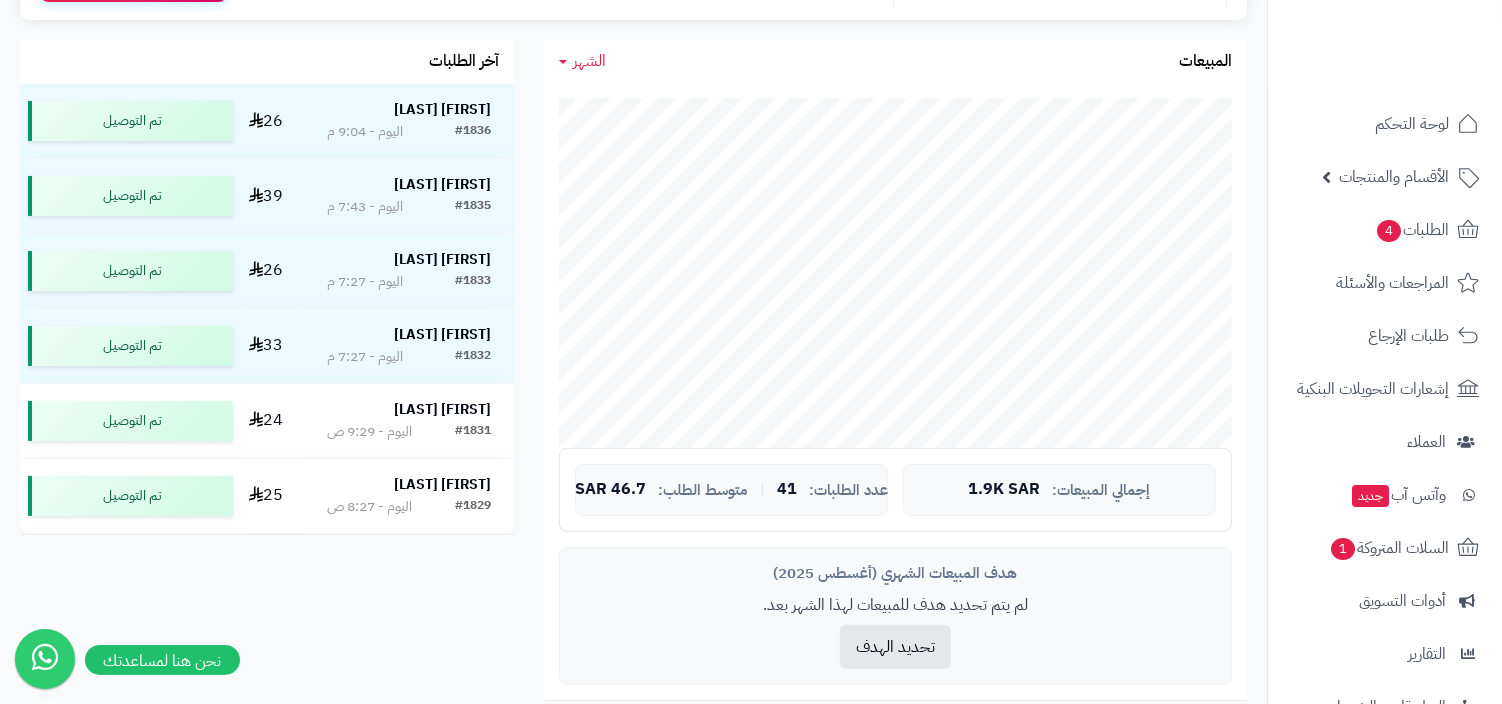 scroll, scrollTop: 346, scrollLeft: 0, axis: vertical 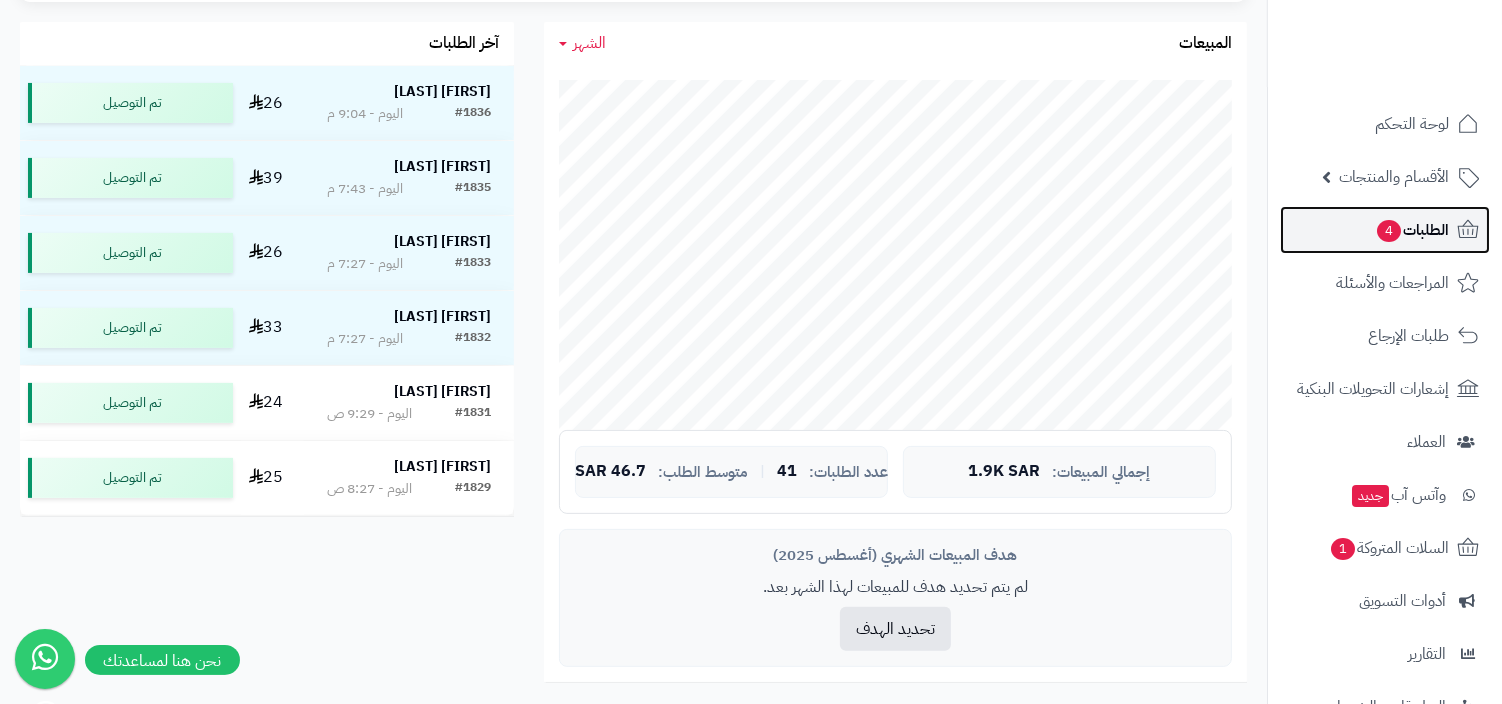 click on "الطلبات  4" at bounding box center [1412, 230] 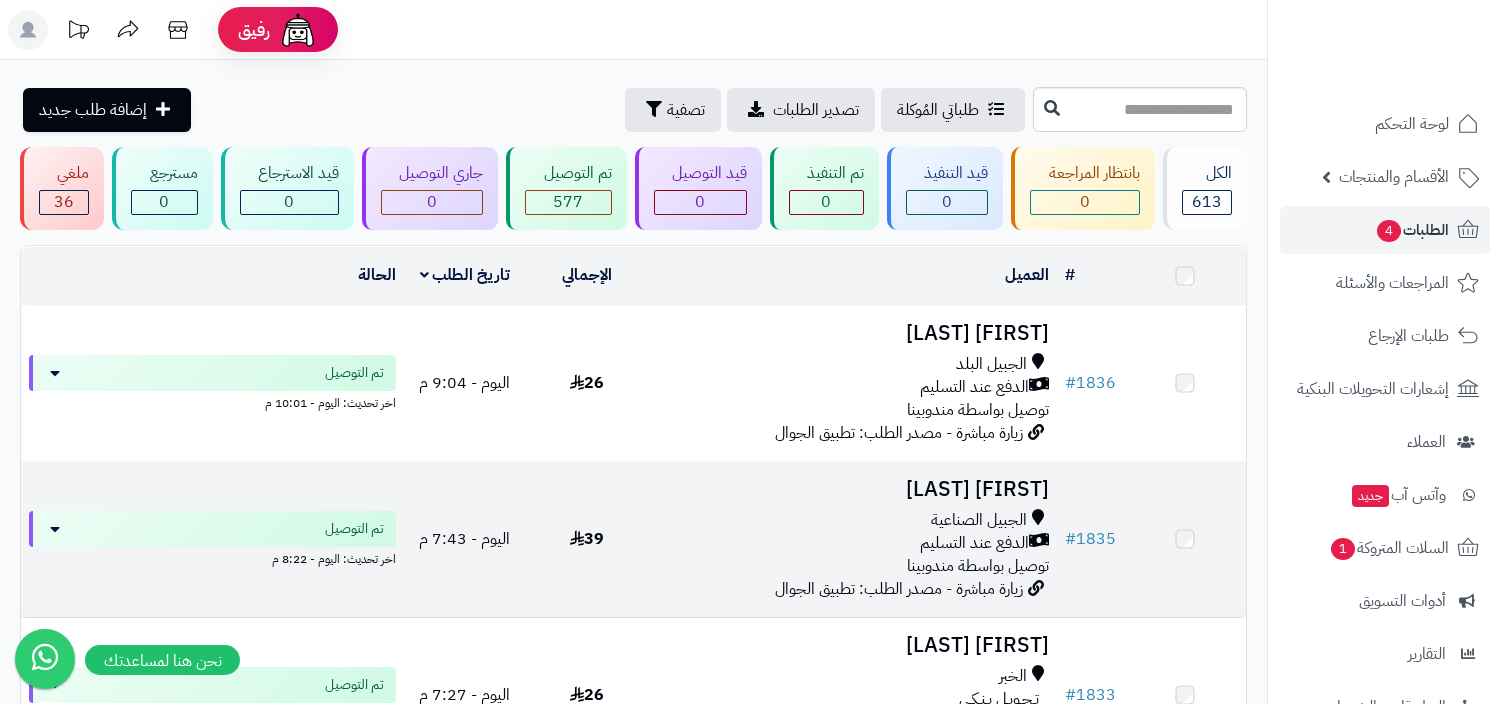 scroll, scrollTop: 0, scrollLeft: 0, axis: both 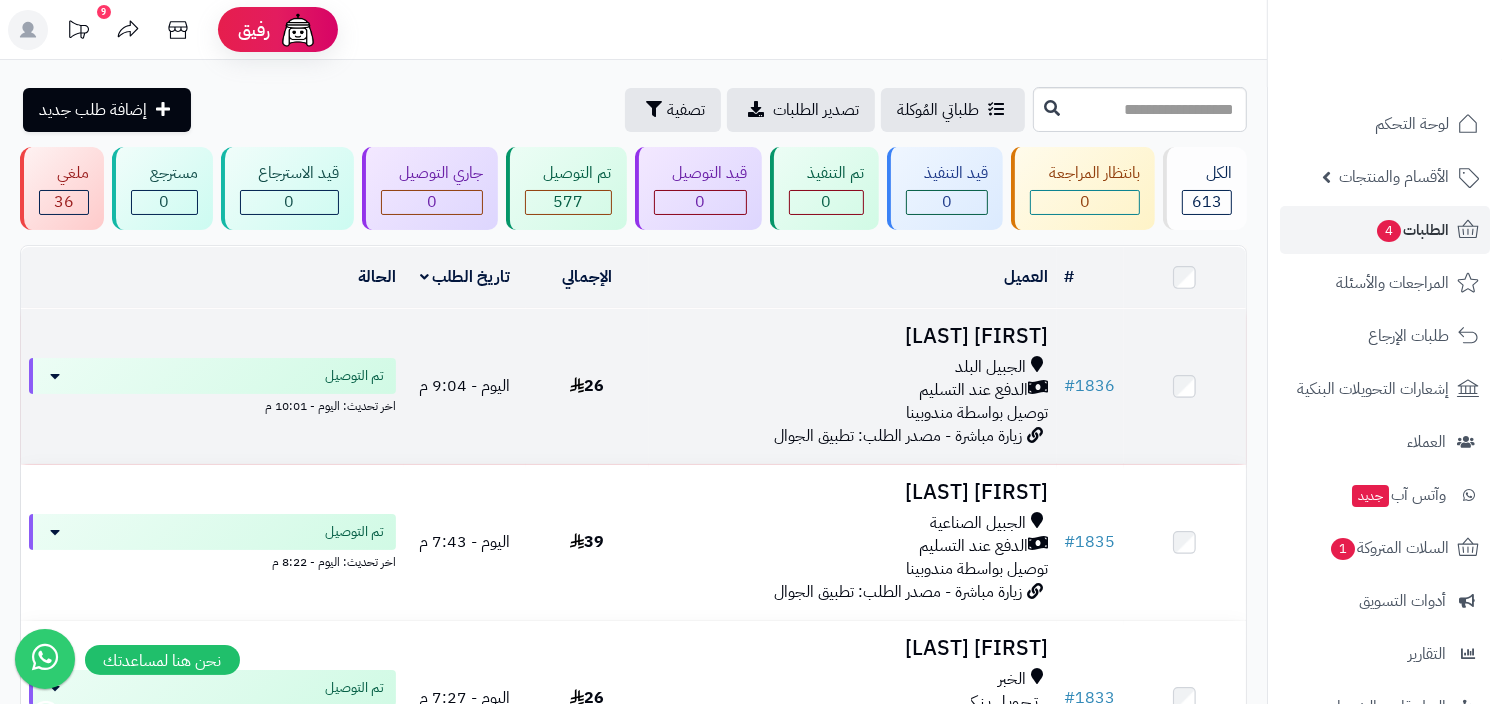 click on "زيارة مباشرة       -
مصدر الطلب:
تطبيق الجوال" at bounding box center [899, 436] 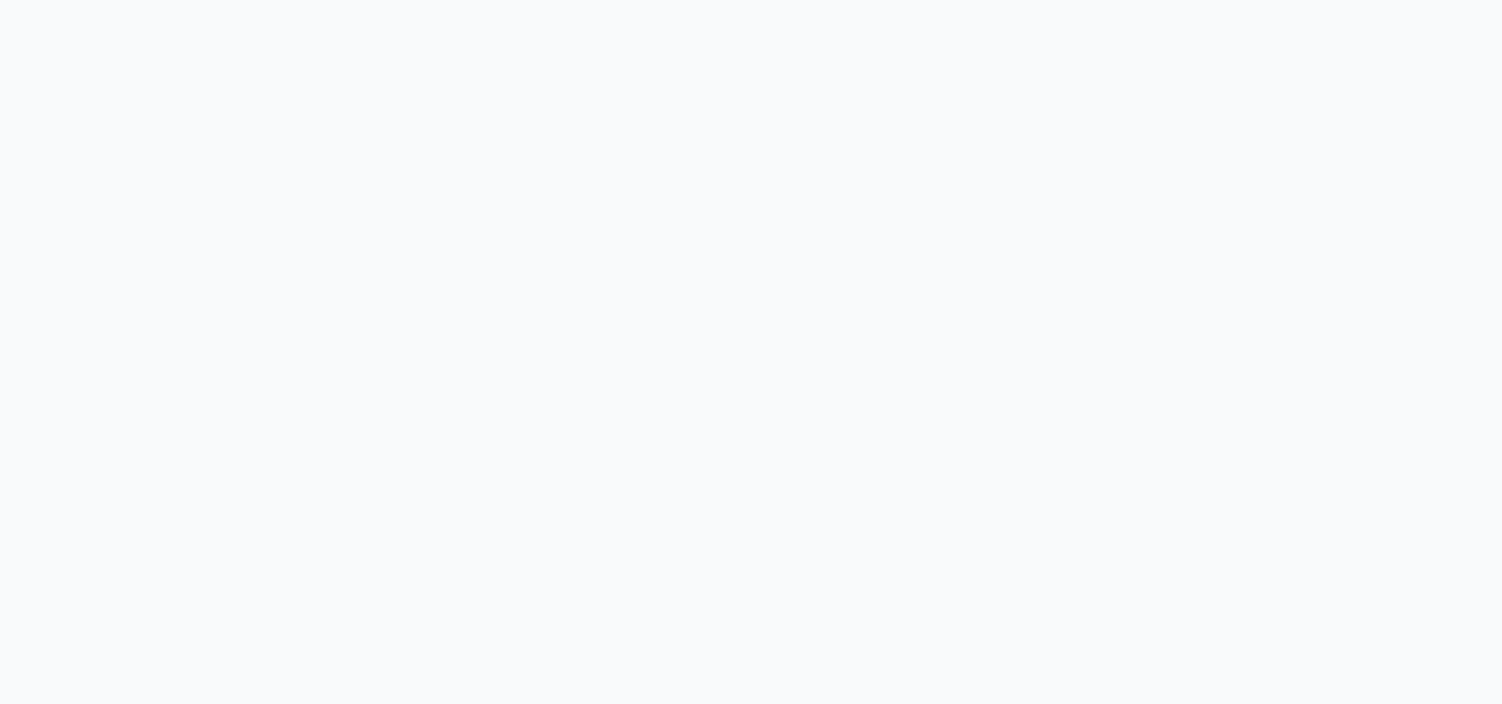 scroll, scrollTop: 0, scrollLeft: 0, axis: both 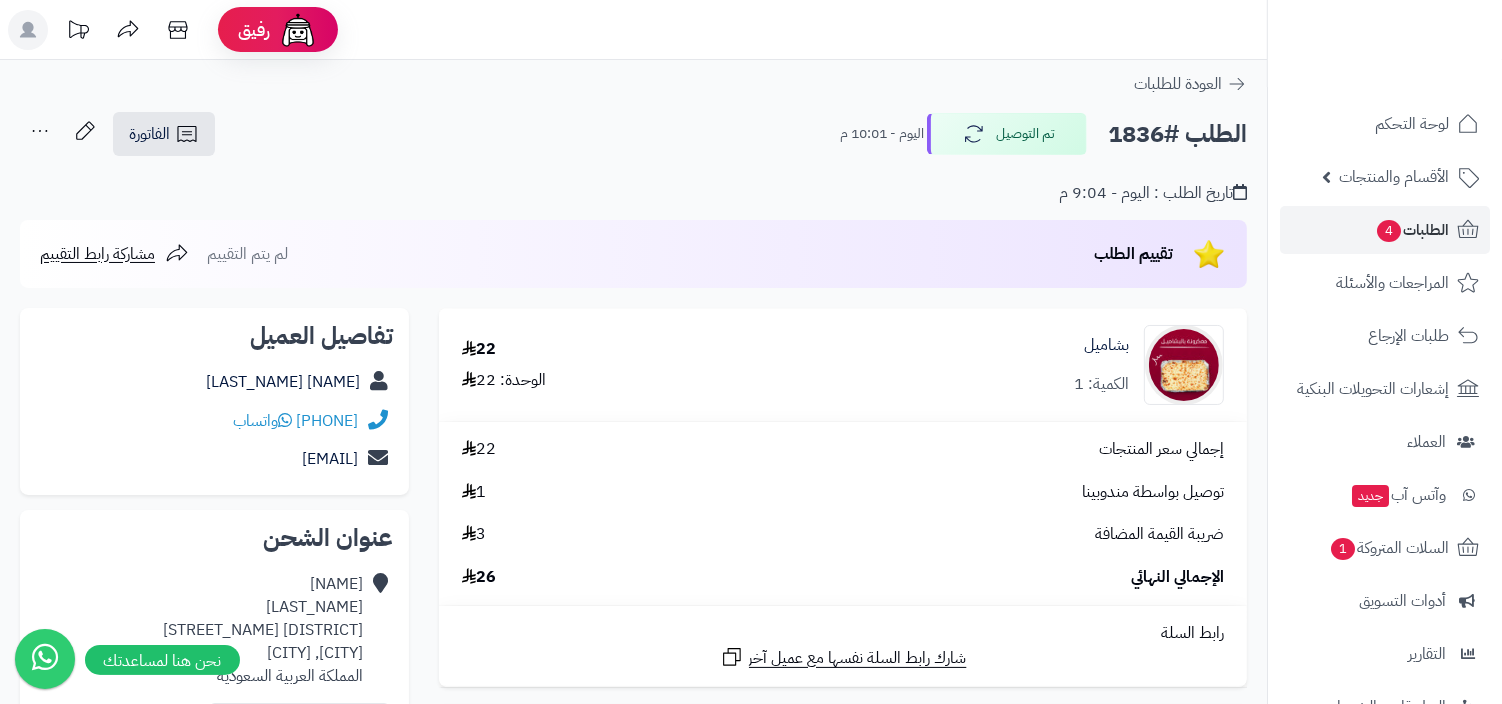 click on "الطلب #1836
تم التوصيل
اليوم - 10:01 م
الفاتورة
طباعة الفاتورة
إرسال الفاتورة إلى بريد العميل
إسناد الطلب لموظف
قائمة تجهيز الطلب
تحضير الطلب
تاريخ الطلب : اليوم - 9:04 م
تقييم الطلب
لم يتم التقييم
مشاركة رابط التقييم" at bounding box center (633, 199) 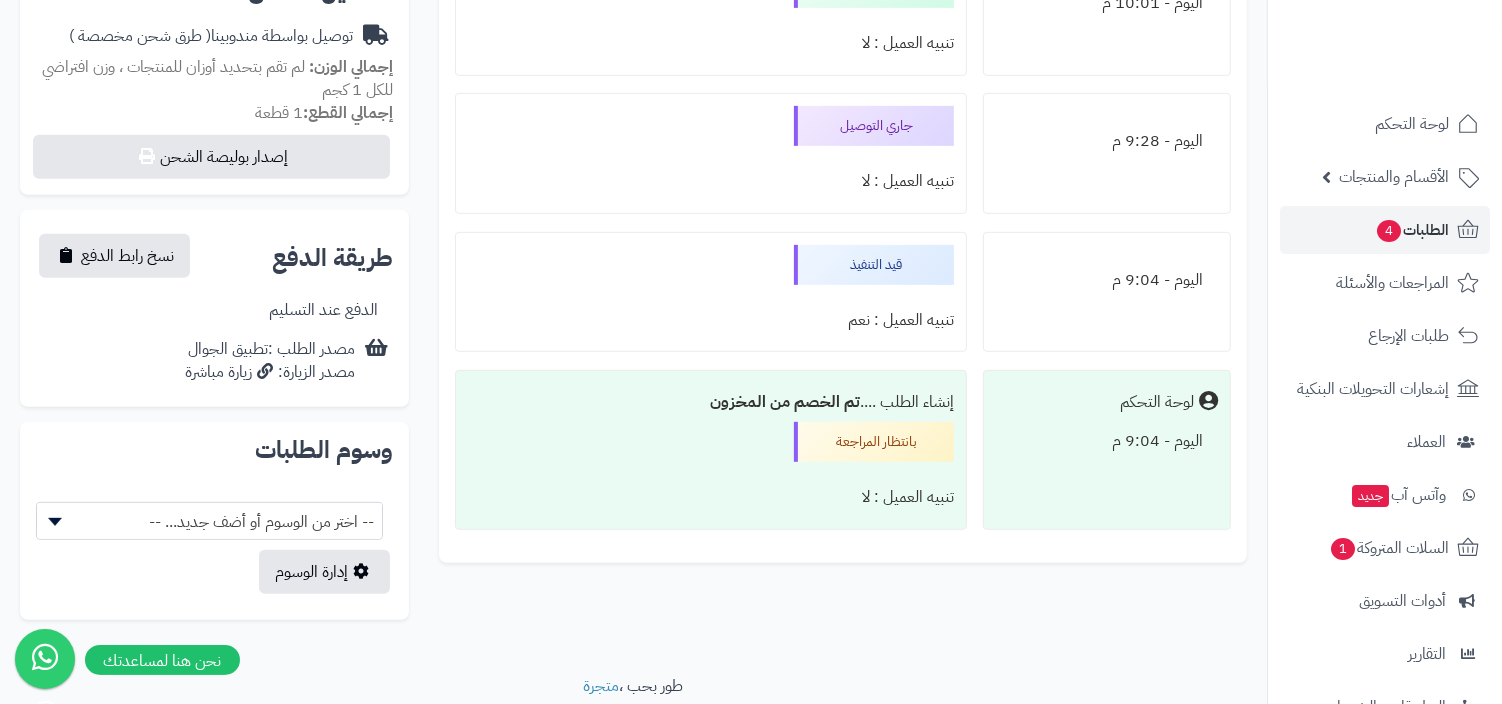 scroll, scrollTop: 864, scrollLeft: 0, axis: vertical 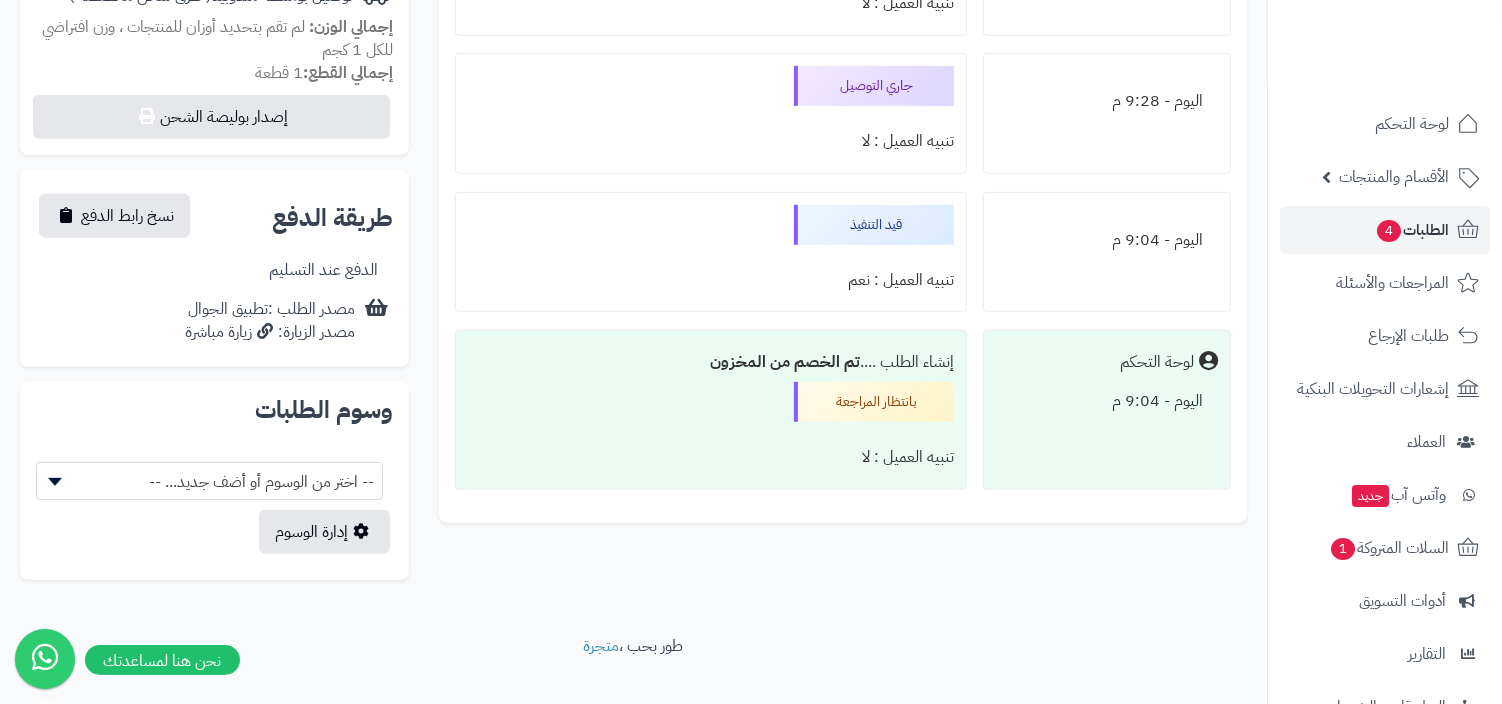 click on "تنبيه العميل : لا" at bounding box center (711, 457) 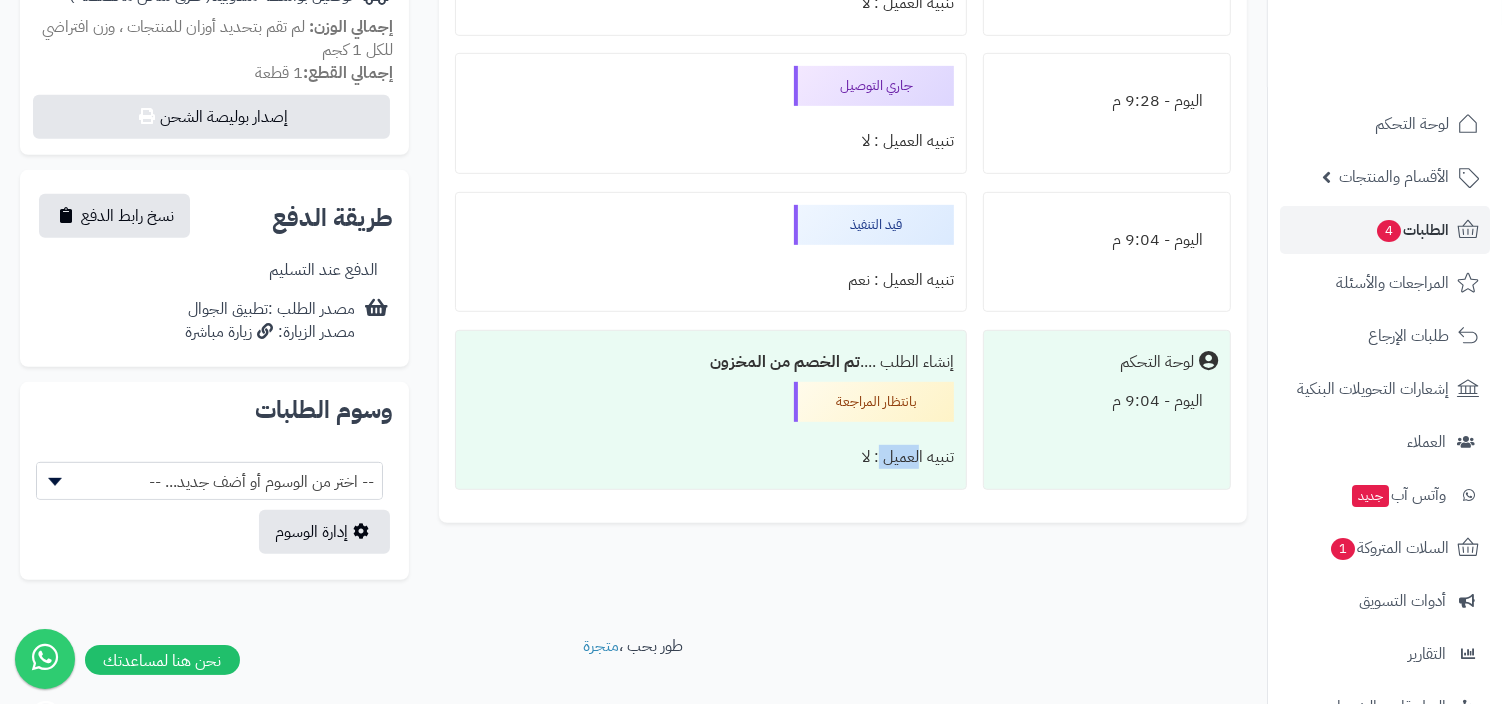 click on "تنبيه العميل : لا" at bounding box center (711, 457) 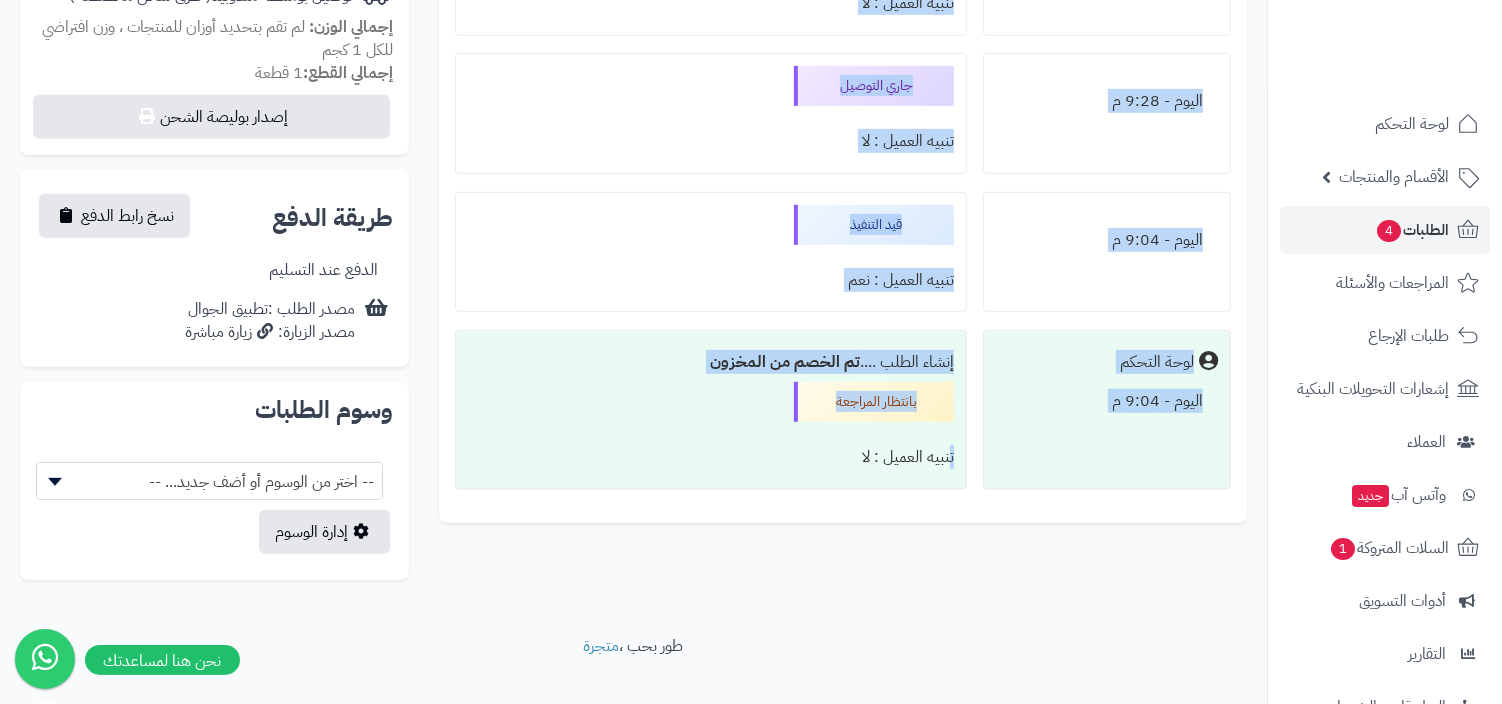 click on "إنشاء الطلب ....                                                                                 تم الخصم من المخزون" at bounding box center (711, 362) 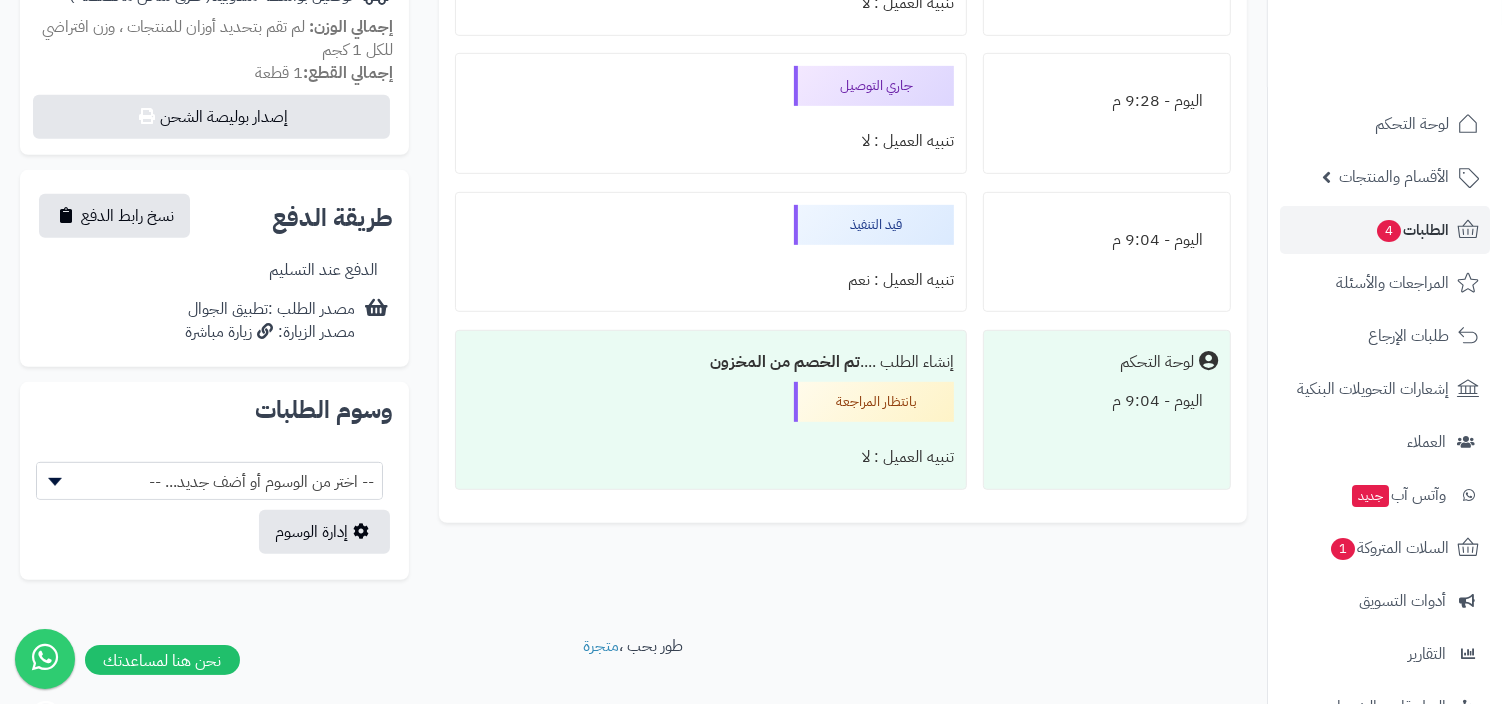 click on "إنشاء الطلب ....                                                                                 تم الخصم من المخزون" at bounding box center (711, 362) 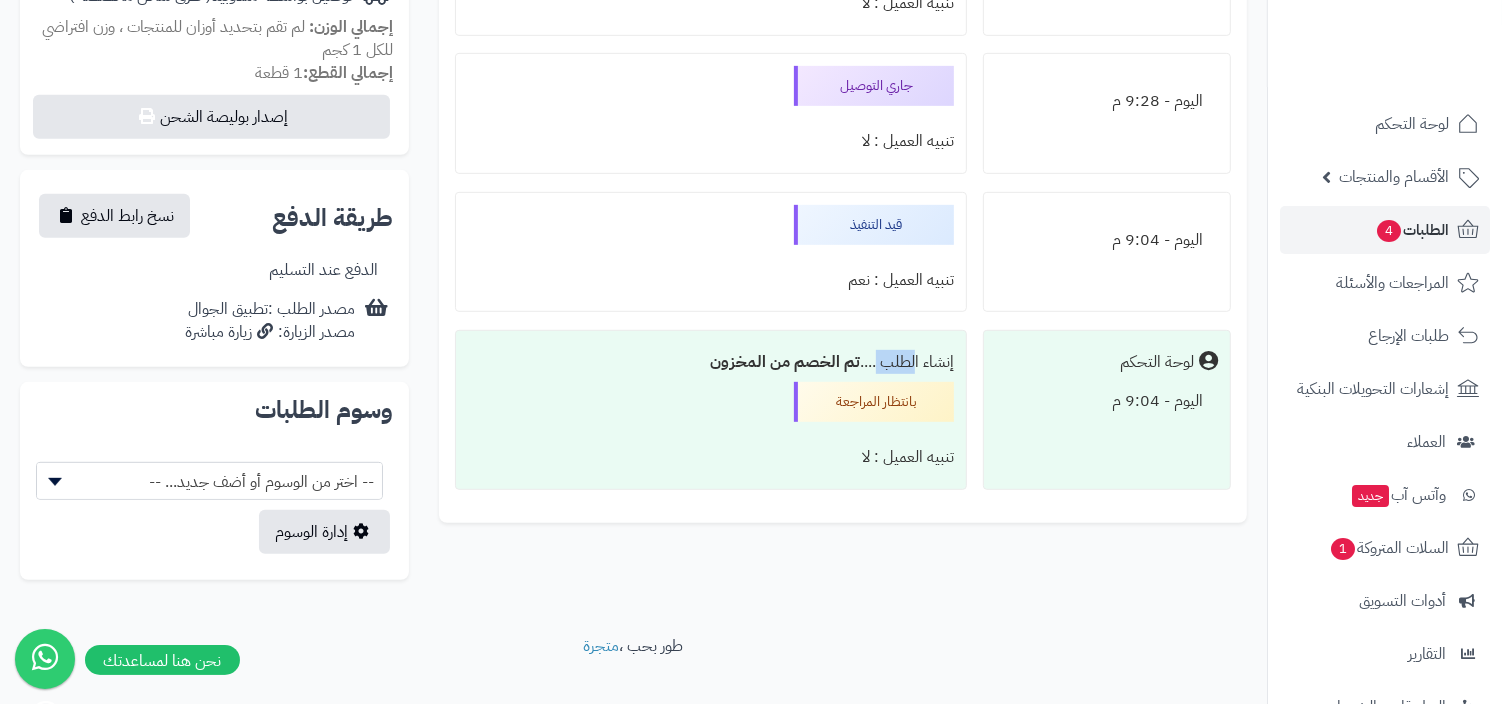 click on "إنشاء الطلب ....                                                                                 تم الخصم من المخزون" at bounding box center [711, 362] 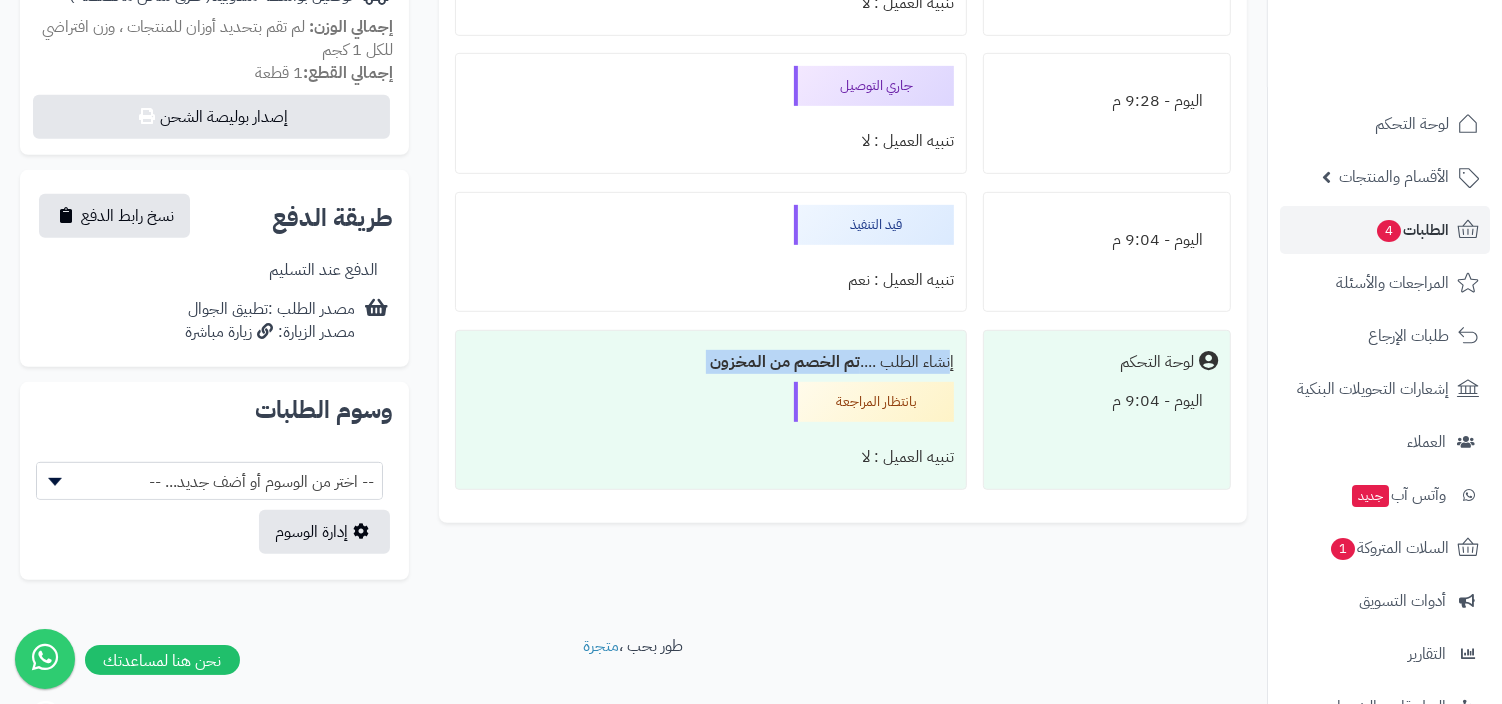 click on "اليوم - 9:04 م" at bounding box center [1107, 401] 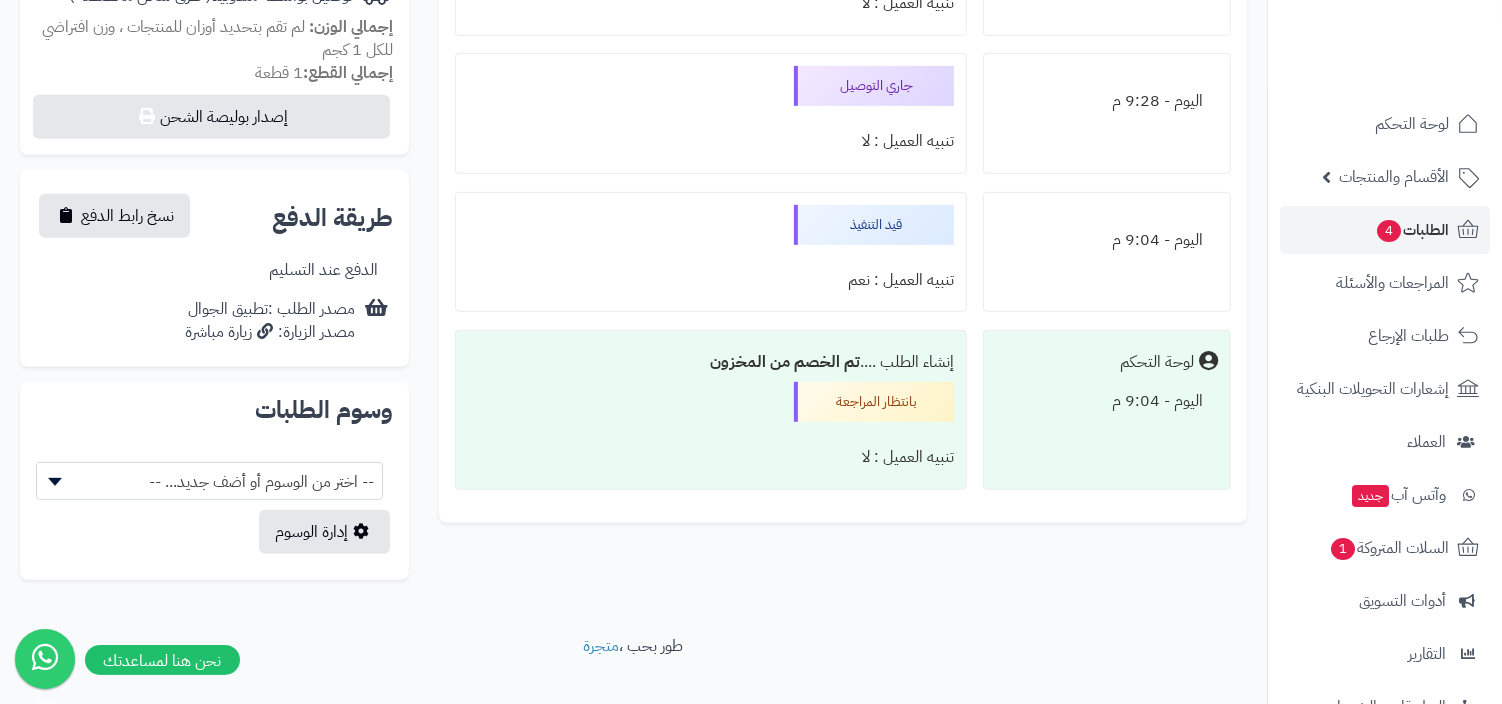 click on "اليوم - 9:04 م" at bounding box center (1107, 401) 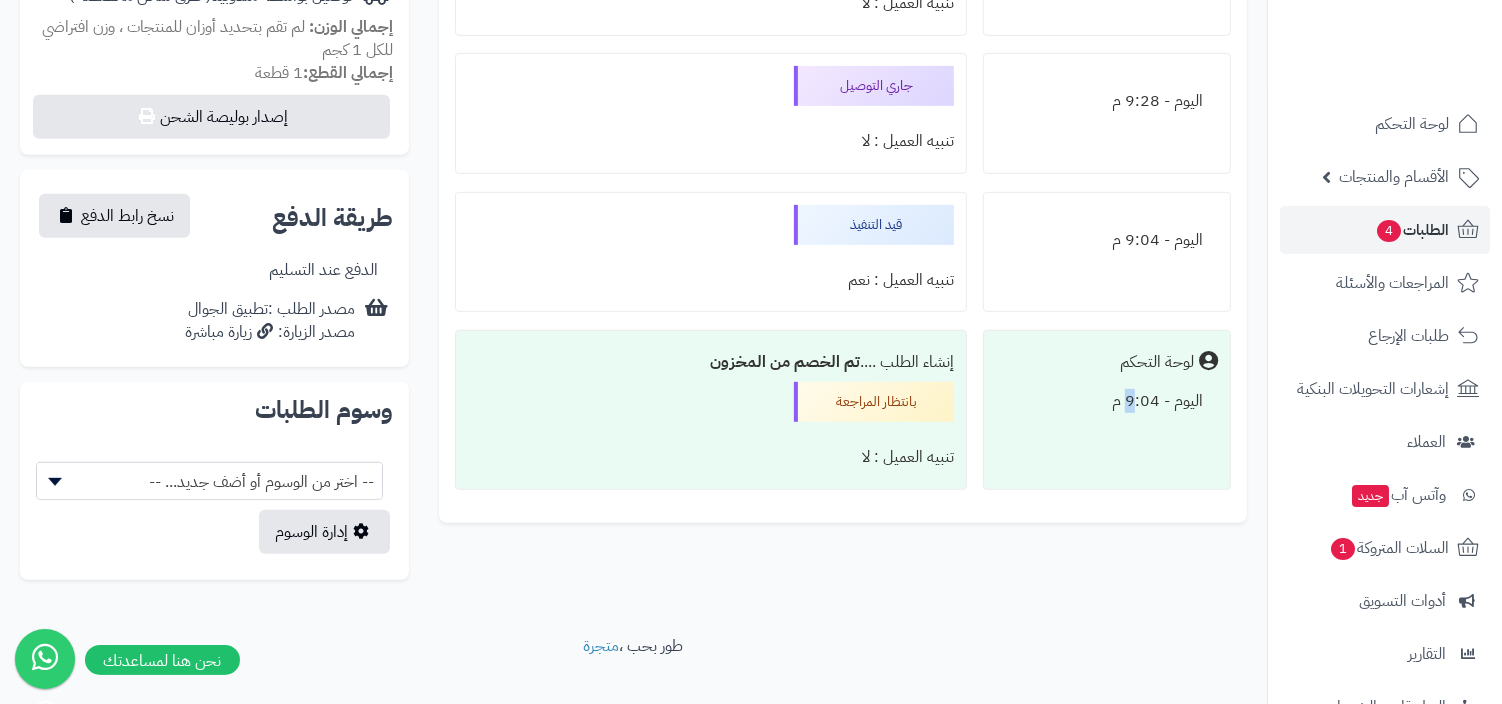 click on "اليوم - 9:04 م" at bounding box center [1107, 401] 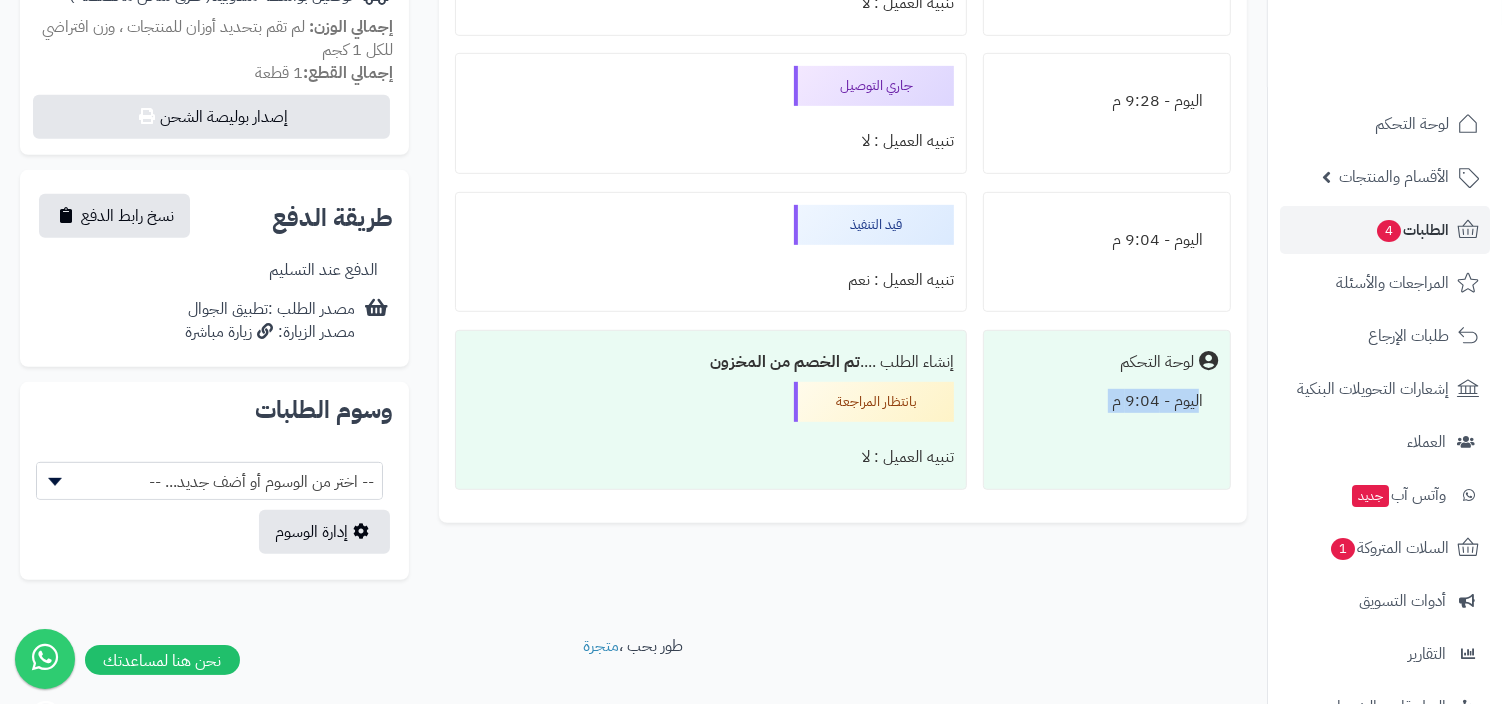click on "اليوم - 9:04 م" at bounding box center (1107, 240) 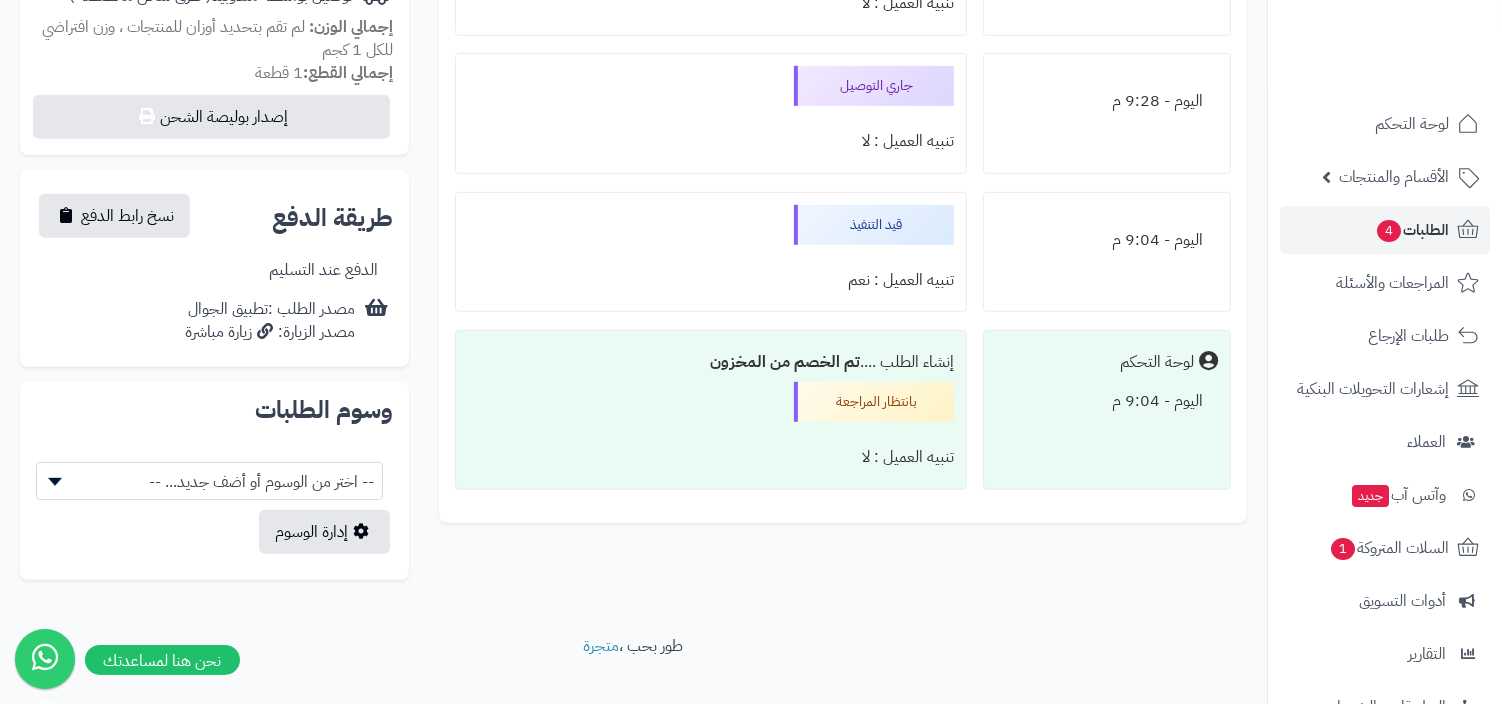 click on "اليوم - 9:04 م" at bounding box center (1107, 240) 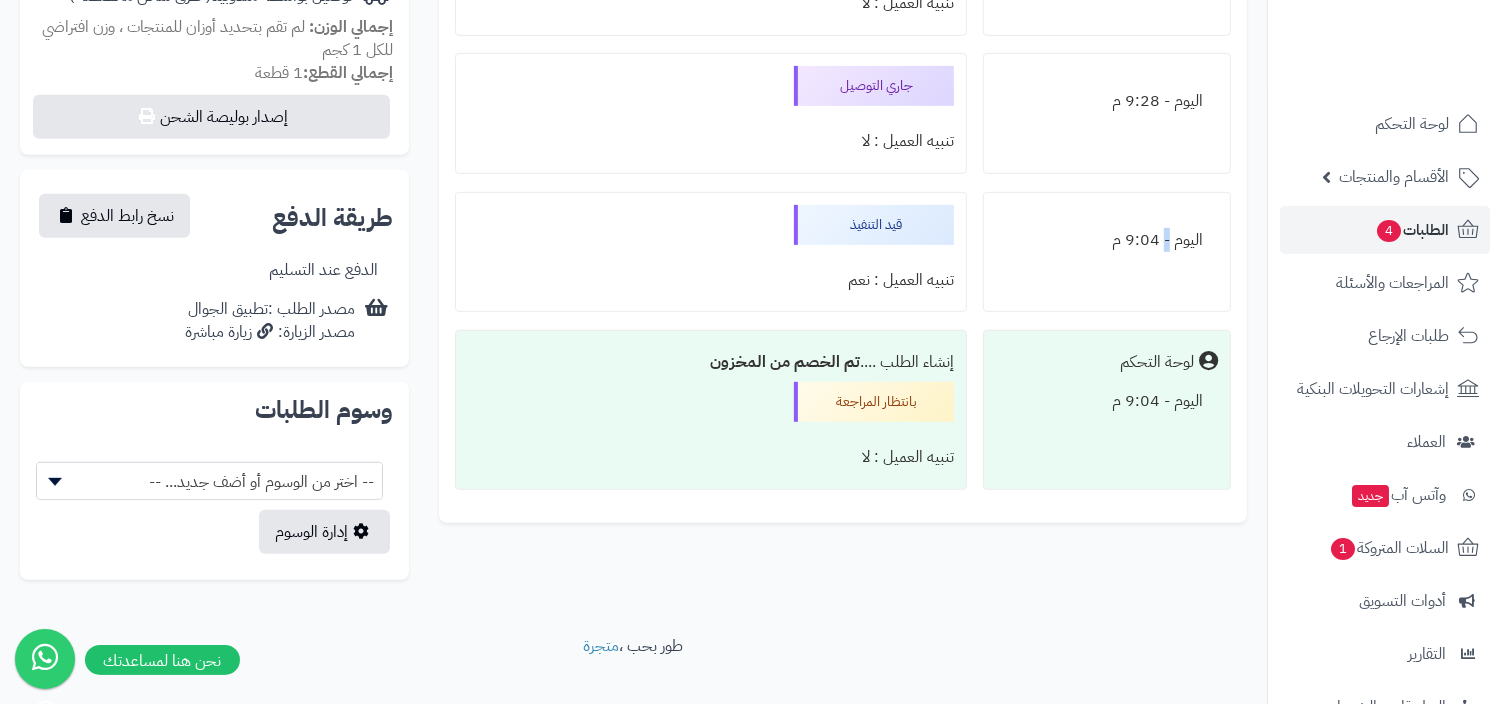 click on "اليوم - 9:04 م" at bounding box center [1107, 240] 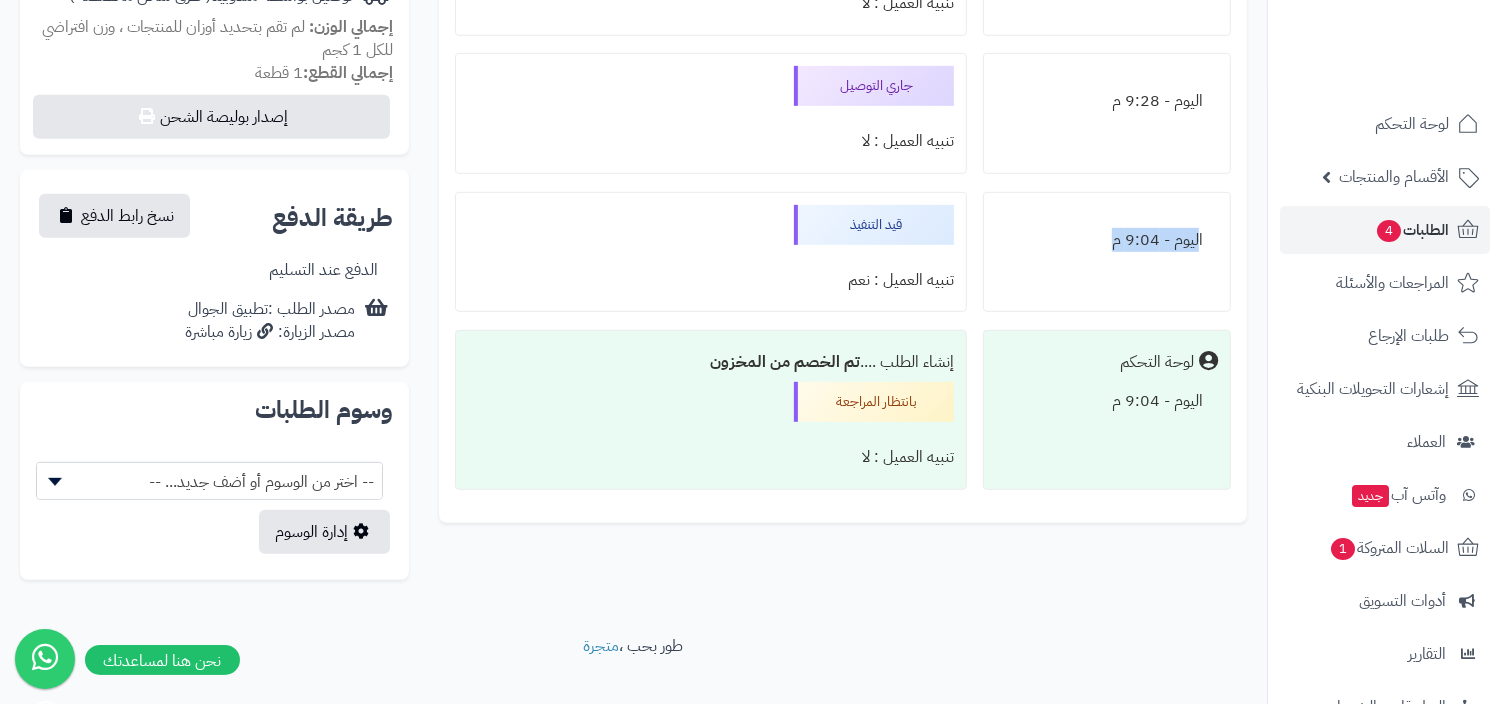 click on "اليوم - 9:04 م" at bounding box center (1107, 240) 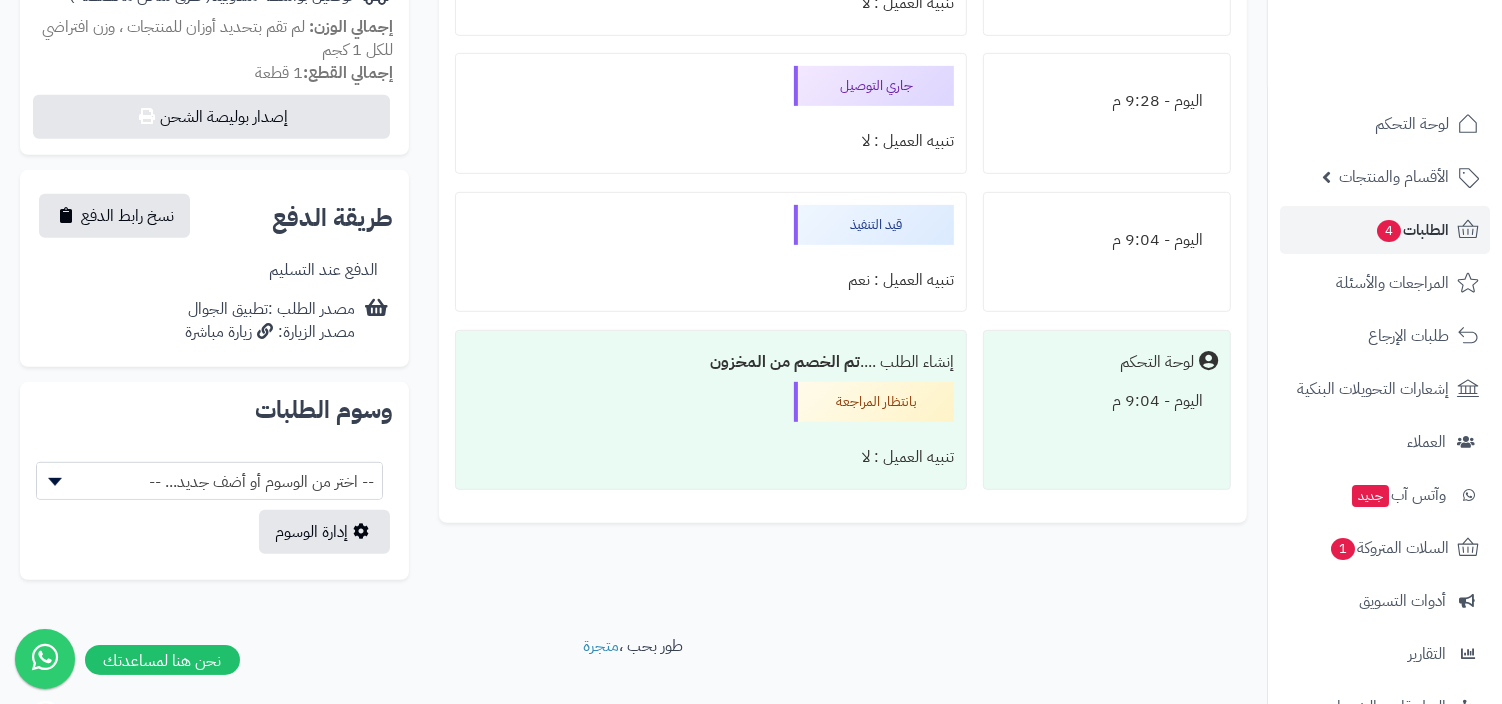 click on "اليوم - 9:04 م" at bounding box center [1107, 240] 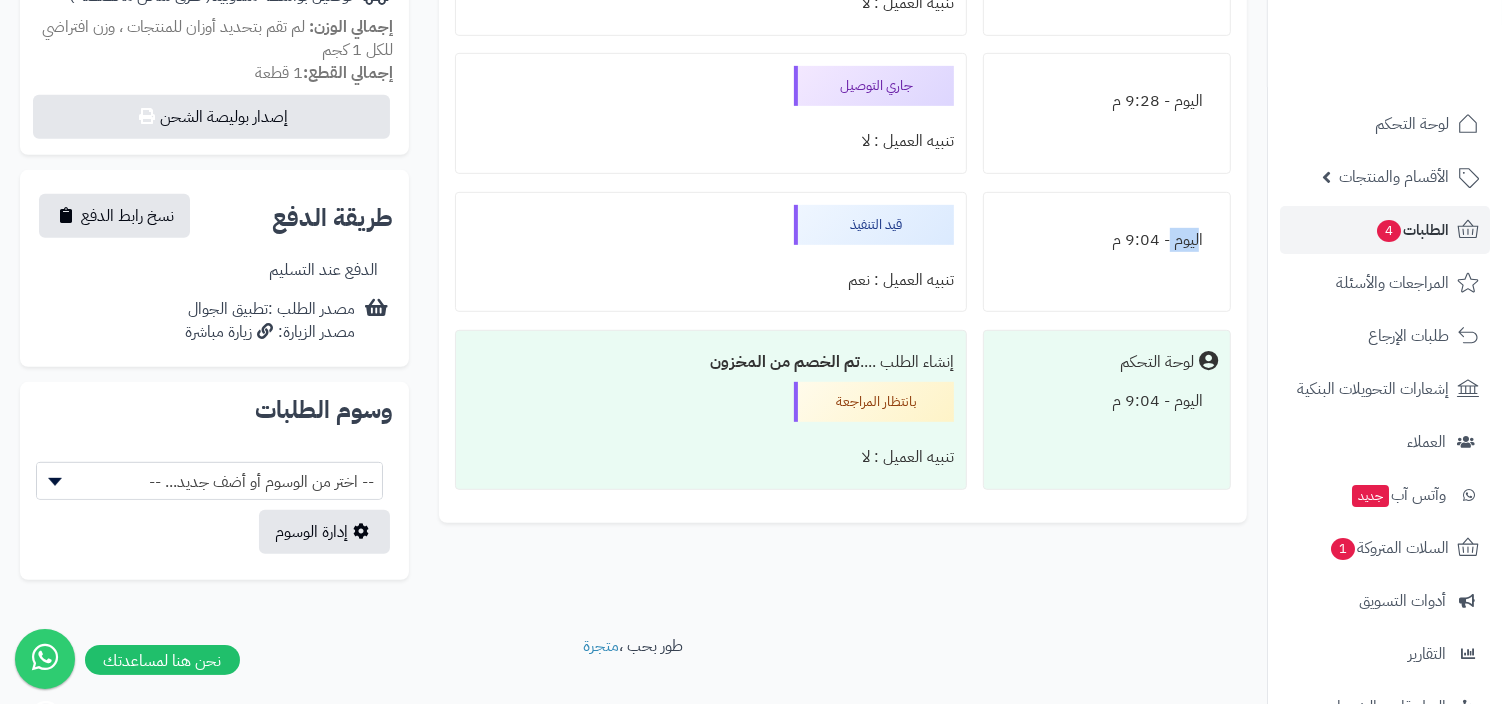 click on "اليوم - 9:04 م" at bounding box center (1107, 240) 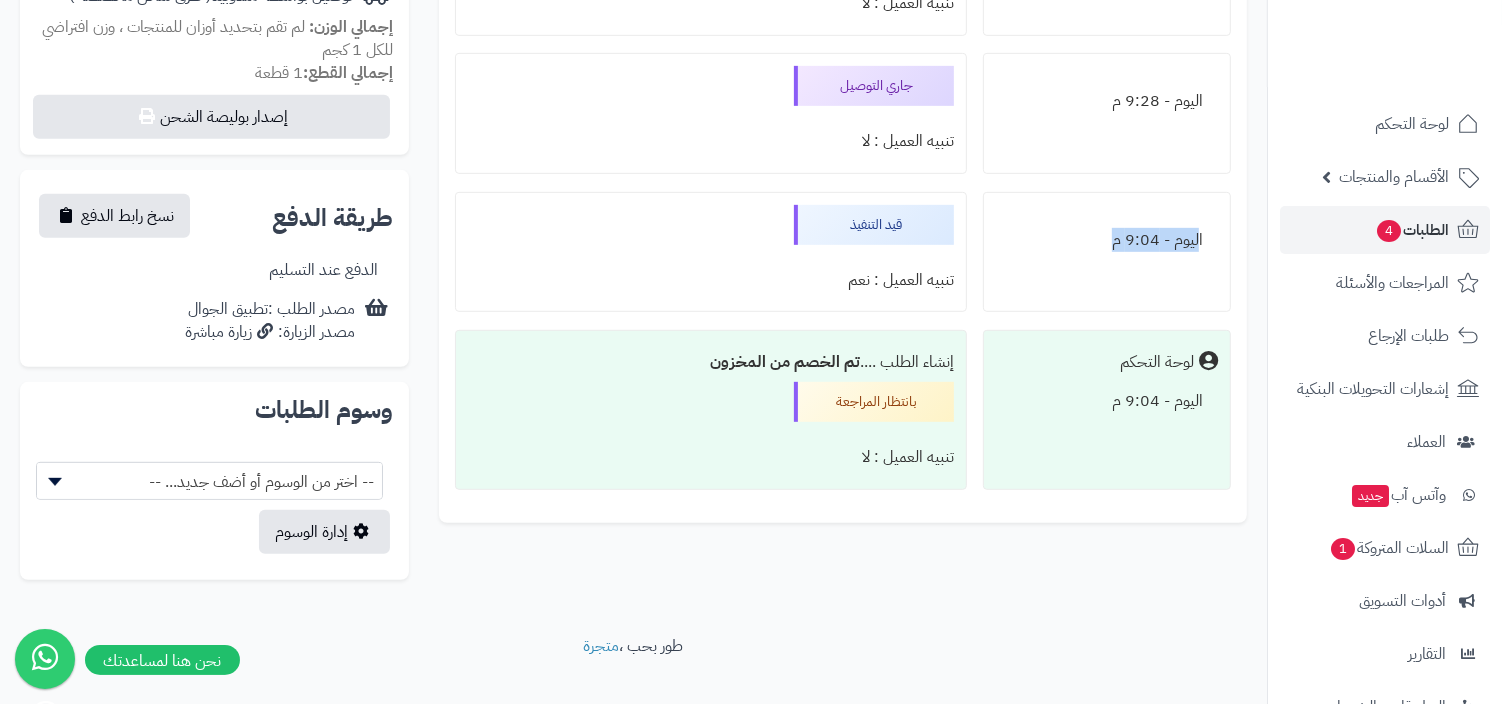 click on "اليوم - 9:04 م" at bounding box center [1107, 240] 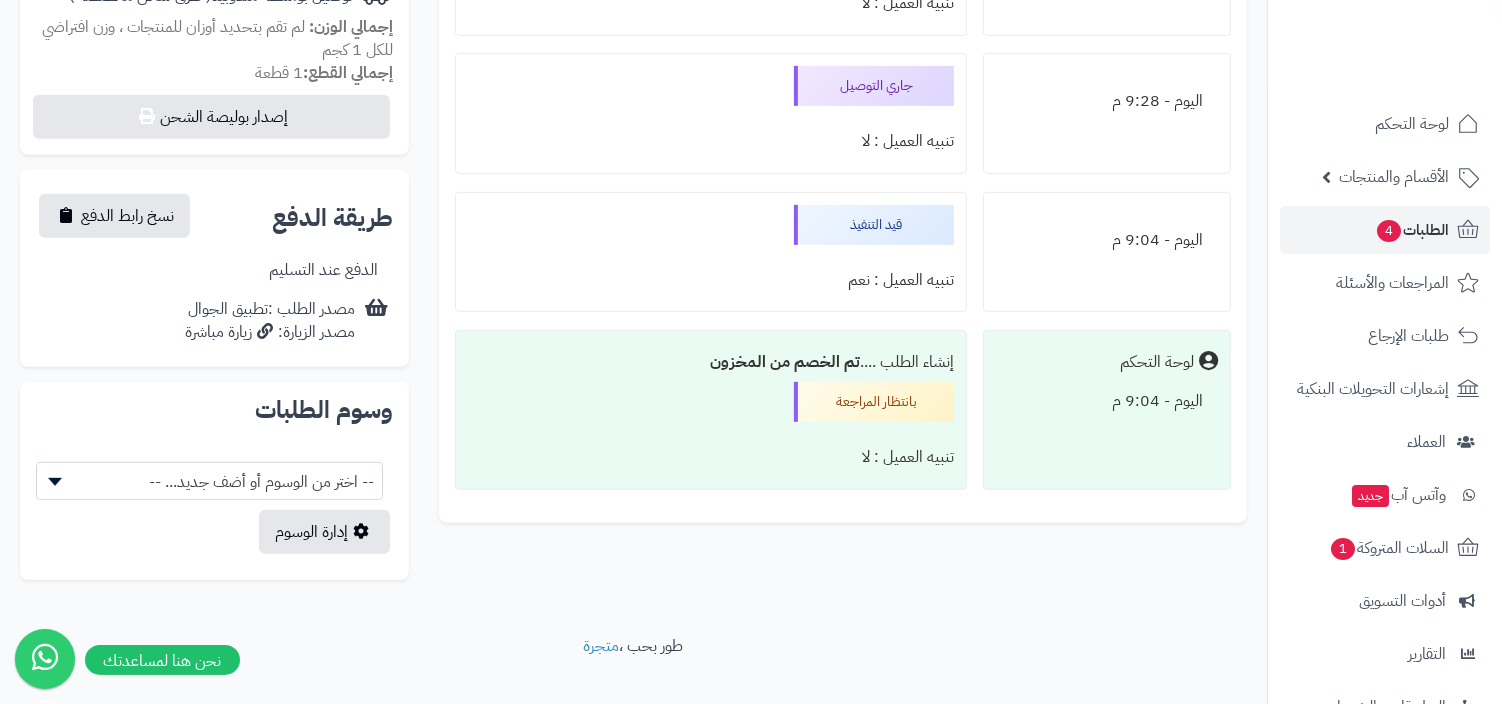 click on "تنبيه العميل : نعم" at bounding box center (711, 280) 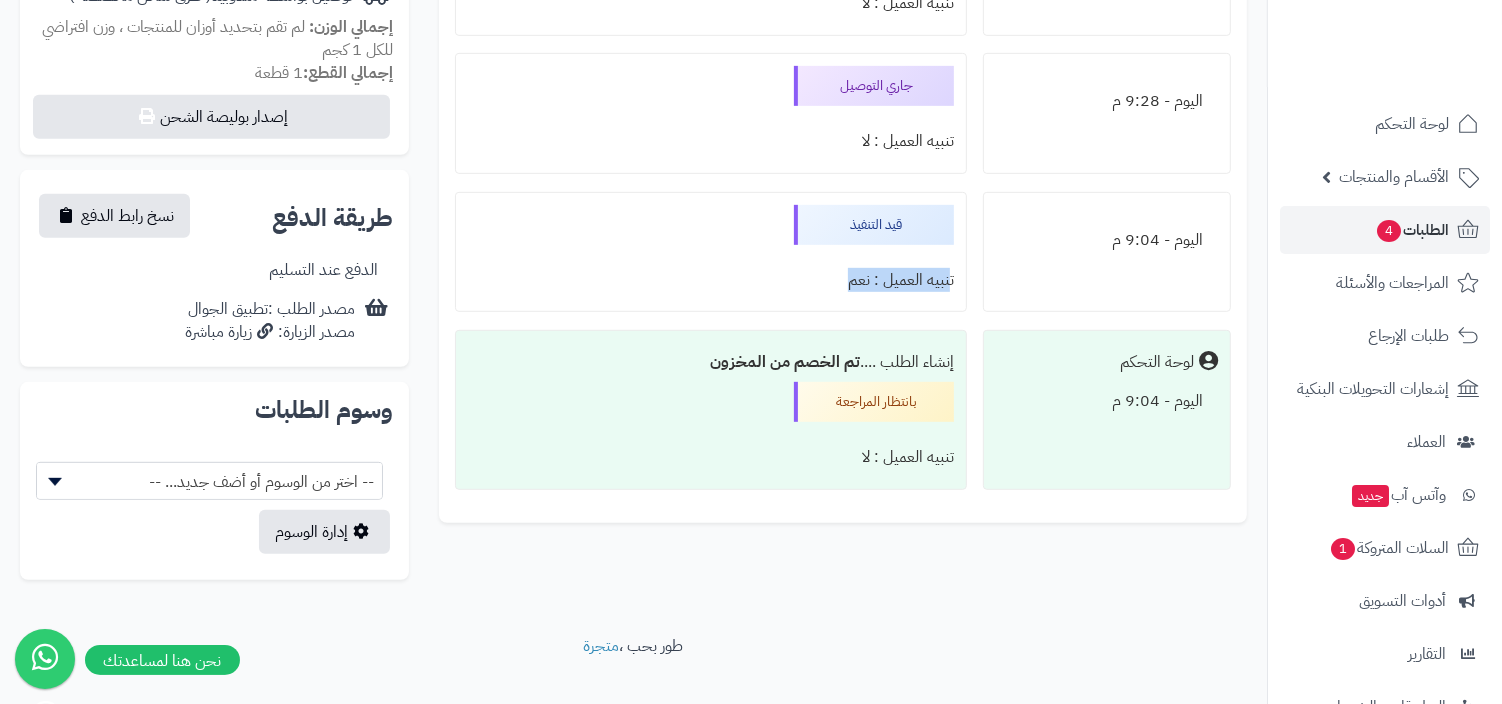 click on "قيد التنفيذ" at bounding box center (874, 225) 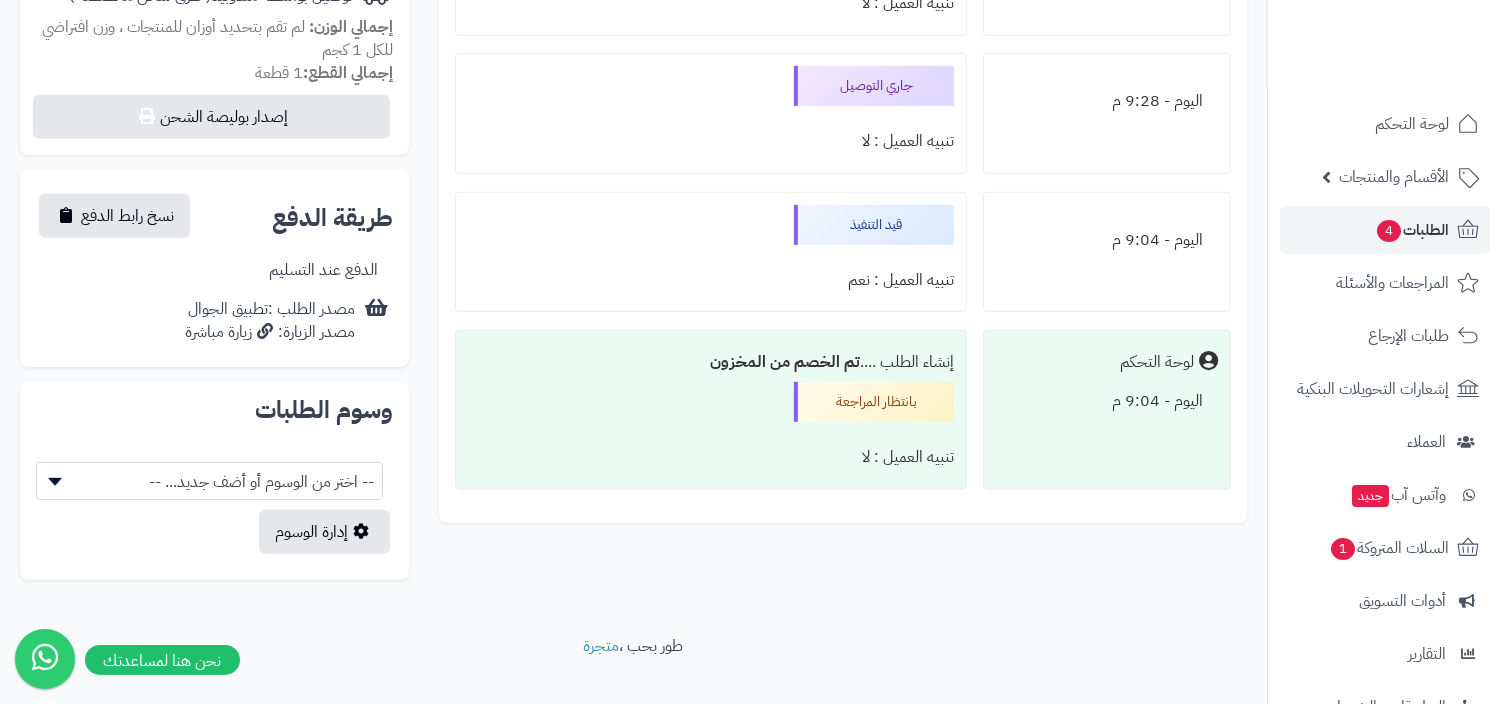 click on "قيد التنفيذ" at bounding box center (874, 225) 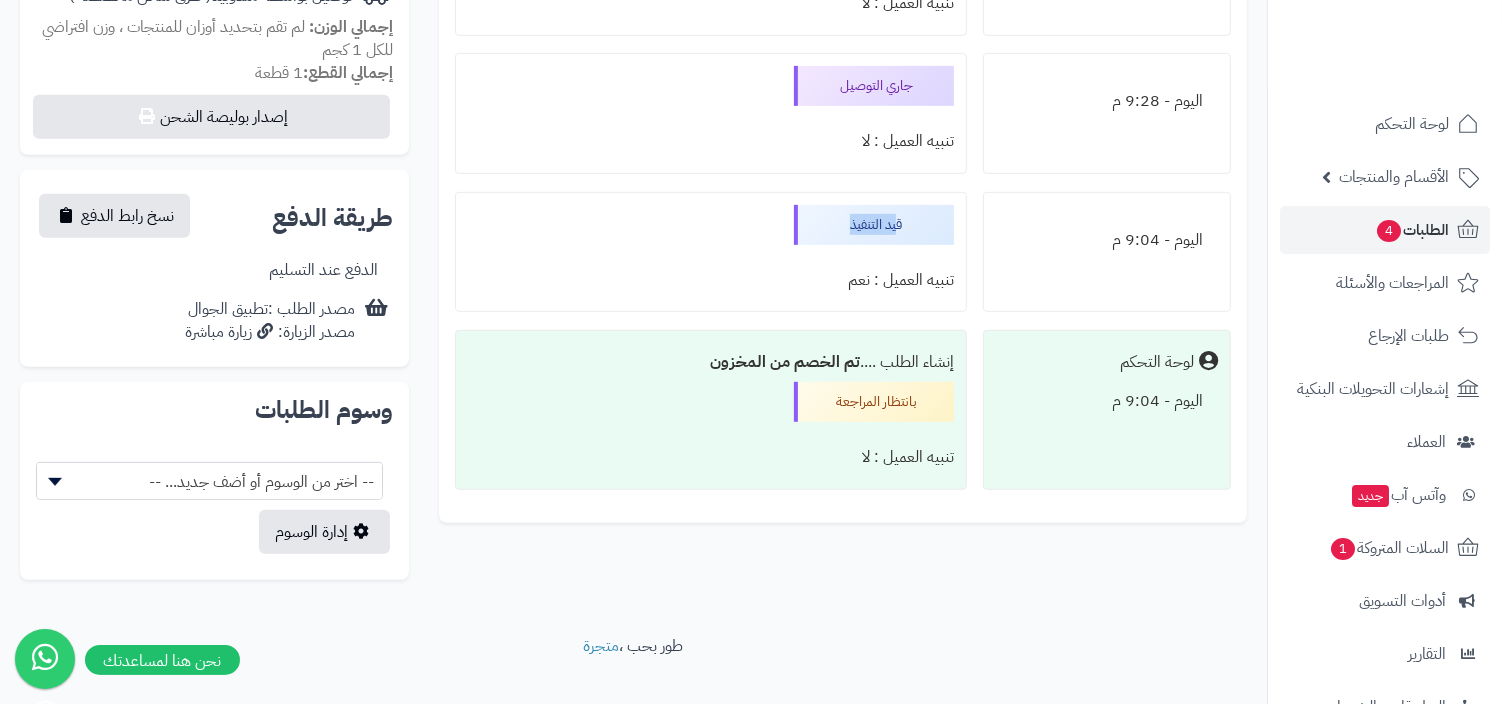 click on "تنبيه العميل : نعم" at bounding box center [711, 280] 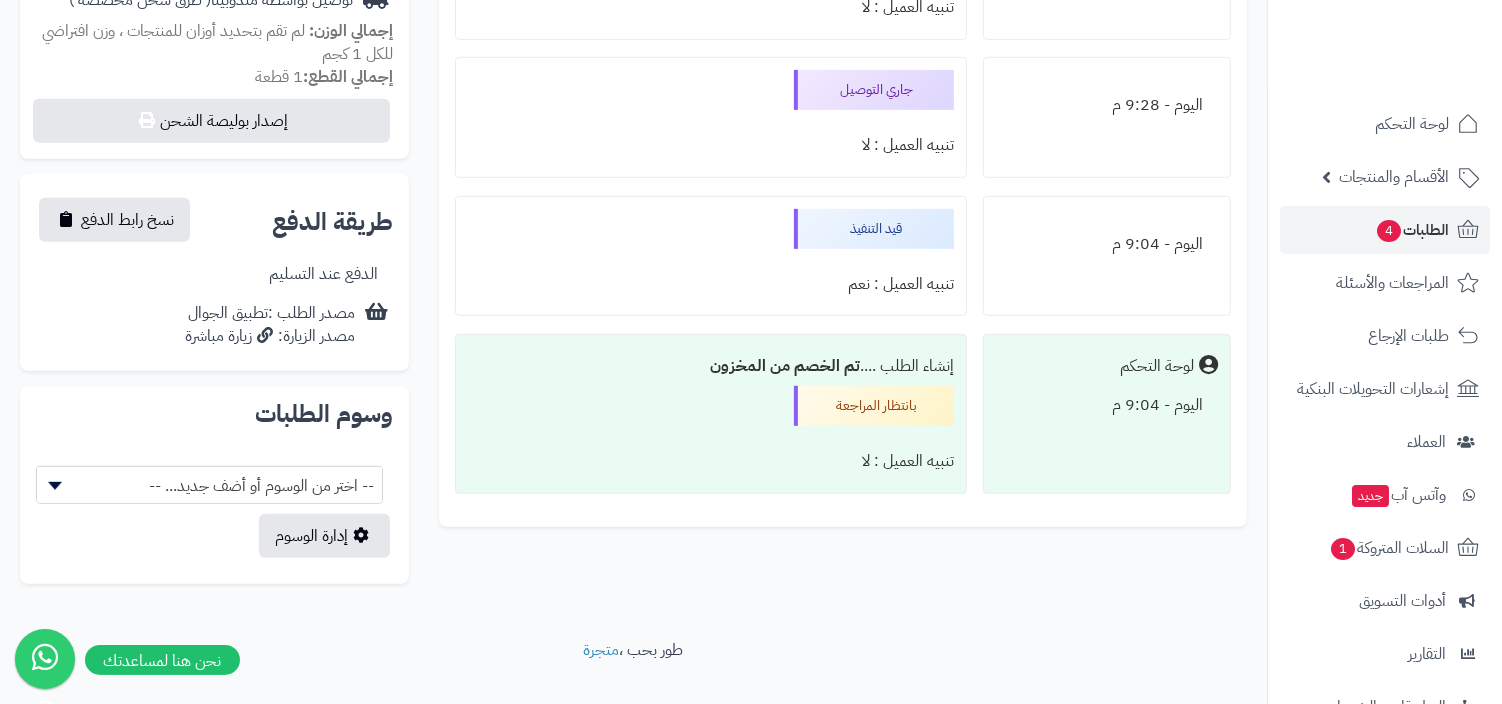 scroll, scrollTop: 854, scrollLeft: 0, axis: vertical 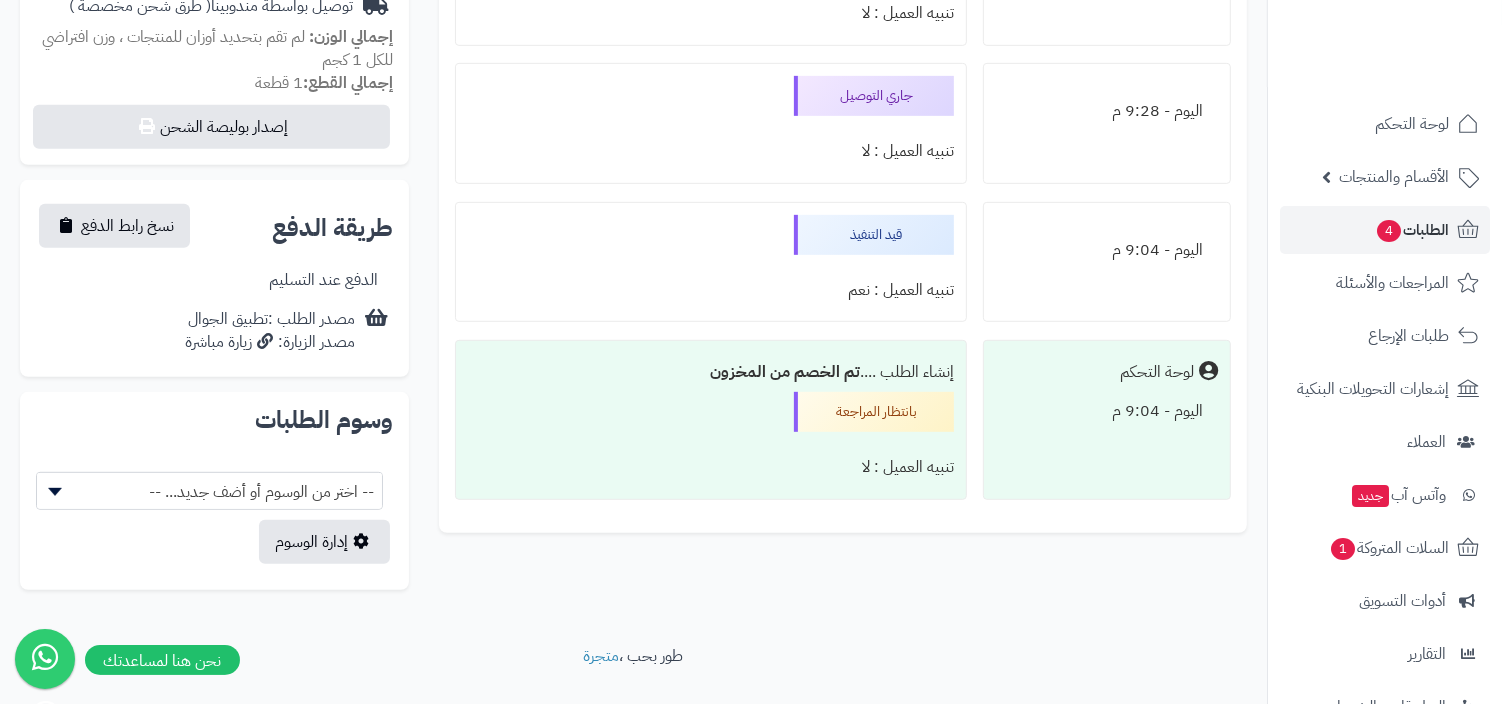 click on "إنشاء الطلب ....                                                                                 تم الخصم من المخزون" at bounding box center (711, 372) 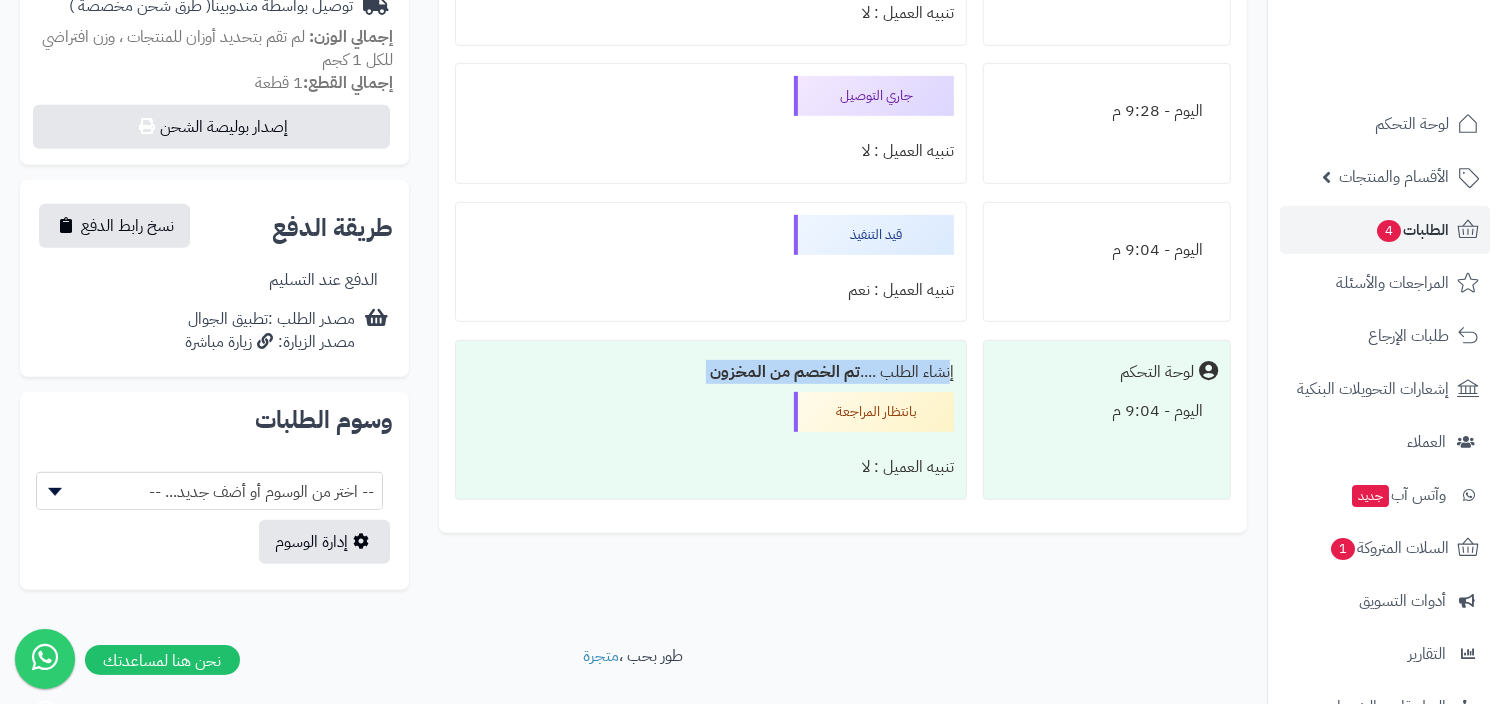 click on "بانتظار المراجعة" at bounding box center (874, 412) 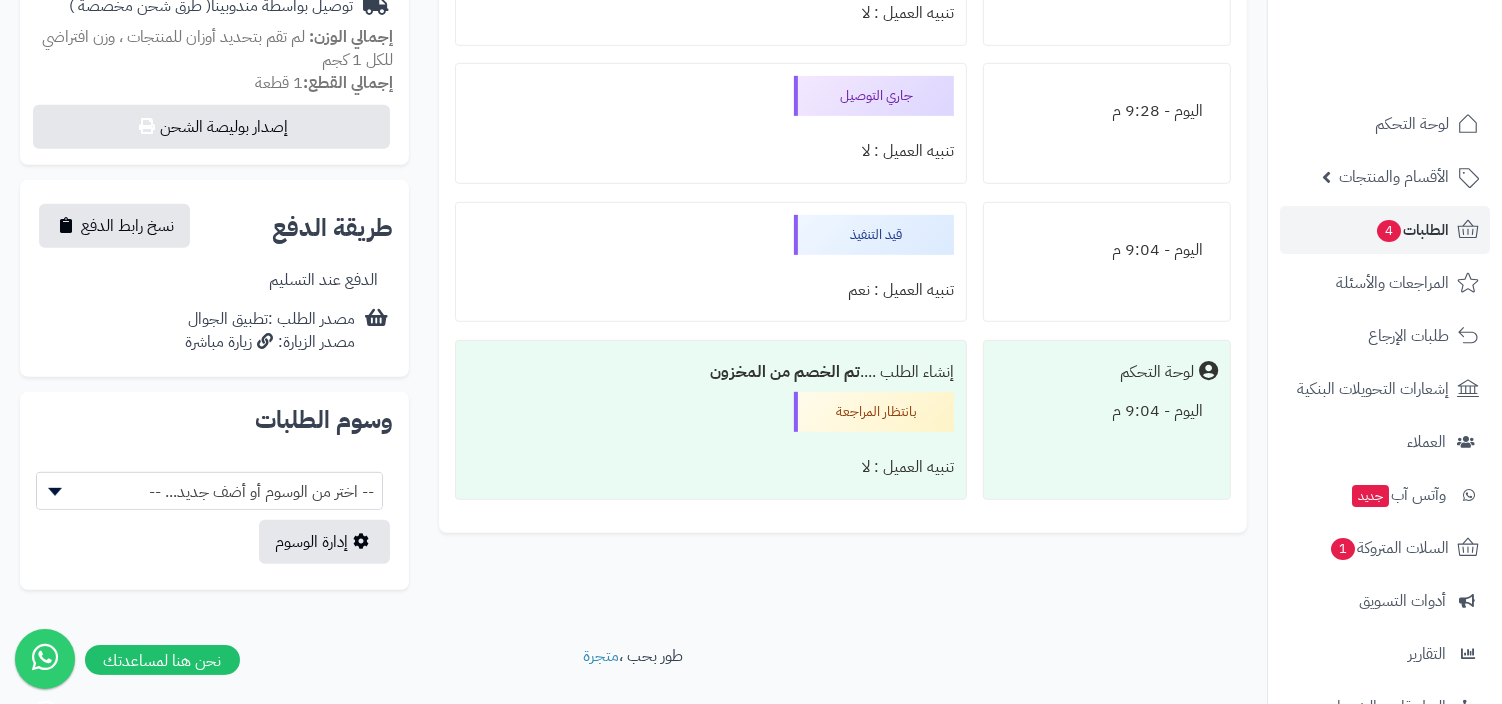 click on "بانتظار المراجعة" at bounding box center (874, 412) 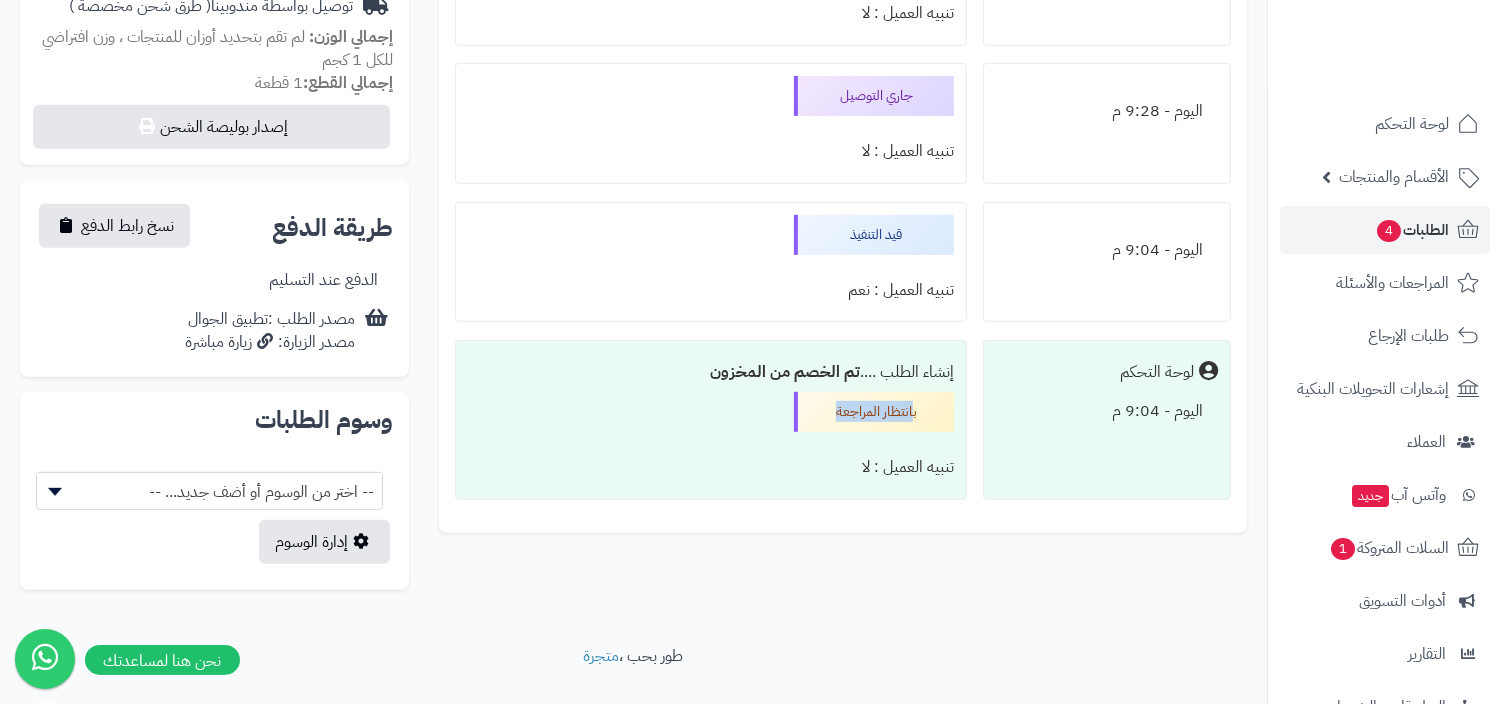 click on "إنشاء الطلب ....                                                                                 تم الخصم من المخزون
بانتظار المراجعة
تنبيه العميل : لا" at bounding box center (711, 420) 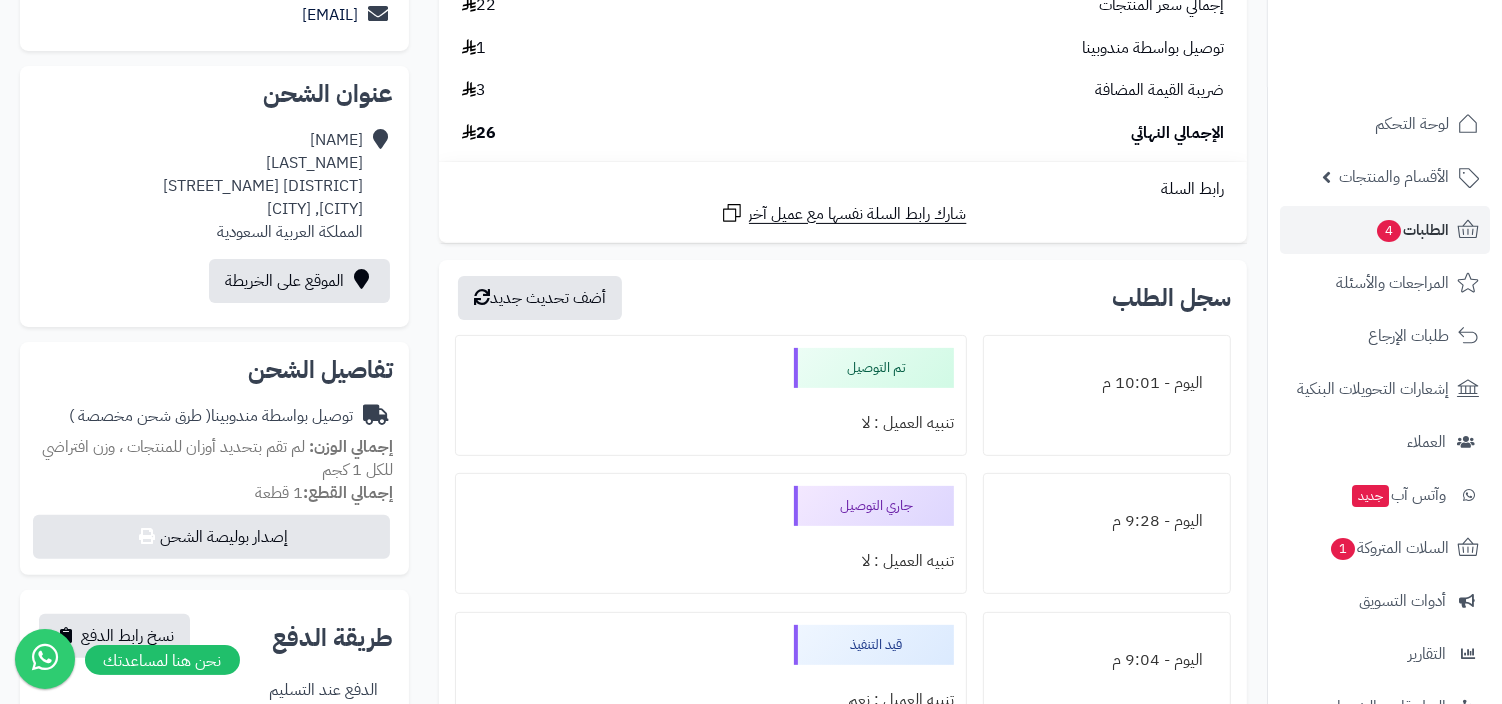 scroll, scrollTop: 201, scrollLeft: 0, axis: vertical 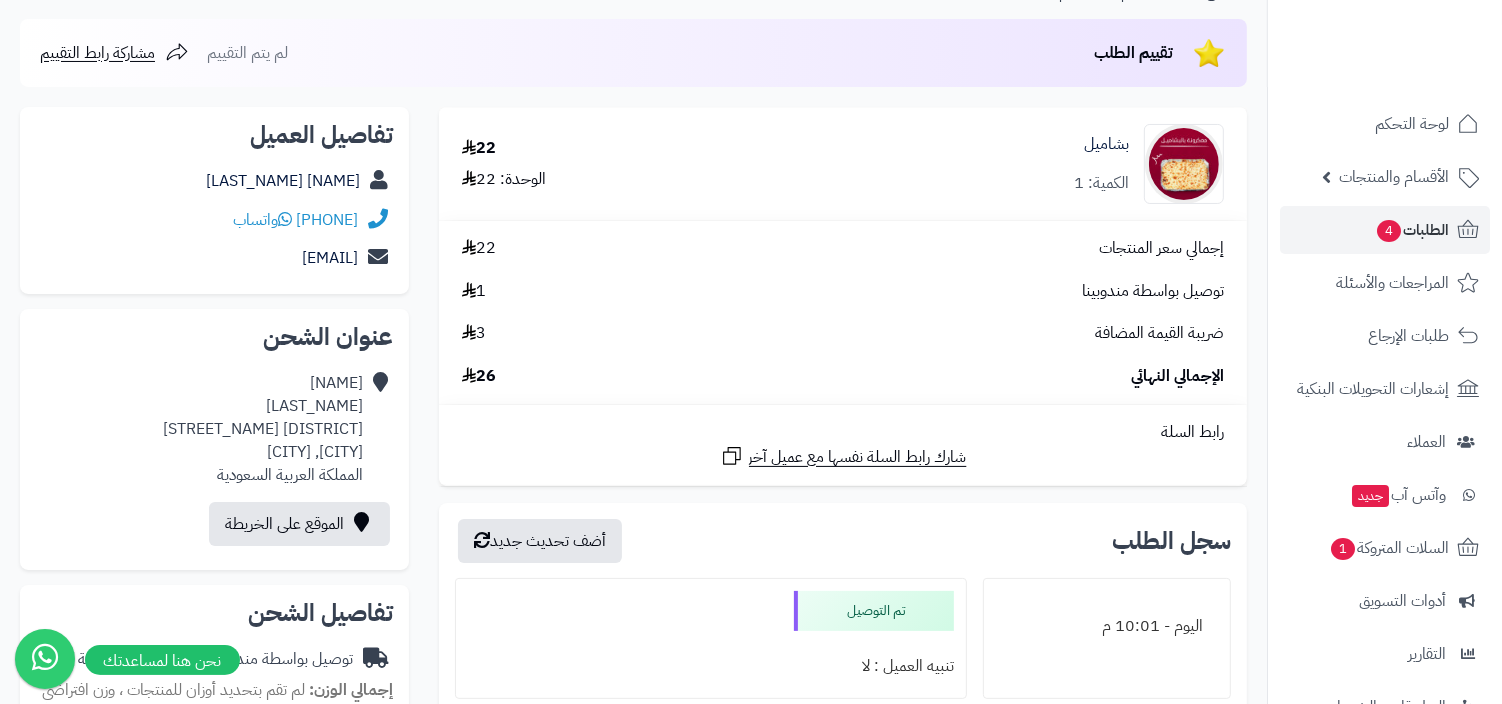 click on "22  الوحدة: 22" at bounding box center (600, 164) 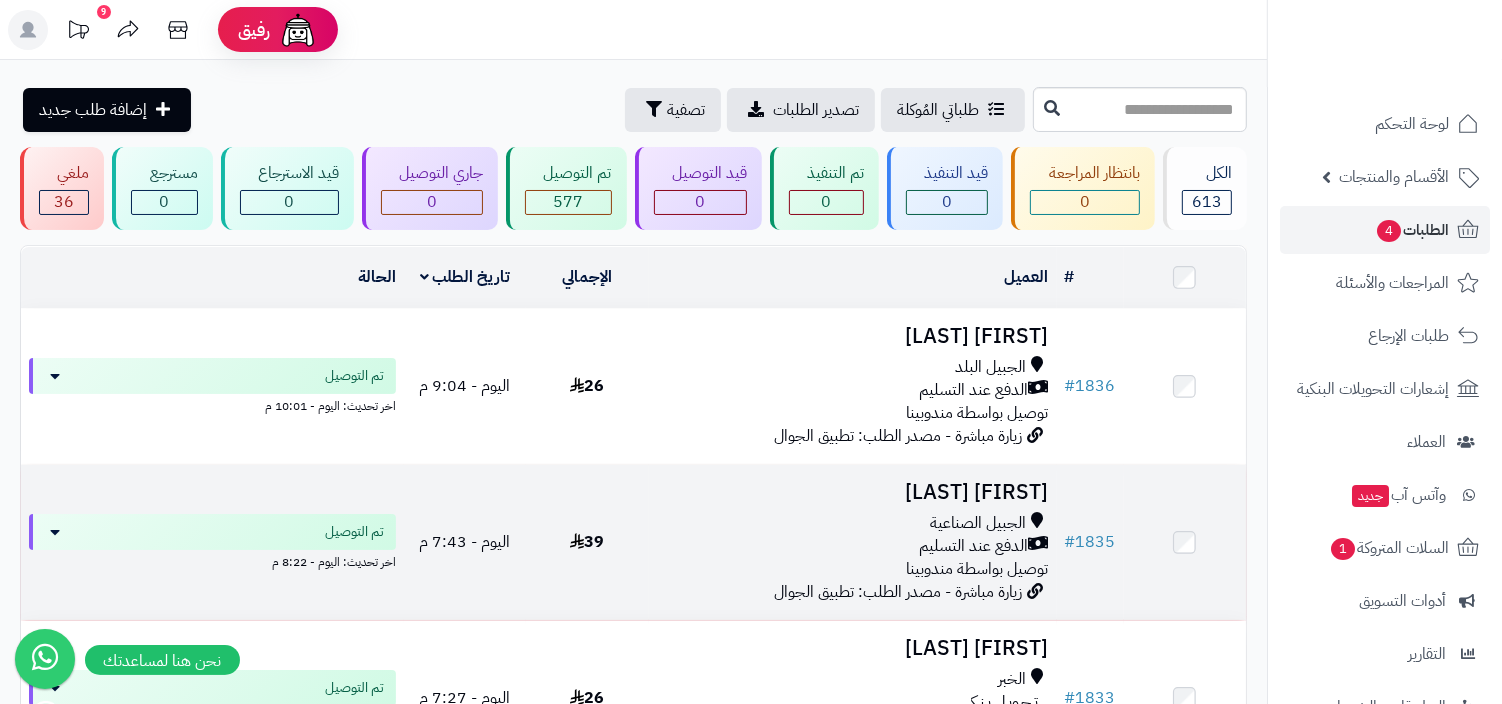 scroll, scrollTop: 125, scrollLeft: 0, axis: vertical 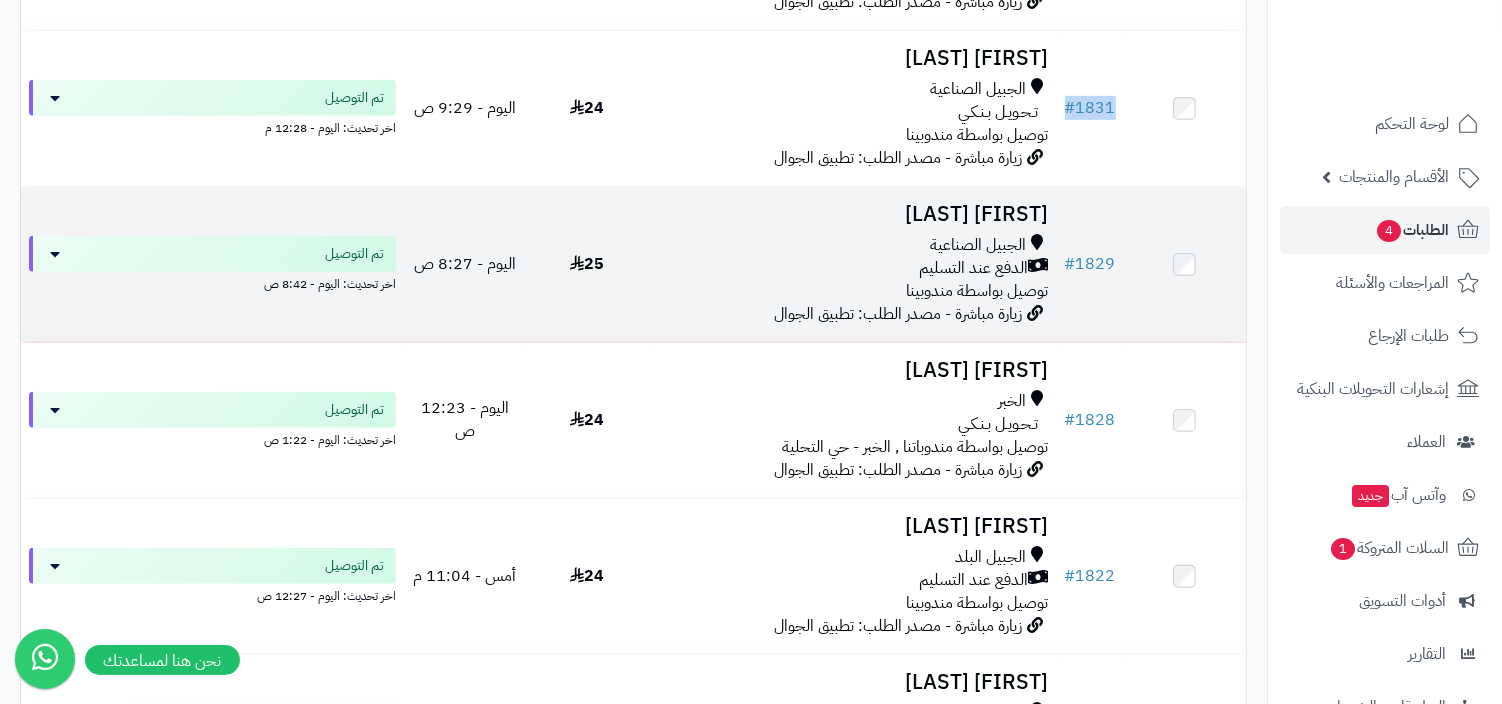 click on "توصيل بواسطة مندوبينا" at bounding box center (978, 291) 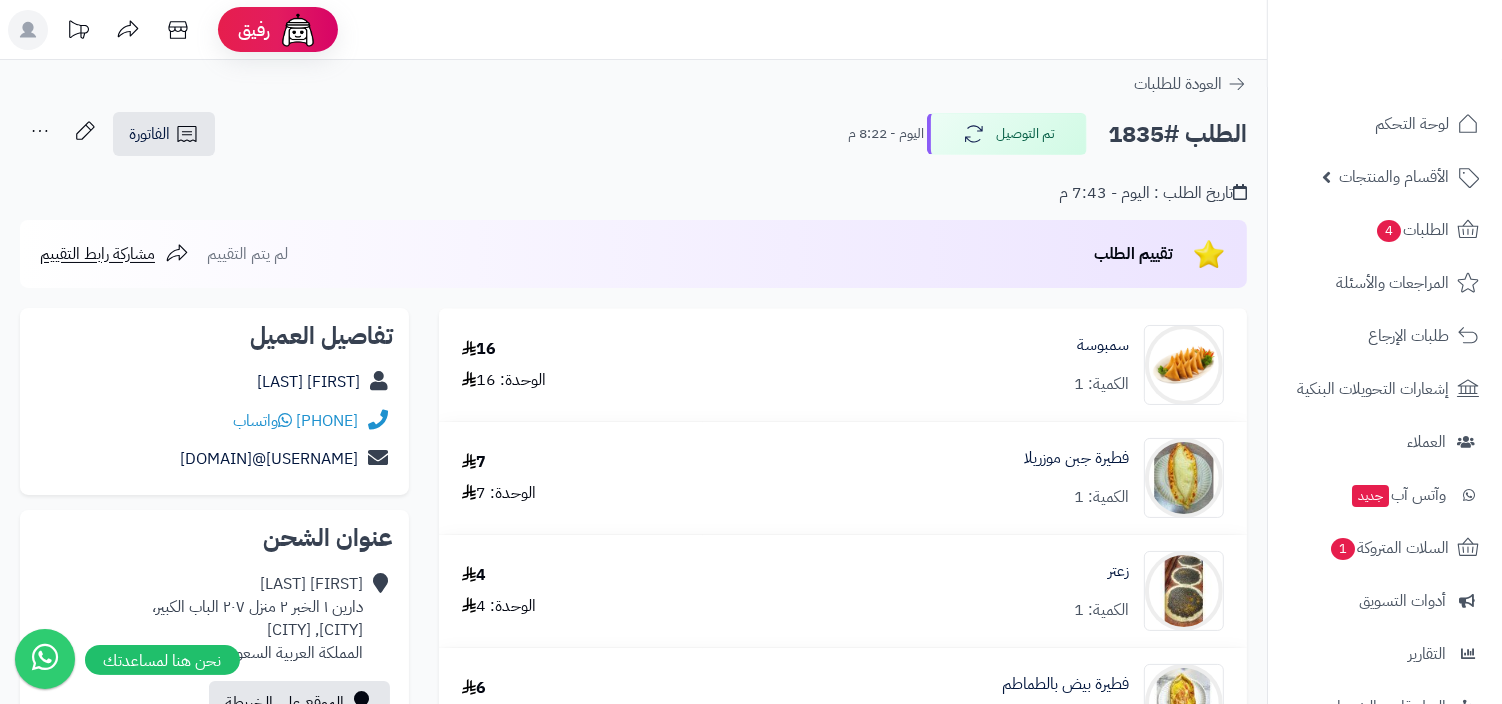 scroll, scrollTop: 1263, scrollLeft: 0, axis: vertical 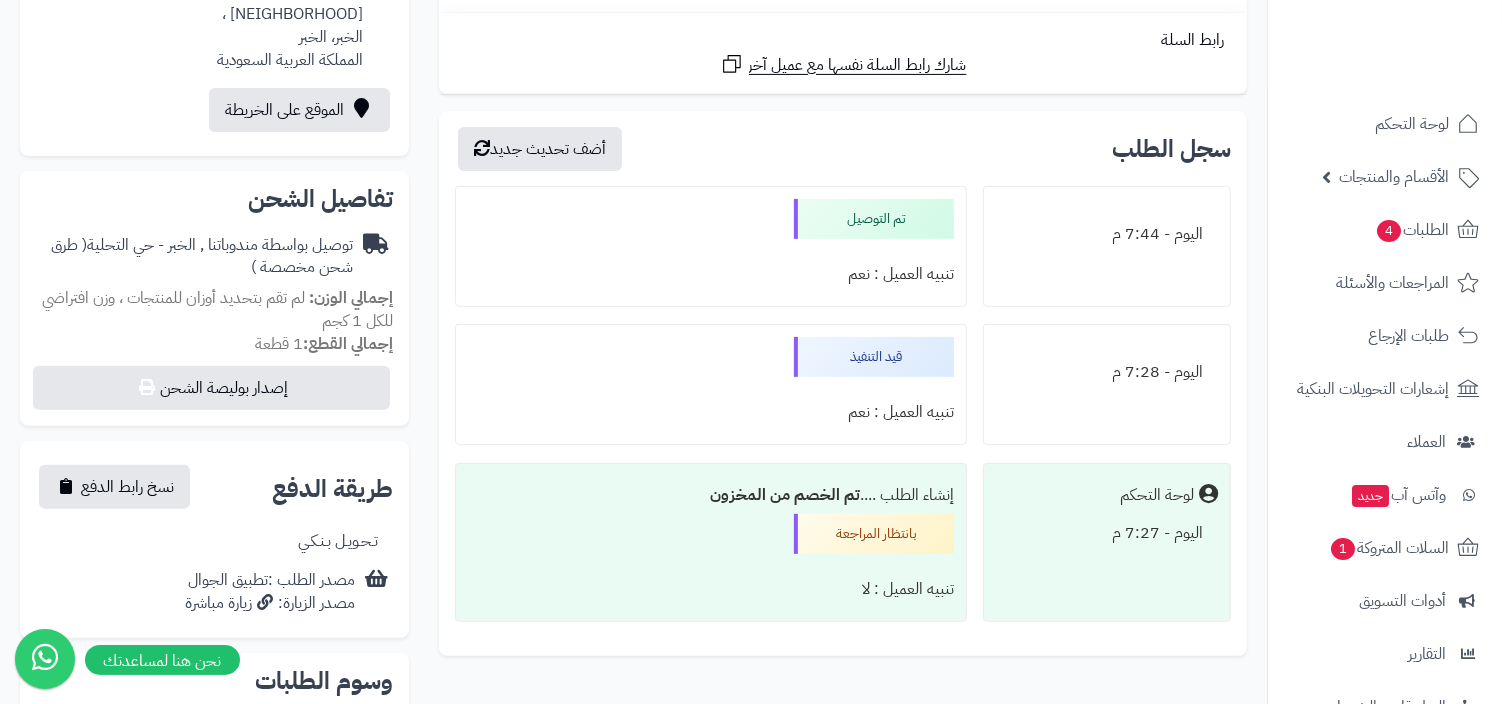 click on "قيد التنفيذ" at bounding box center [874, 357] 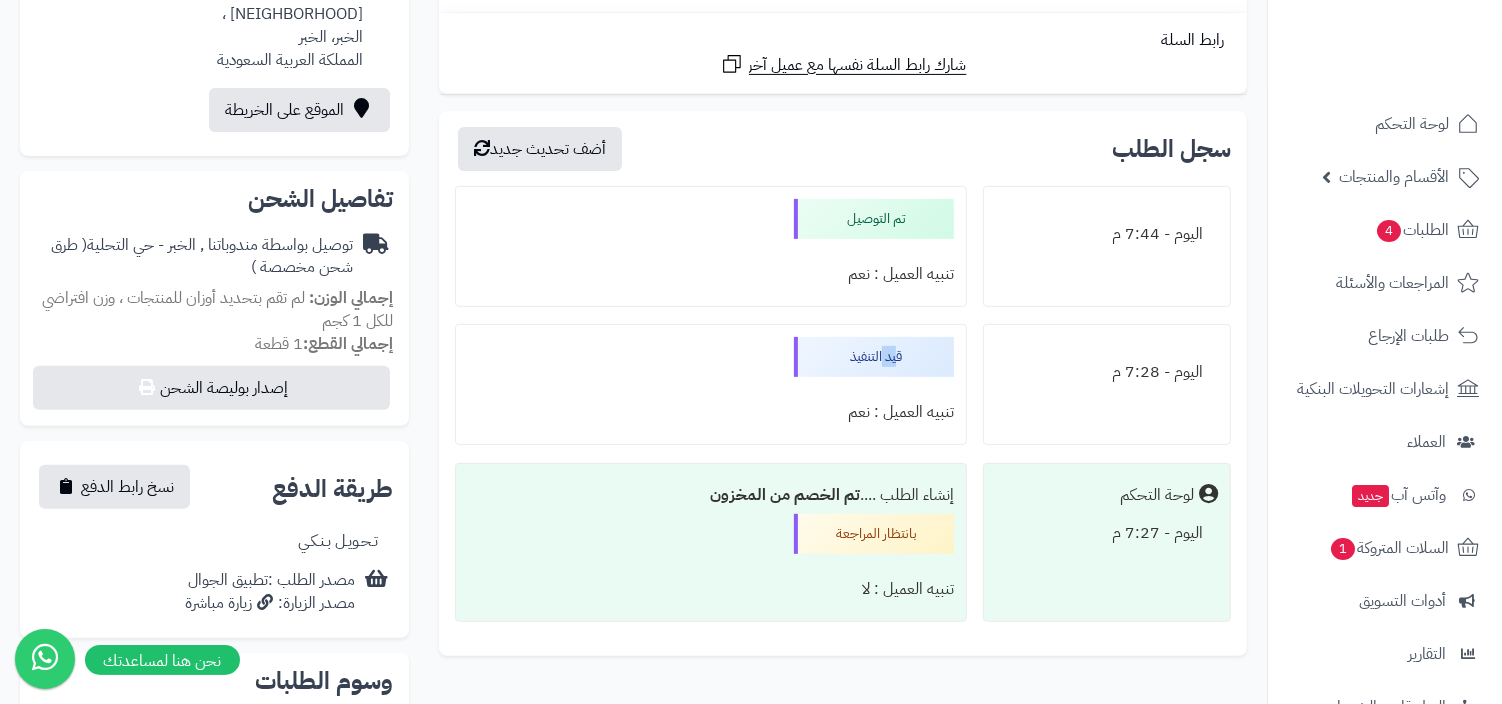 click on "قيد التنفيذ" at bounding box center [874, 357] 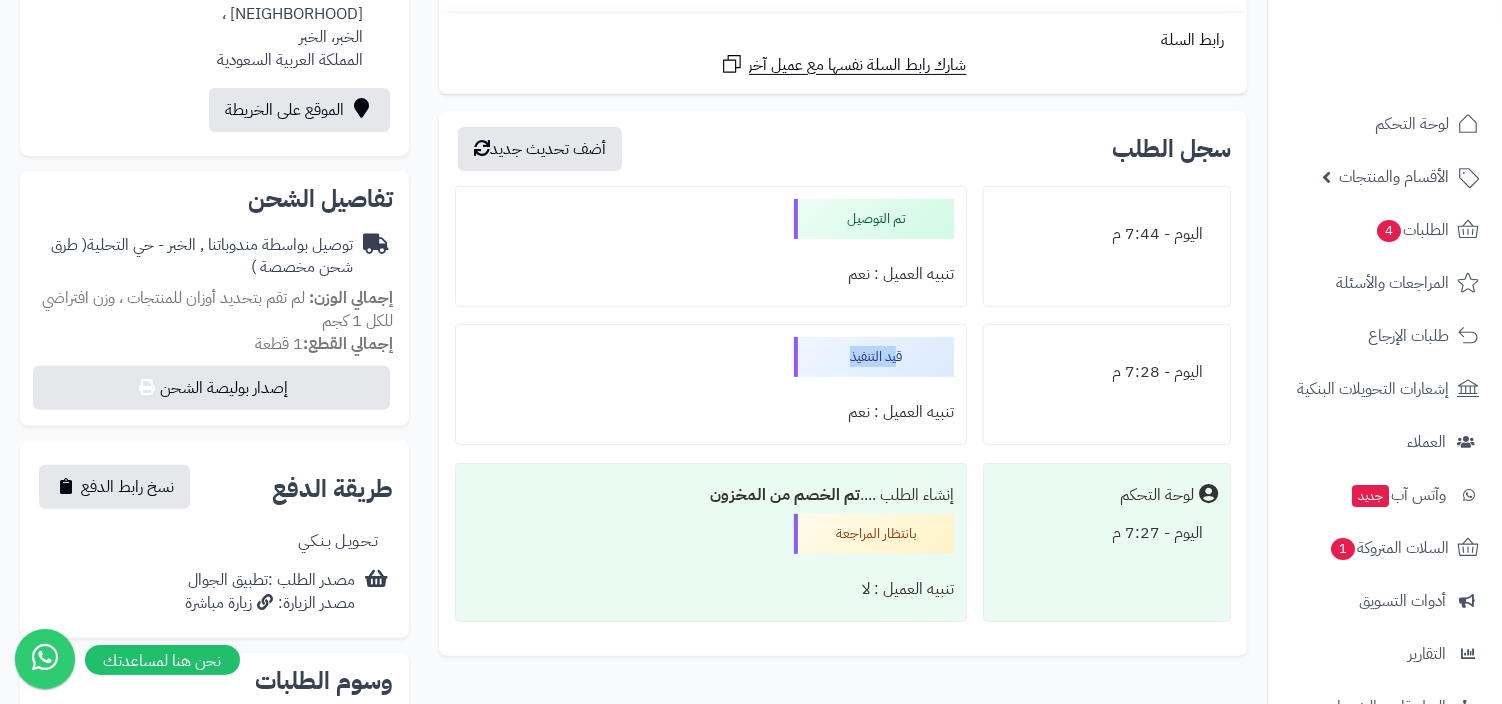 click on "تم التوصيل
تنبيه العميل : نعم" at bounding box center [711, 246] 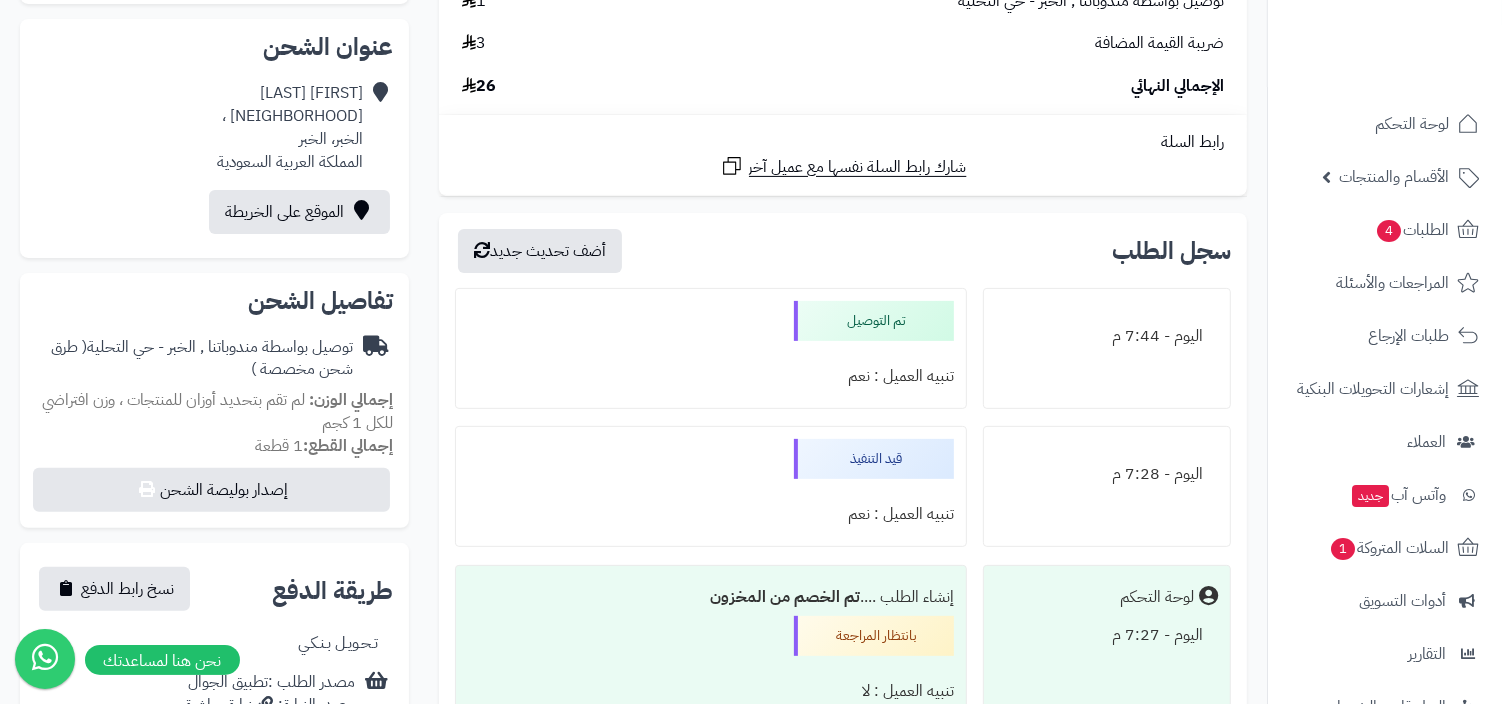 scroll, scrollTop: 488, scrollLeft: 0, axis: vertical 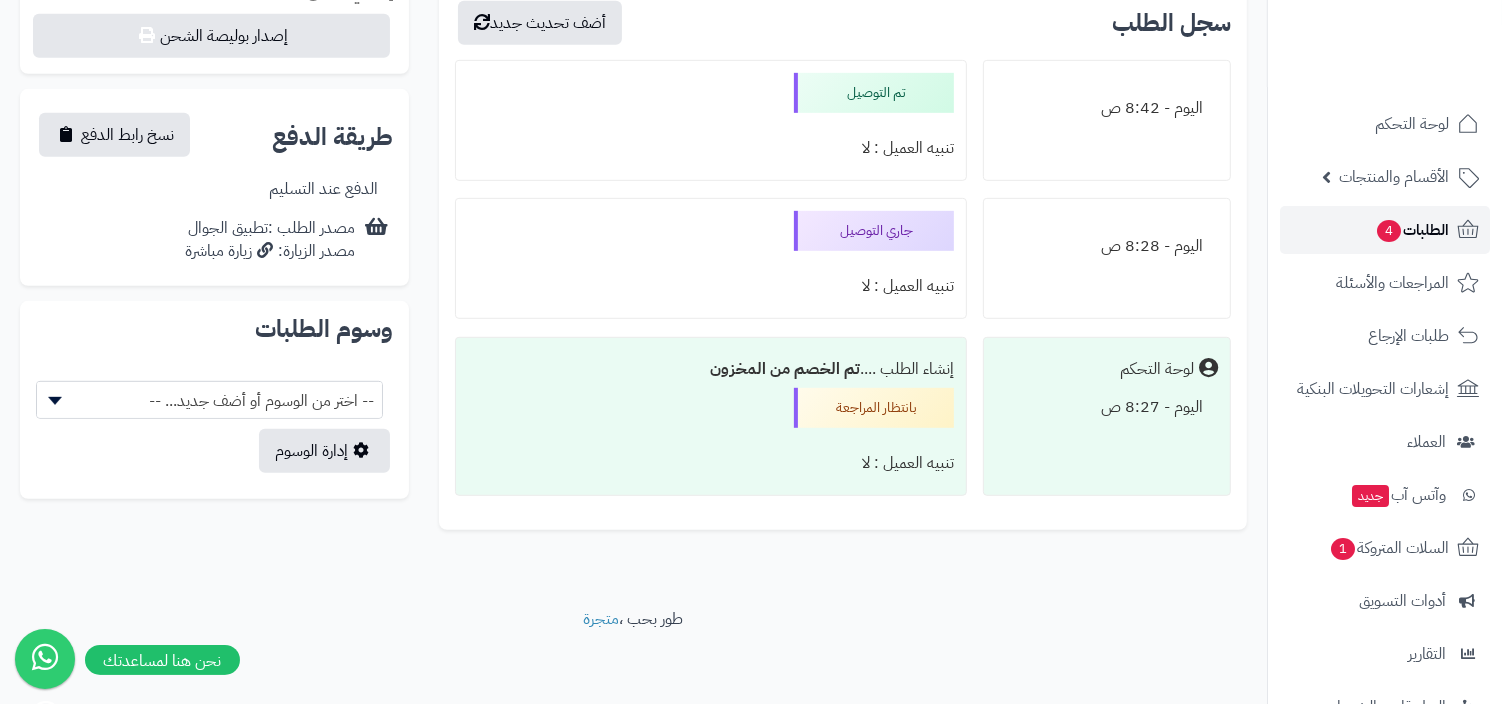 click on "الطلبات  4" at bounding box center [1385, 230] 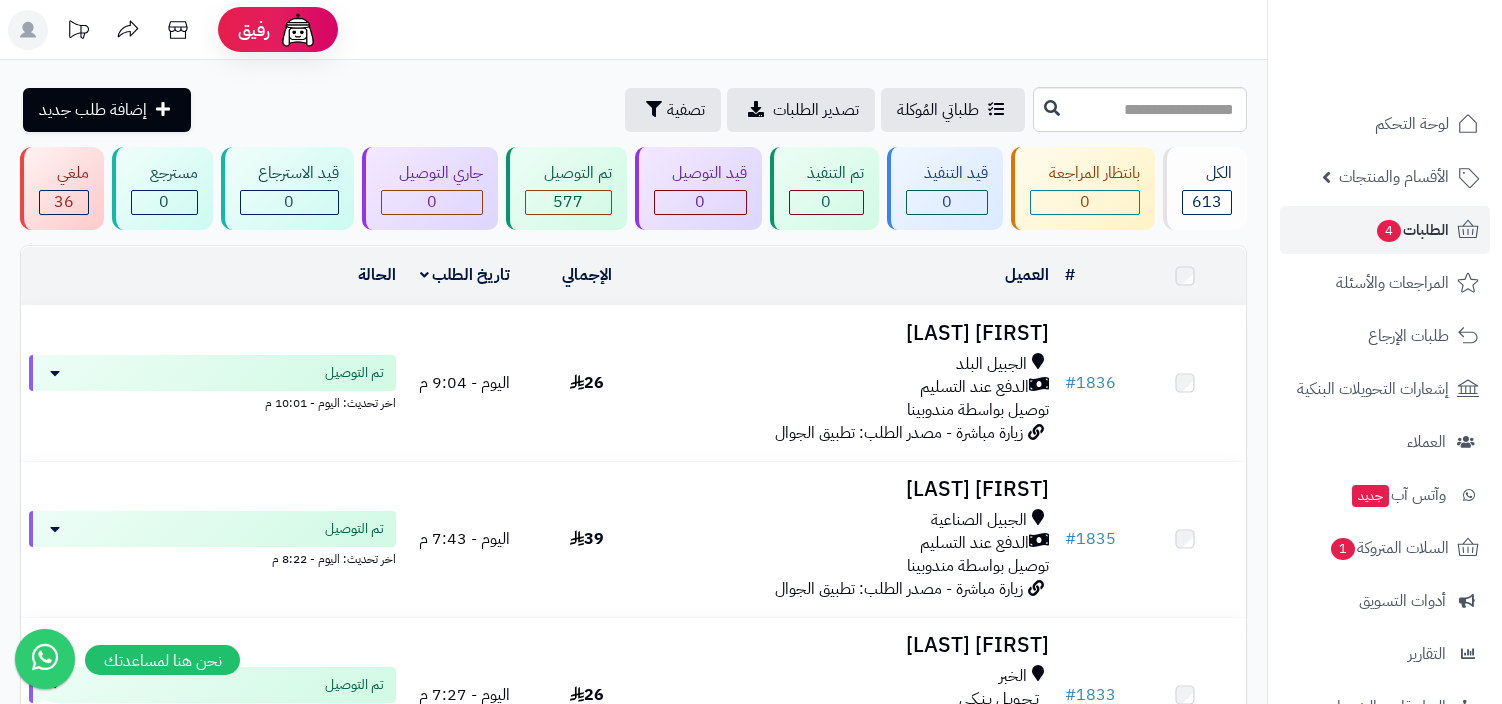 scroll, scrollTop: 0, scrollLeft: 0, axis: both 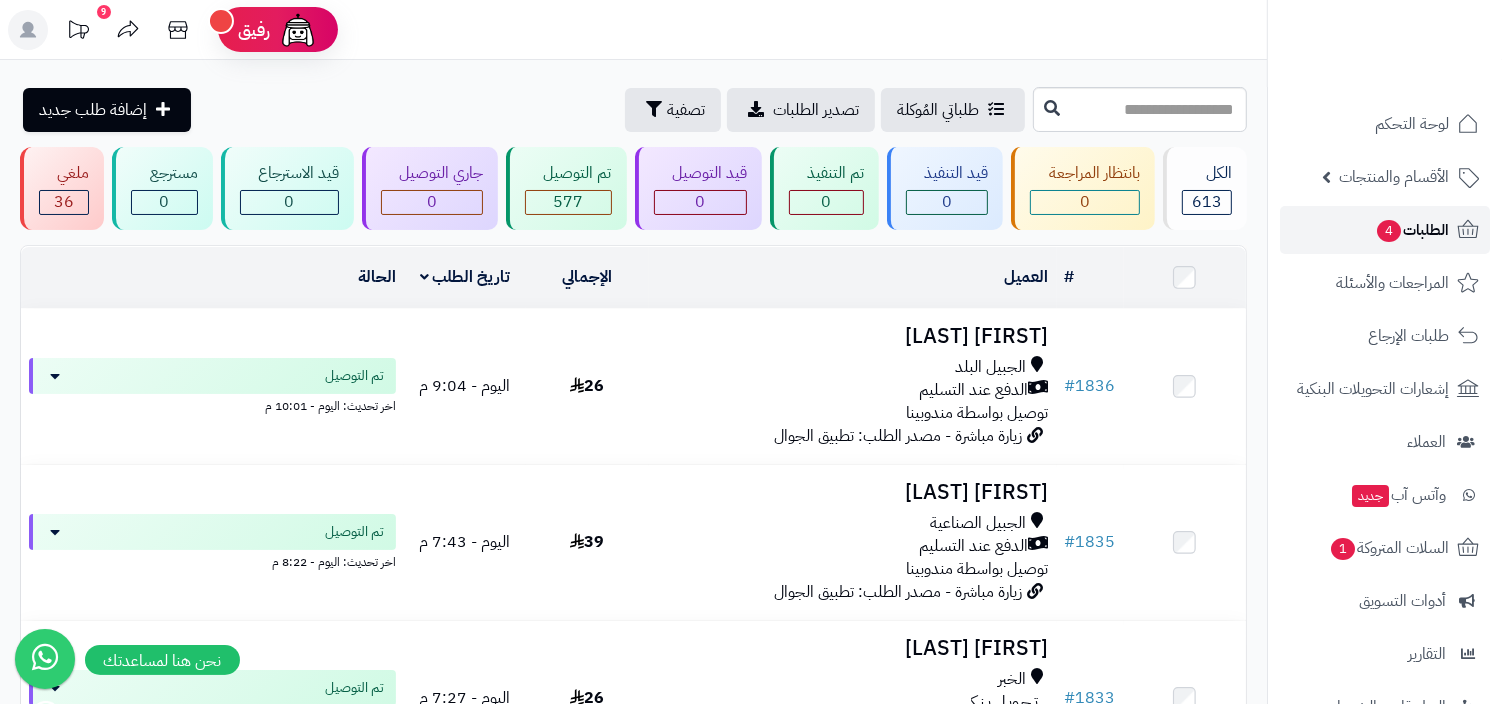 click on "الطلبات  4" at bounding box center (1412, 230) 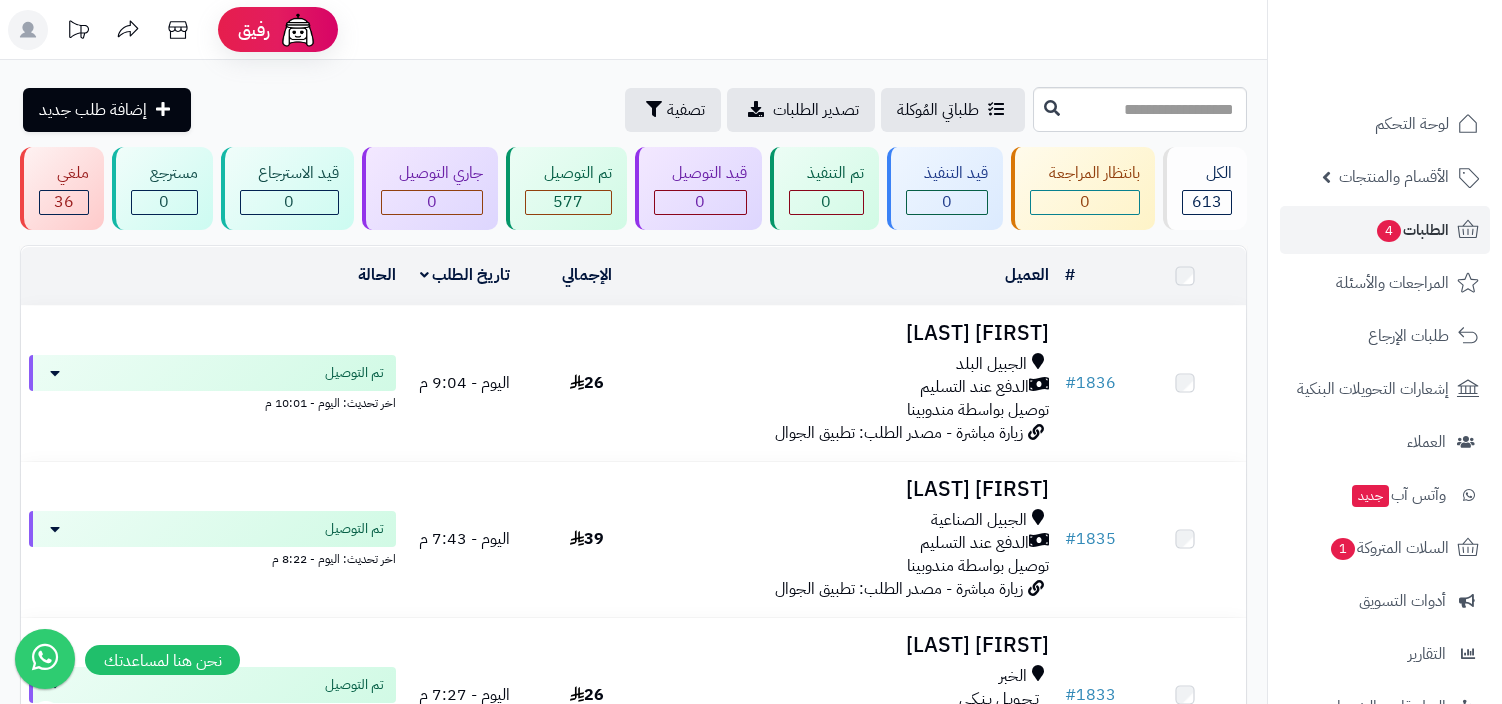 scroll, scrollTop: 0, scrollLeft: 0, axis: both 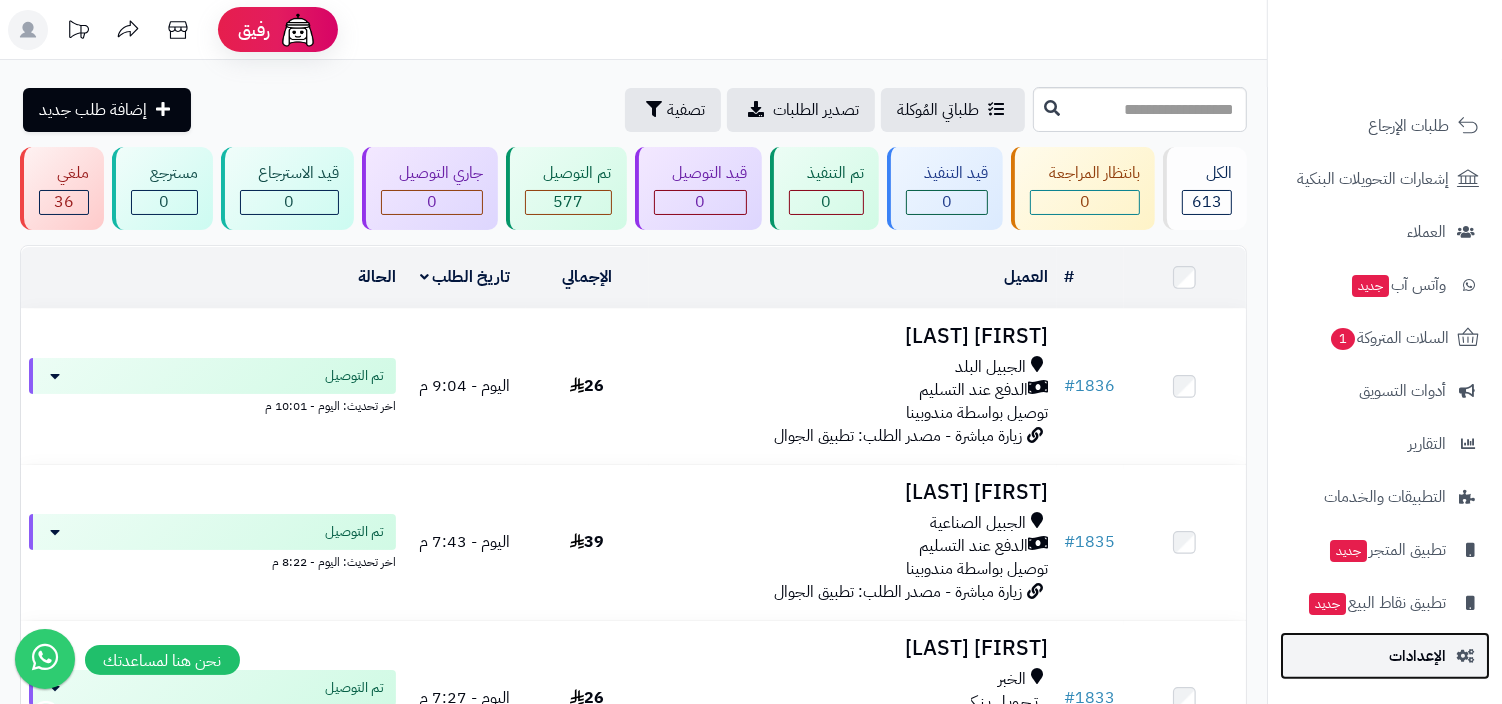 click on "الإعدادات" at bounding box center (1385, 656) 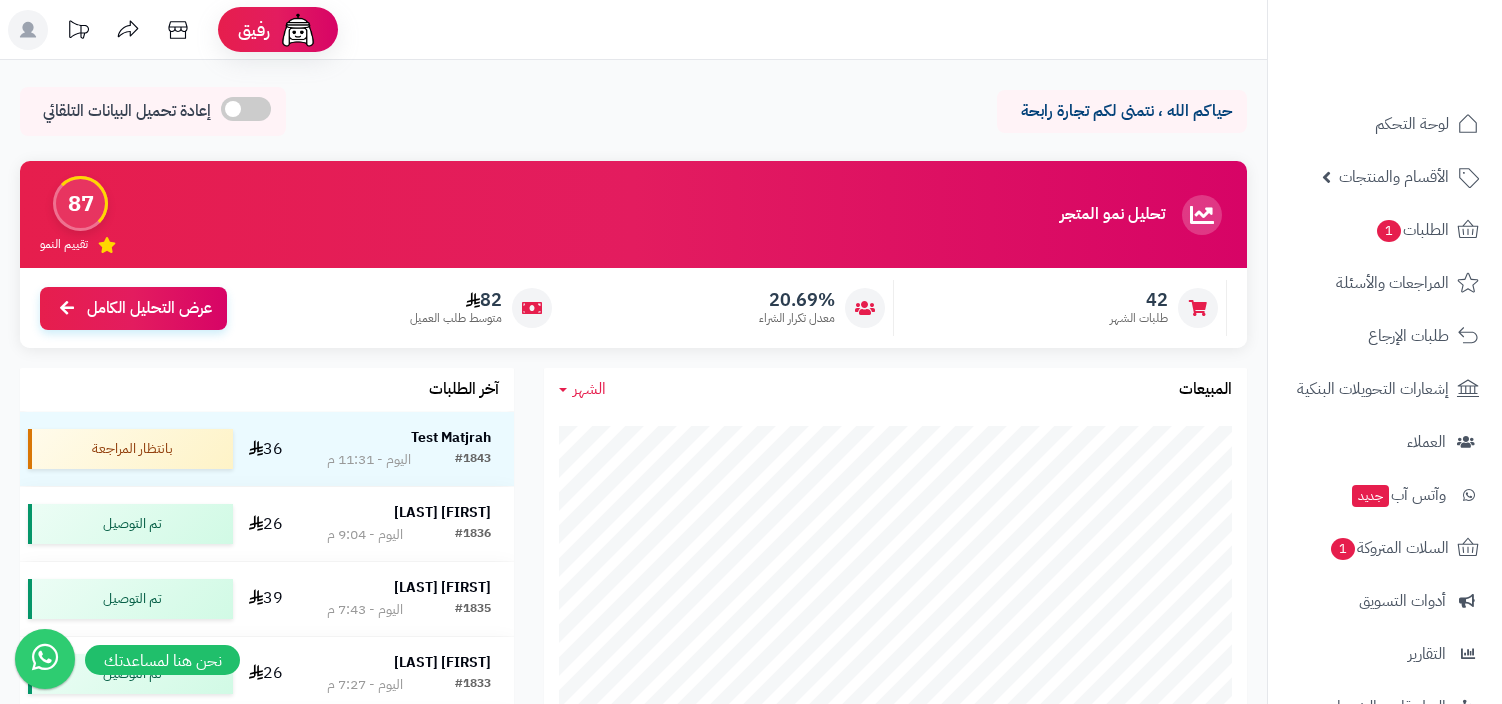 scroll, scrollTop: 0, scrollLeft: 0, axis: both 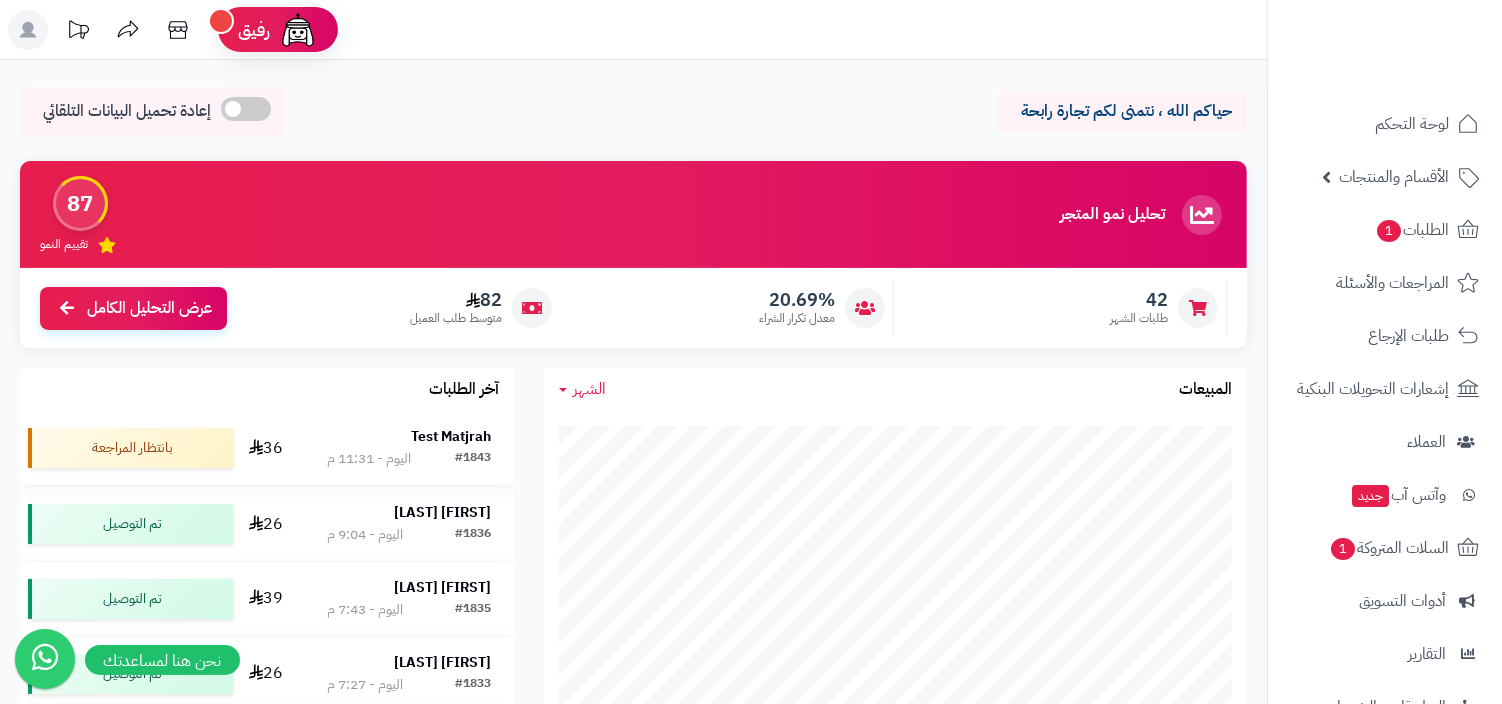 click on "#[NUMBER] [DAY] - [TIME]" at bounding box center (409, 459) 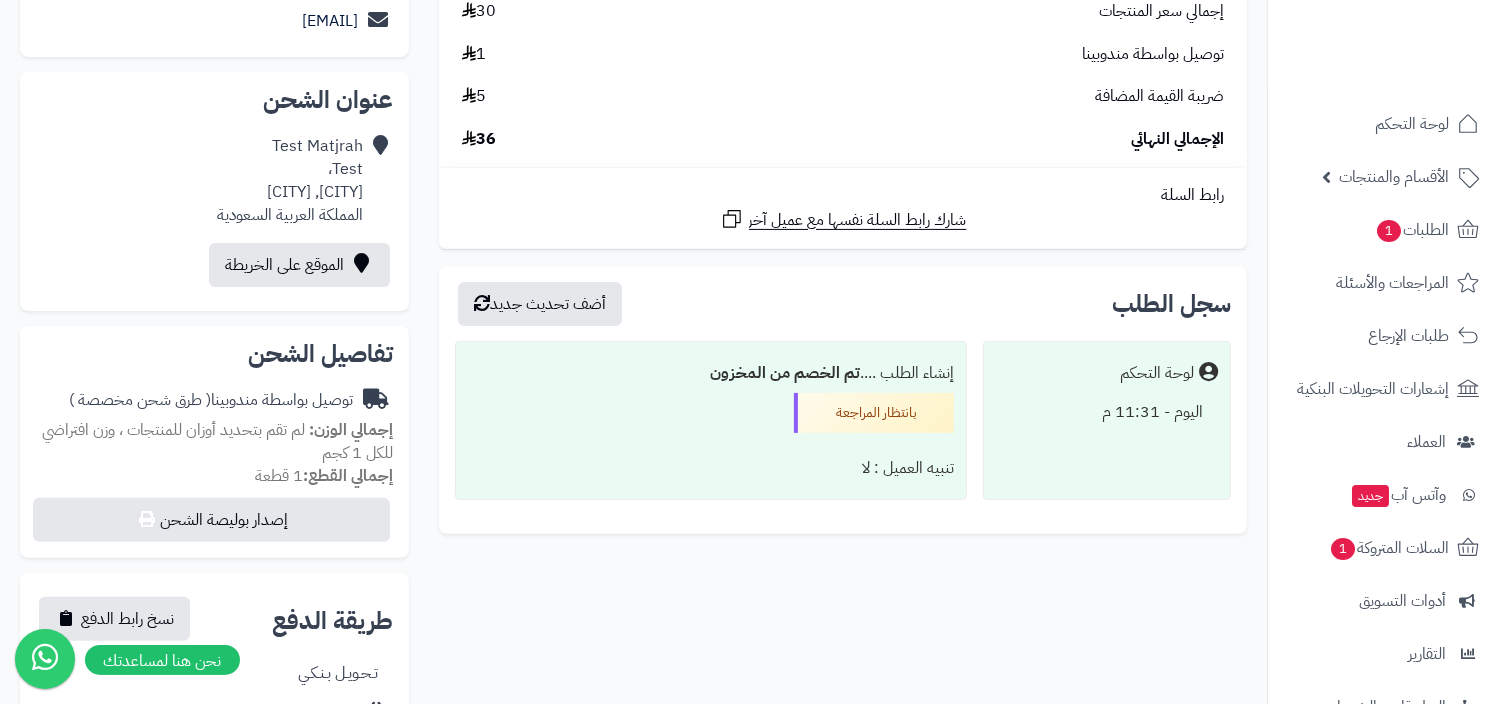 scroll, scrollTop: 497, scrollLeft: 0, axis: vertical 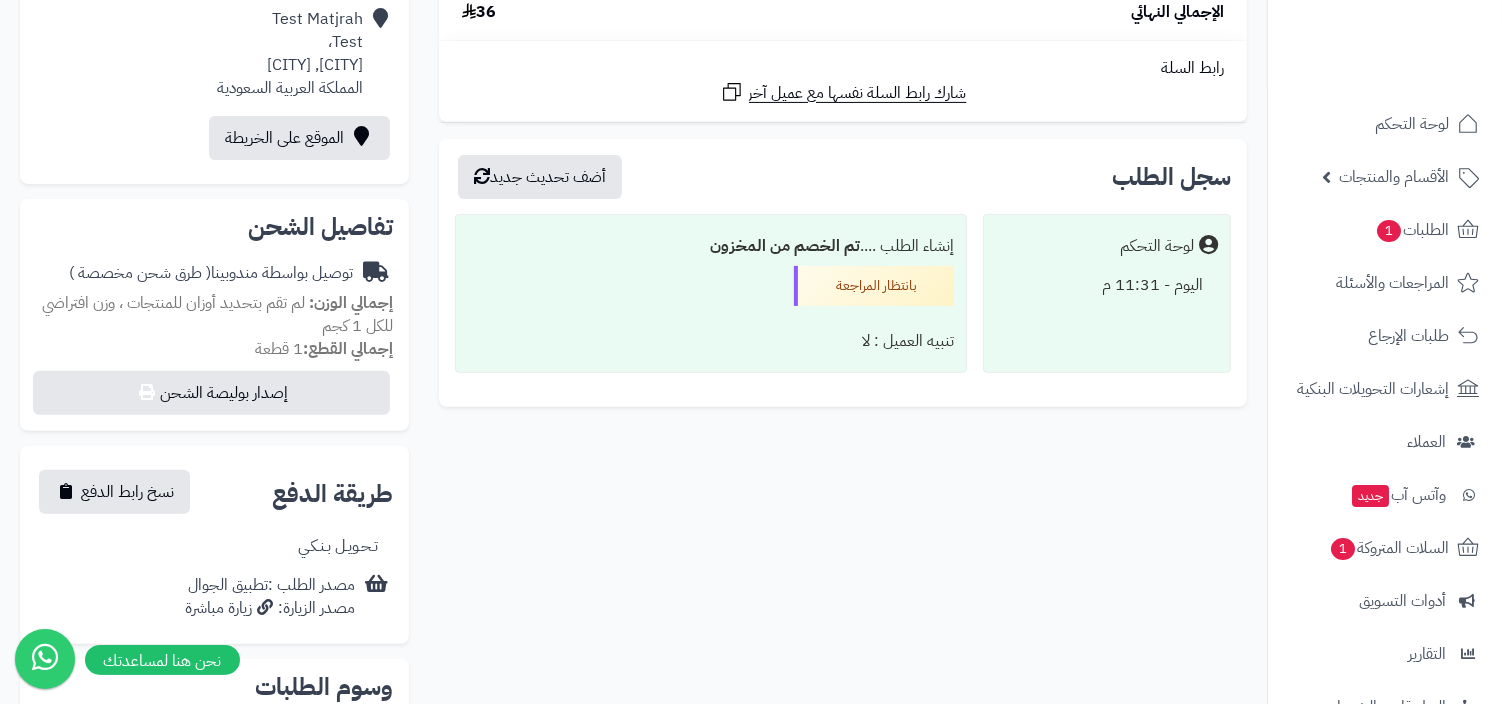 click on "لوحة التحكم" at bounding box center (1107, 246) 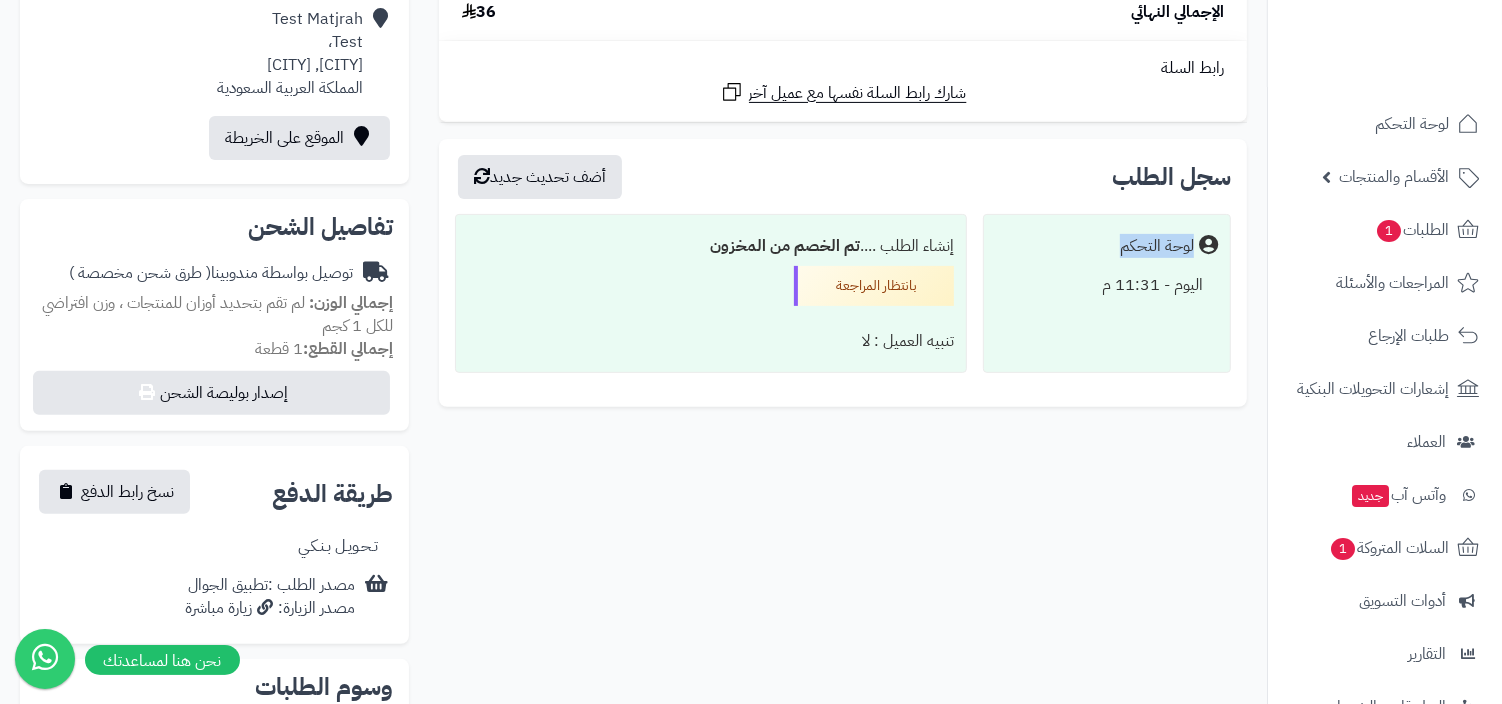 click on "لوحة التحكم" at bounding box center [1157, 246] 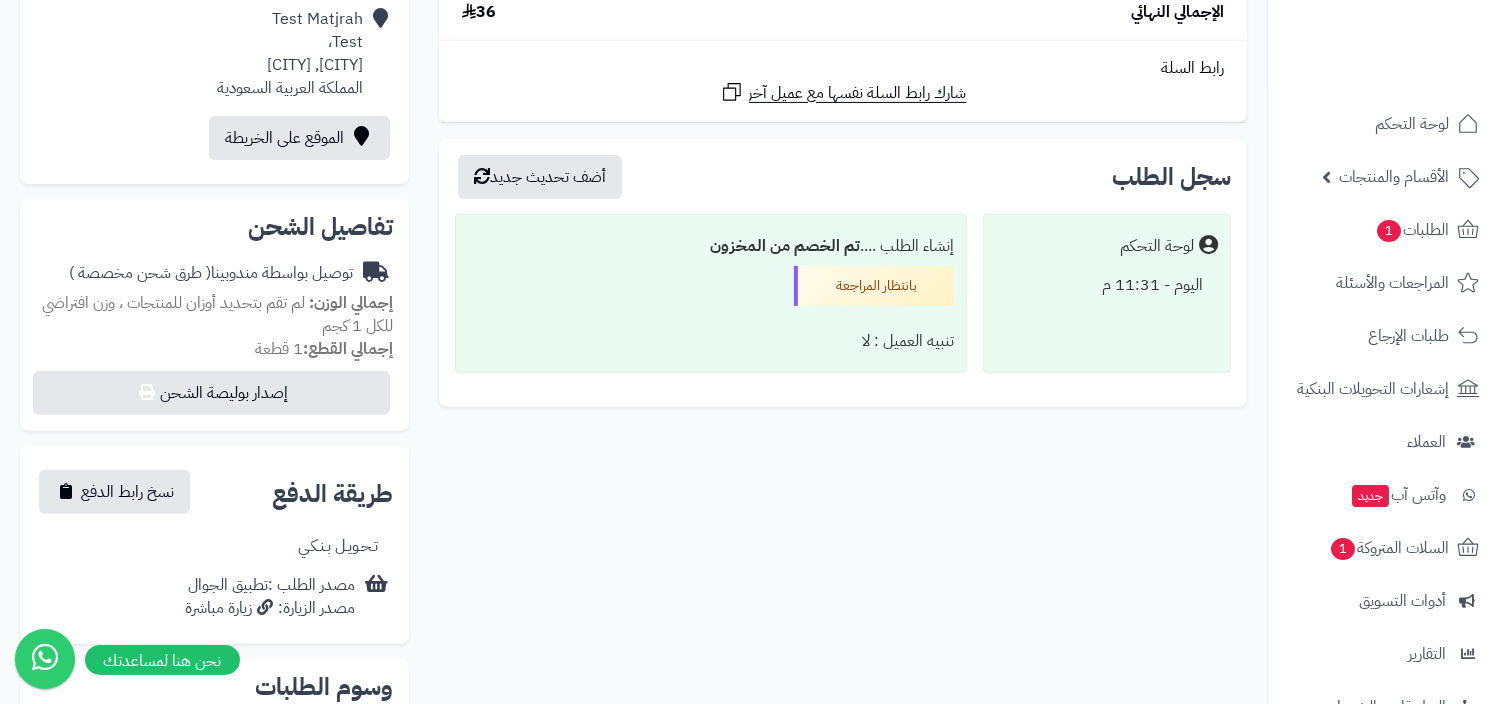 click on "لوحة التحكم" at bounding box center [1157, 246] 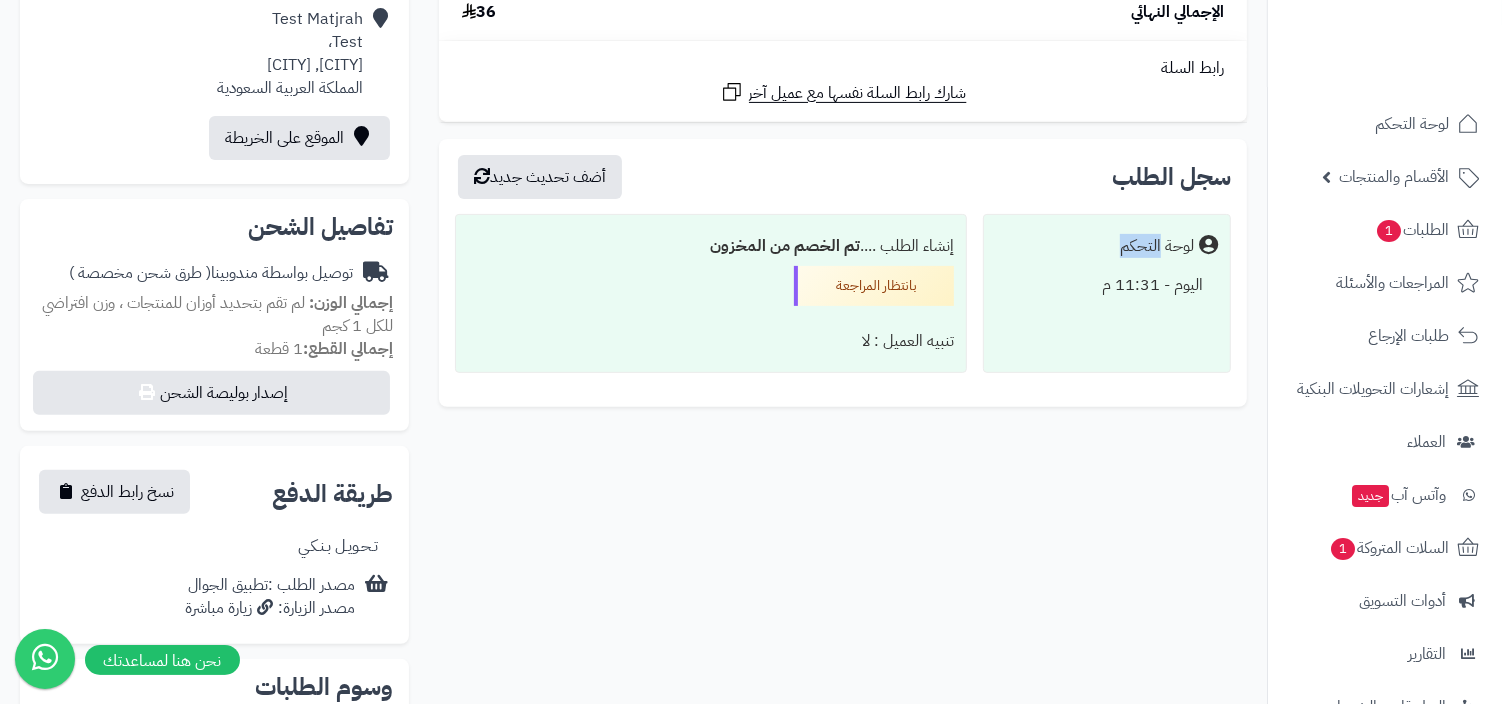 click on "لوحة التحكم" at bounding box center (1157, 246) 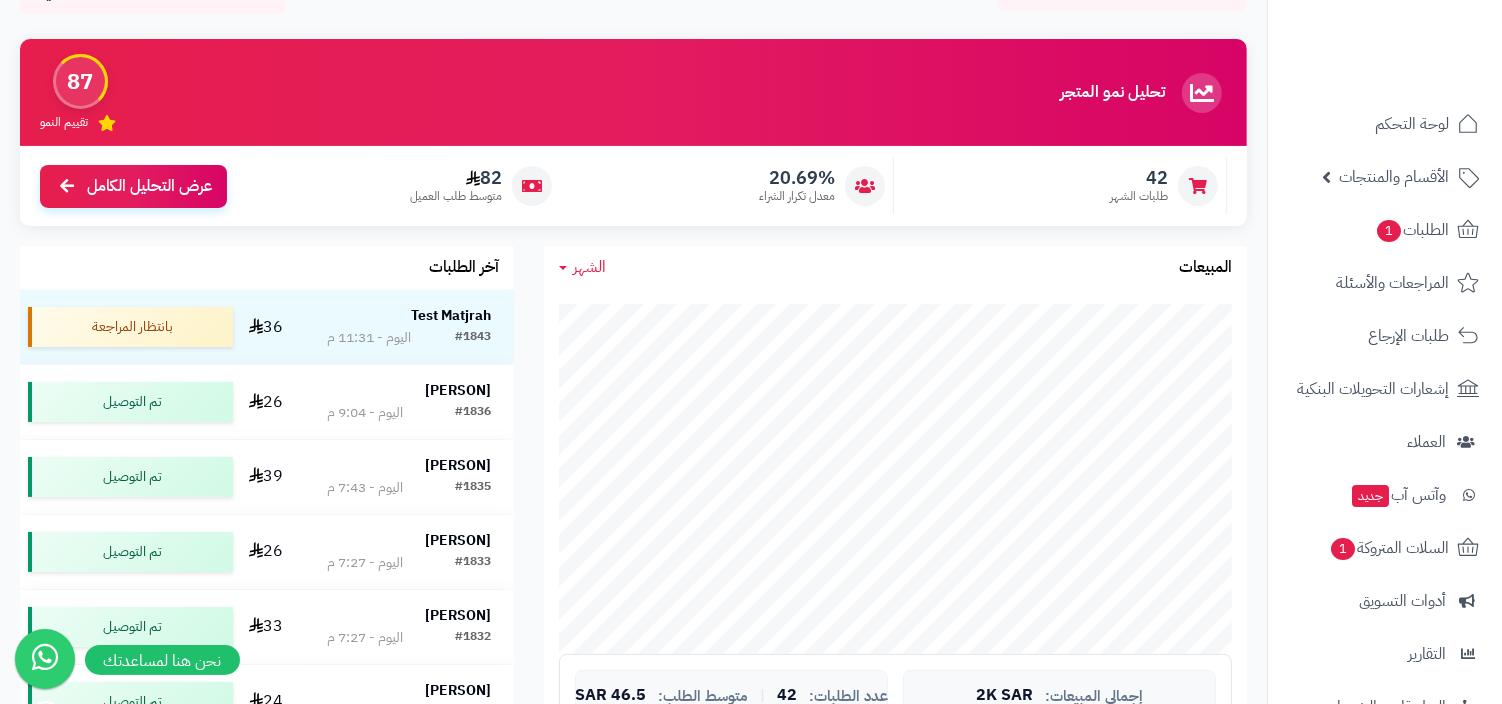 scroll, scrollTop: 147, scrollLeft: 0, axis: vertical 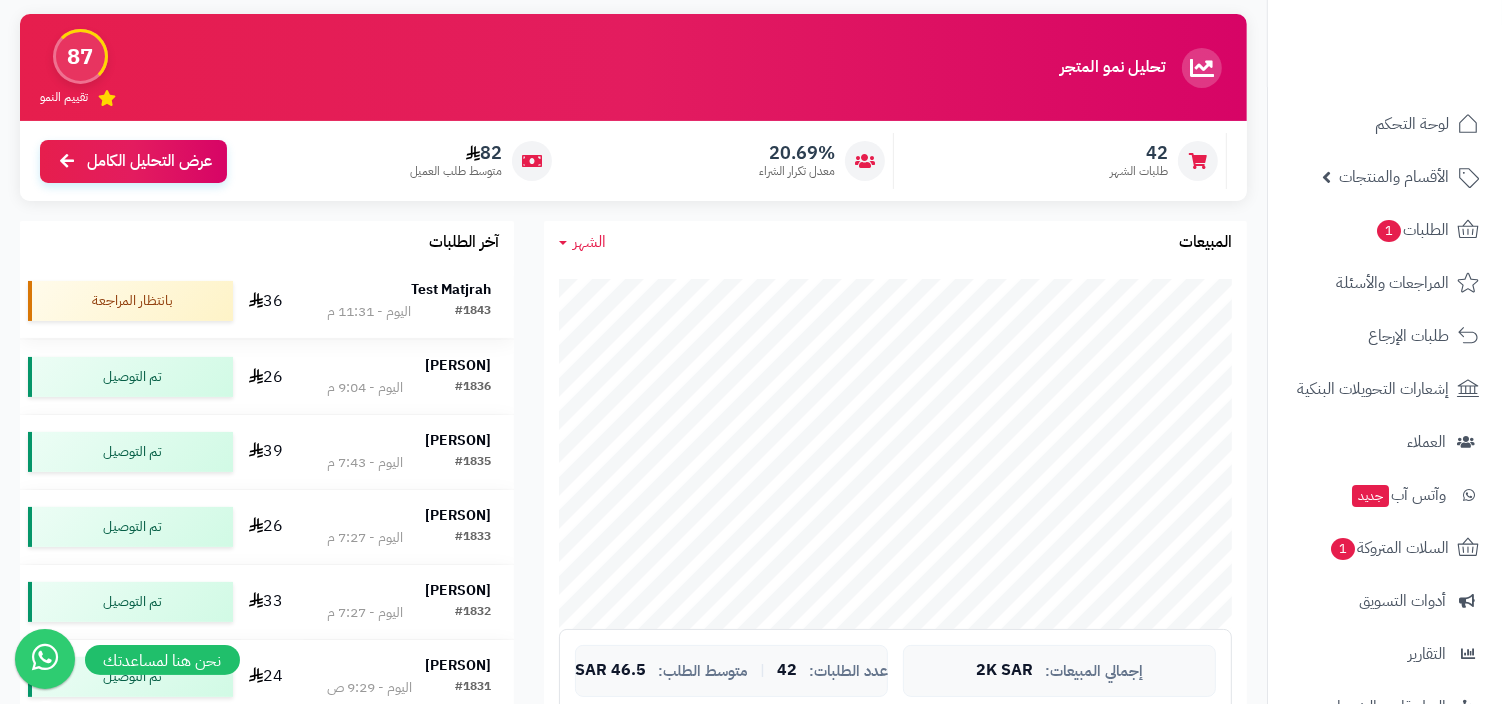 click on "Test Matjrah" at bounding box center [451, 289] 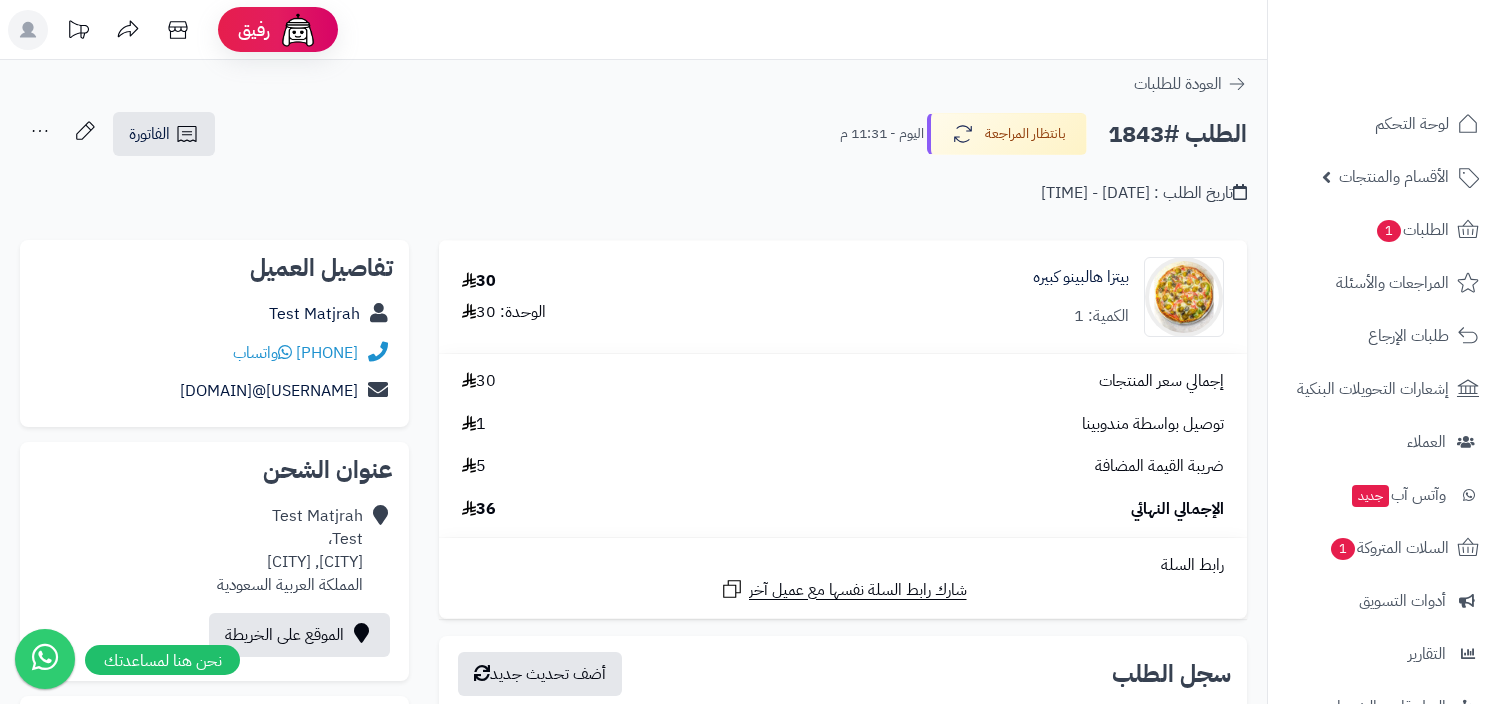 scroll, scrollTop: 0, scrollLeft: 0, axis: both 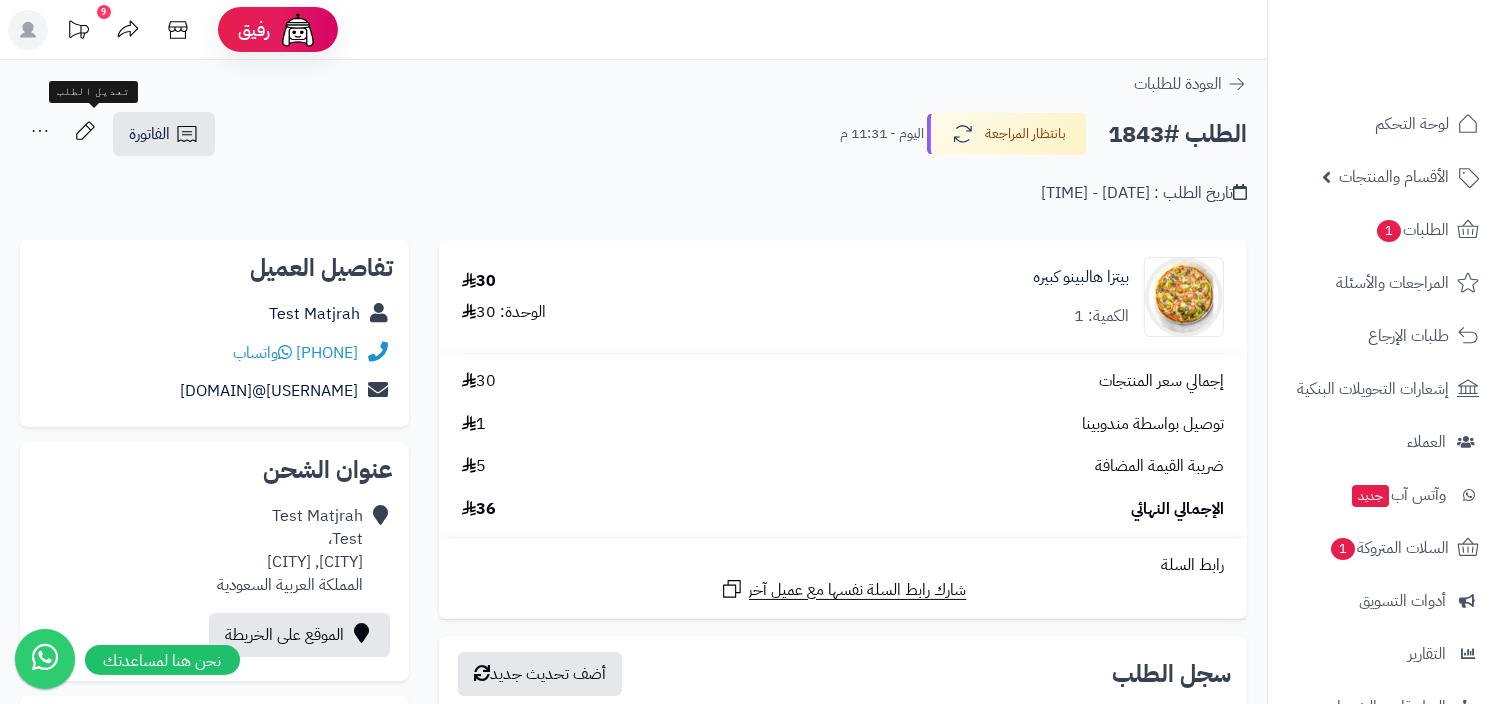click 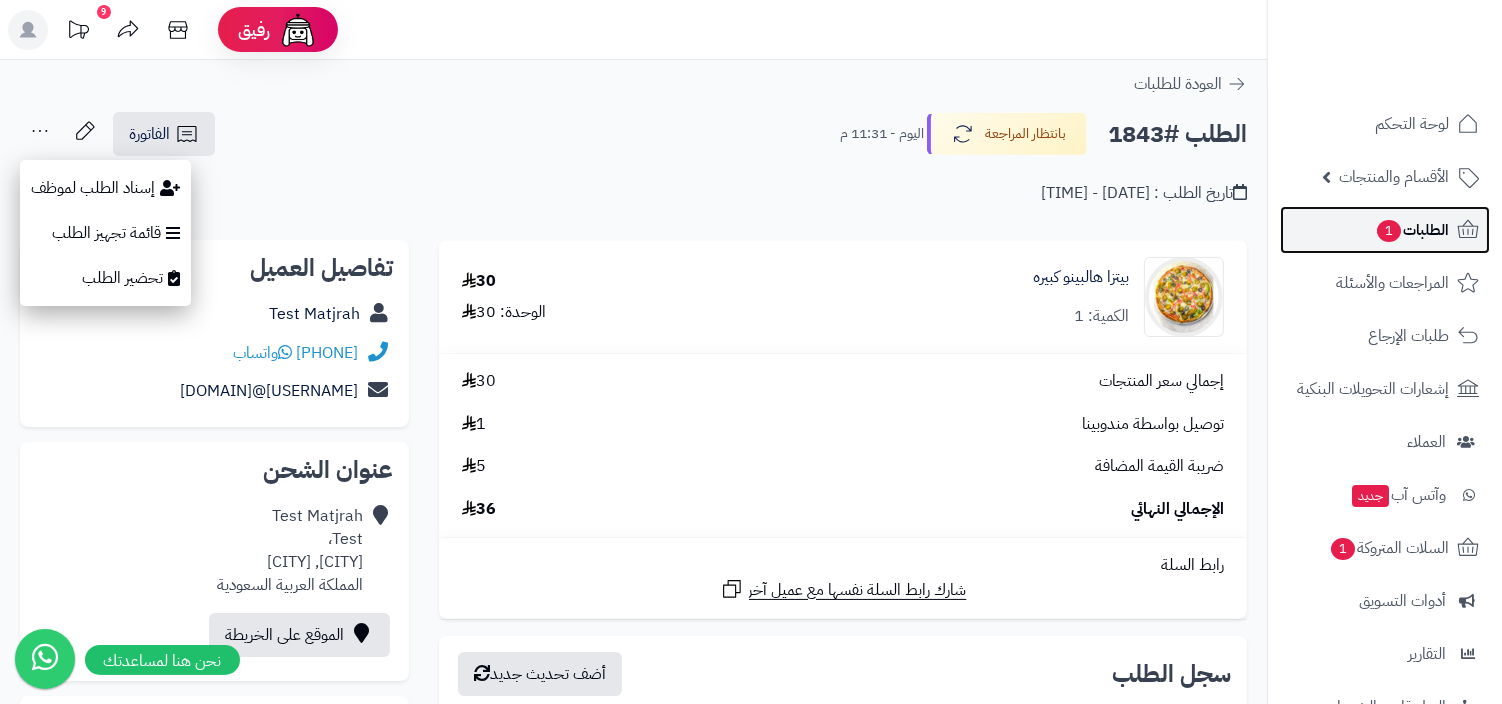 click on "الطلبات  1" at bounding box center (1412, 230) 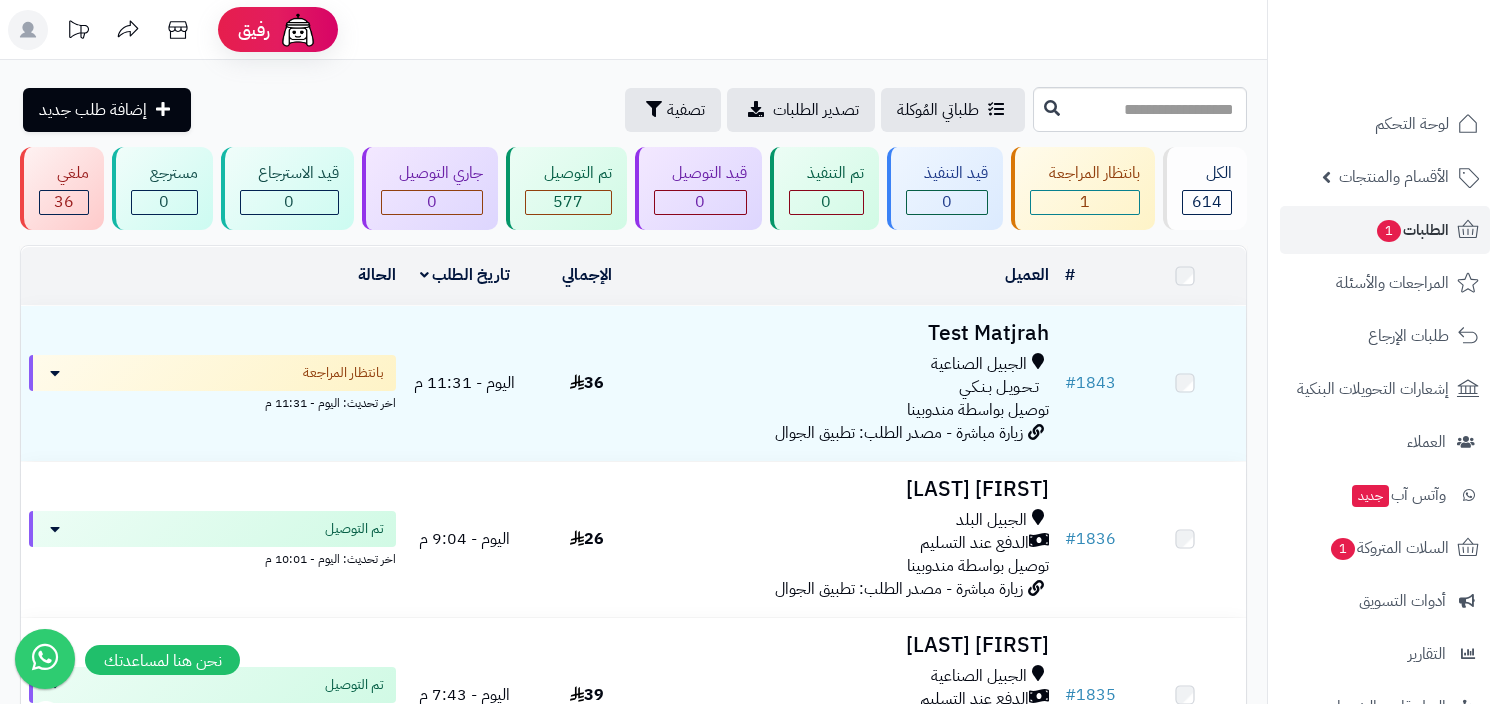 scroll, scrollTop: 0, scrollLeft: 0, axis: both 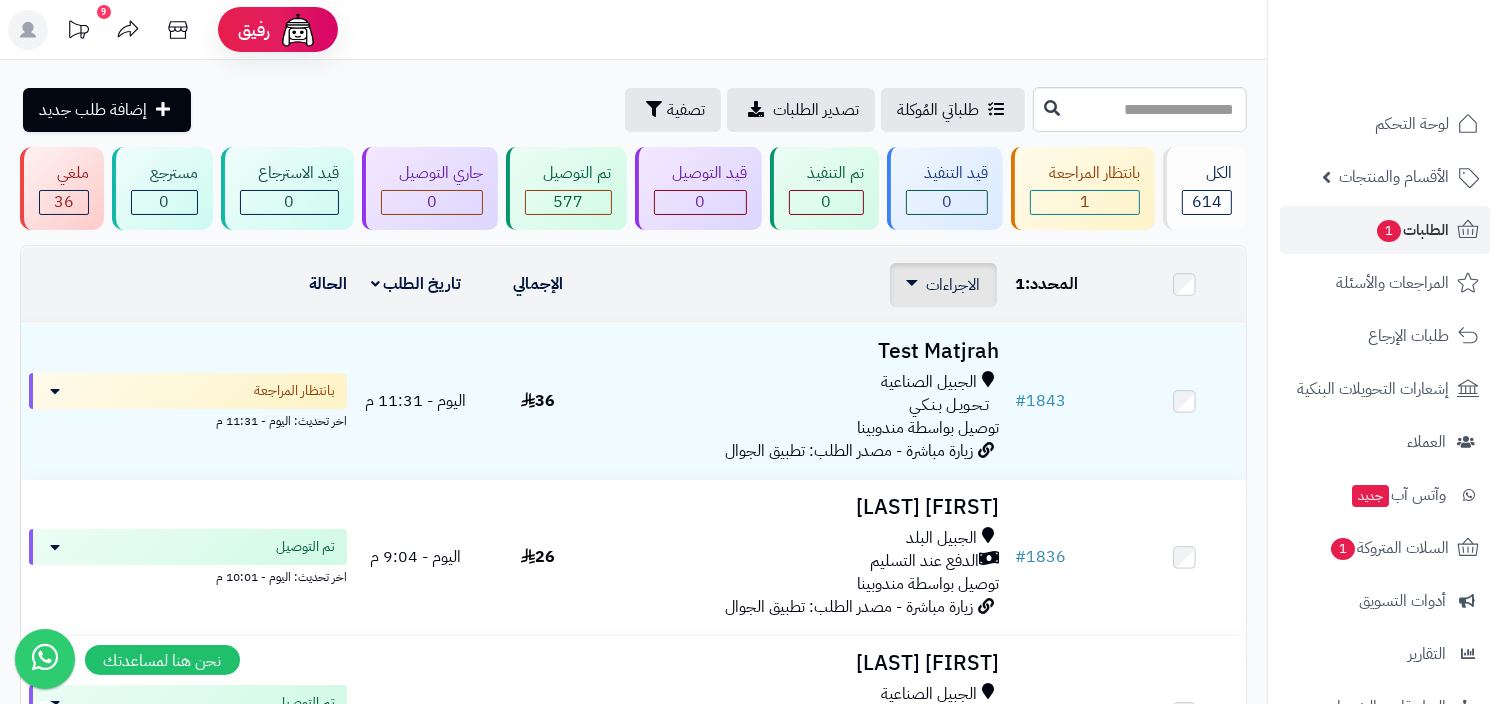 click on "الاجراءات" at bounding box center [954, 285] 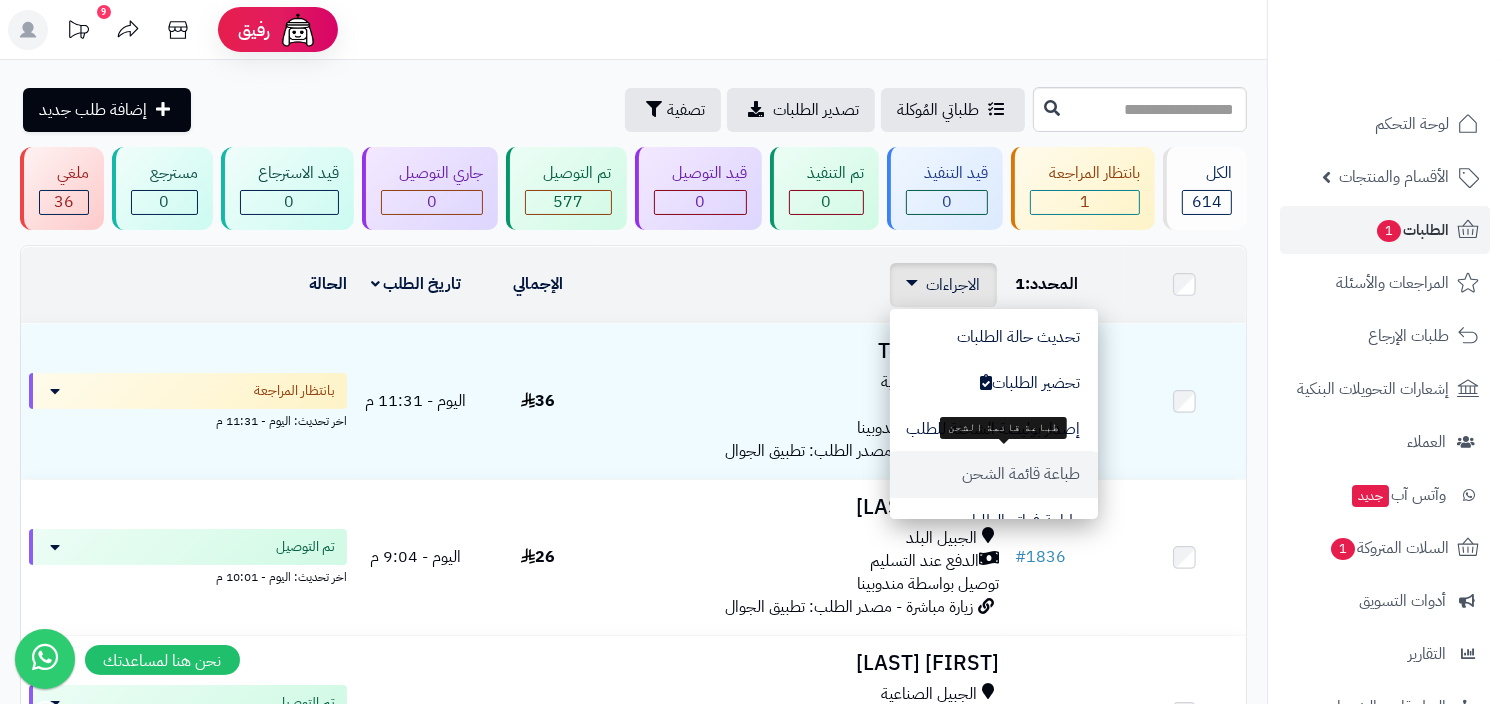 scroll, scrollTop: 161, scrollLeft: 0, axis: vertical 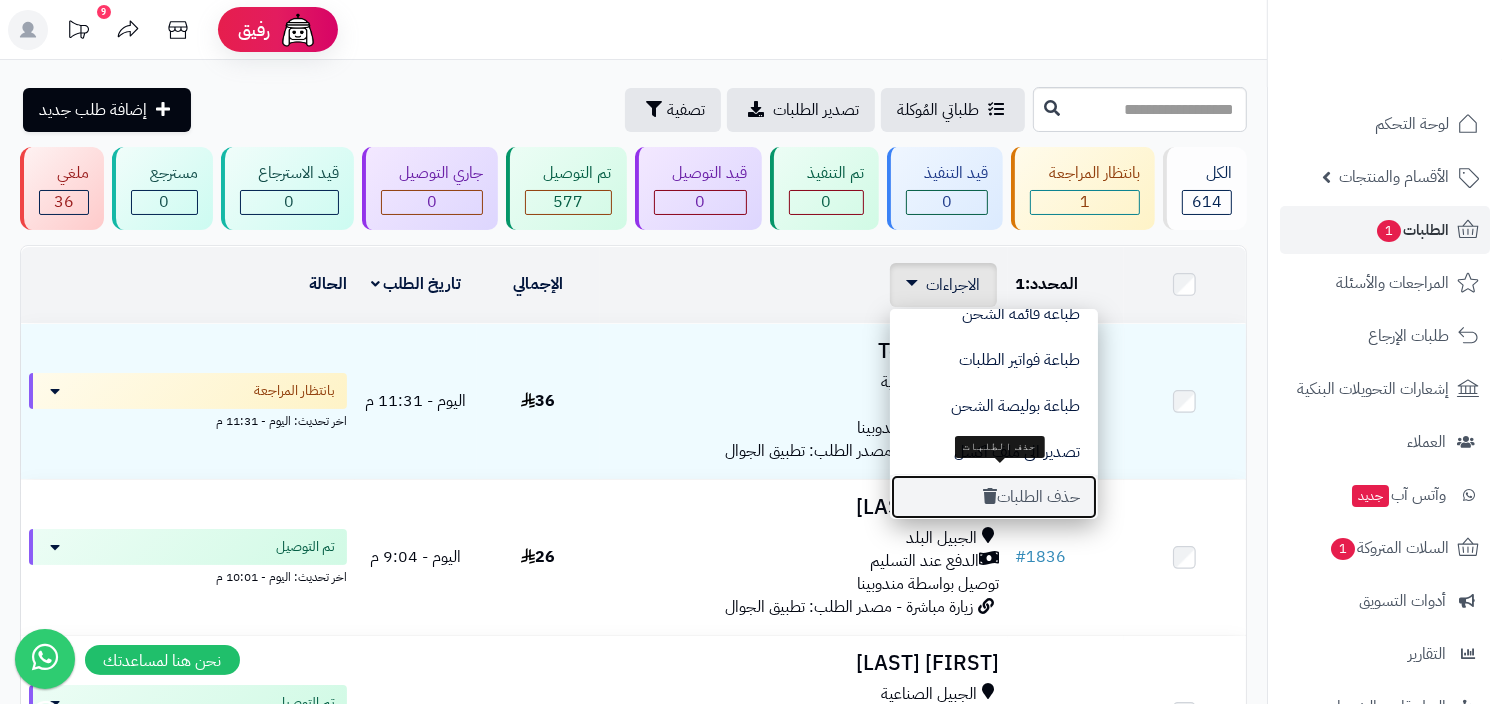 click on "حذف الطلبات" at bounding box center [994, 497] 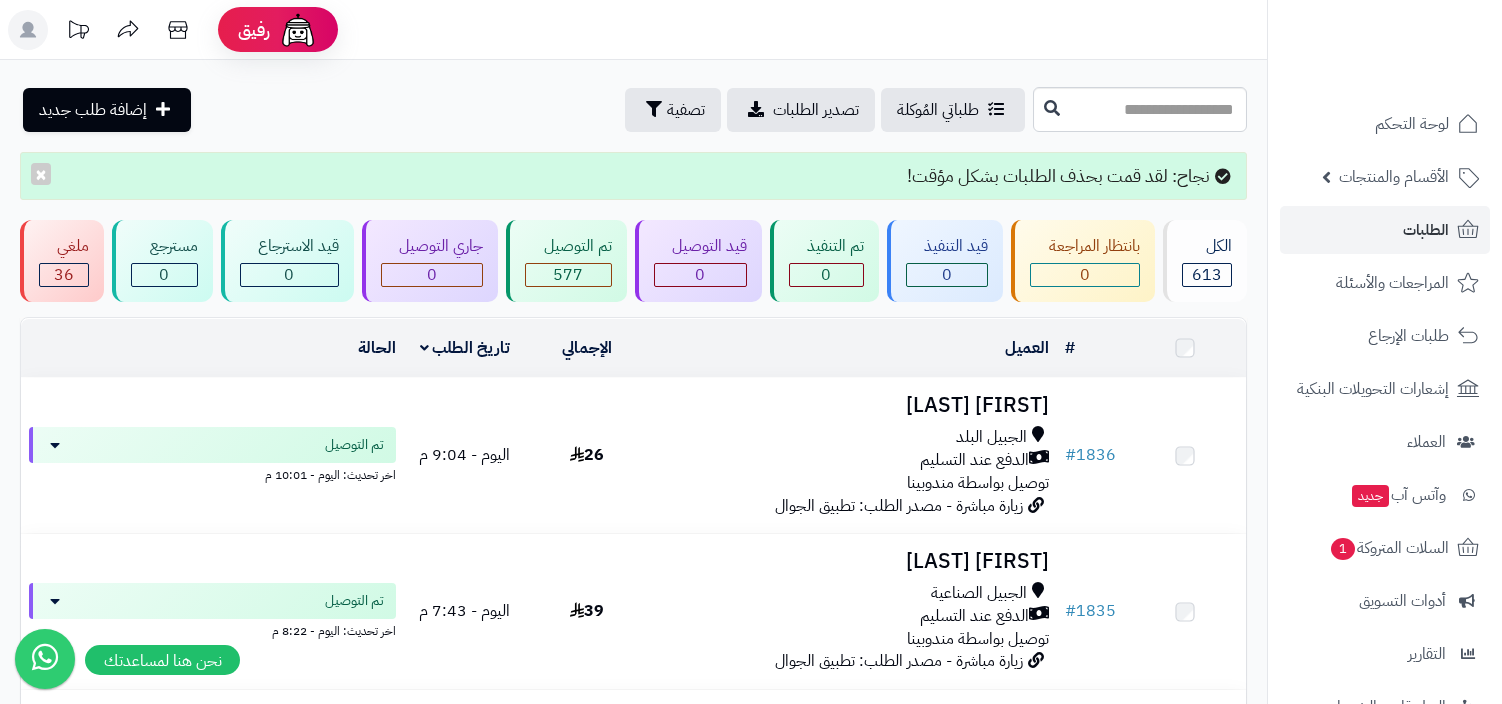 scroll, scrollTop: 0, scrollLeft: 0, axis: both 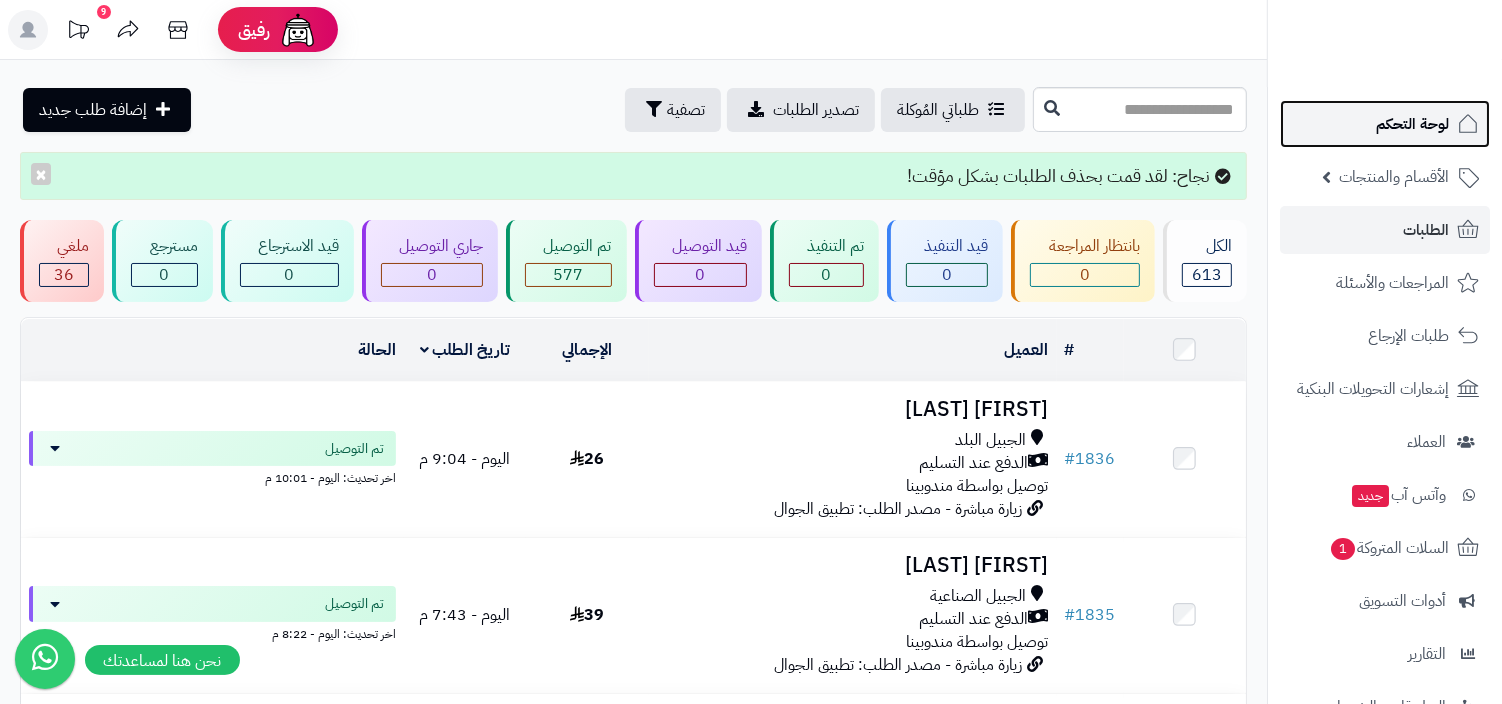 click on "لوحة التحكم" at bounding box center [1385, 124] 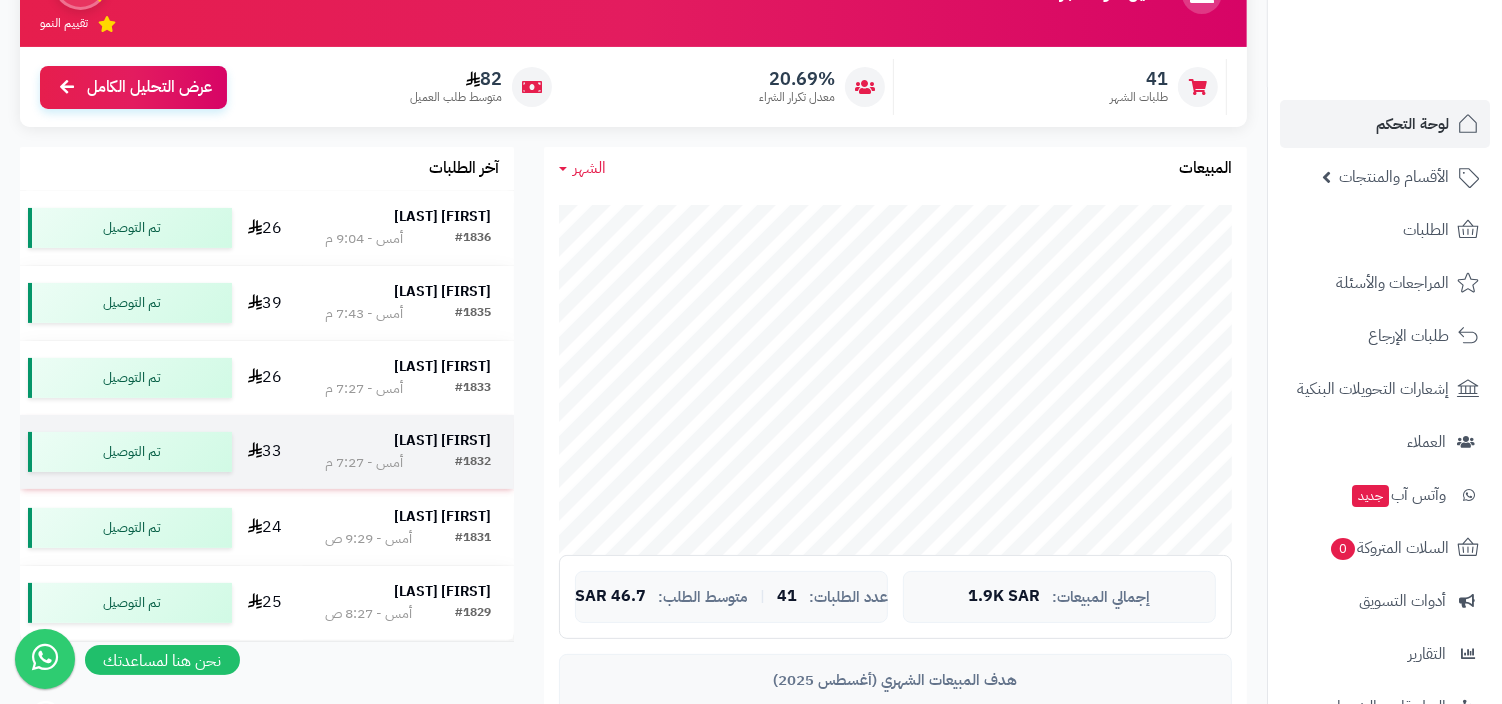 scroll, scrollTop: 393, scrollLeft: 0, axis: vertical 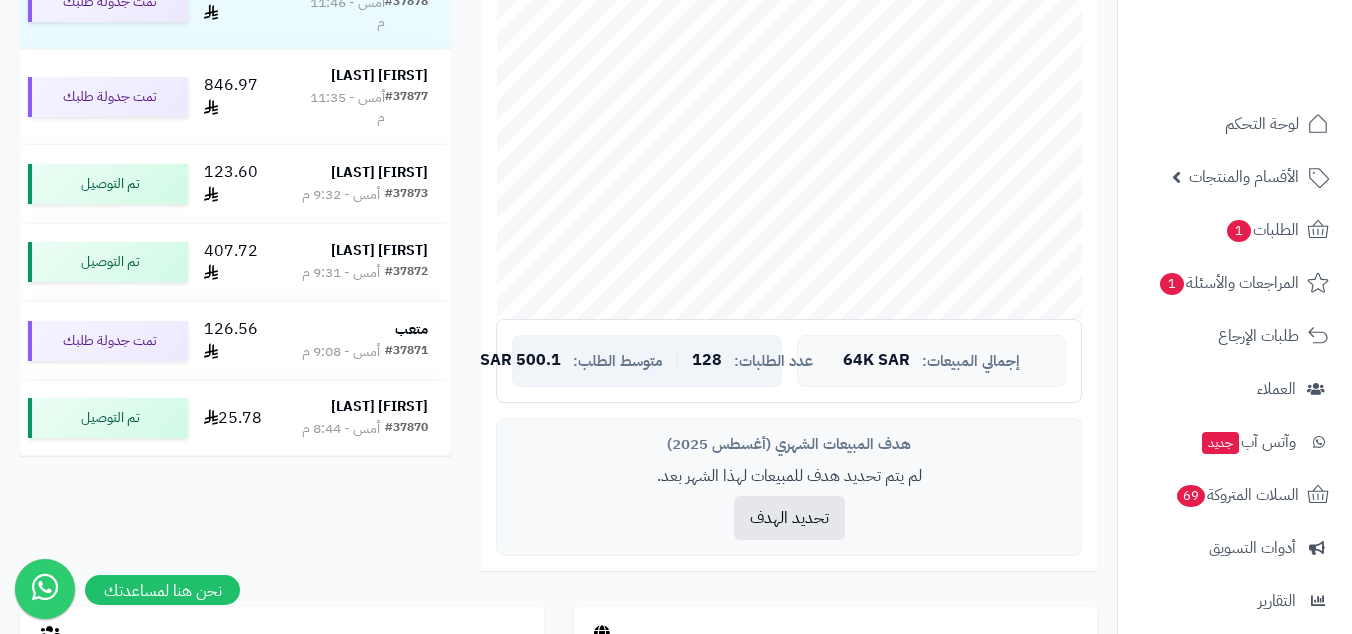 click on "500.1 SAR" at bounding box center (520, 361) 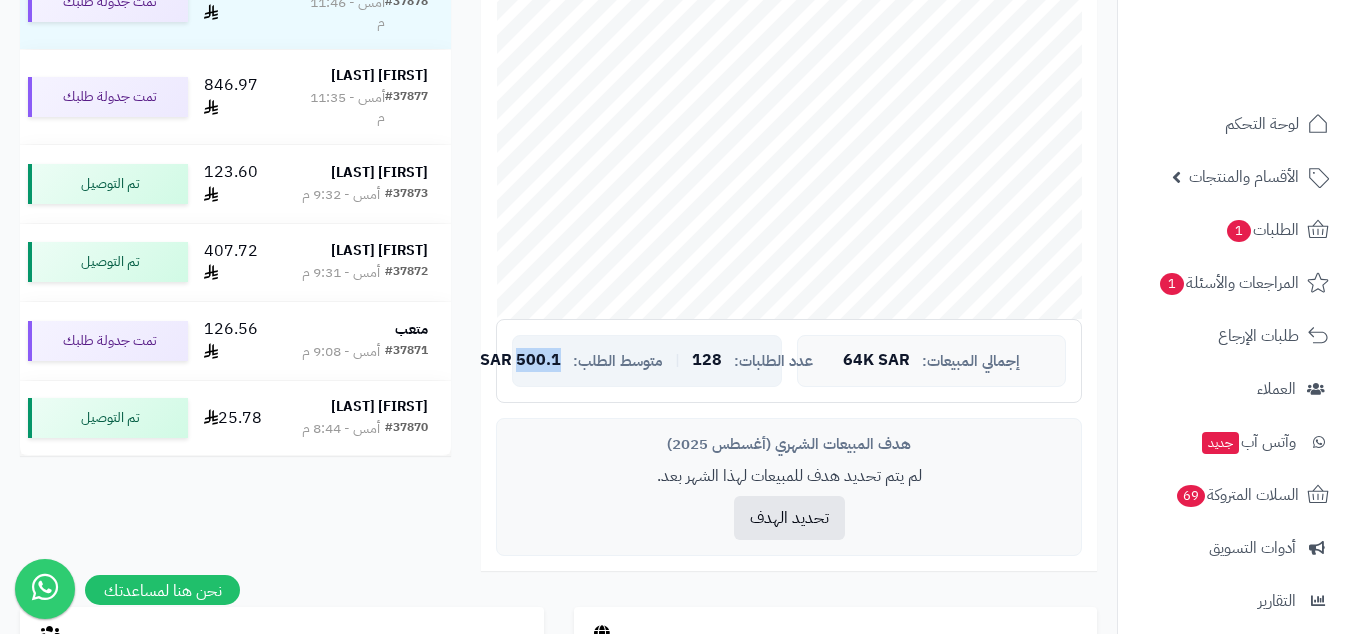 click on "500.1 SAR" at bounding box center [520, 361] 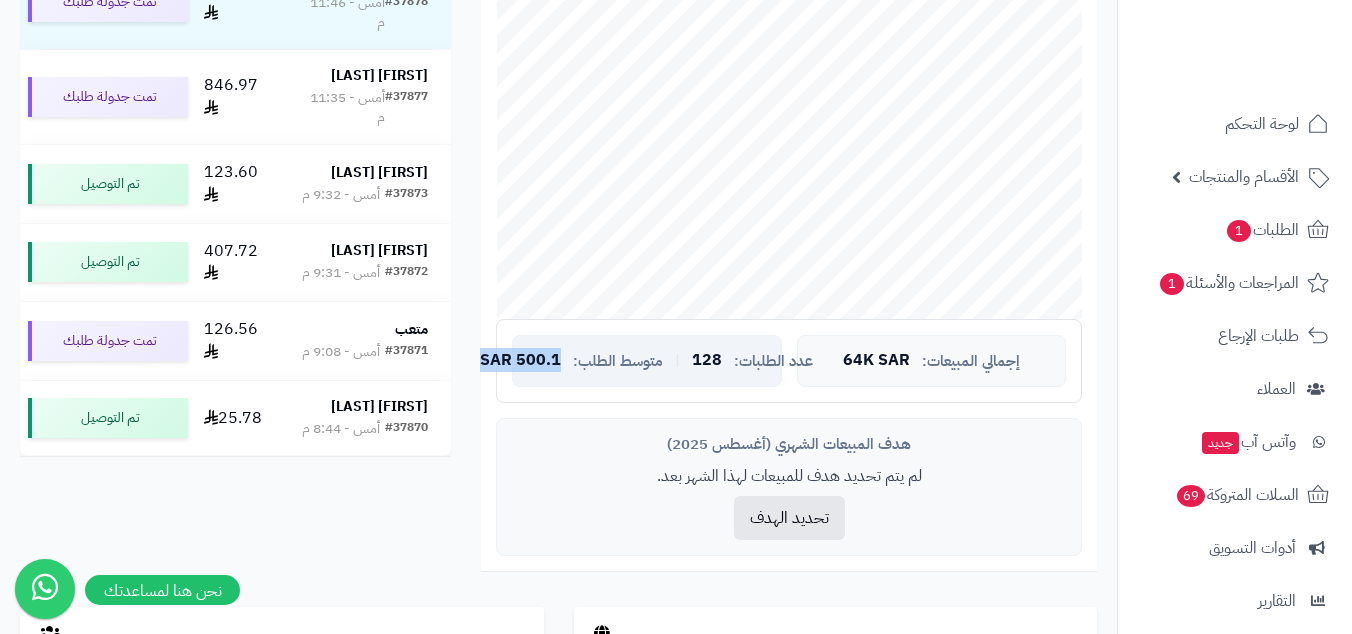 click on "متوسط الطلب:" at bounding box center [618, 361] 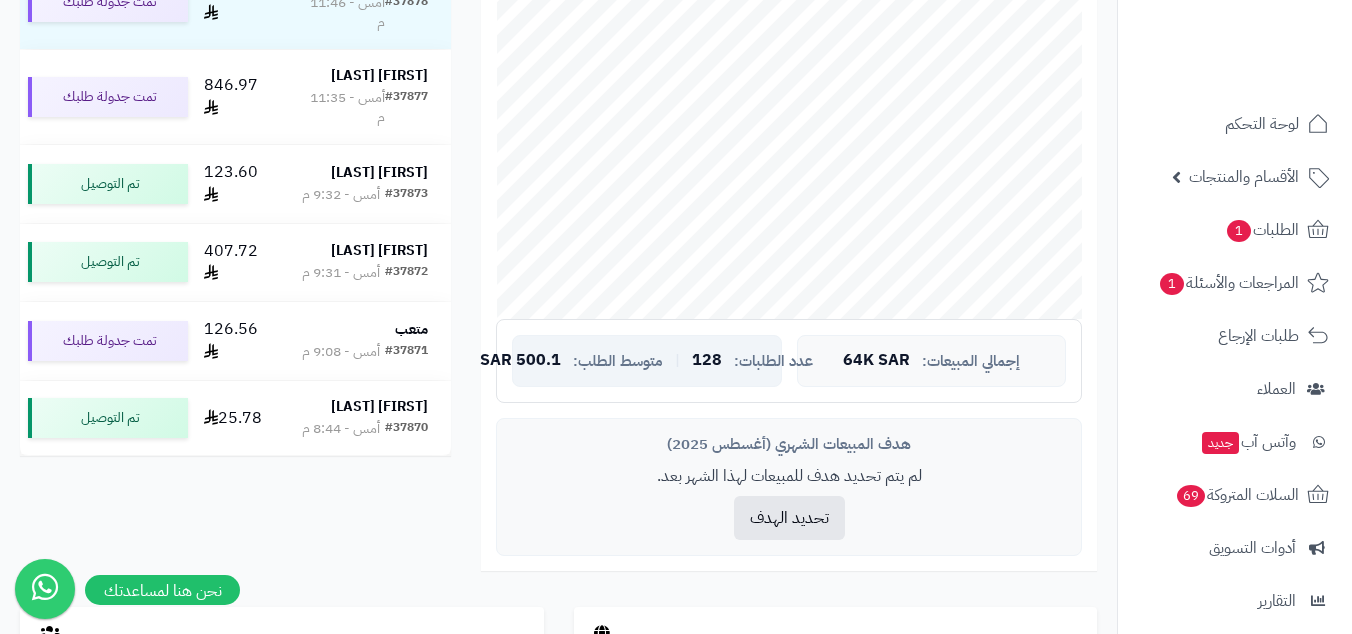 click on "متوسط الطلب:" at bounding box center (618, 361) 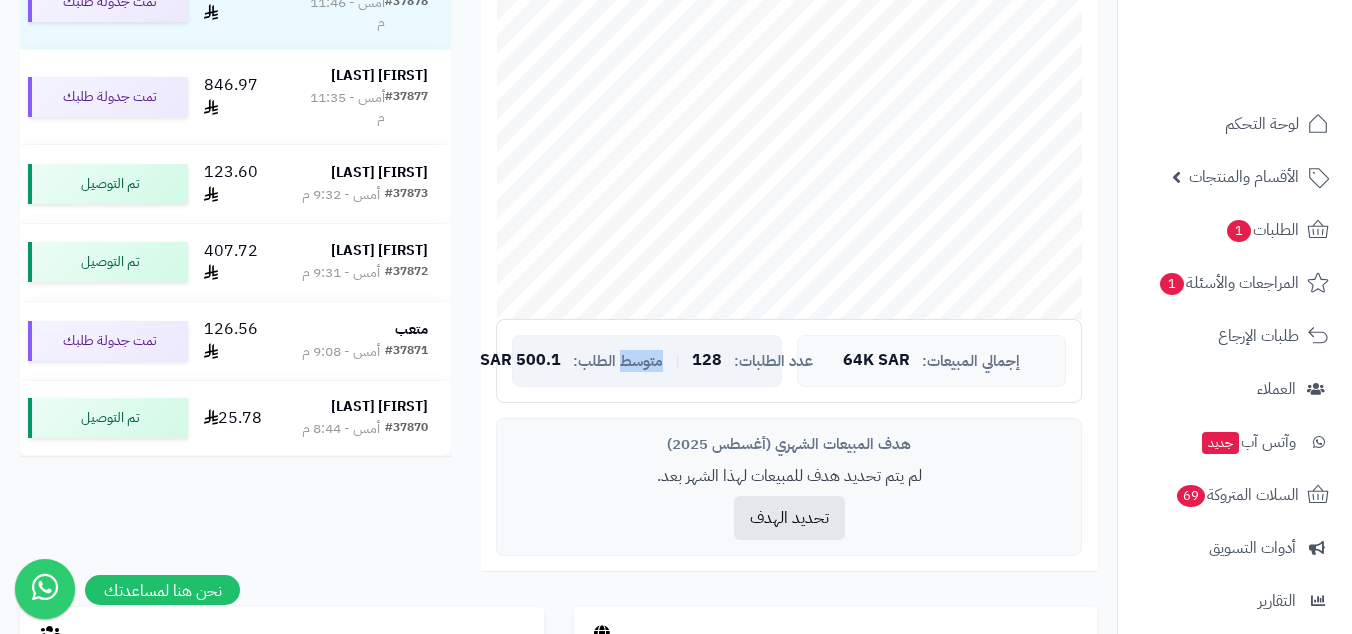 click on "متوسط الطلب:" at bounding box center [618, 361] 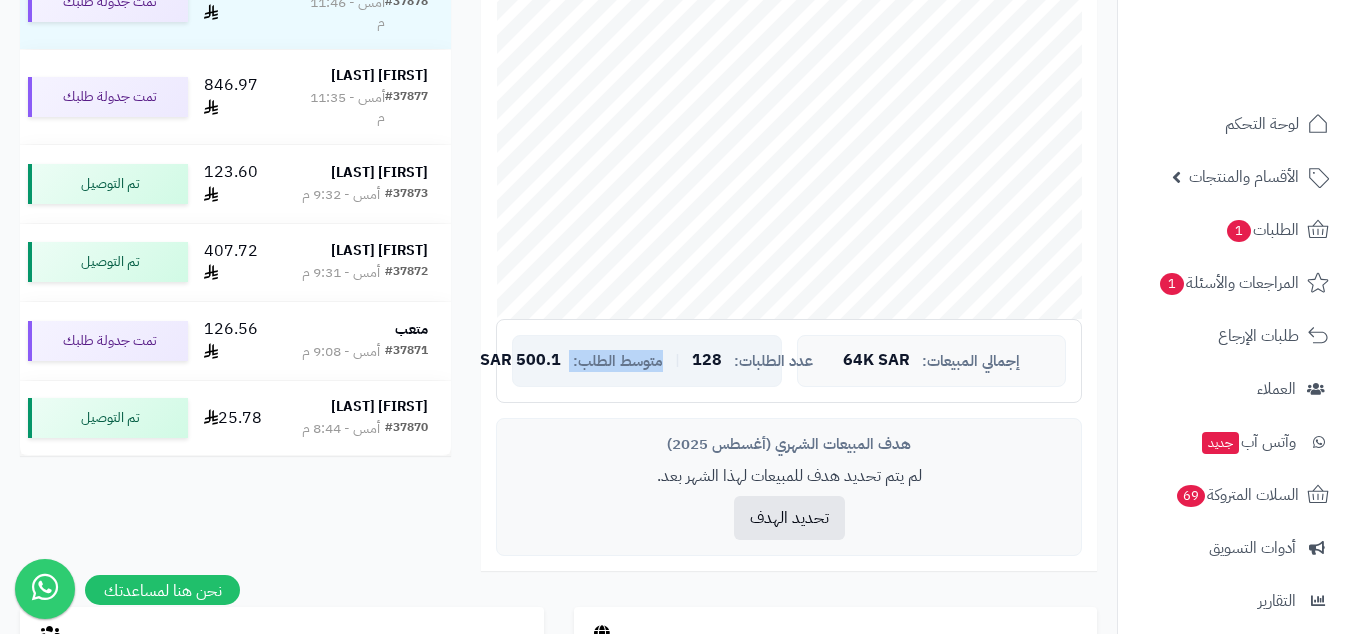 click on "متوسط الطلب:" at bounding box center [618, 361] 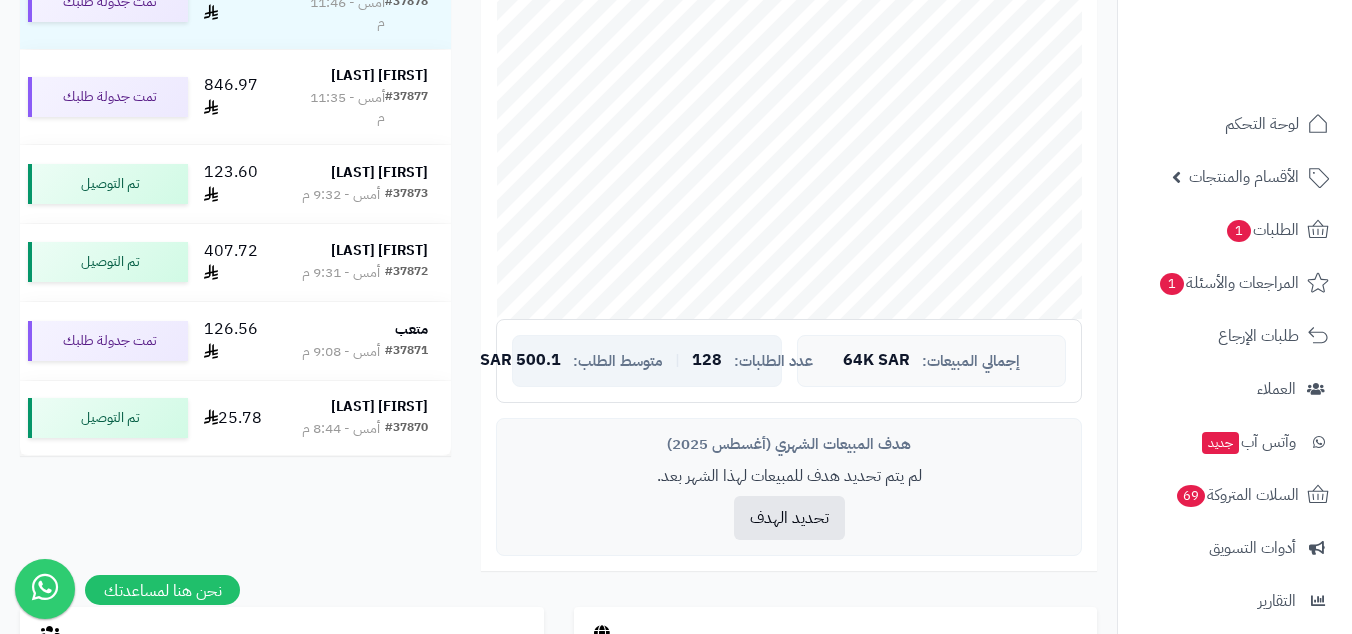 click on "متوسط الطلب:" at bounding box center [618, 361] 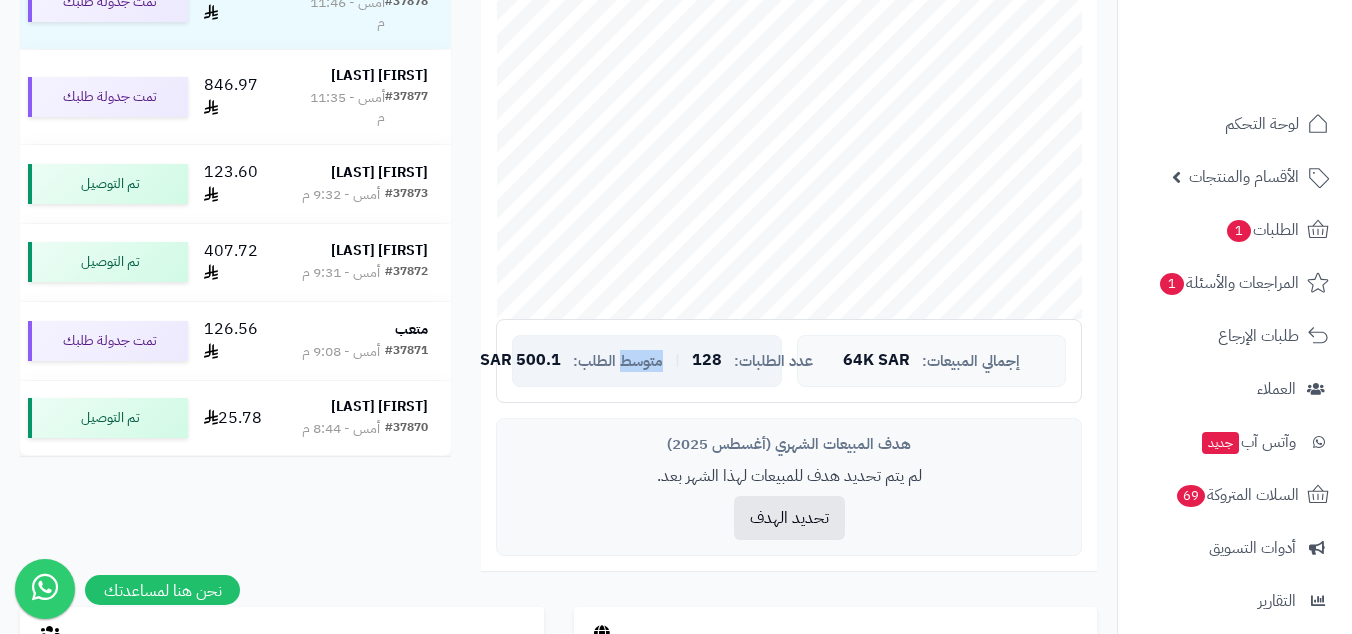 click on "متوسط الطلب:" at bounding box center [618, 361] 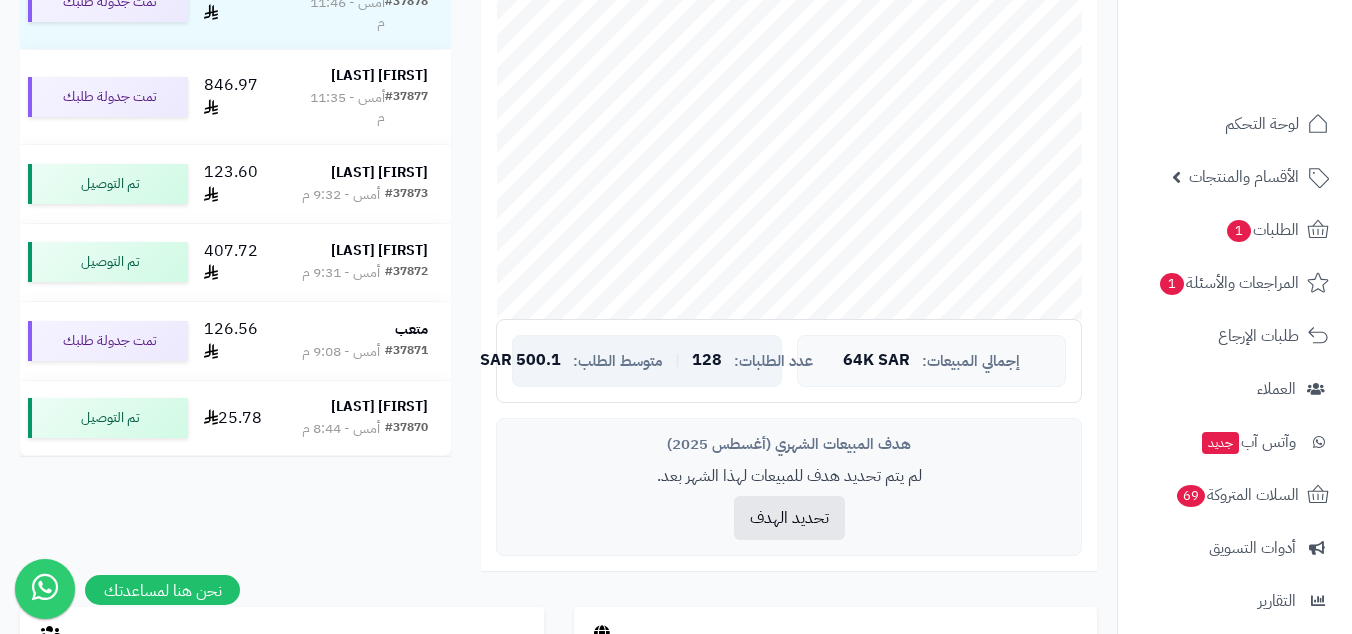 click on "متوسط الطلب:" at bounding box center (618, 361) 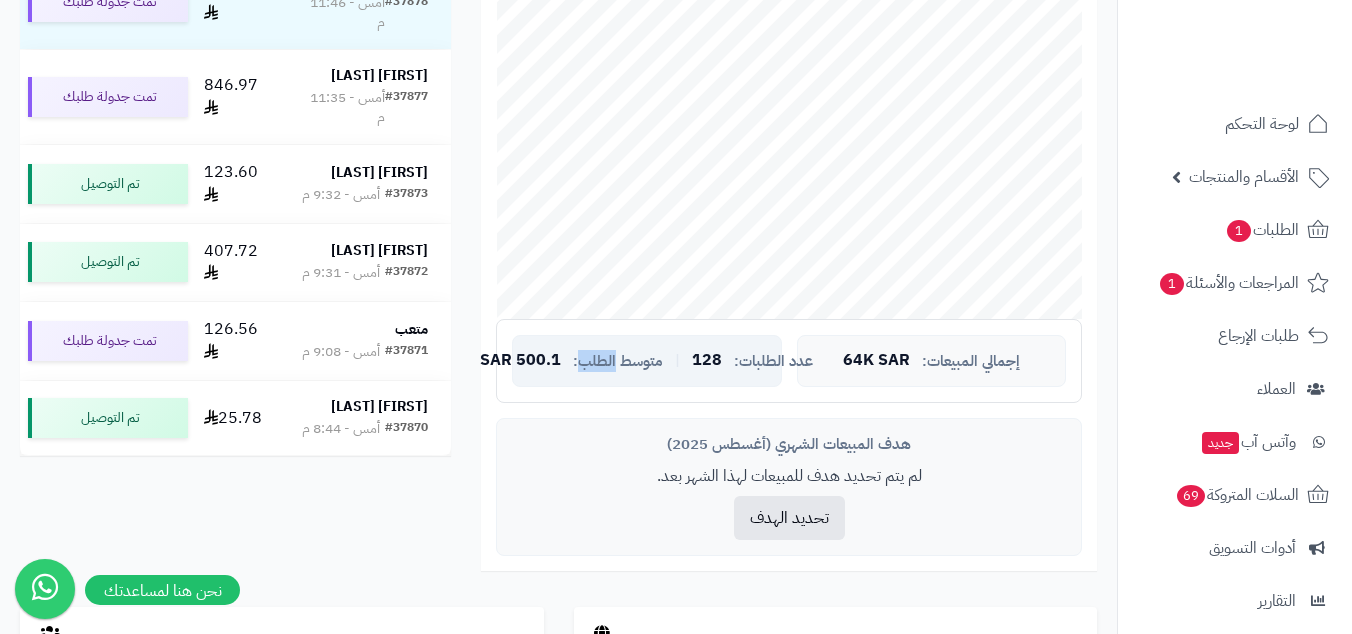 click on "عدد الطلبات:
128
|
متوسط الطلب:
500.1 SAR" at bounding box center [646, 361] 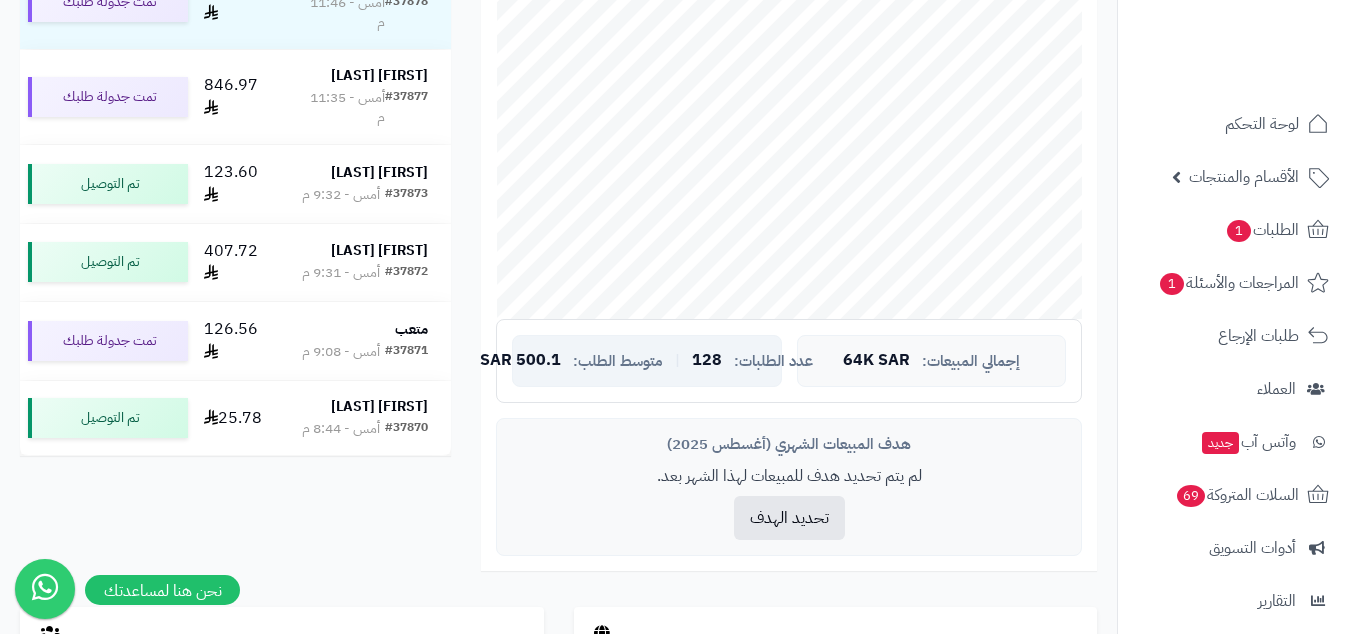 click on "عدد الطلبات:
128
|
متوسط الطلب:
500.1 SAR" at bounding box center (646, 361) 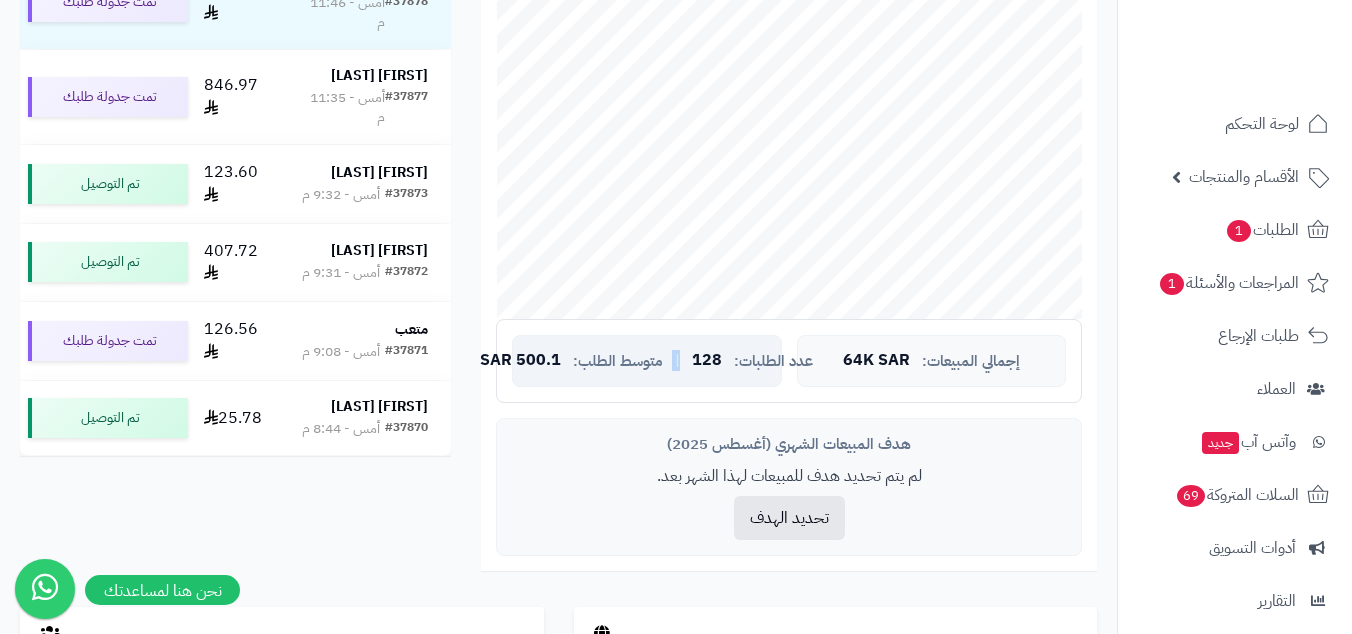 click on "عدد الطلبات:" at bounding box center [773, 361] 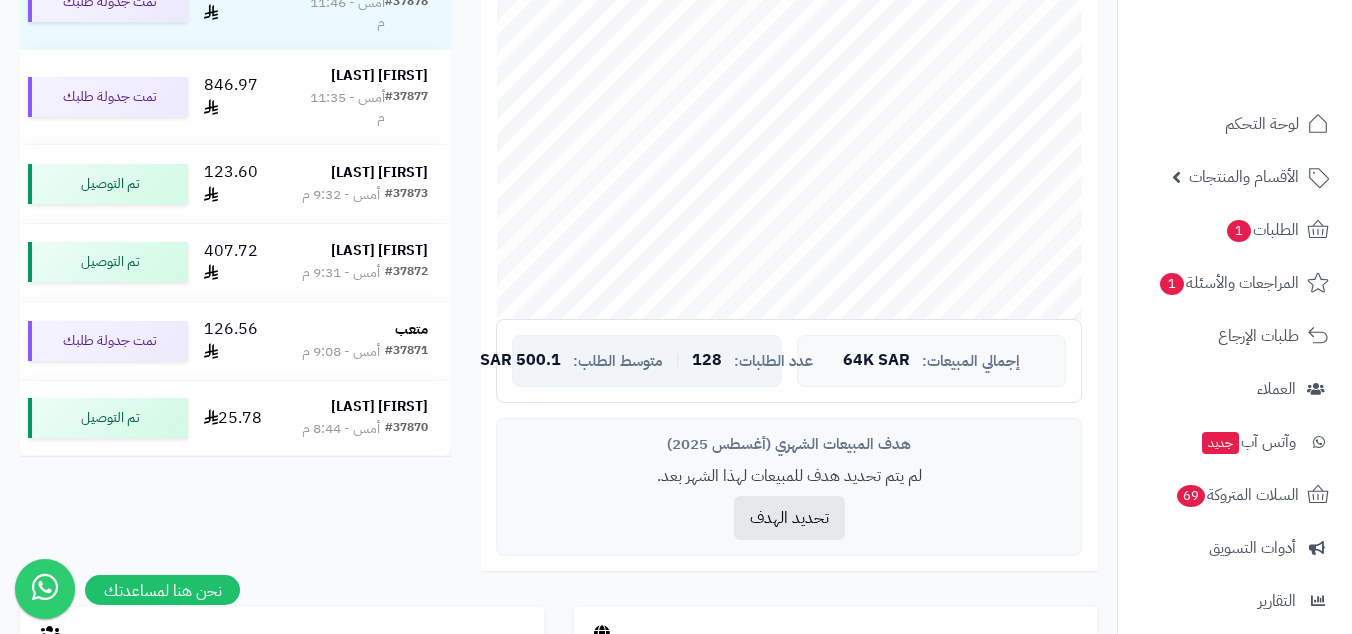 click on "عدد الطلبات:" at bounding box center (773, 361) 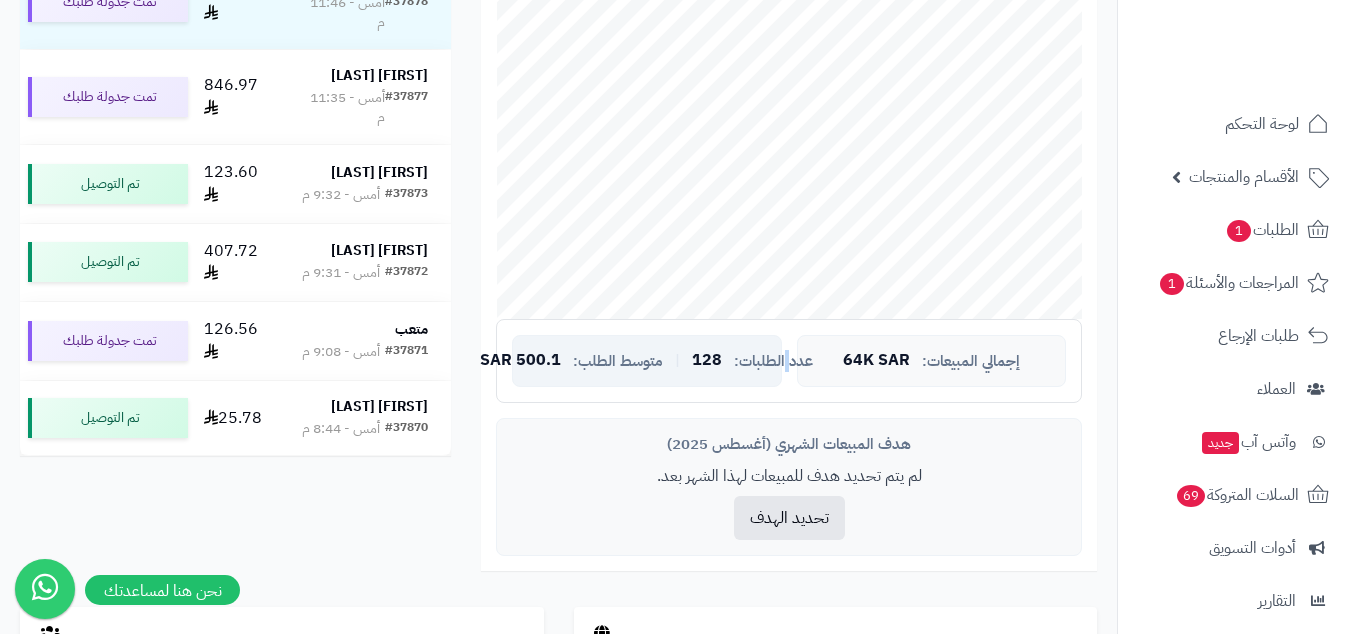 click on "عدد الطلبات:" at bounding box center (773, 361) 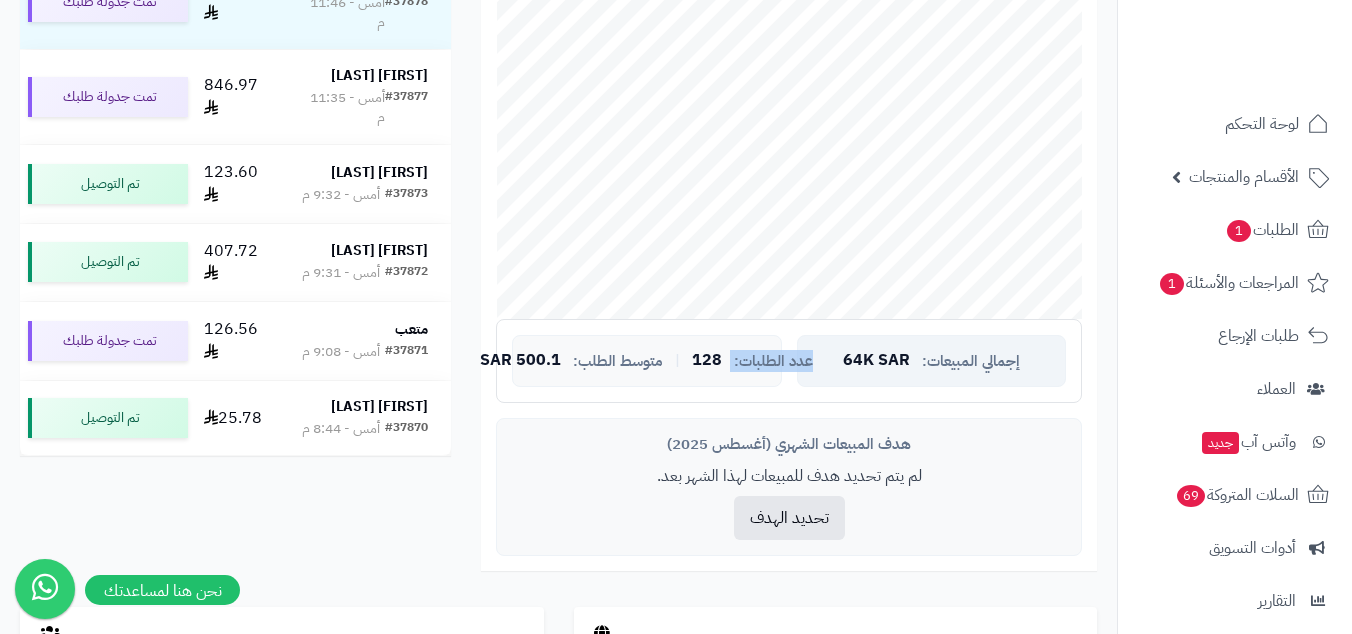 click on "إجمالي المبيعات:
64K SAR" at bounding box center [931, 361] 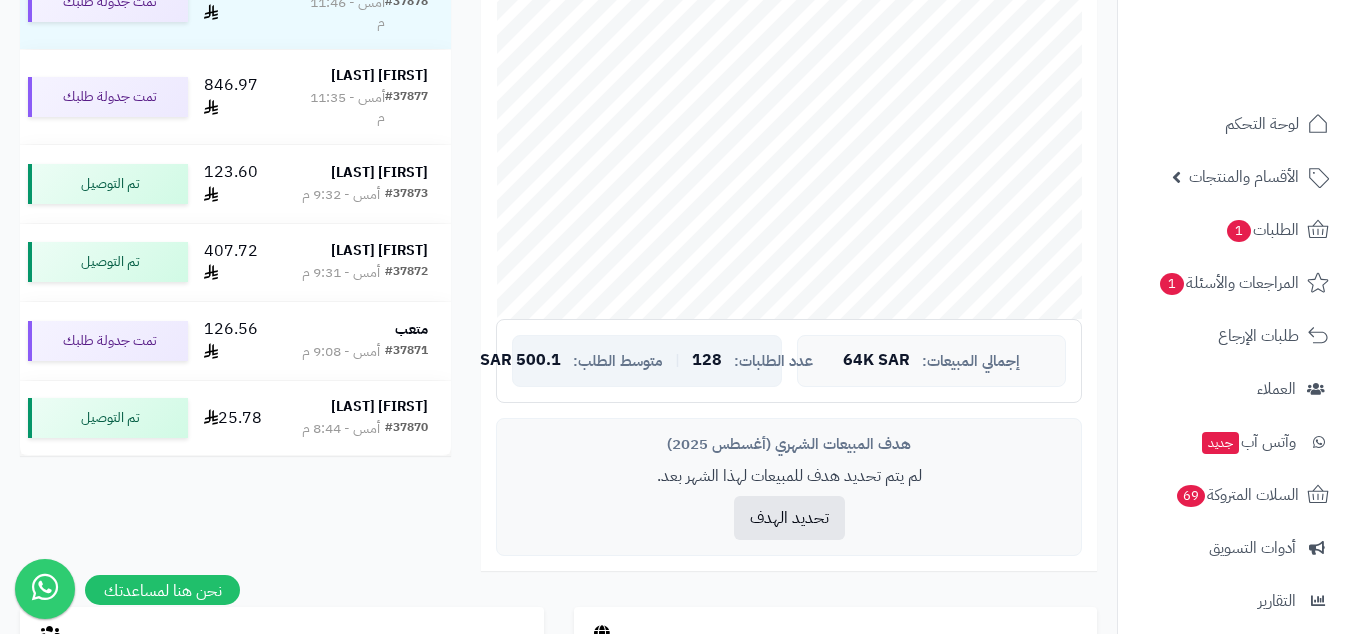 click on "عدد الطلبات:" at bounding box center (773, 361) 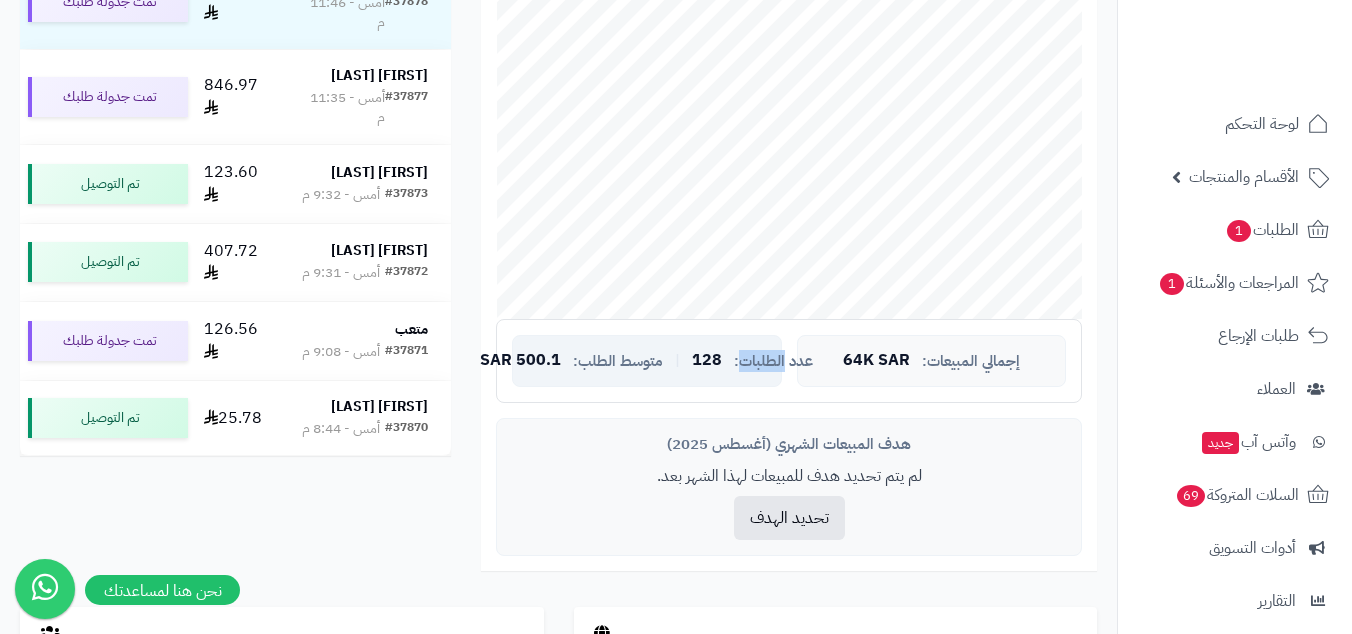 click on "عدد الطلبات:" at bounding box center (773, 361) 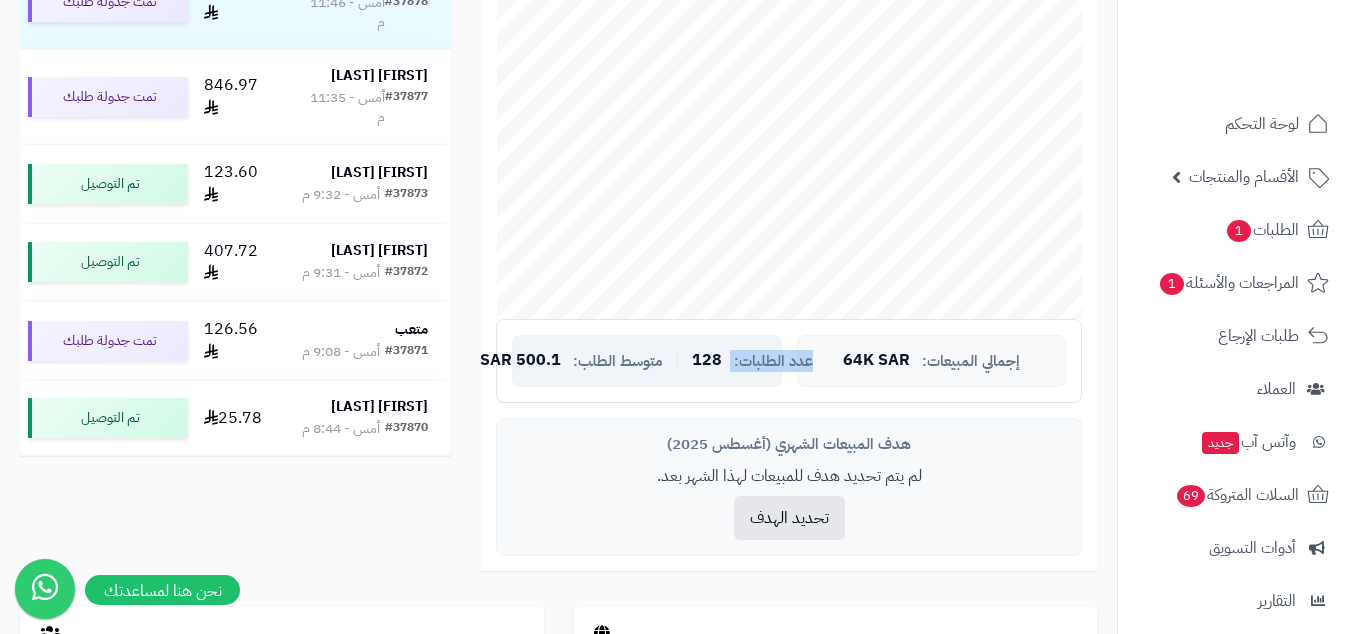 click on "عدد الطلبات:" at bounding box center [773, 361] 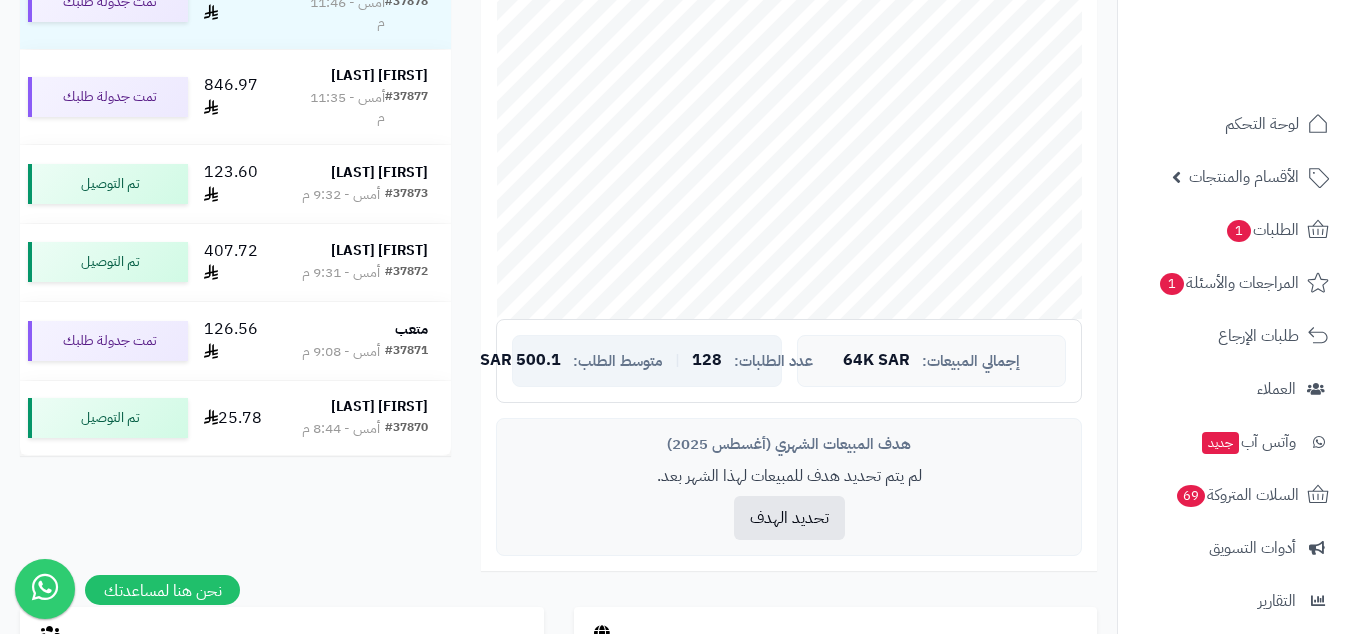 click on "عدد الطلبات:" at bounding box center [773, 361] 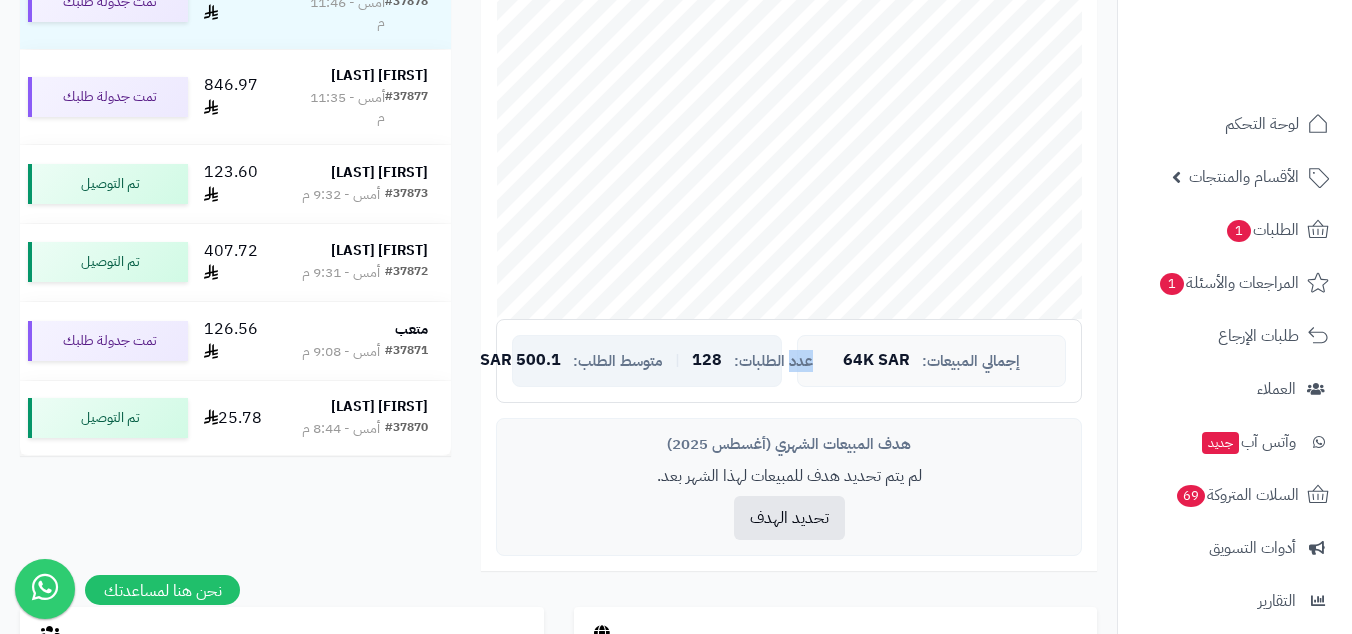 click on "عدد الطلبات:" at bounding box center (773, 361) 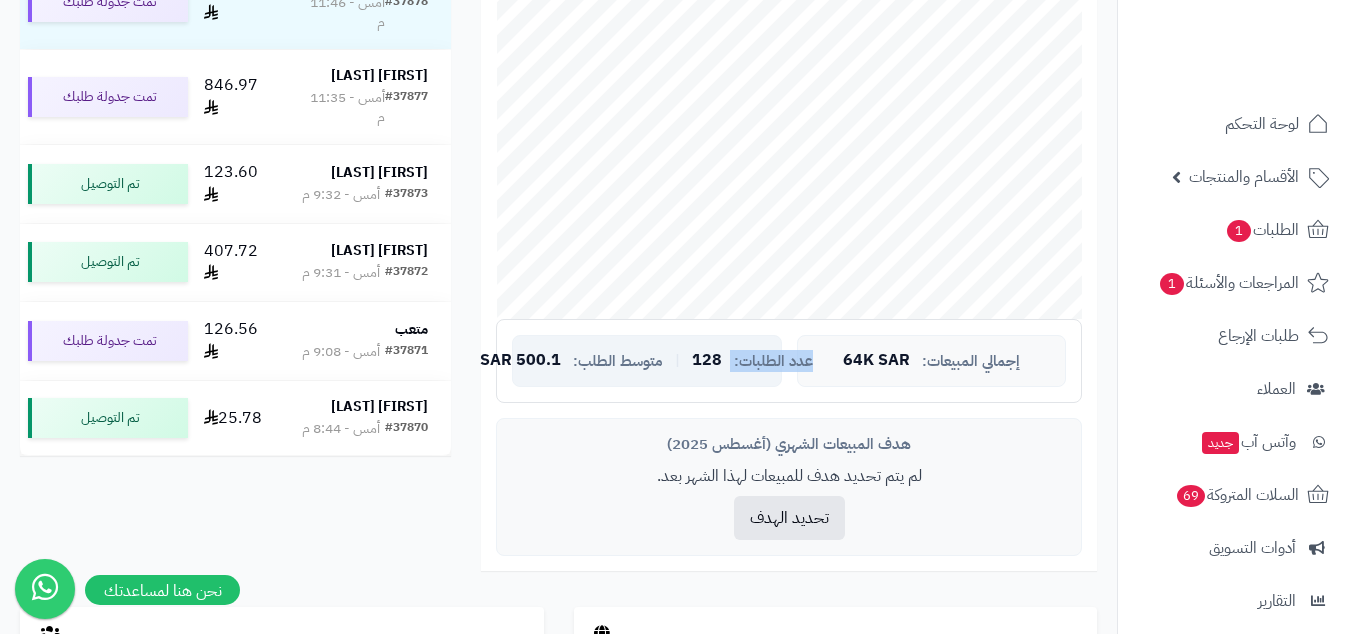 click on "عدد الطلبات:" at bounding box center [773, 361] 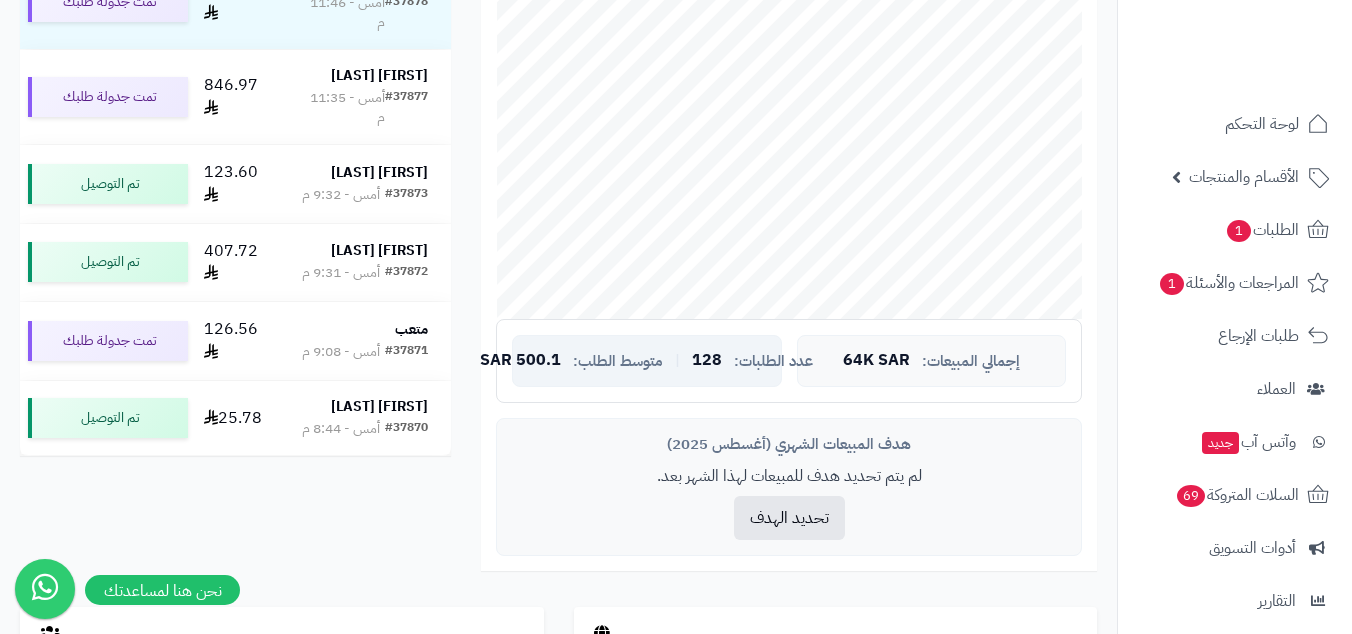 click on "عدد الطلبات:" at bounding box center [773, 361] 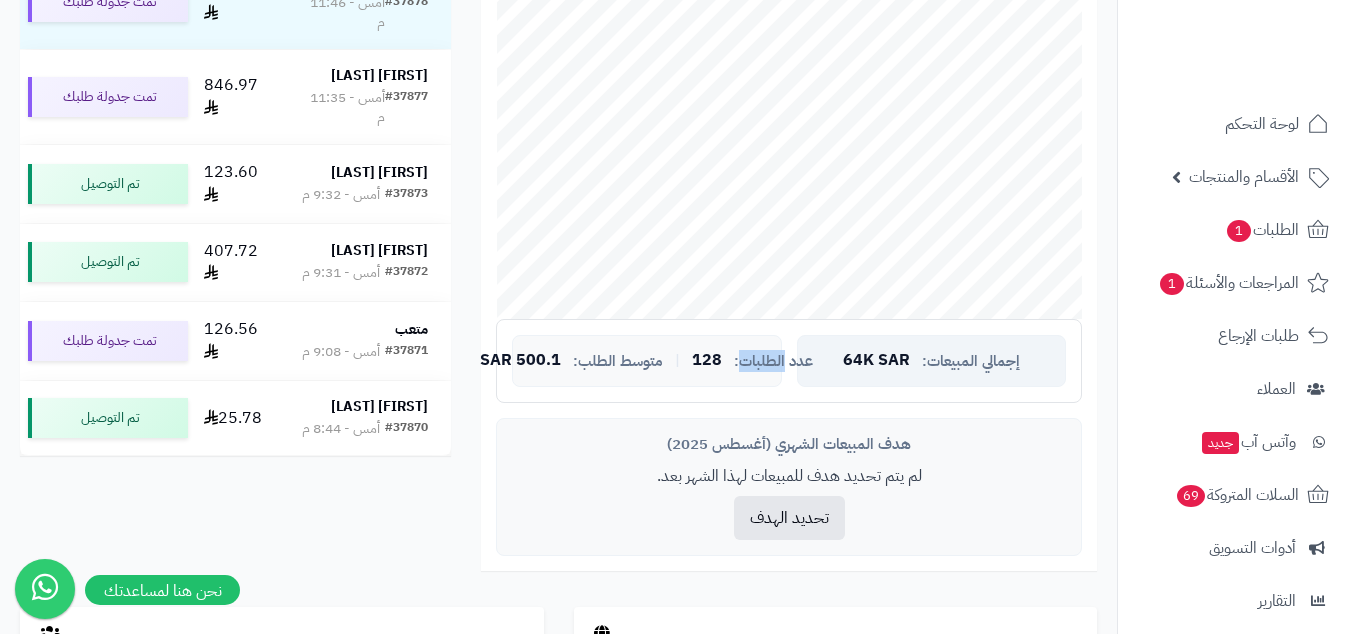 click on "64K SAR" at bounding box center [876, 361] 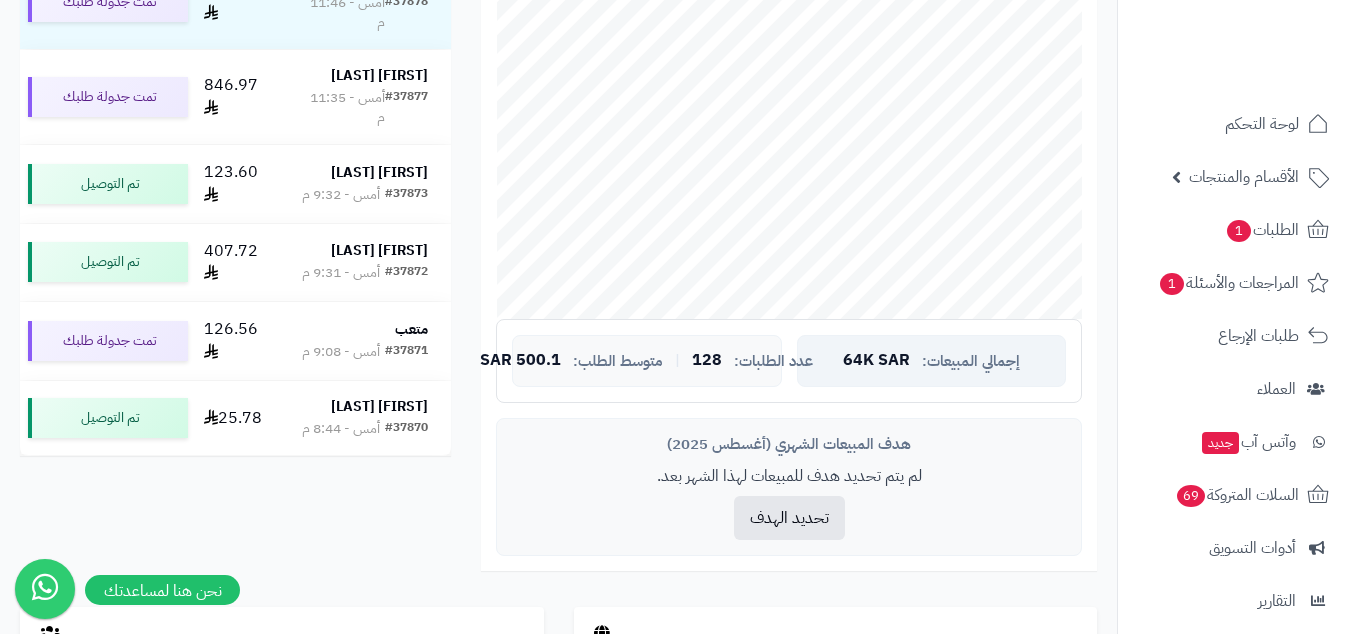 click on "إجمالي المبيعات:" at bounding box center (971, 361) 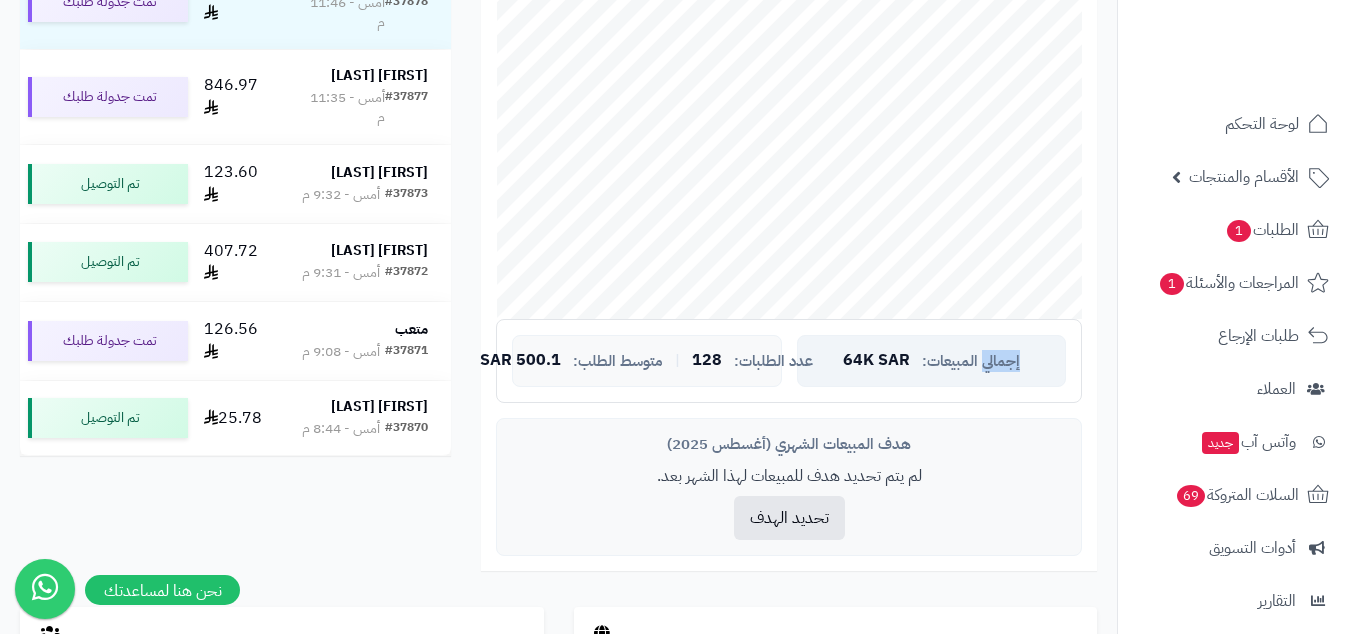 copy on "إجمالي" 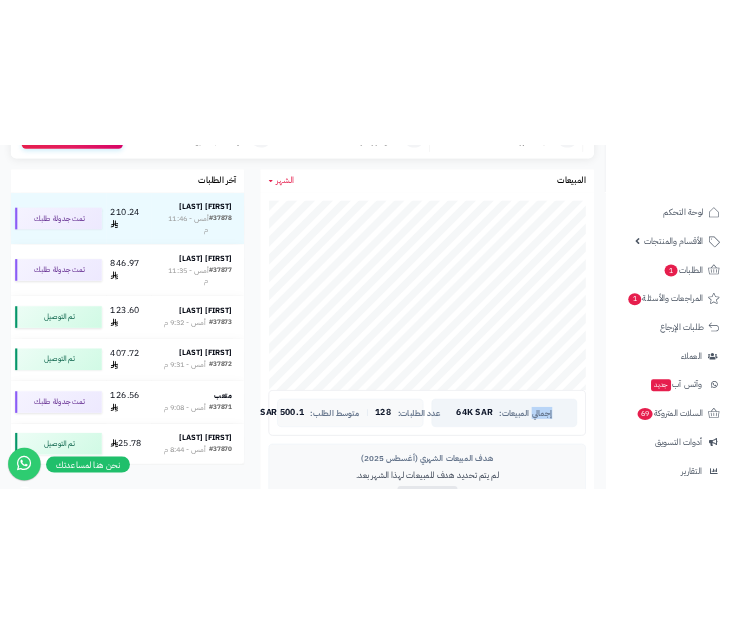 scroll, scrollTop: 333, scrollLeft: 0, axis: vertical 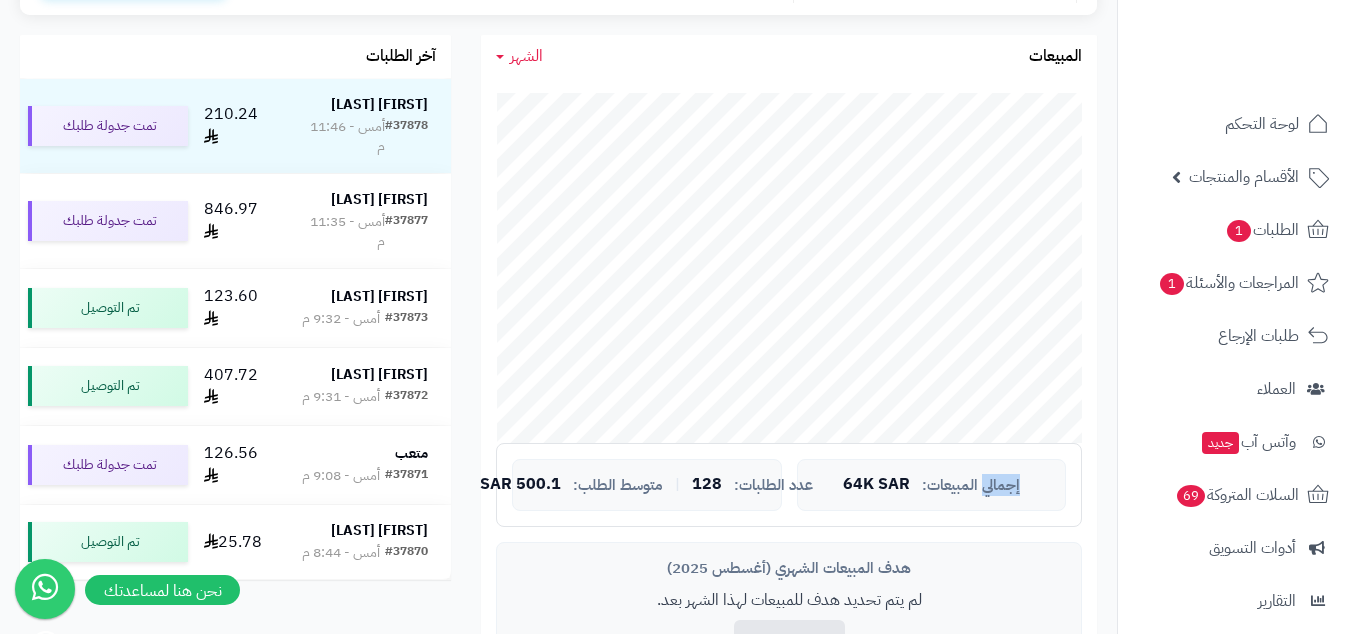 copy on "إجمالي" 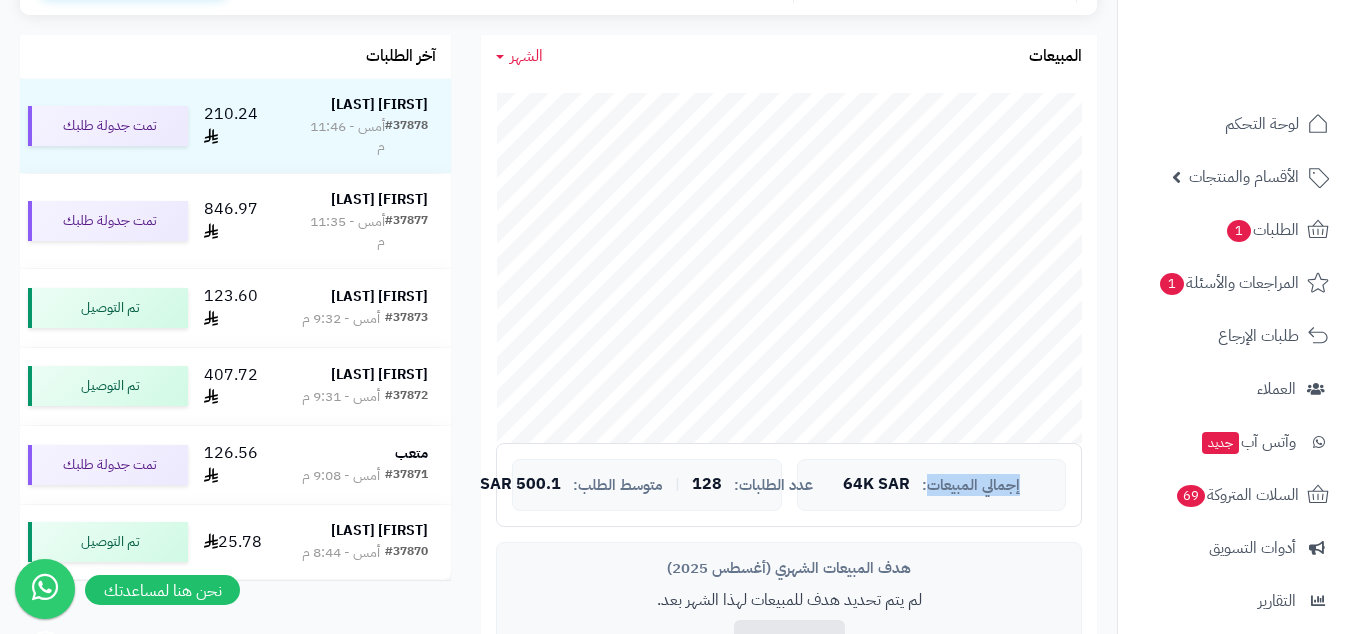 drag, startPoint x: 928, startPoint y: 487, endPoint x: 1068, endPoint y: 487, distance: 140 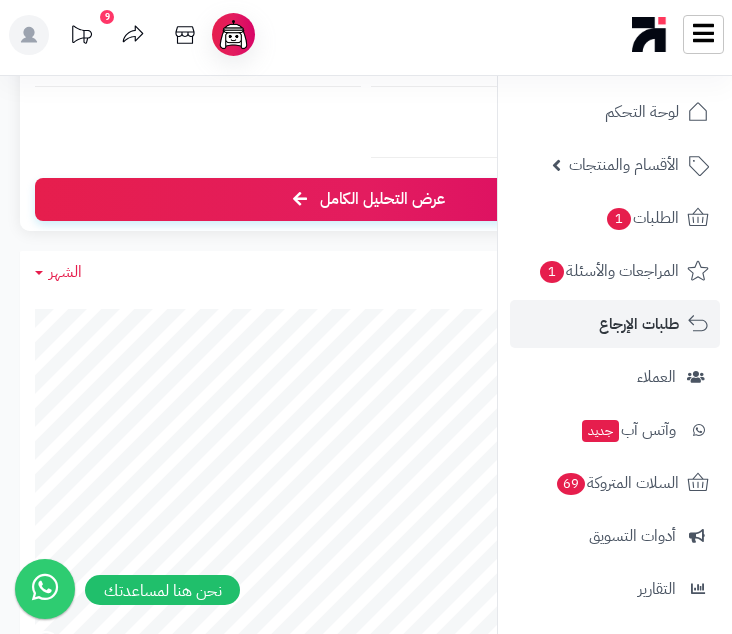 scroll, scrollTop: 228, scrollLeft: 0, axis: vertical 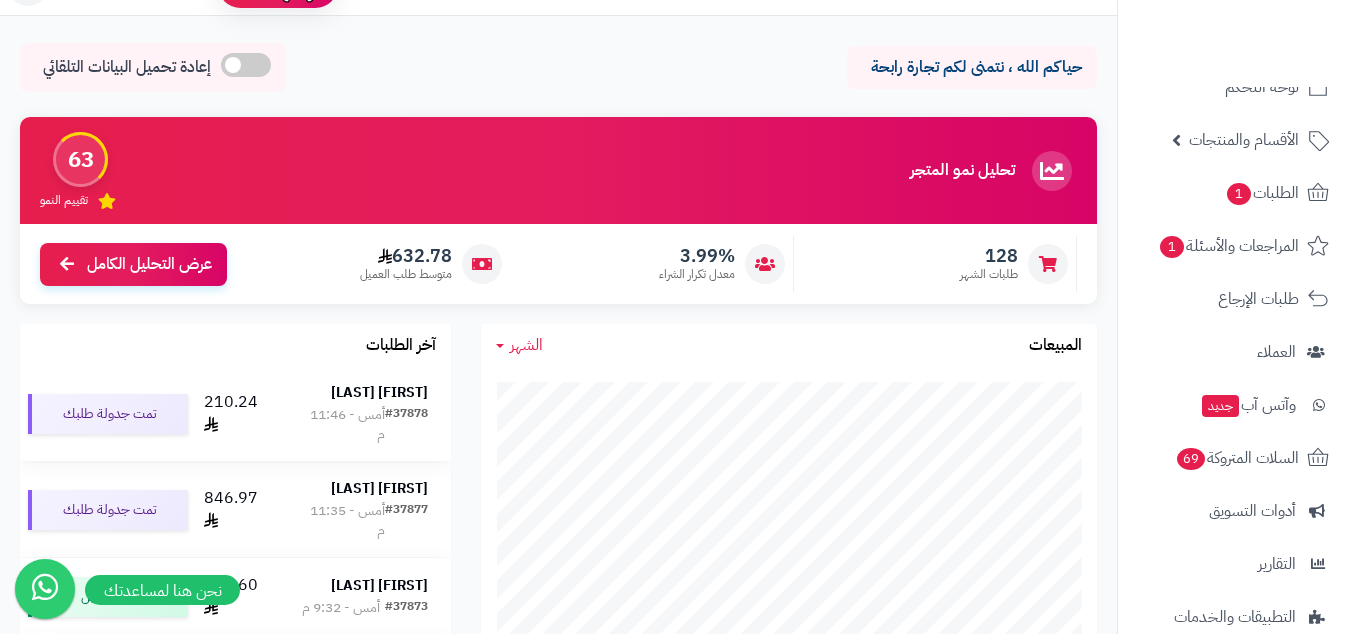 click on "أمس - 11:46 م" at bounding box center (343, 425) 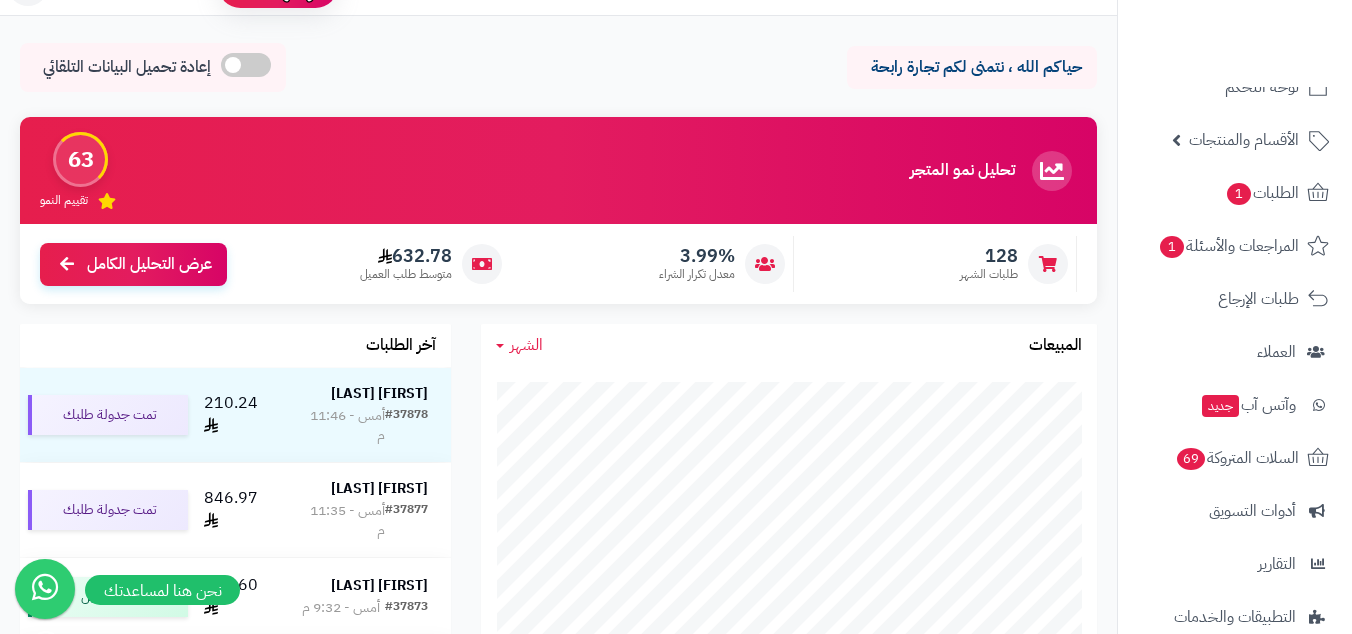 scroll, scrollTop: 250, scrollLeft: 0, axis: vertical 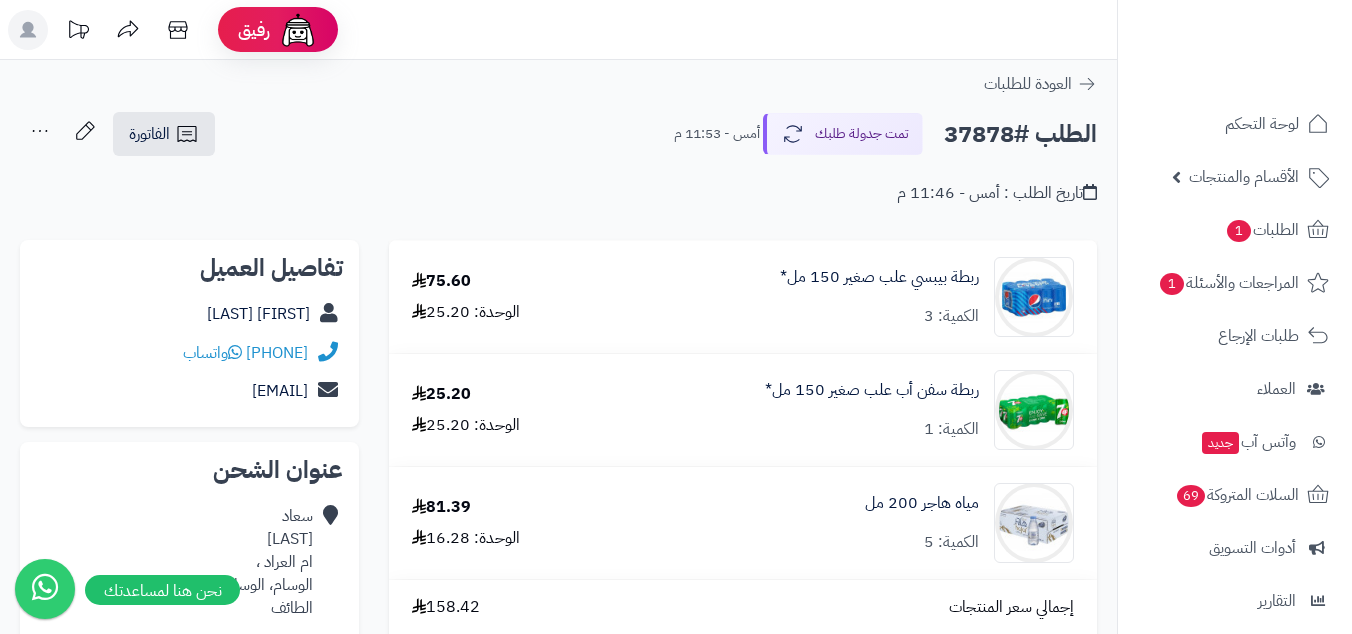 click on "تاريخ الطلب : أمس - 11:46 م" at bounding box center [997, 193] 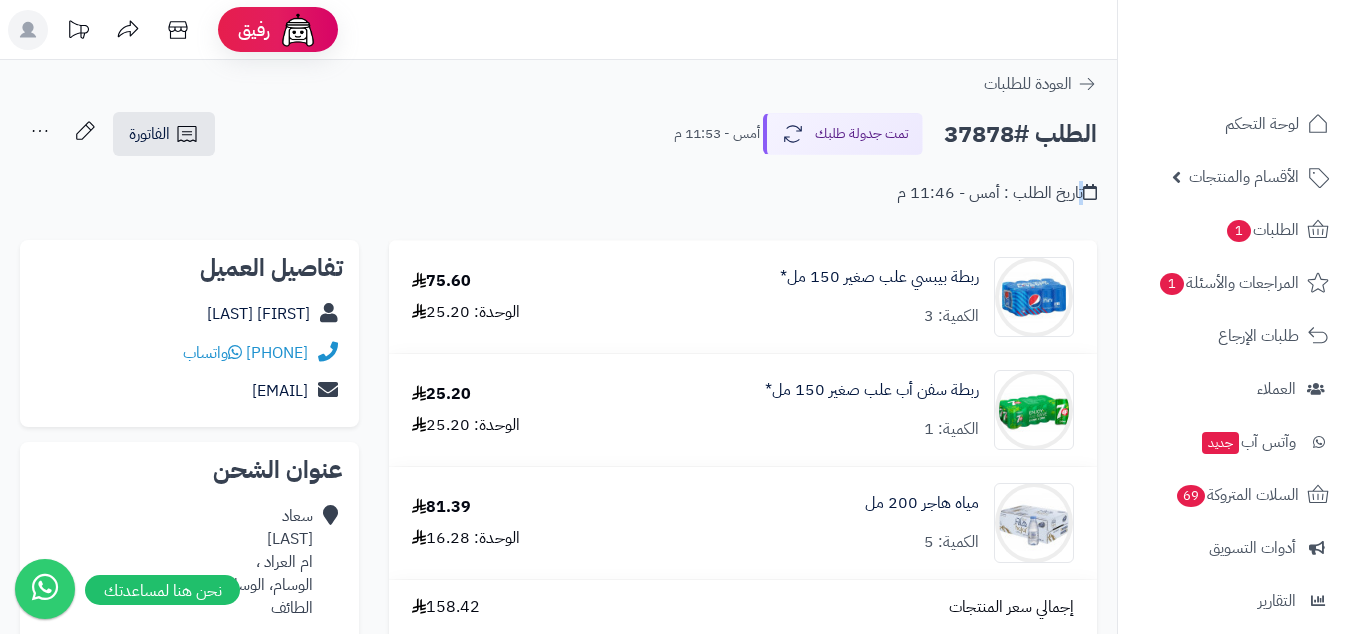 click on "تاريخ الطلب : أمس - 11:46 م" at bounding box center (997, 193) 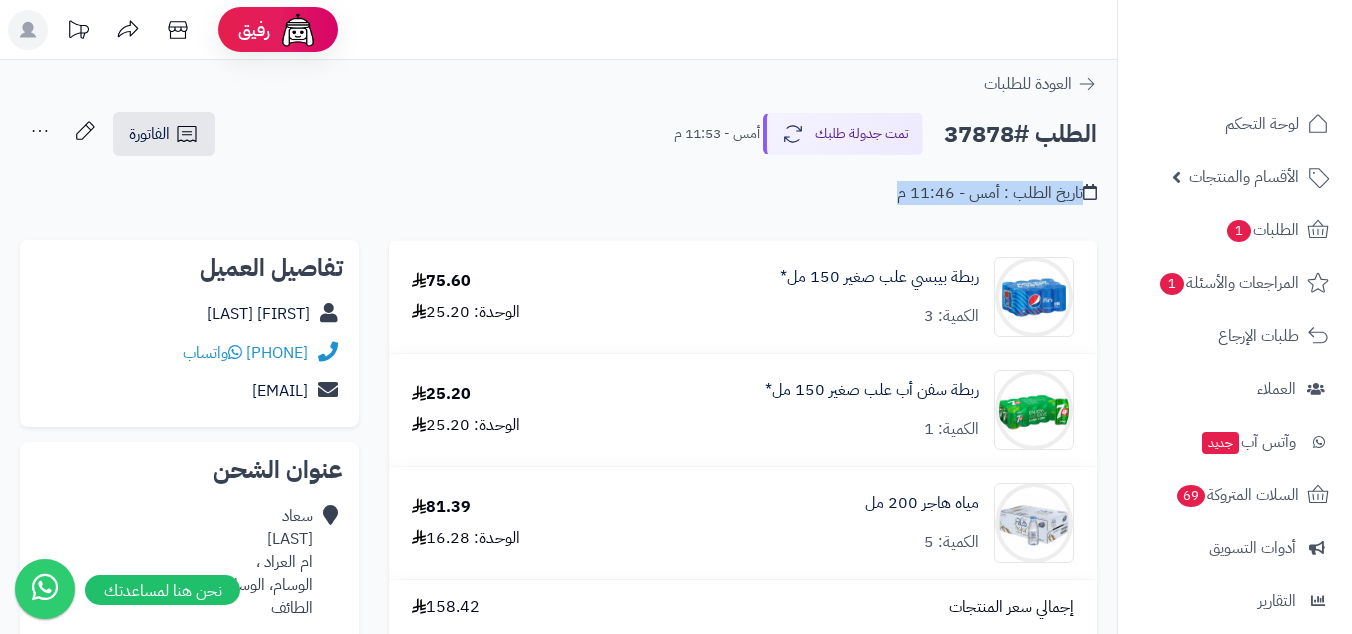 click on "**********" at bounding box center [558, 168] 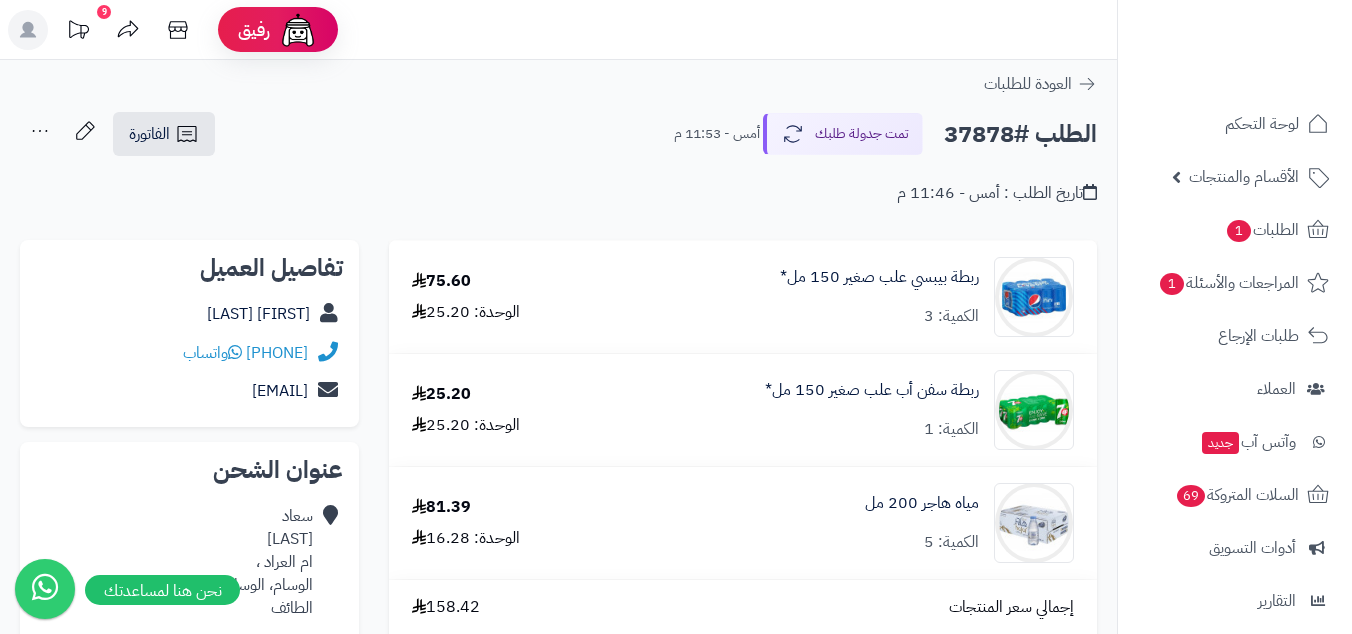 click on "أمس - 11:53 م" at bounding box center (717, 134) 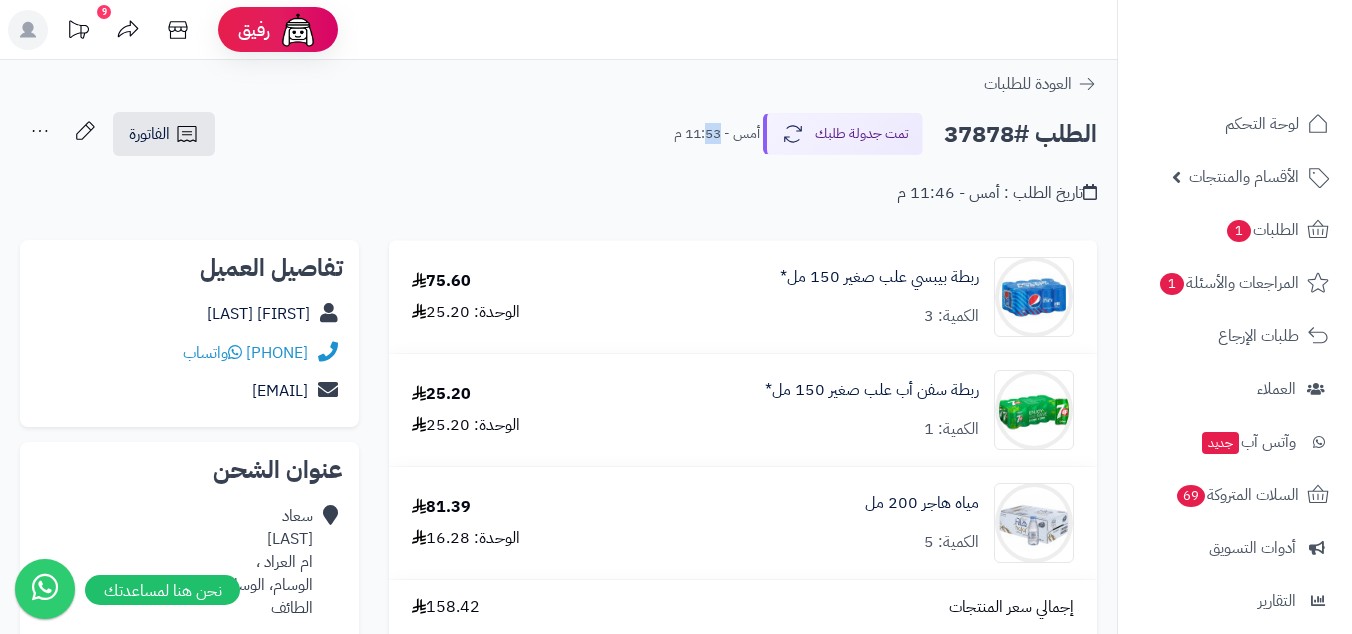 click on "أمس - 11:53 م" at bounding box center (717, 134) 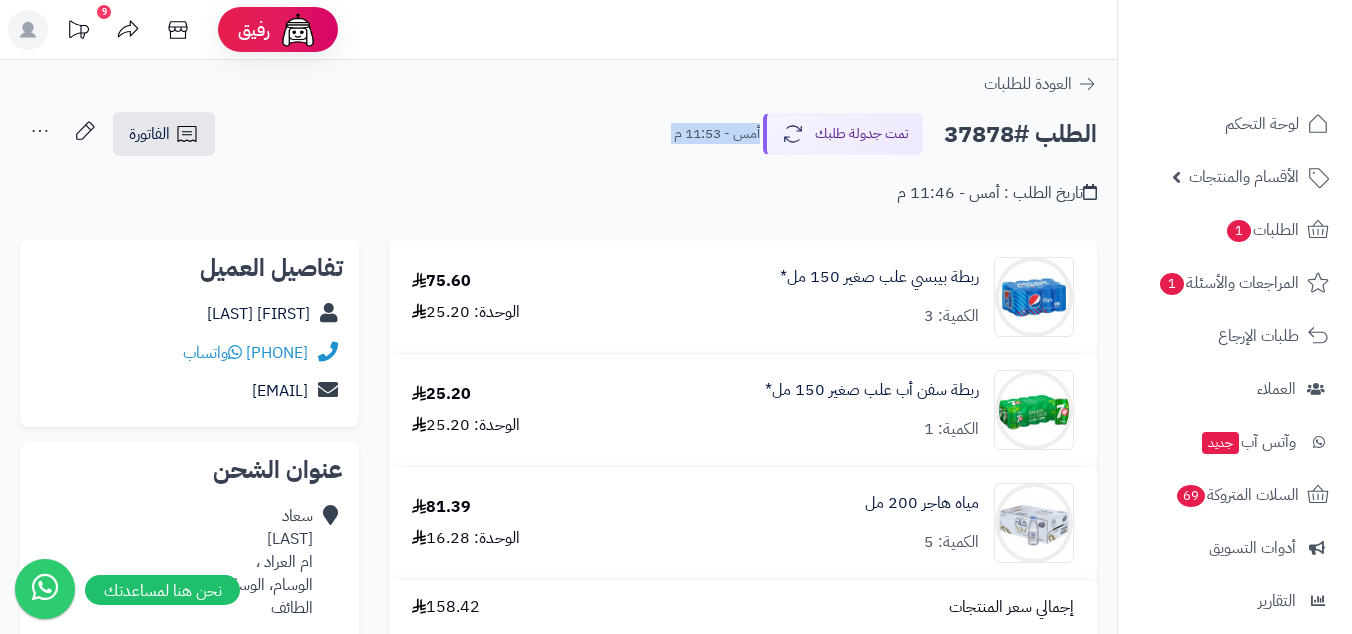 click on "تاريخ الطلب : أمس - 11:46 م" at bounding box center [558, 181] 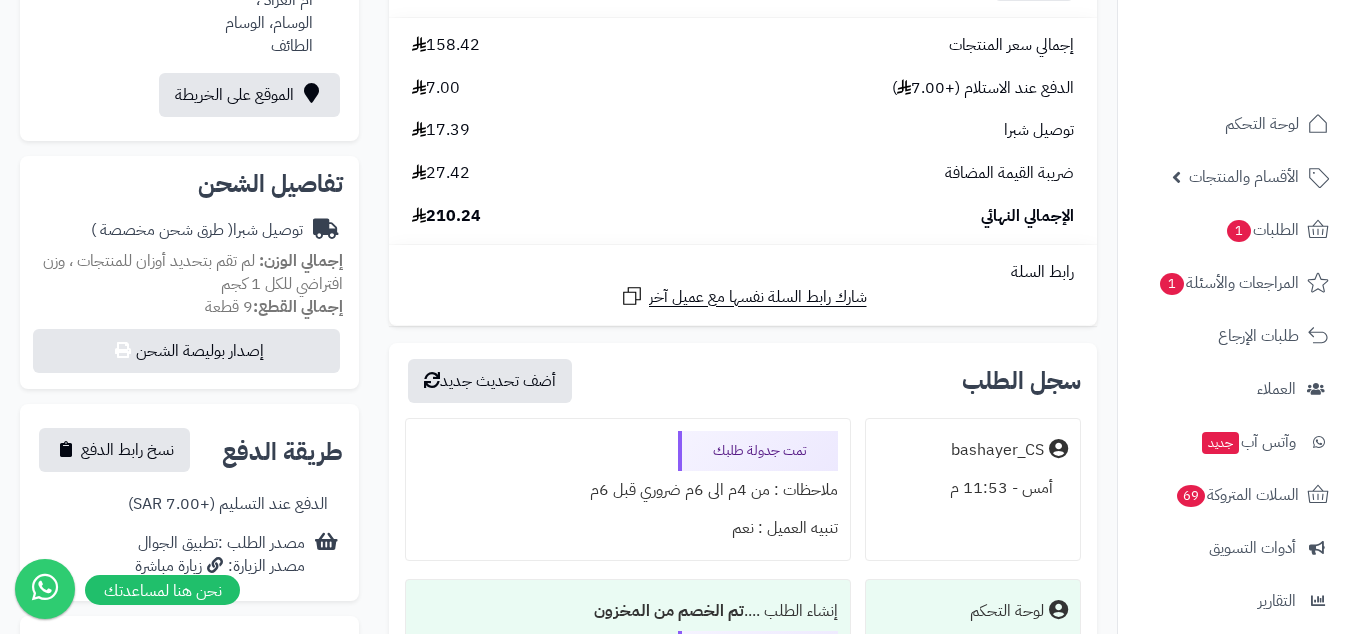 scroll, scrollTop: 102, scrollLeft: 0, axis: vertical 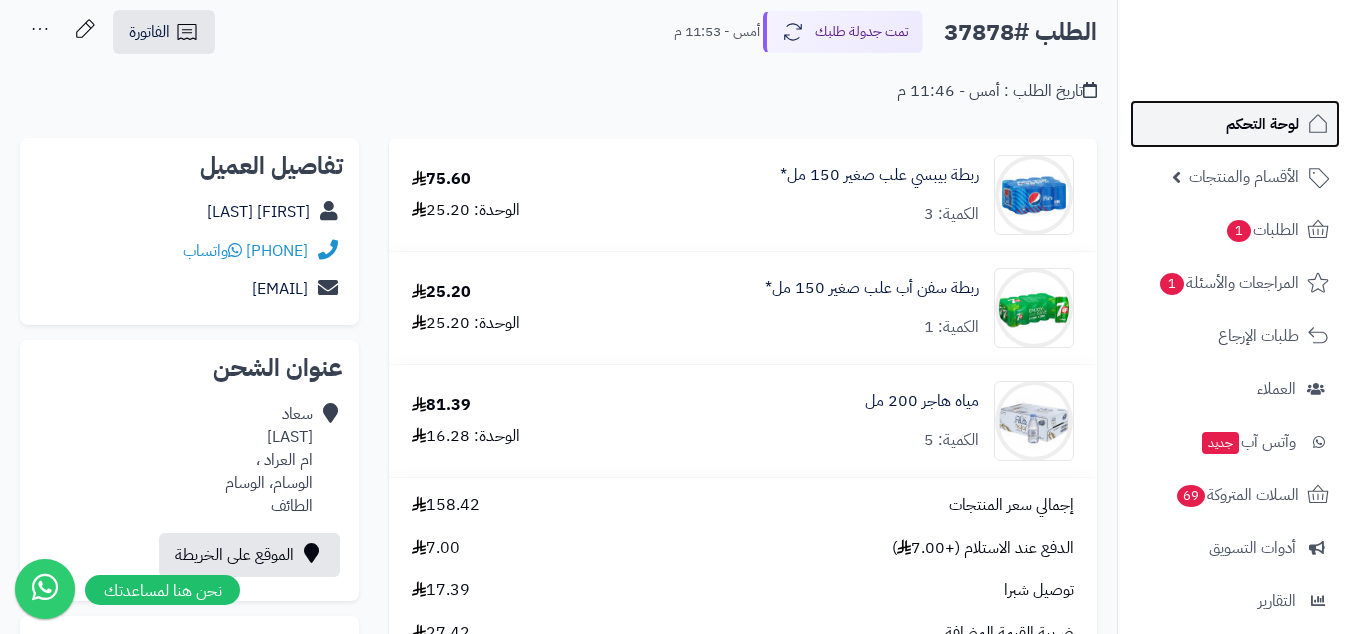 click on "لوحة التحكم" at bounding box center [1235, 124] 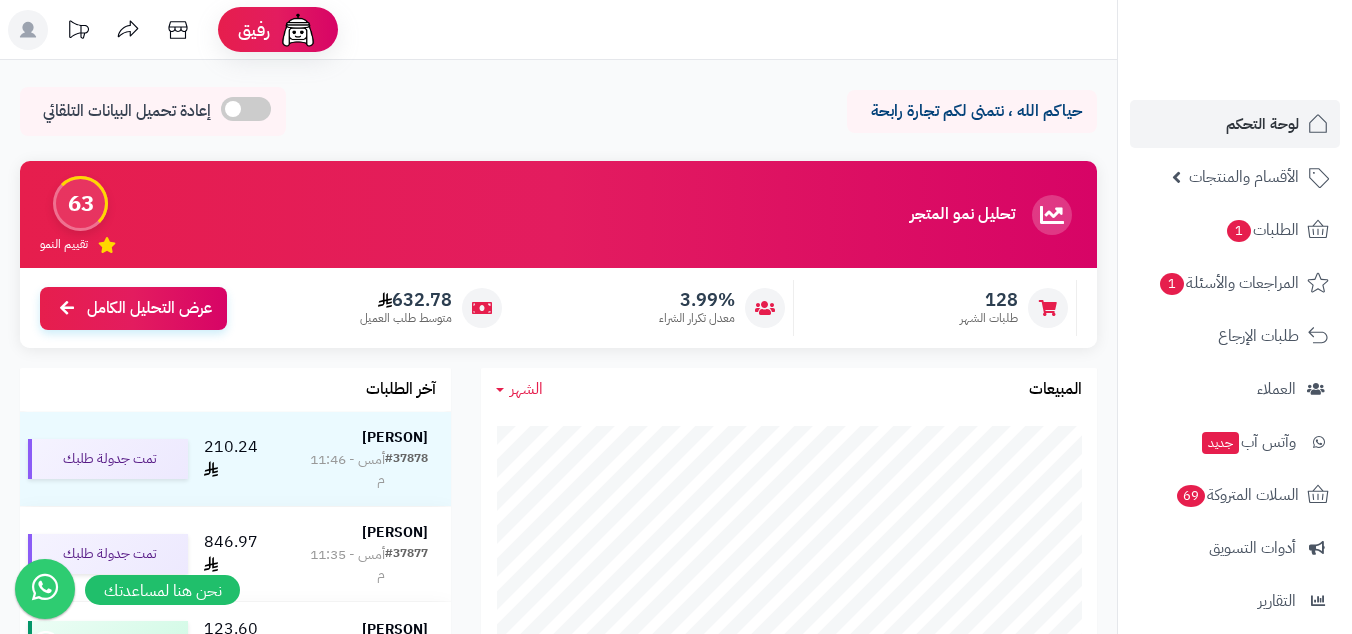 scroll, scrollTop: 0, scrollLeft: 0, axis: both 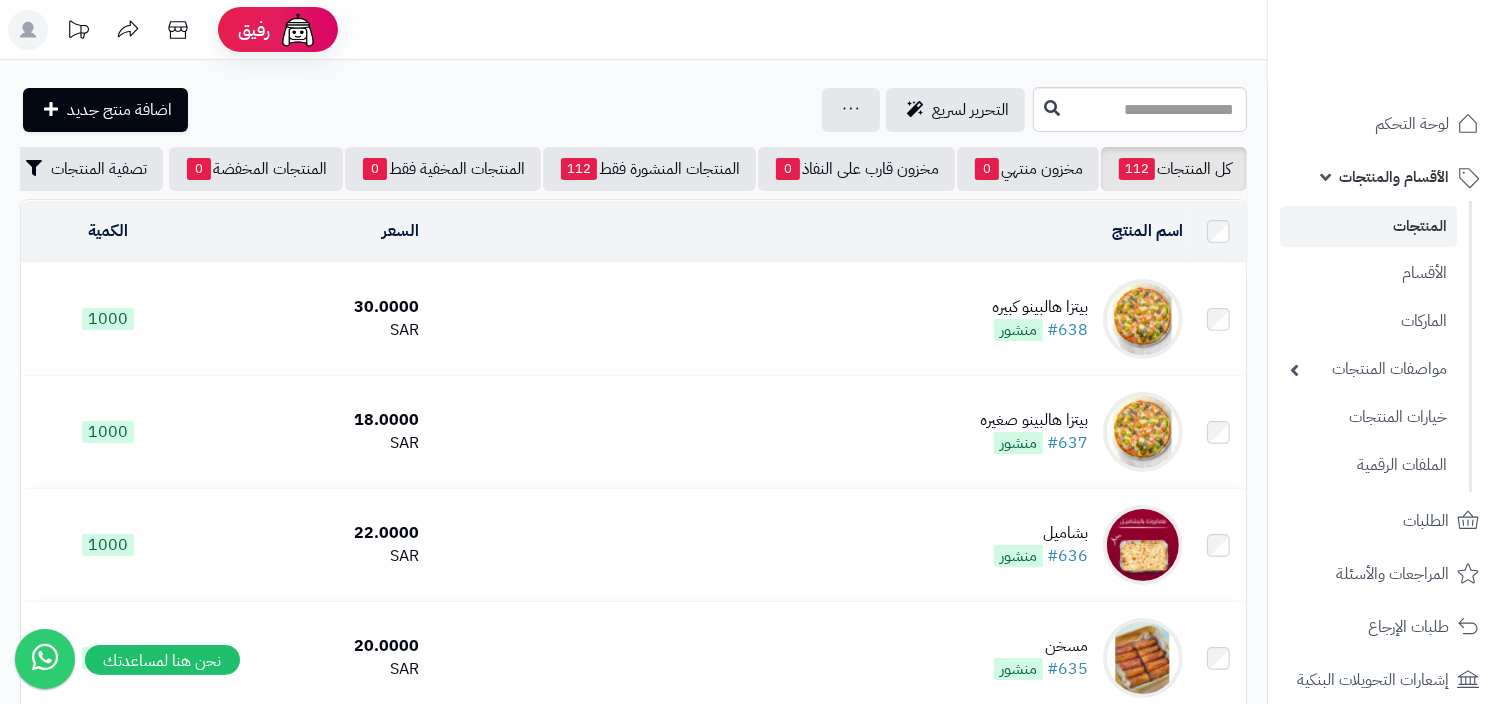 click on "بيتزا هالبينو كبيره
#638
منشور" at bounding box center (809, 319) 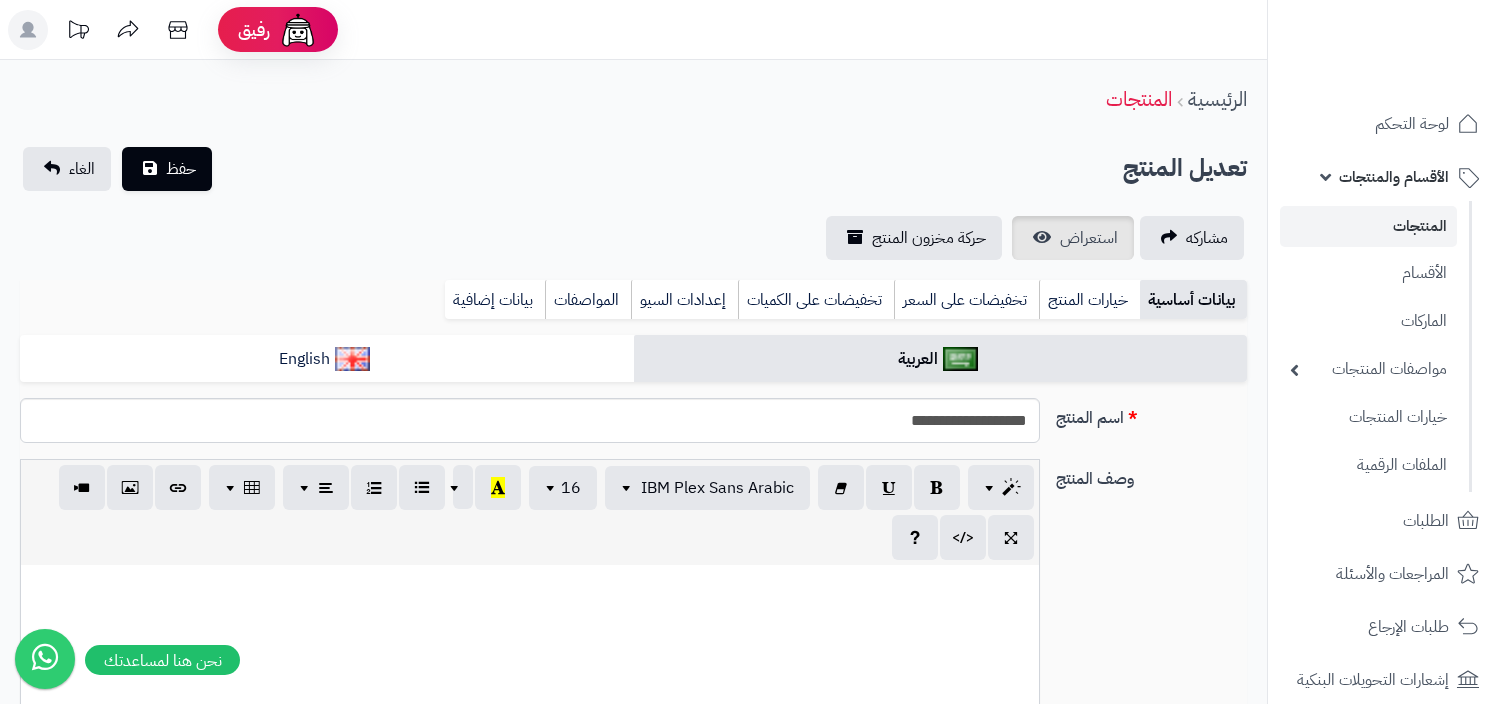 scroll, scrollTop: 0, scrollLeft: 0, axis: both 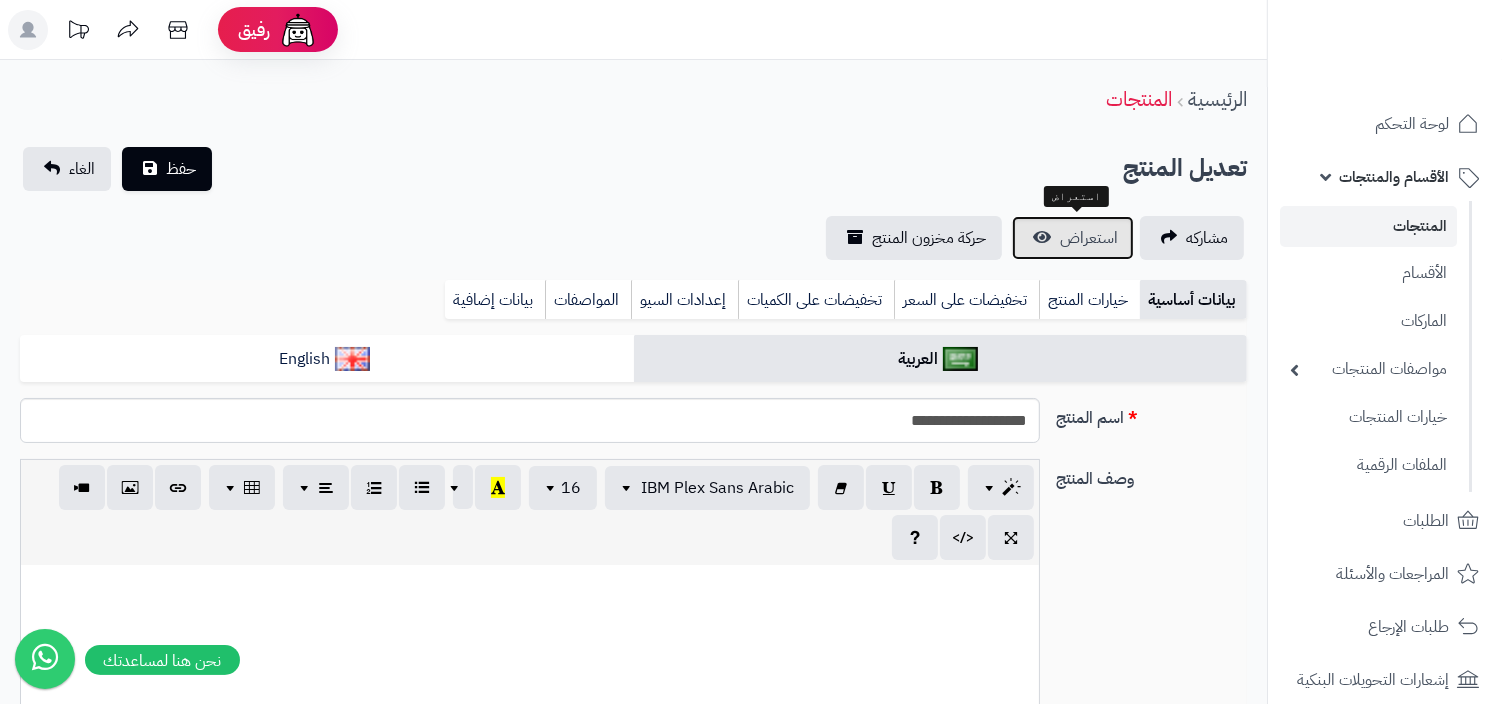 click on "استعراض" at bounding box center [1089, 238] 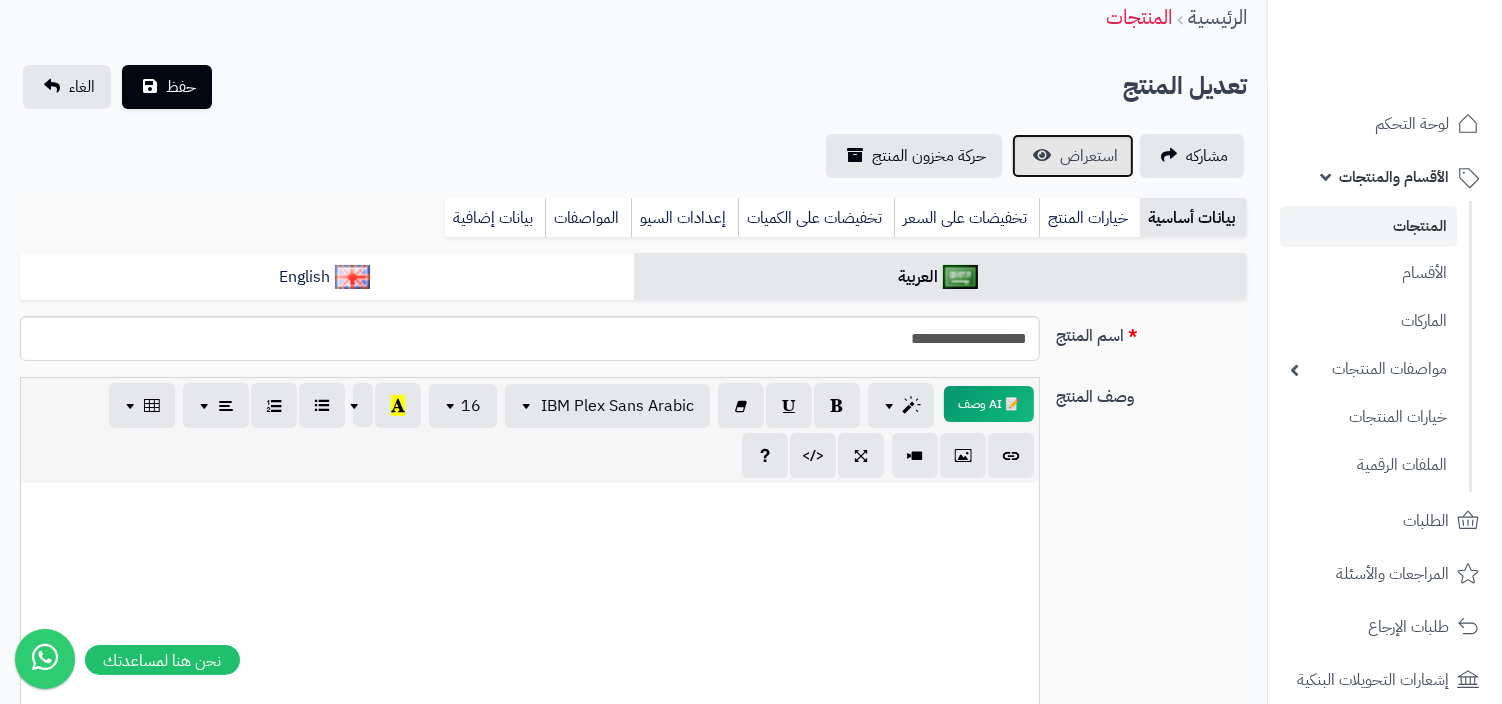 scroll, scrollTop: 211, scrollLeft: 0, axis: vertical 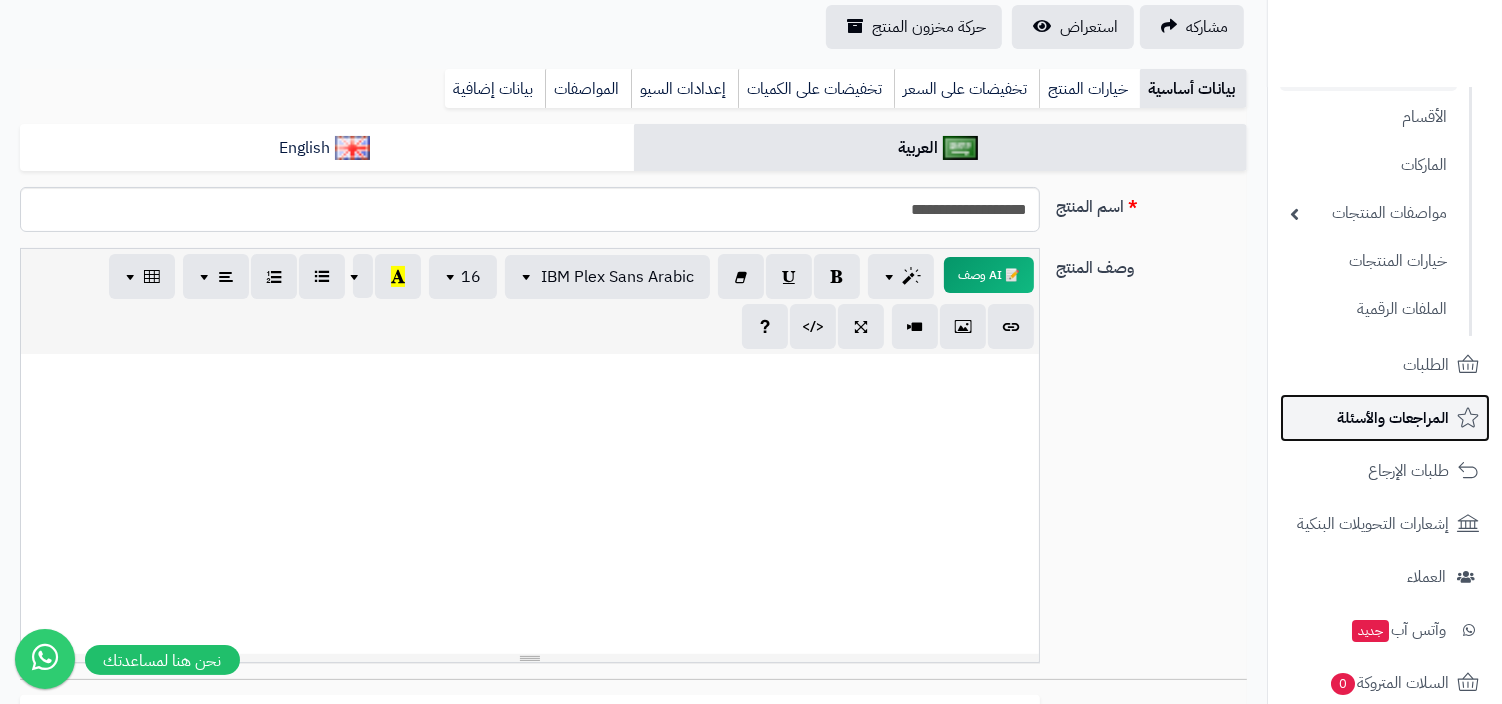 click on "المراجعات والأسئلة" at bounding box center (1385, 418) 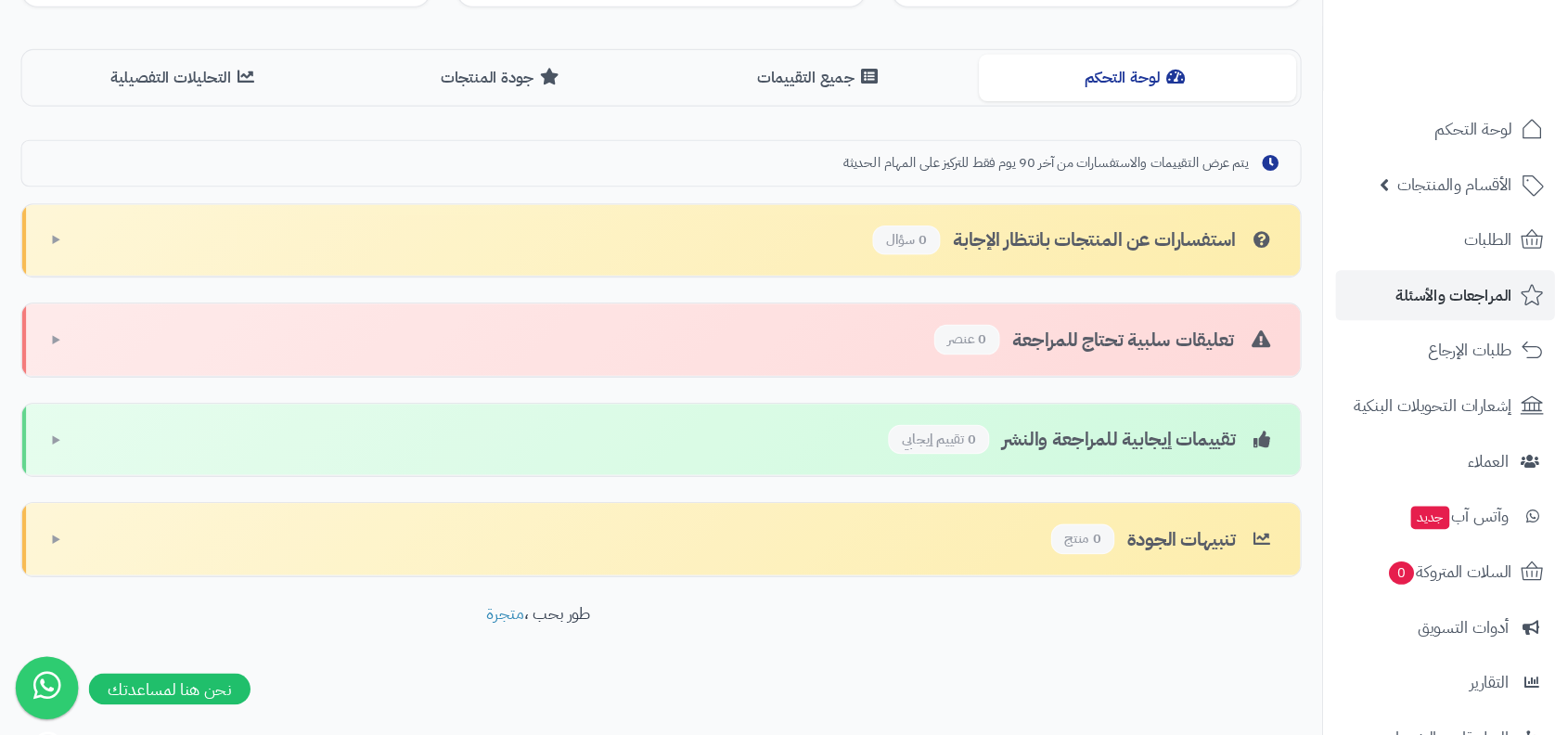 scroll, scrollTop: 339, scrollLeft: 0, axis: vertical 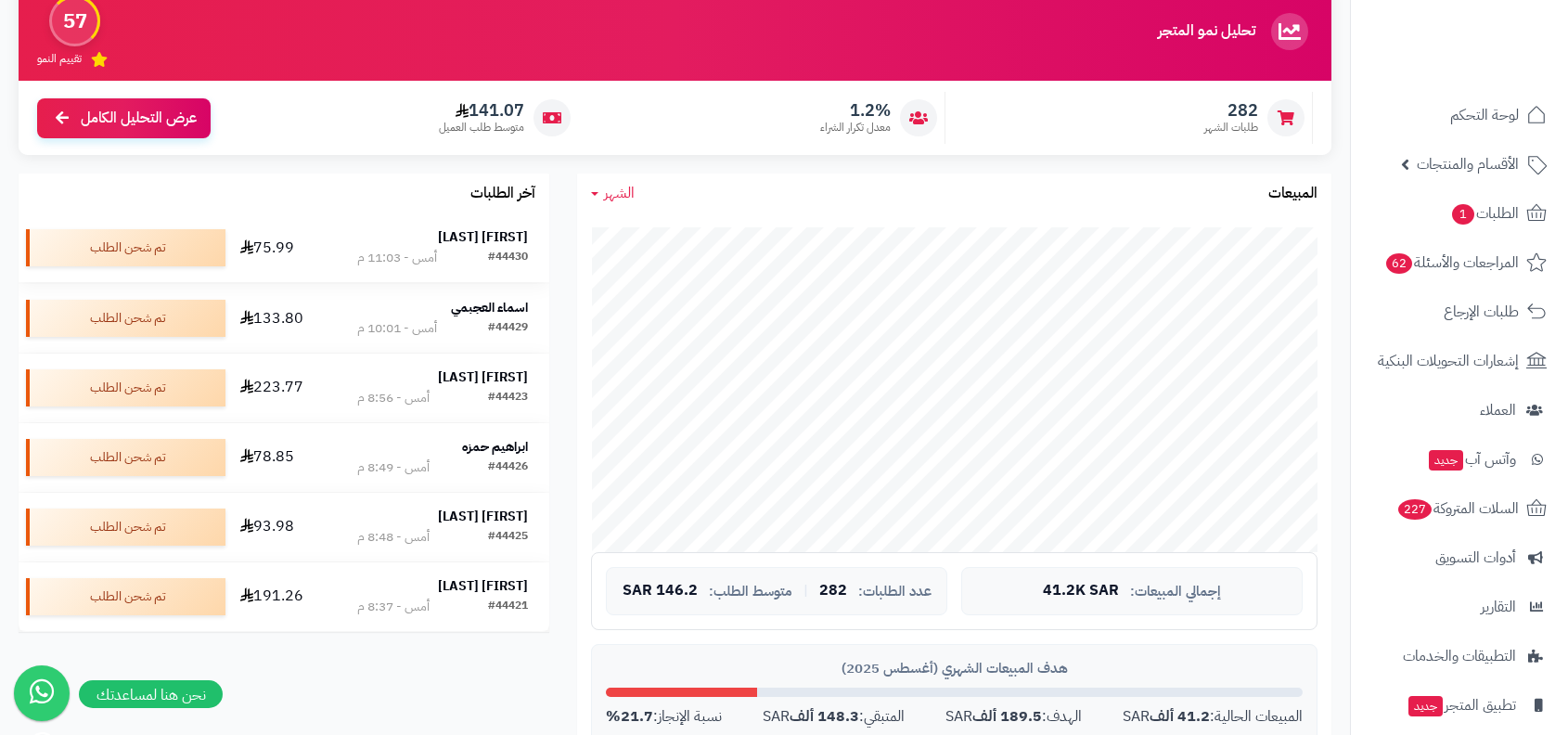 click on "[FIRST] [LAST]" at bounding box center [482, 237] 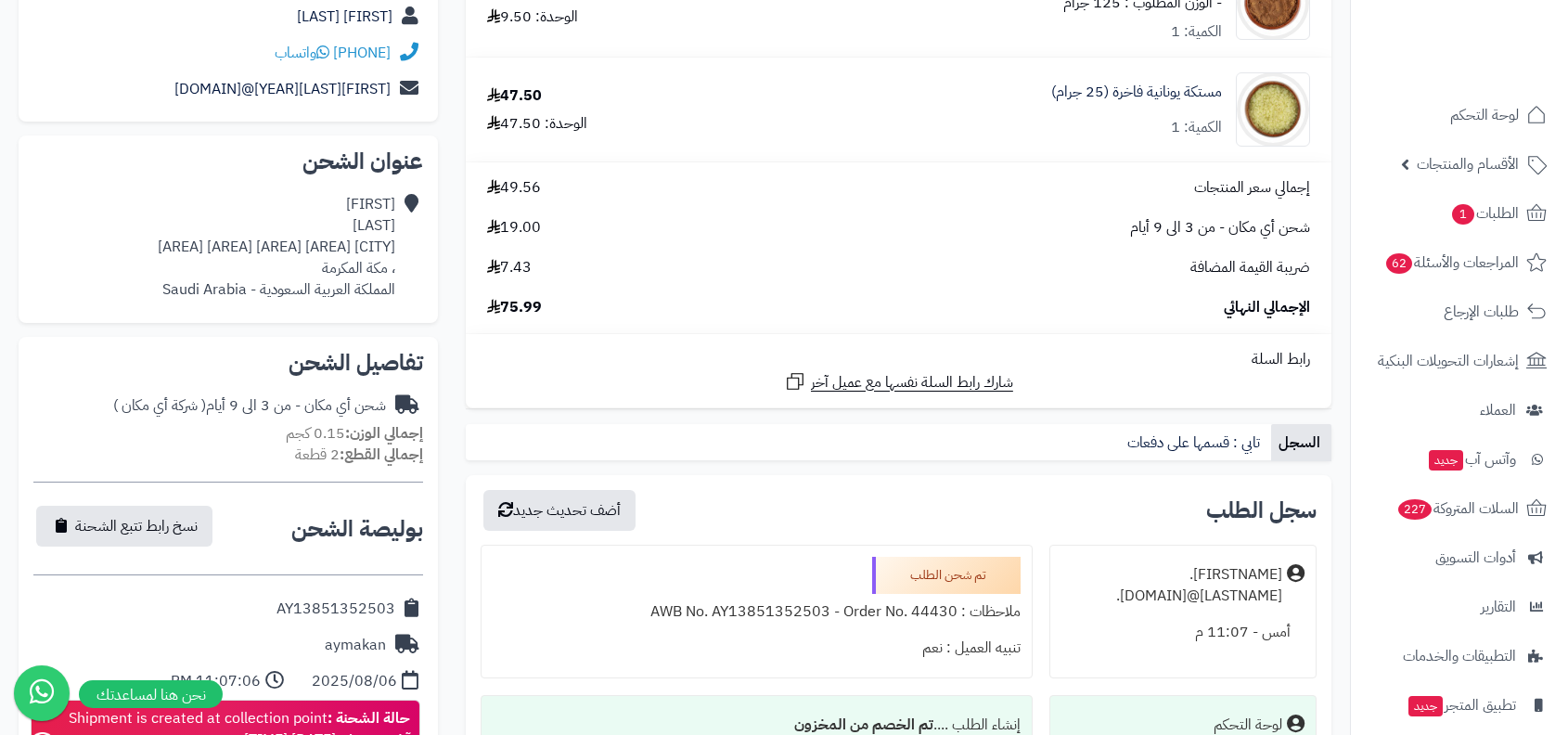 scroll, scrollTop: 604, scrollLeft: 0, axis: vertical 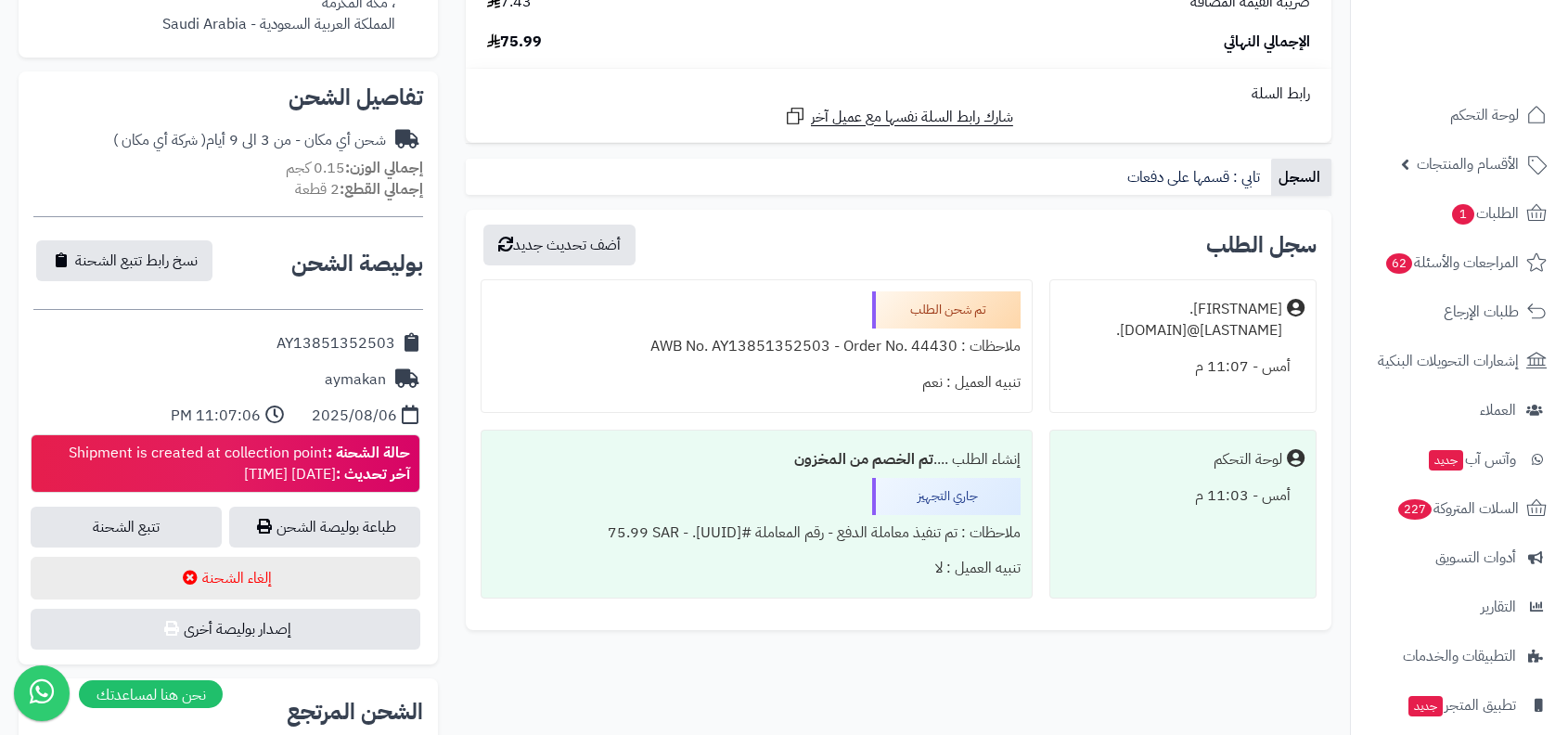 click on "ملاحظات : AWB No. AY13851352503 - Order No. 44430" at bounding box center [756, 346] 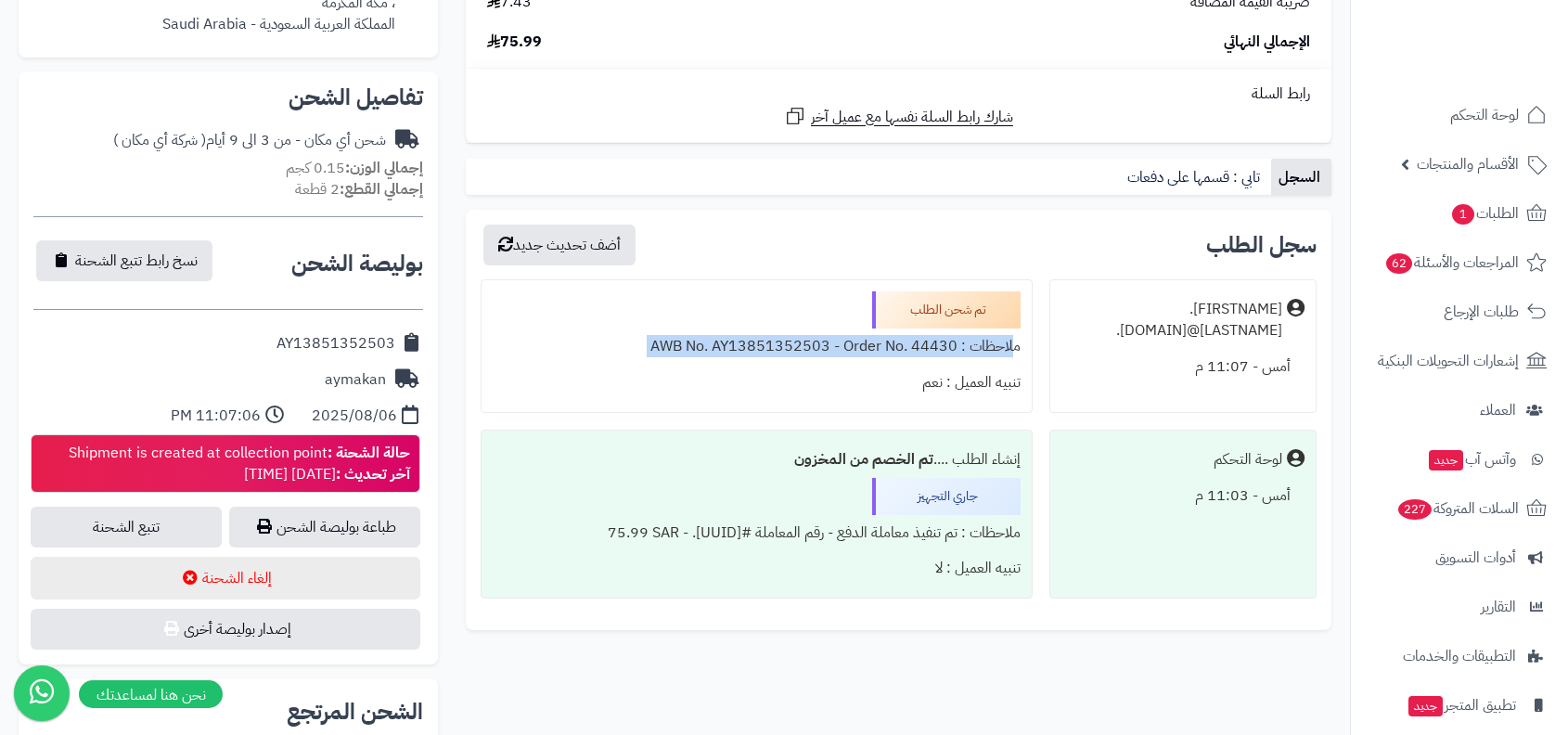 click on "تنبيه العميل : نعم" at bounding box center [756, 382] 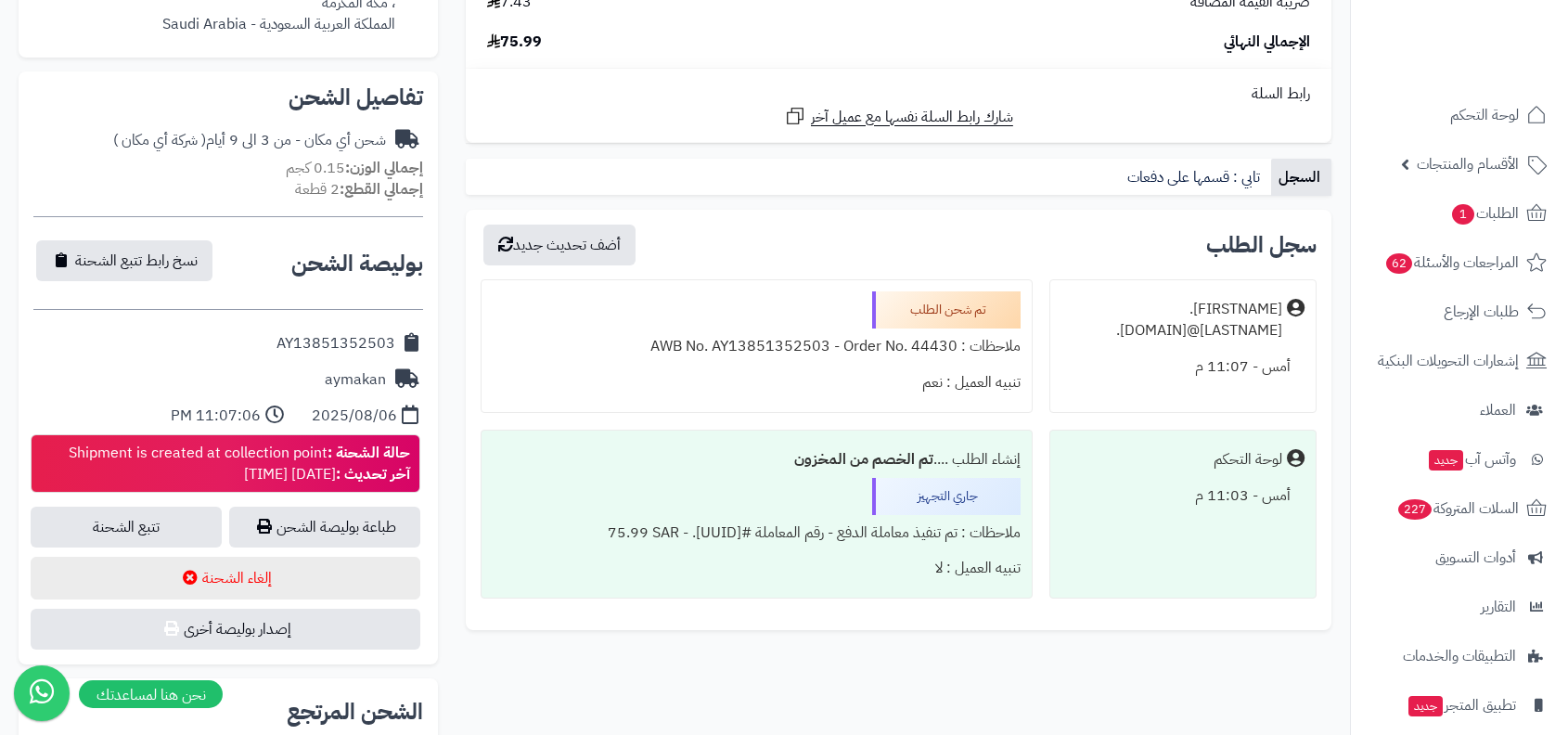 click on "ملاحظات : تم تنفيذ معاملة الدفع  - رقم المعاملة #[UUID].  -  75.99 SAR" at bounding box center (756, 533) 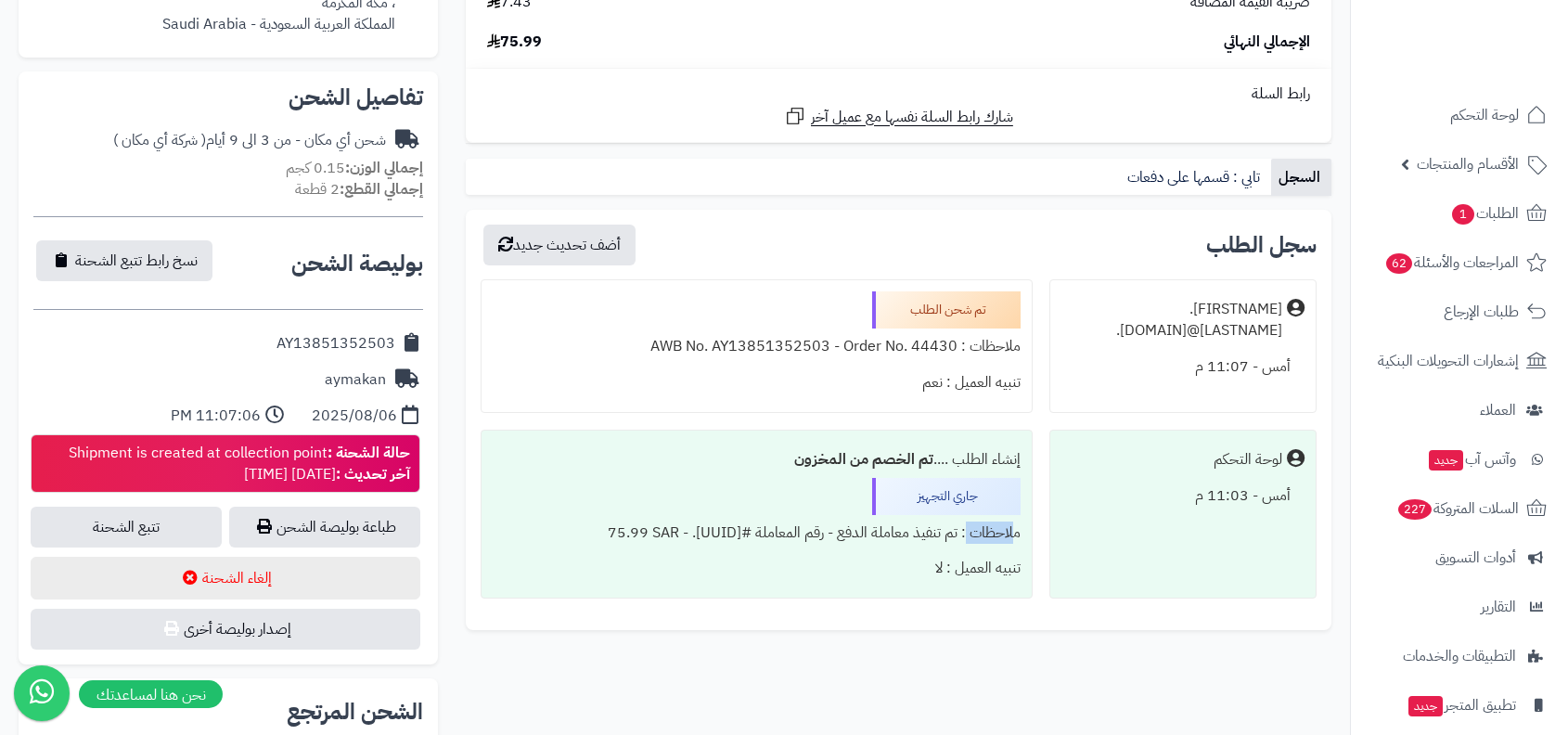 click on "ملاحظات : تم تنفيذ معاملة الدفع  - رقم المعاملة #[UUID].  -  75.99 SAR" at bounding box center [756, 533] 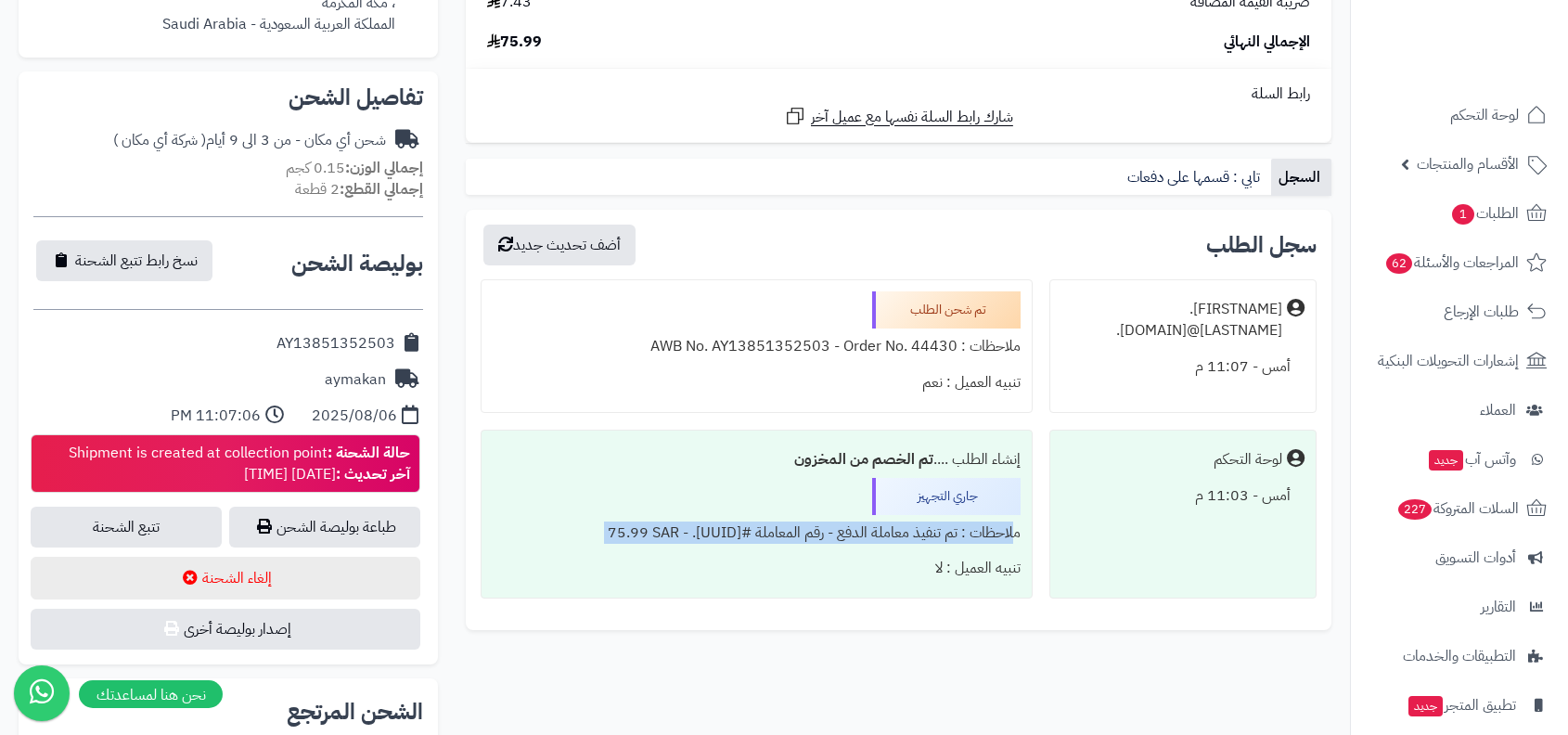 click on "ملاحظات : تم تنفيذ معاملة الدفع  - رقم المعاملة #[UUID].  -  75.99 SAR" at bounding box center (756, 533) 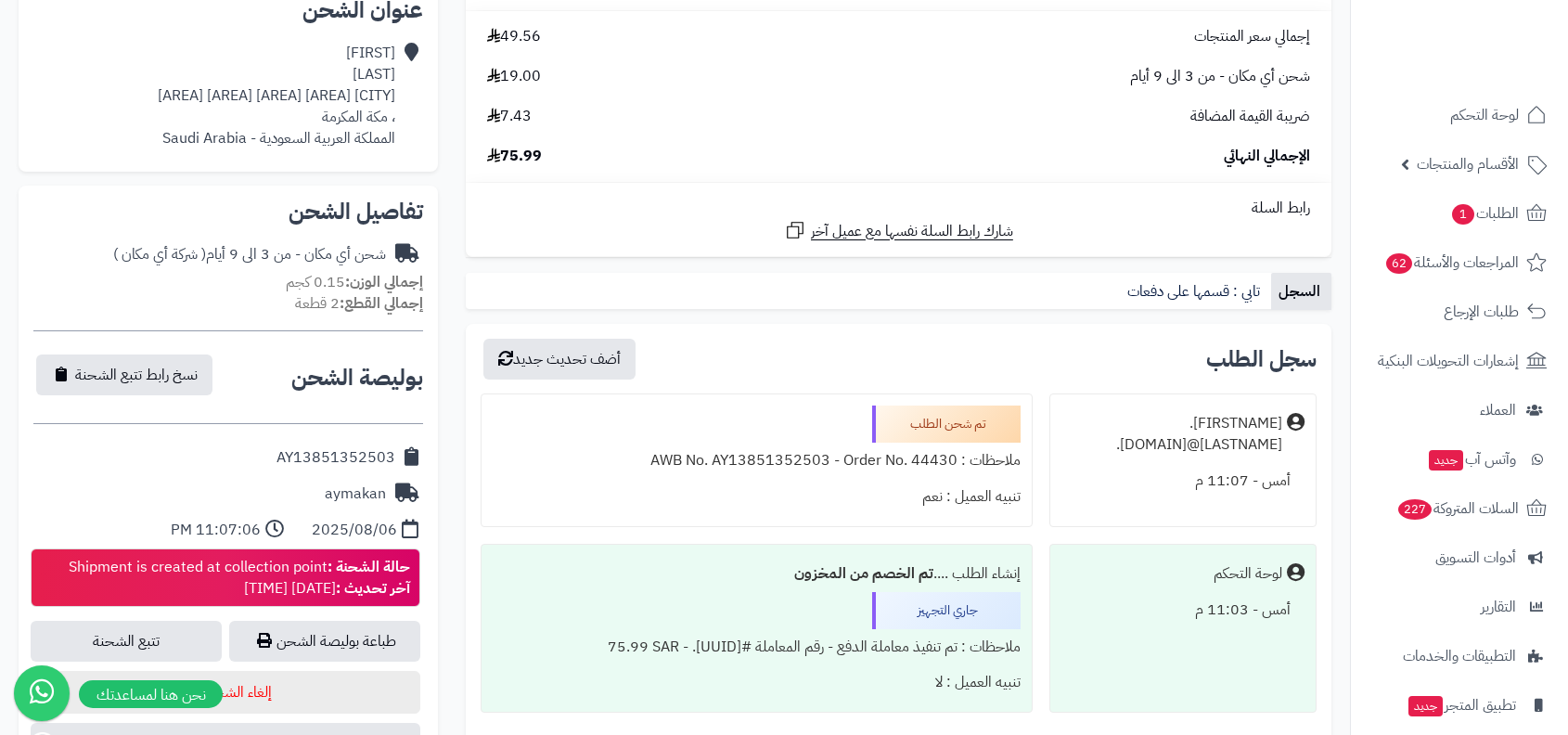 scroll, scrollTop: 311, scrollLeft: 0, axis: vertical 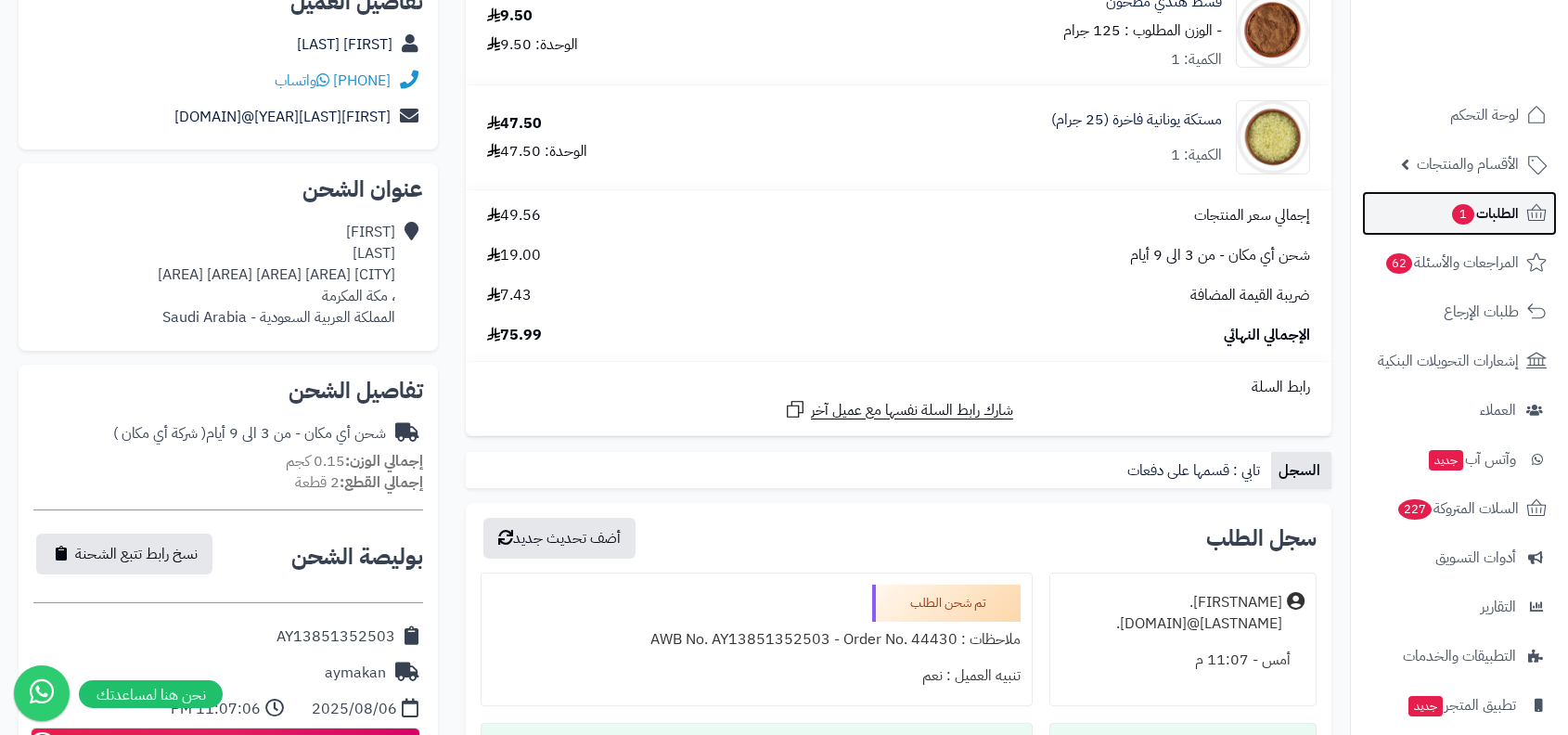 click on "الطلبات  1" at bounding box center [1484, 213] 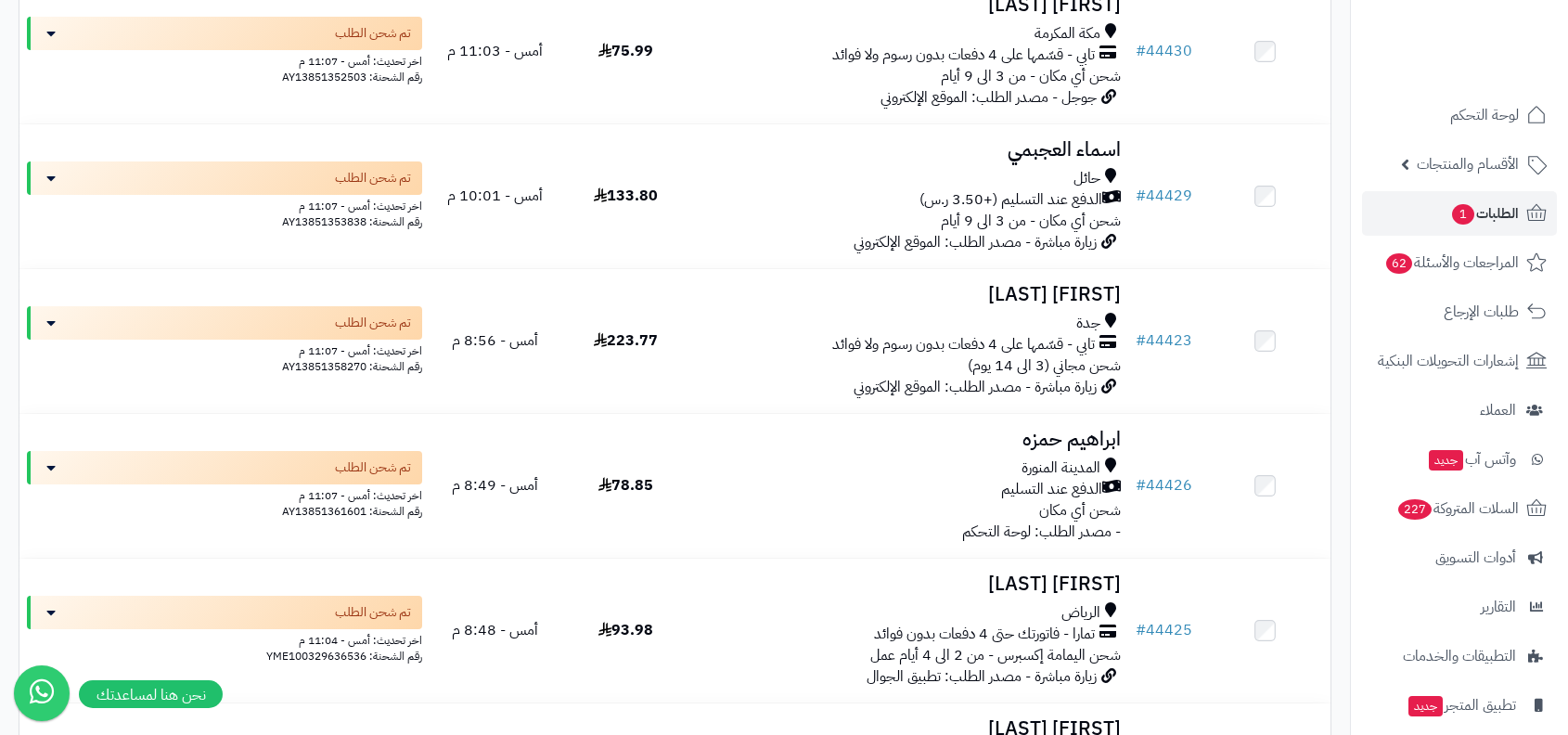 scroll, scrollTop: 86, scrollLeft: 0, axis: vertical 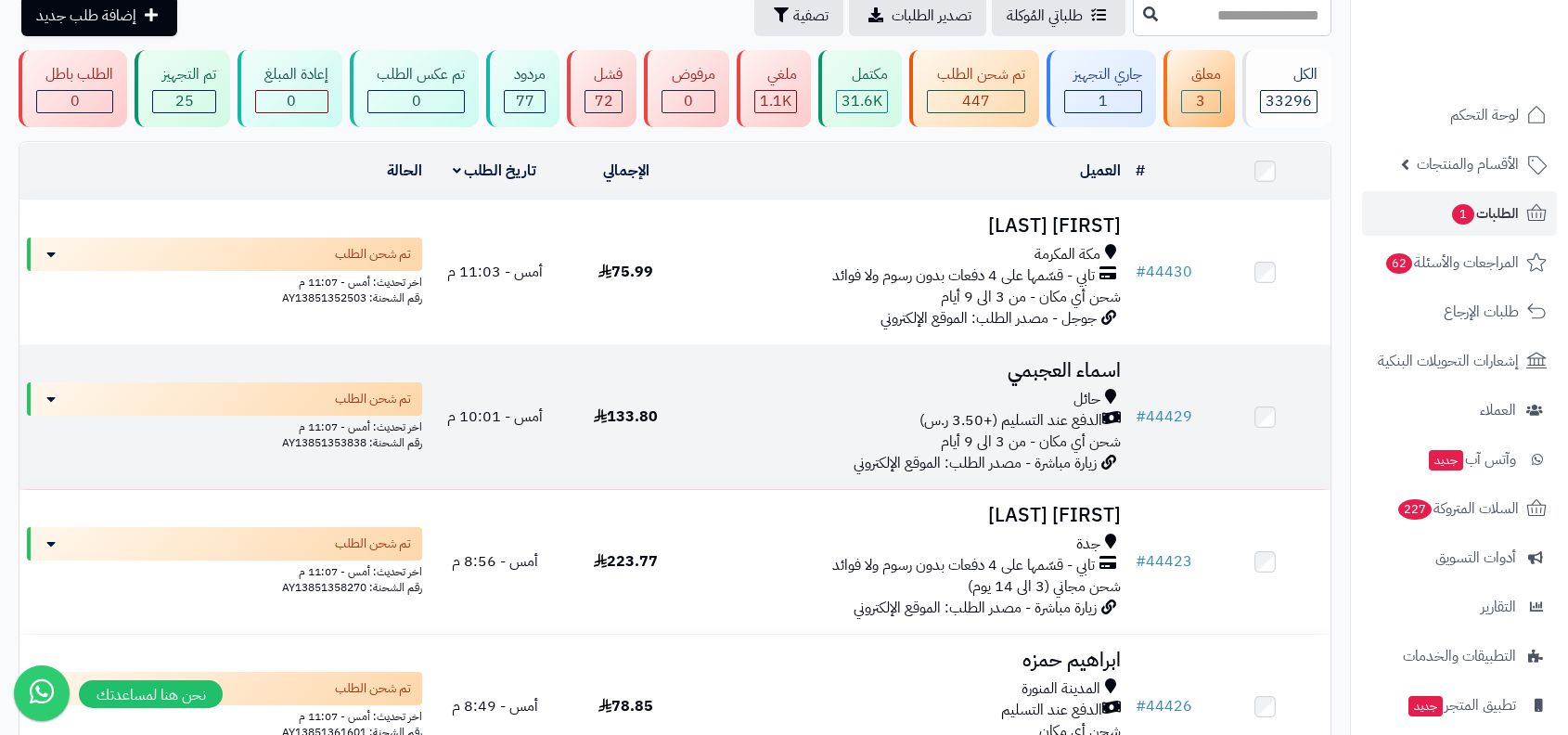 click on "زيارة مباشرة       -
مصدر الطلب:
الموقع الإلكتروني" at bounding box center (975, 463) 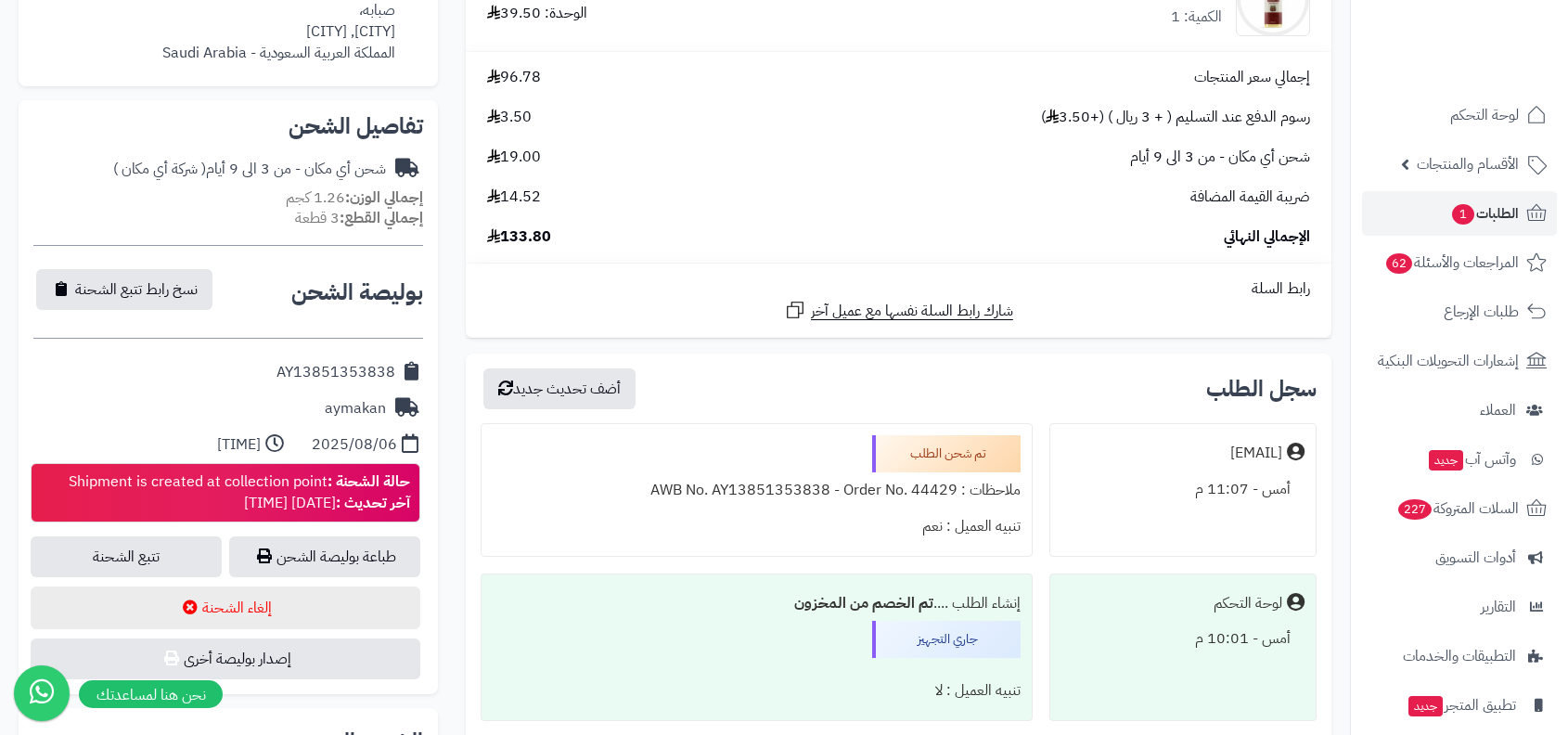scroll, scrollTop: 693, scrollLeft: 0, axis: vertical 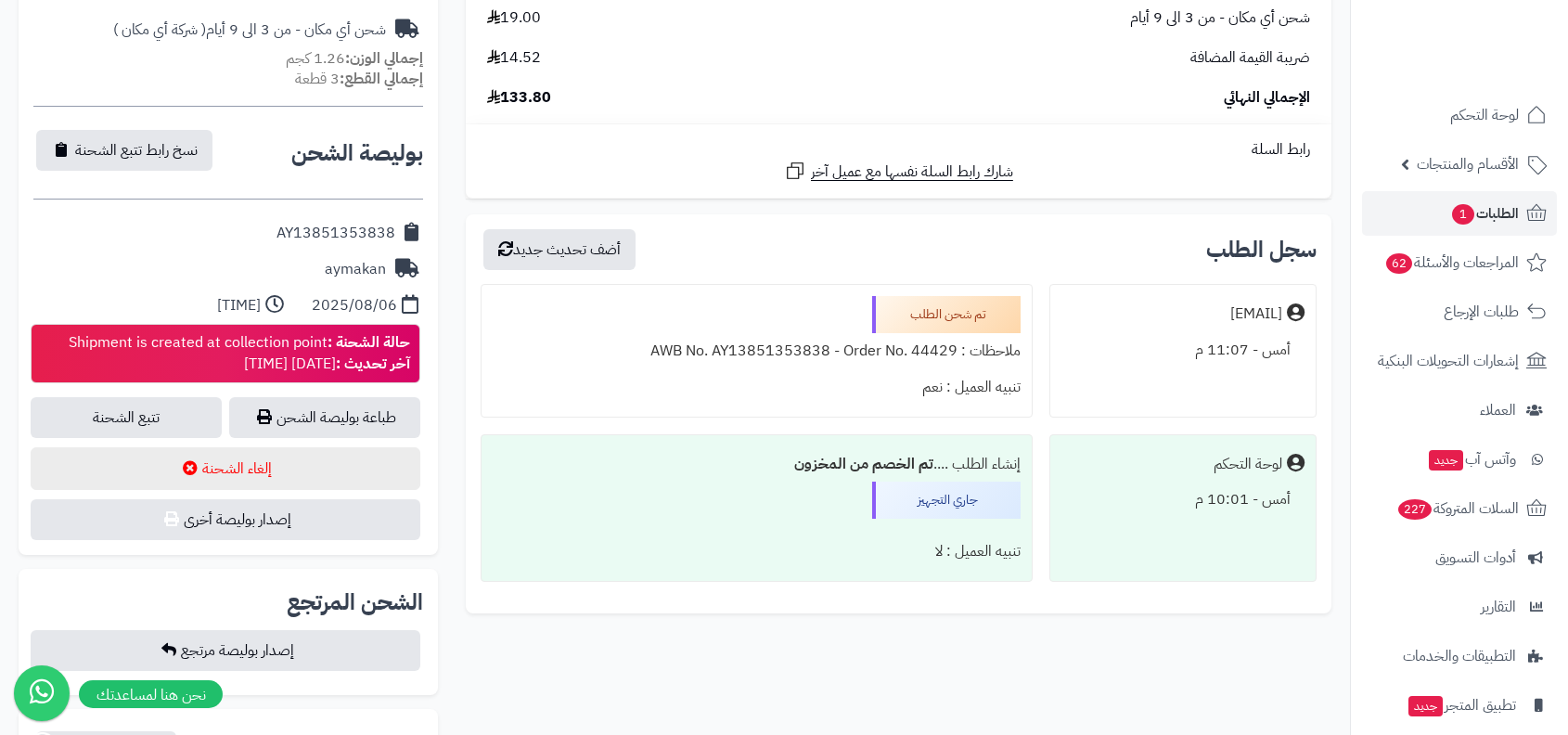 click on "ملاحظات : AWB No. AY13851353838 - Order No. 44429" at bounding box center [756, 351] 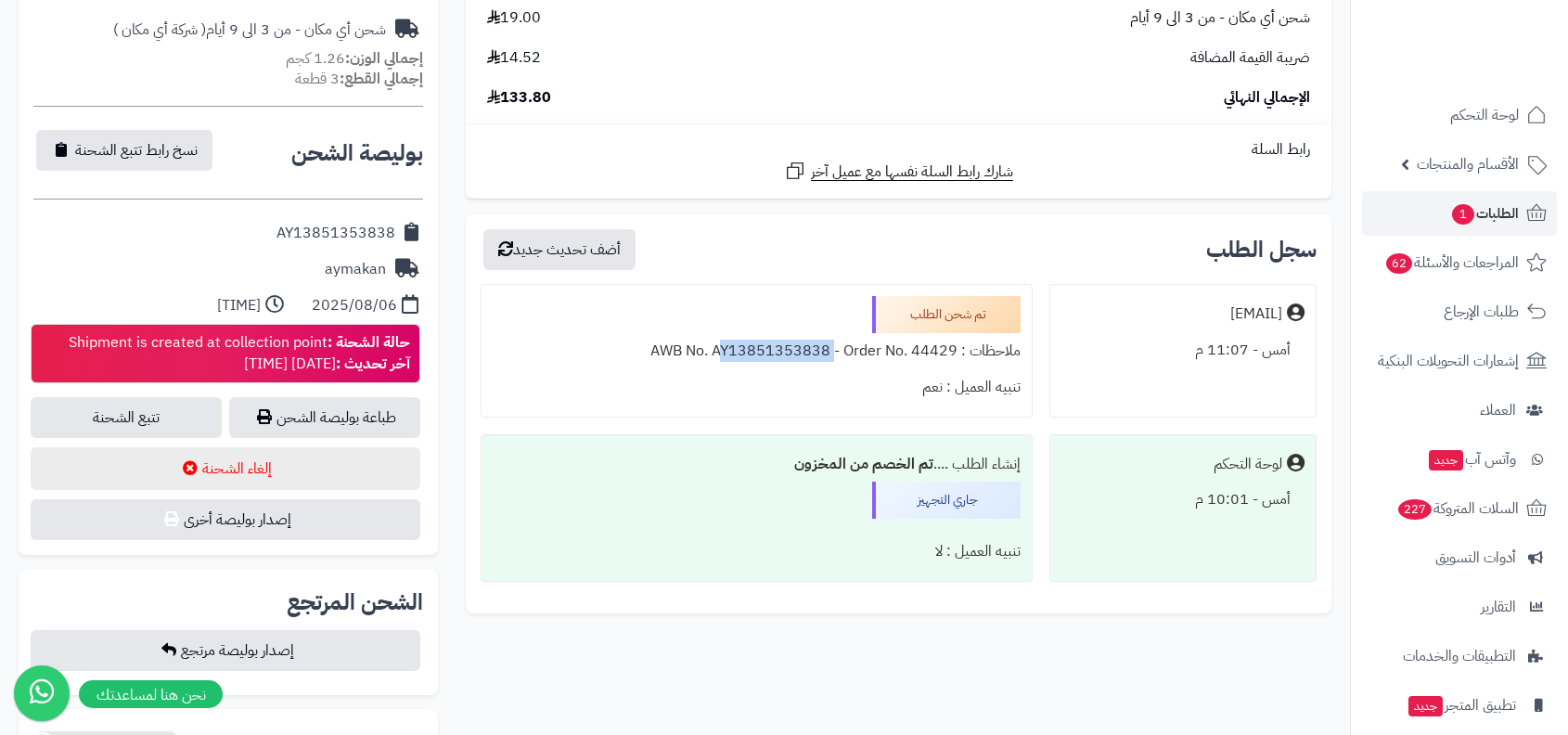 click on "ملاحظات : AWB No. AY13851353838 - Order No. 44429" at bounding box center (756, 351) 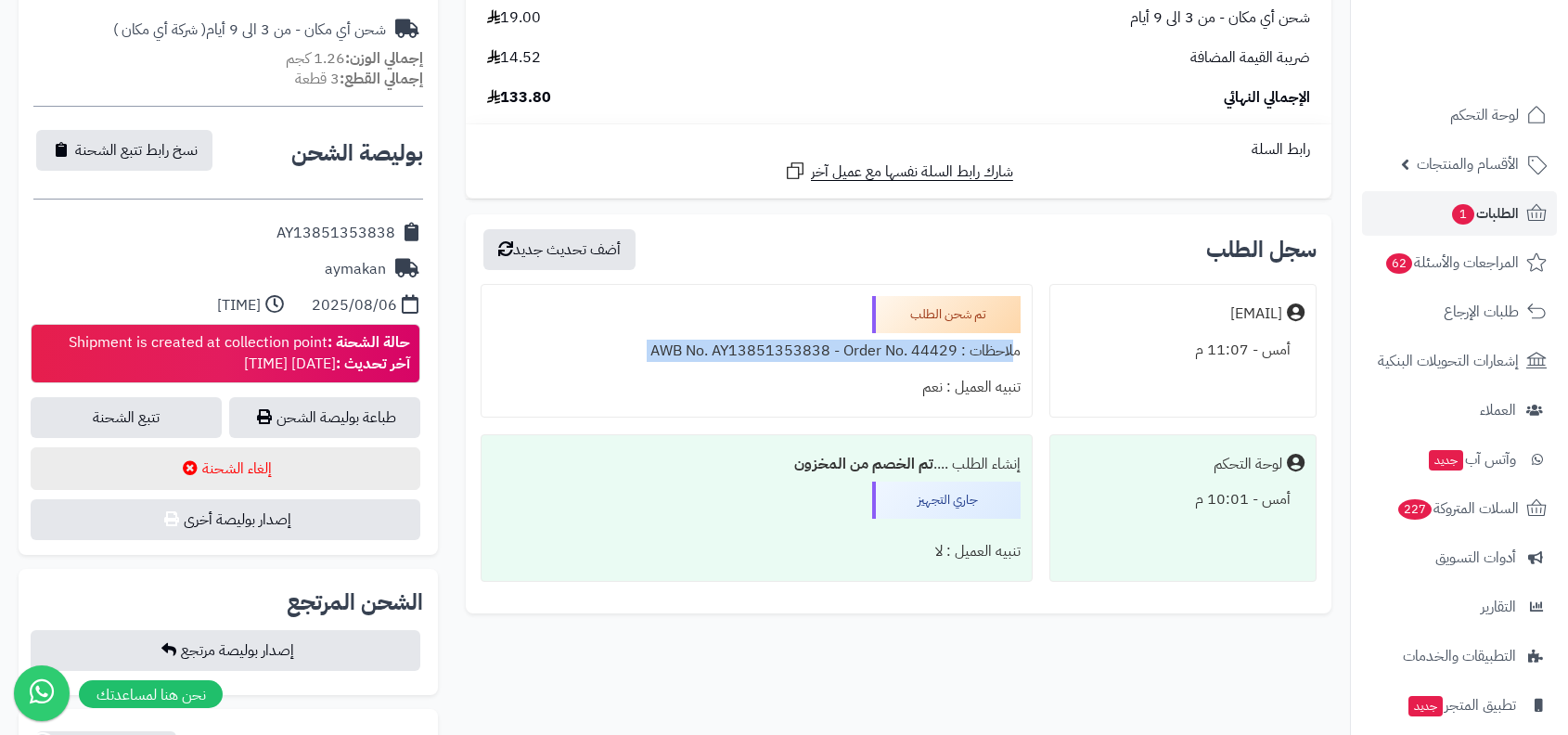 click on "تنبيه العميل : نعم" at bounding box center (756, 387) 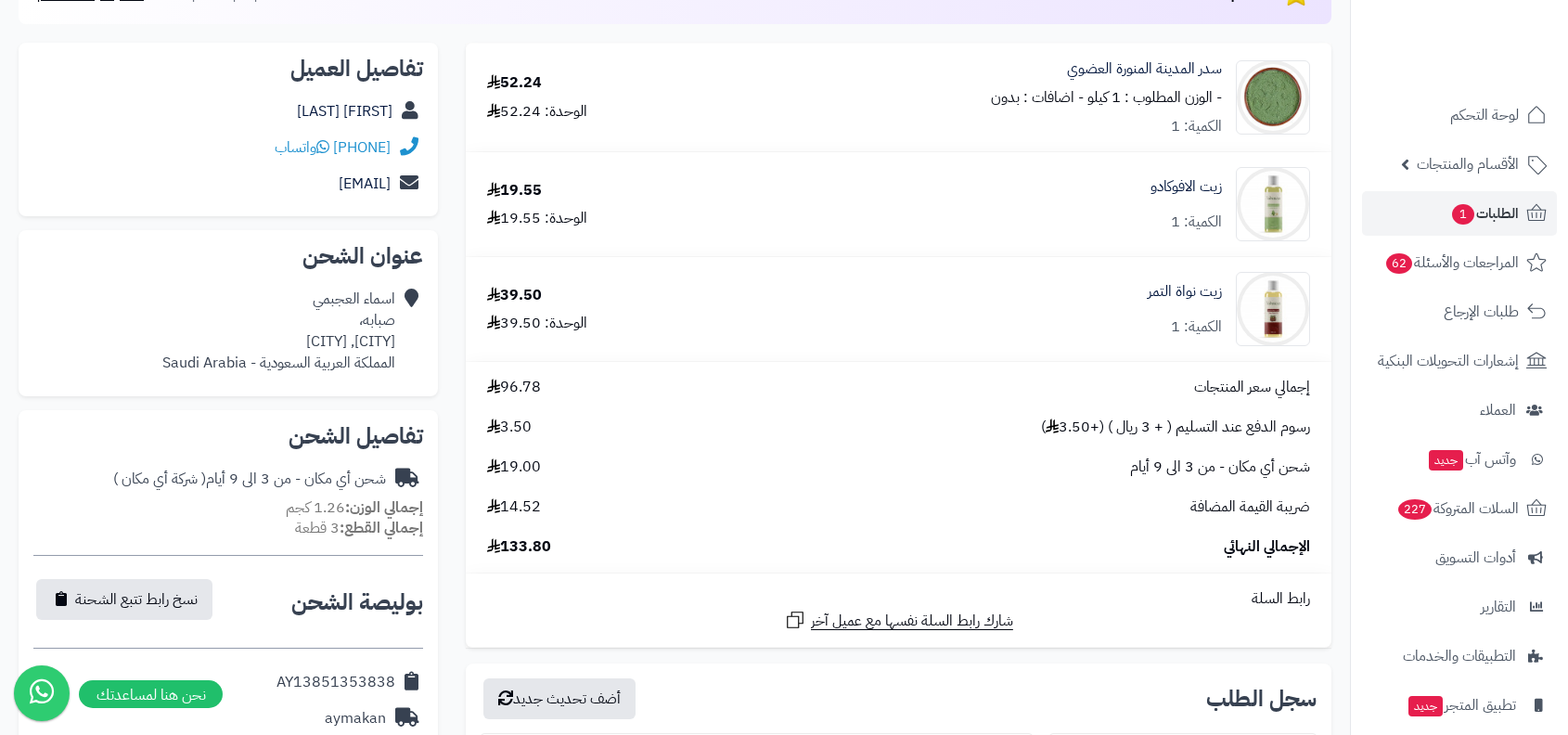 scroll, scrollTop: 0, scrollLeft: 0, axis: both 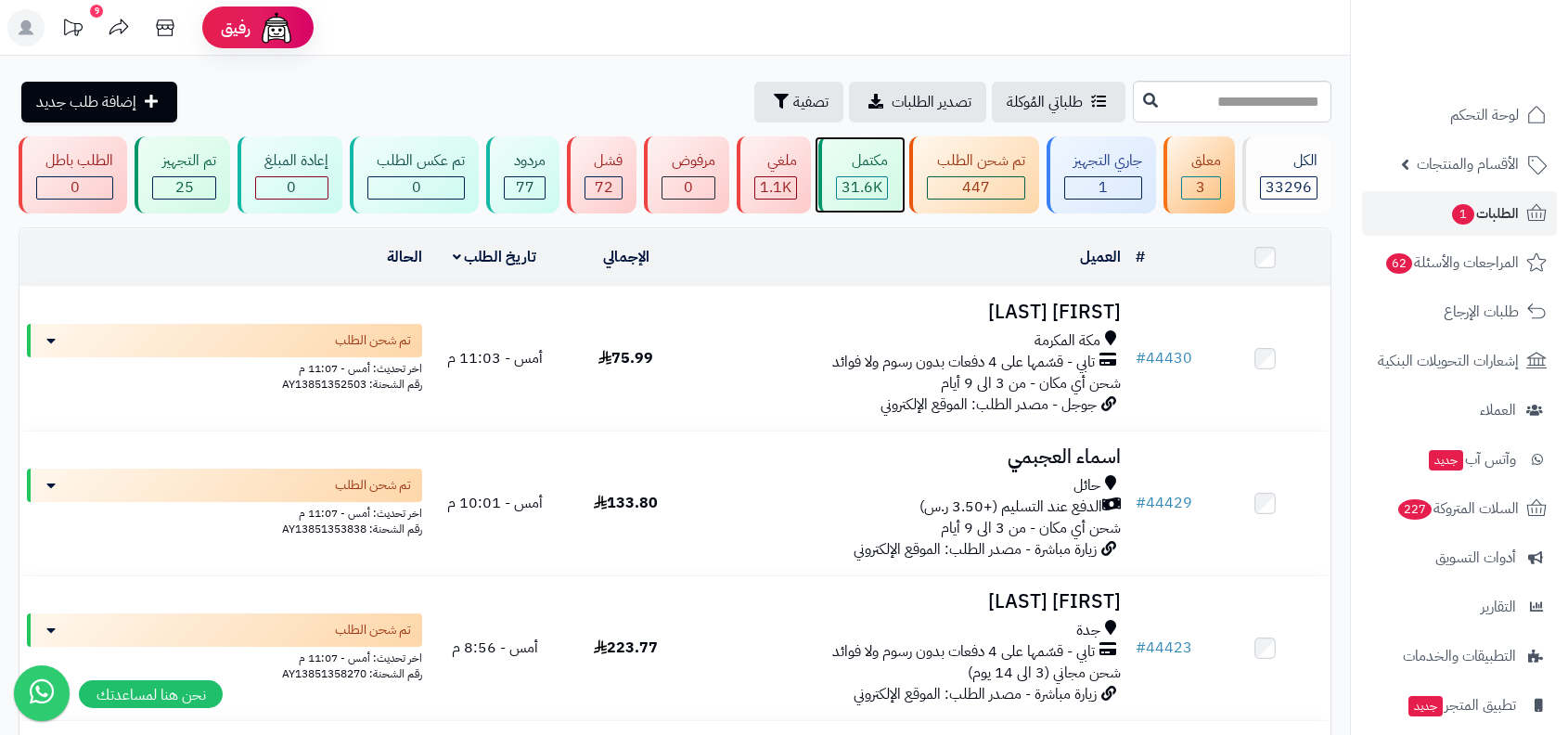 click on "31.6K" at bounding box center (862, 187) 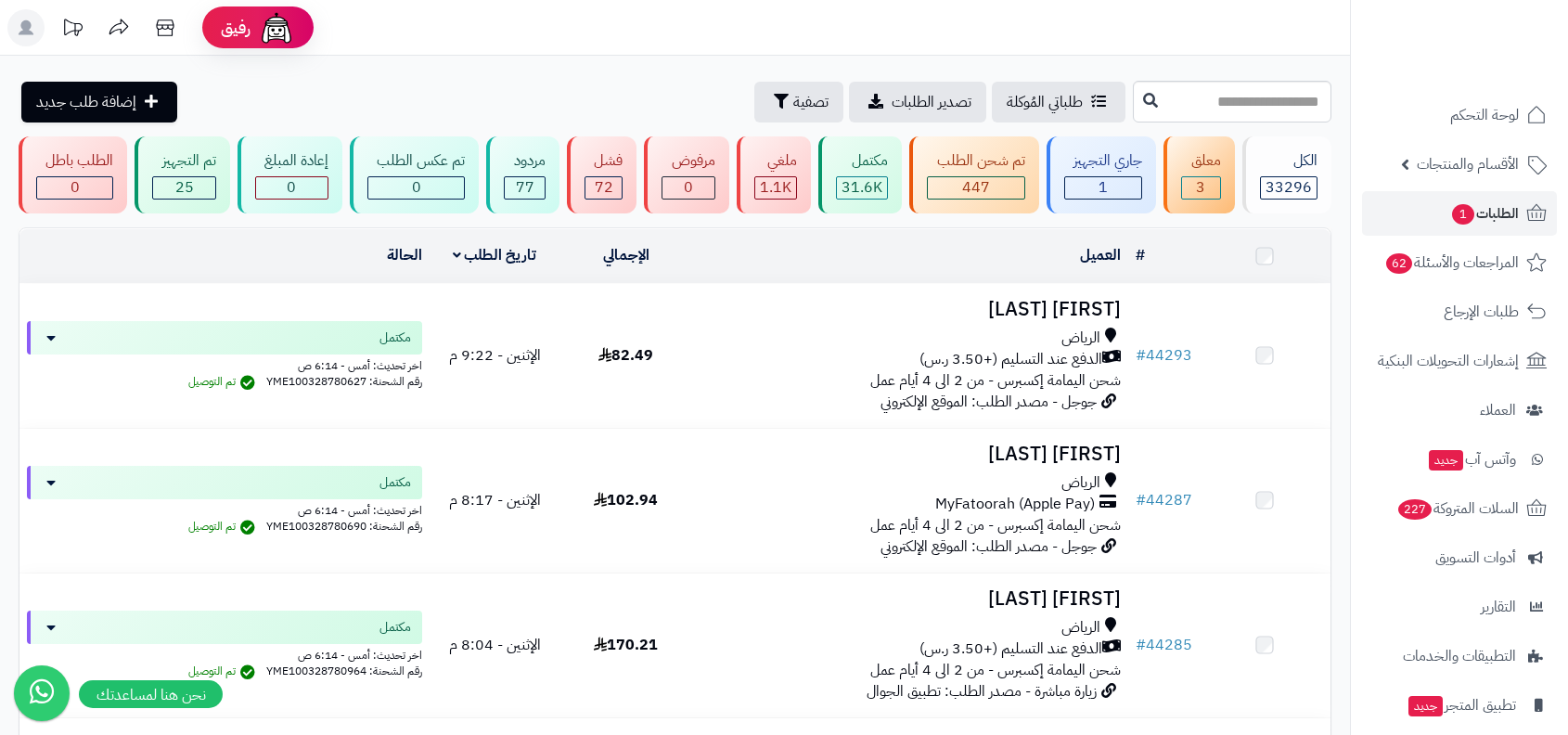 scroll, scrollTop: 0, scrollLeft: 0, axis: both 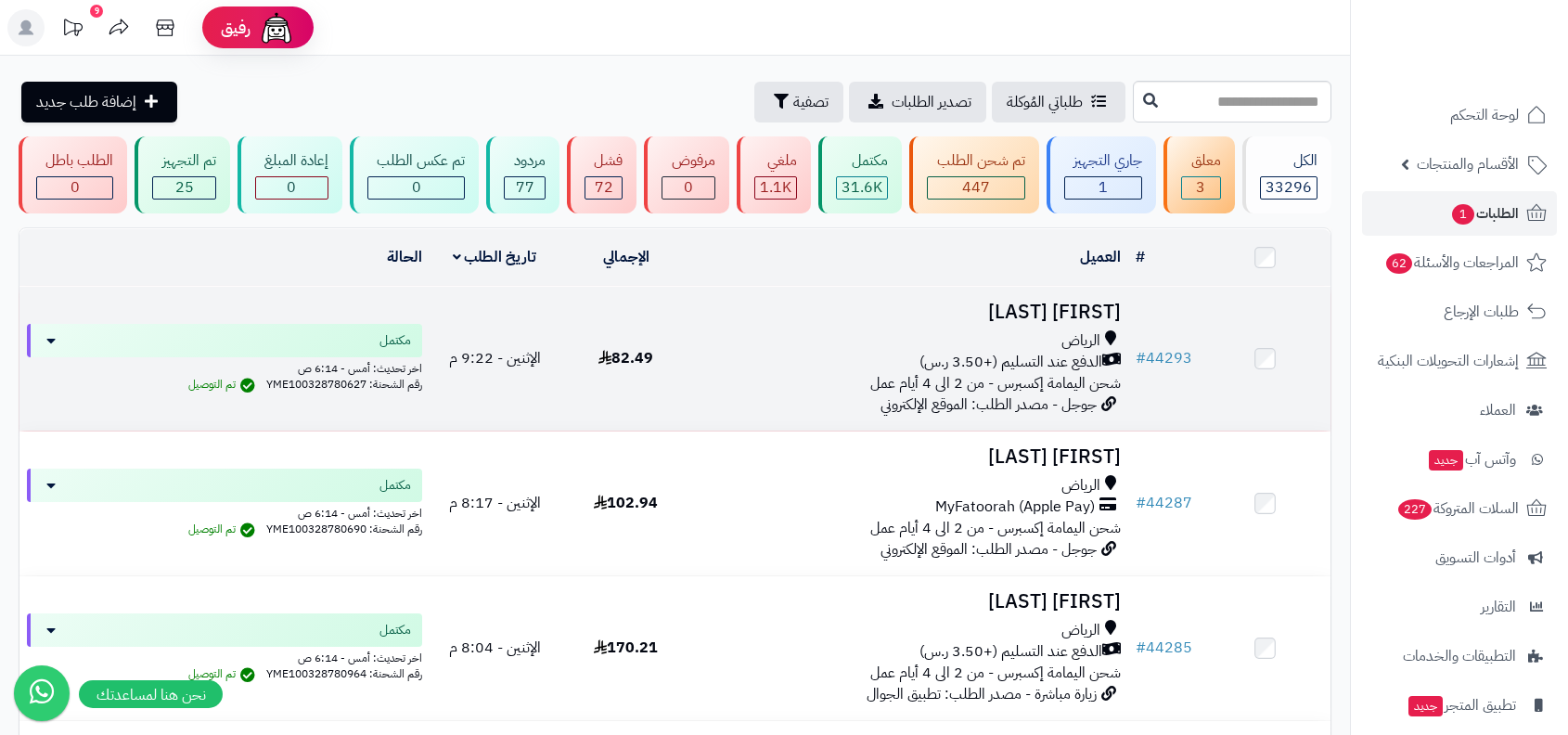 click on "شحن اليمامة إكسبرس - من 2 الى 4 أيام عمل" at bounding box center (996, 383) 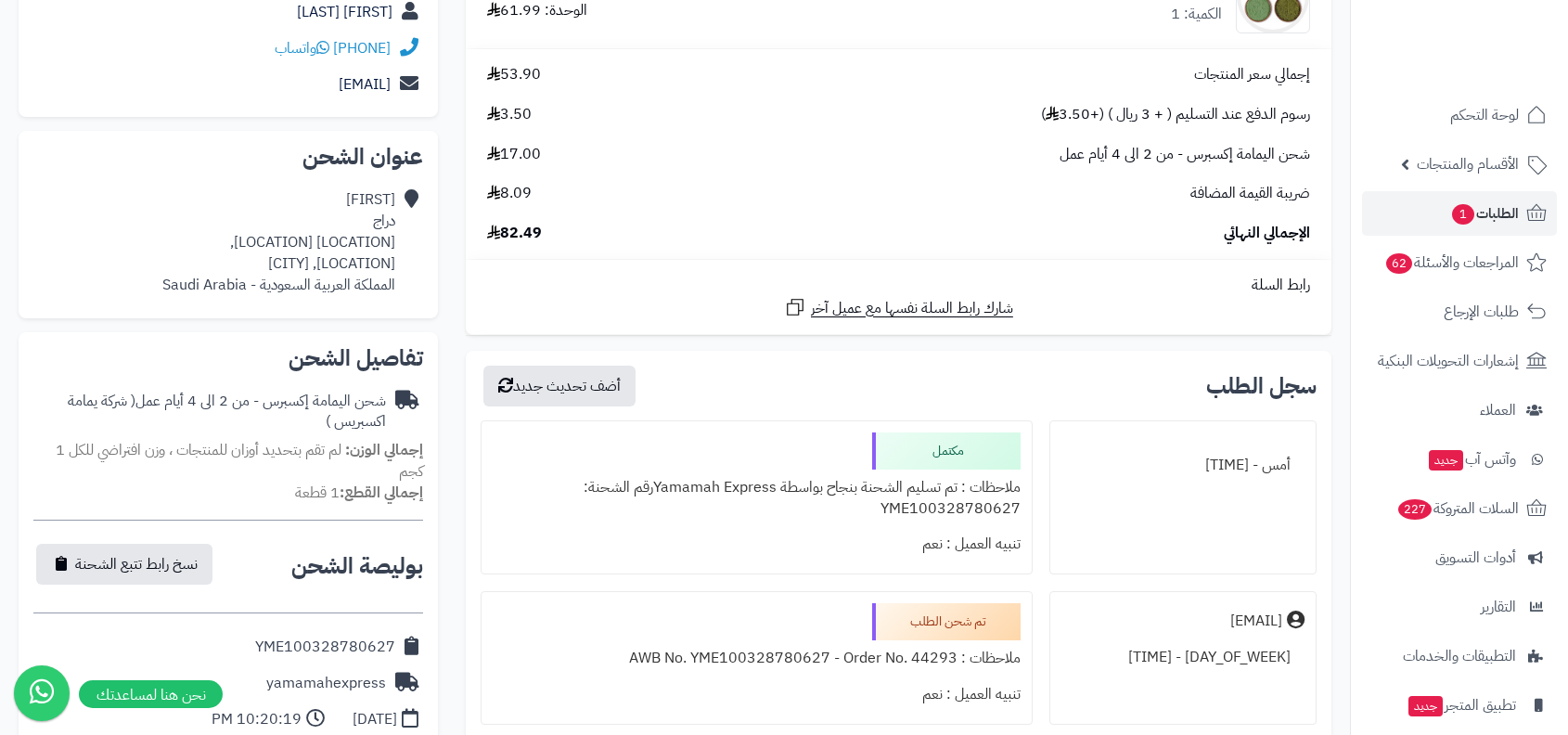 scroll, scrollTop: 481, scrollLeft: 0, axis: vertical 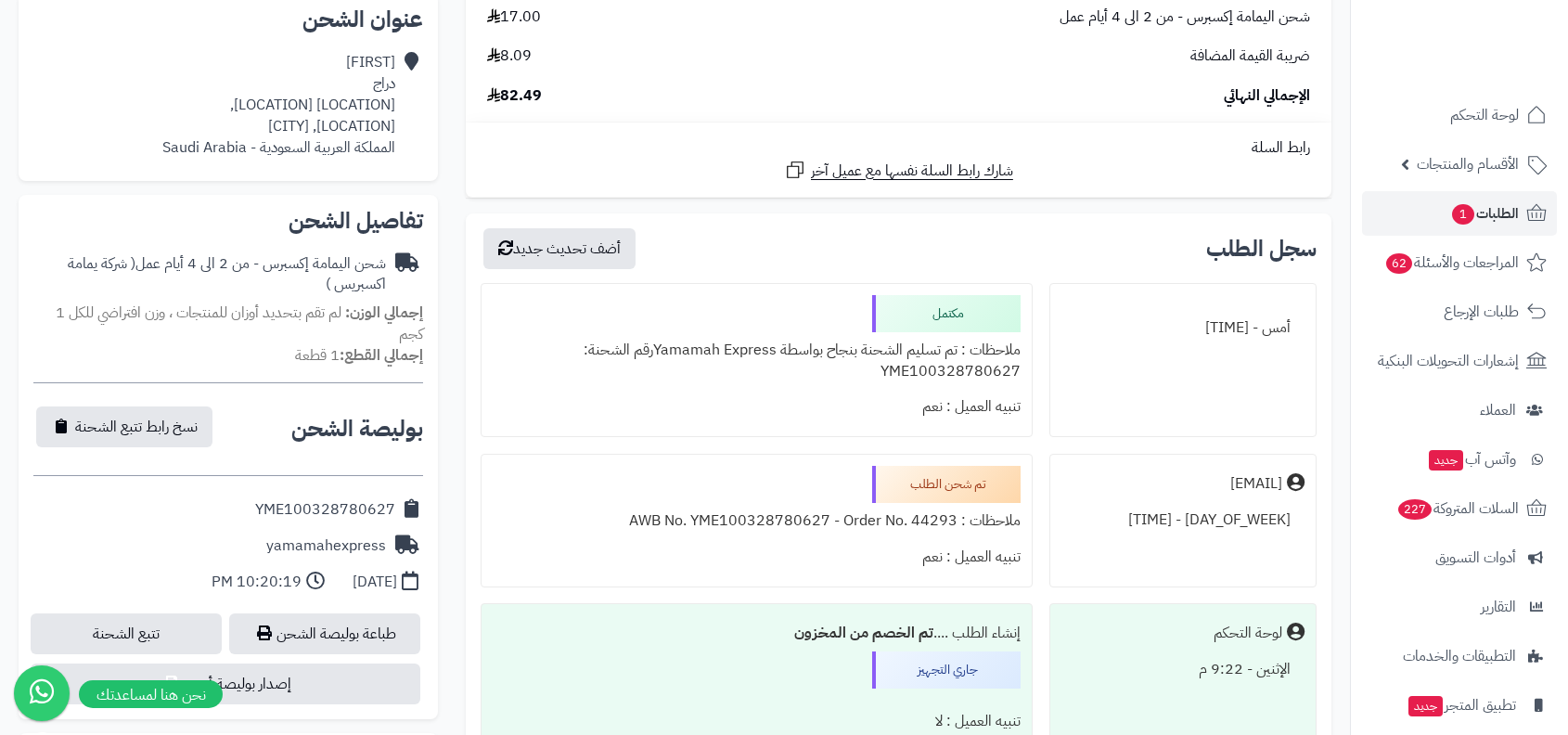 click on "ملاحظات : تم تسليم الشحنة بنجاح بواسطة Yamamah Expressرقم الشحنة: YME100328780627" at bounding box center (756, 361) 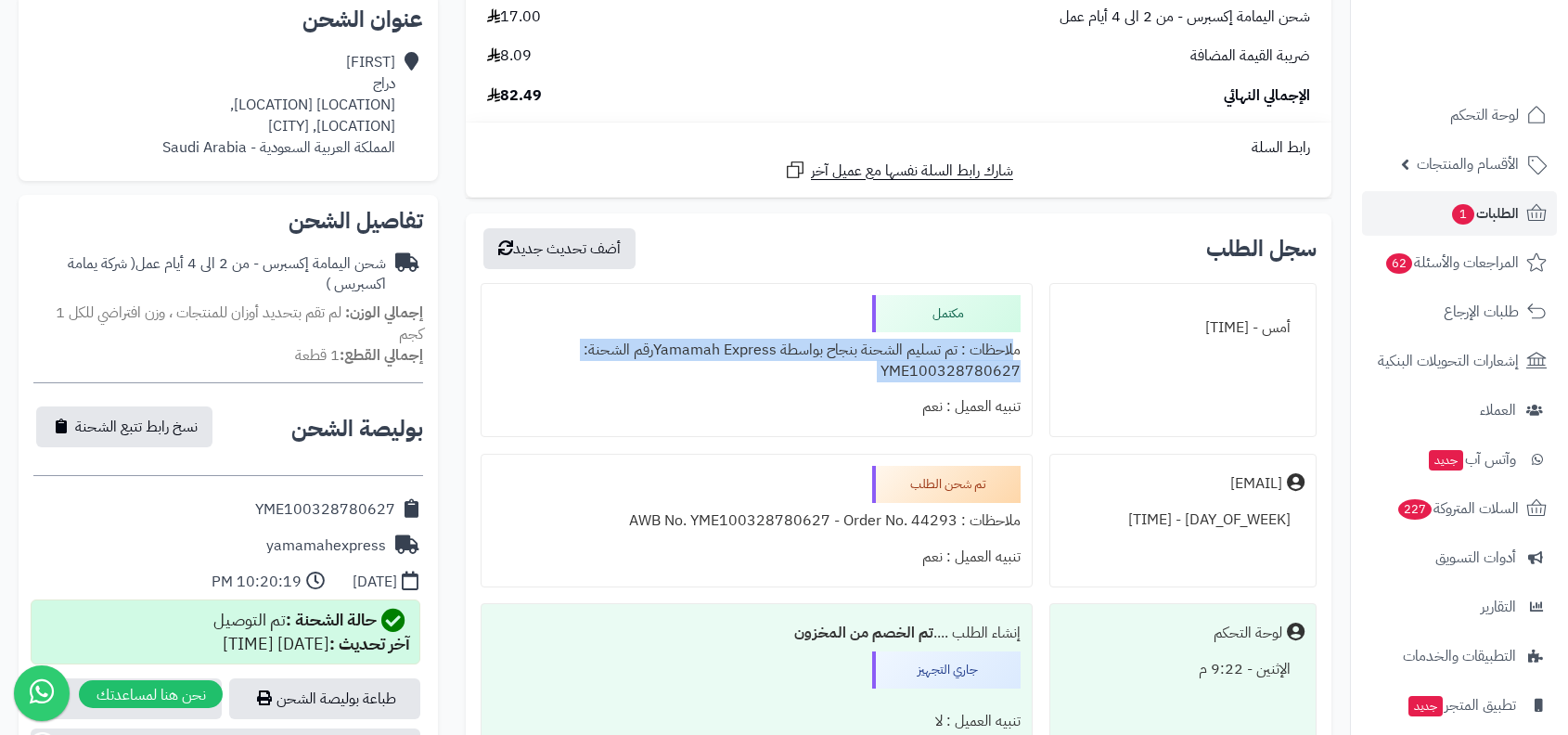 click on "مكتمل
ملاحظات : تم تسليم الشحنة بنجاح بواسطة Yamamah Expressرقم الشحنة: YME100328780627
تنبيه العميل : نعم" at bounding box center (756, 360) 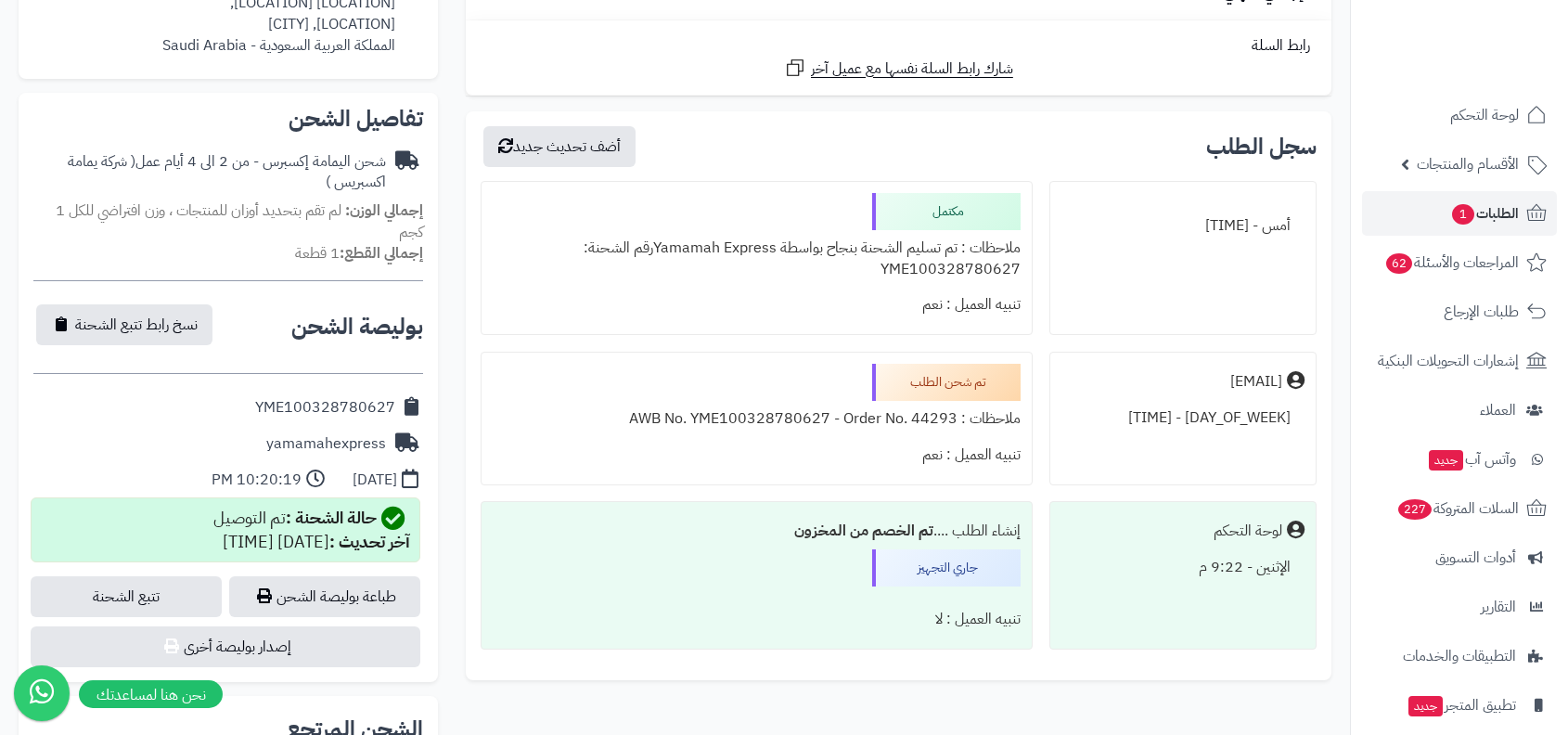 scroll, scrollTop: 0, scrollLeft: 0, axis: both 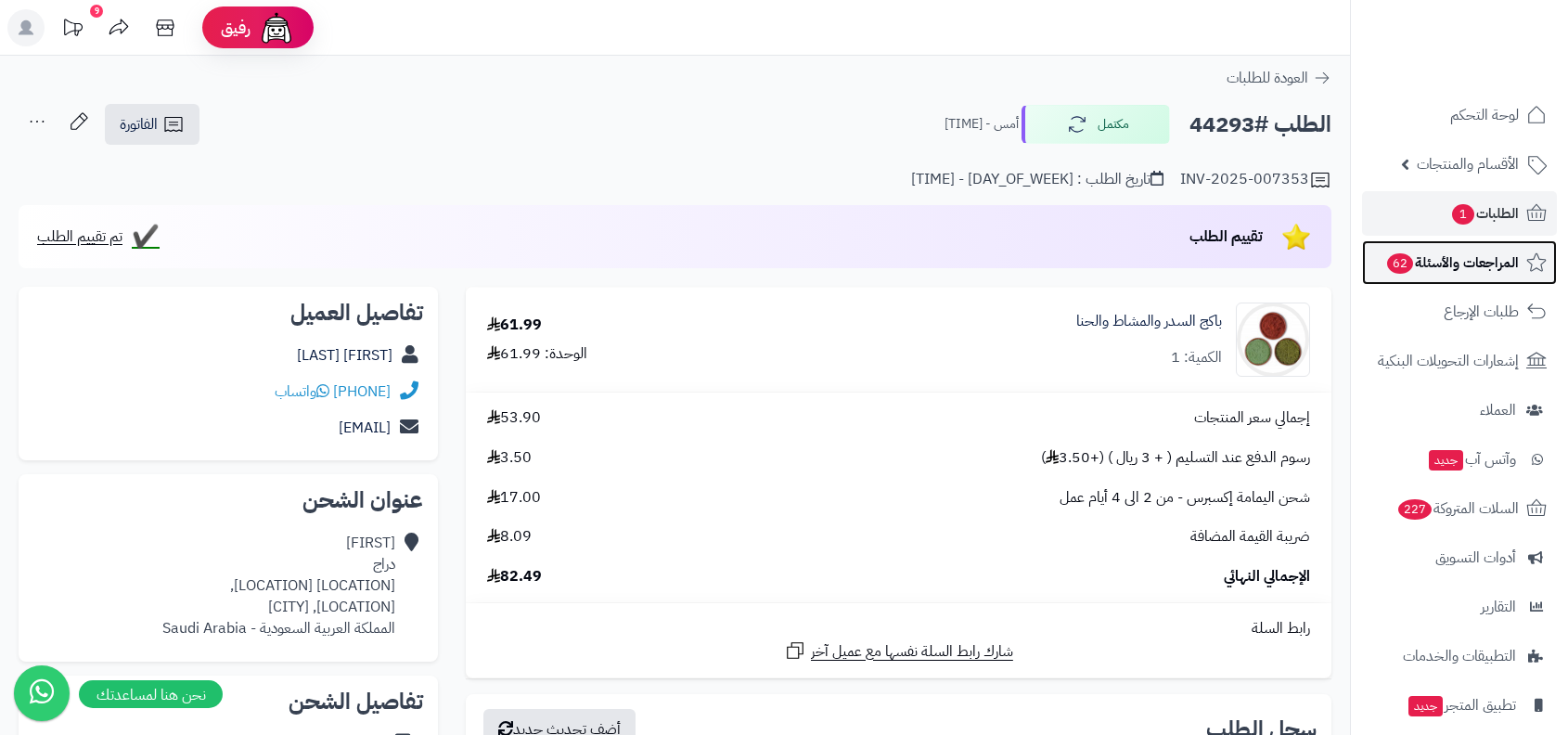 click on "المراجعات والأسئلة  62" at bounding box center (1452, 263) 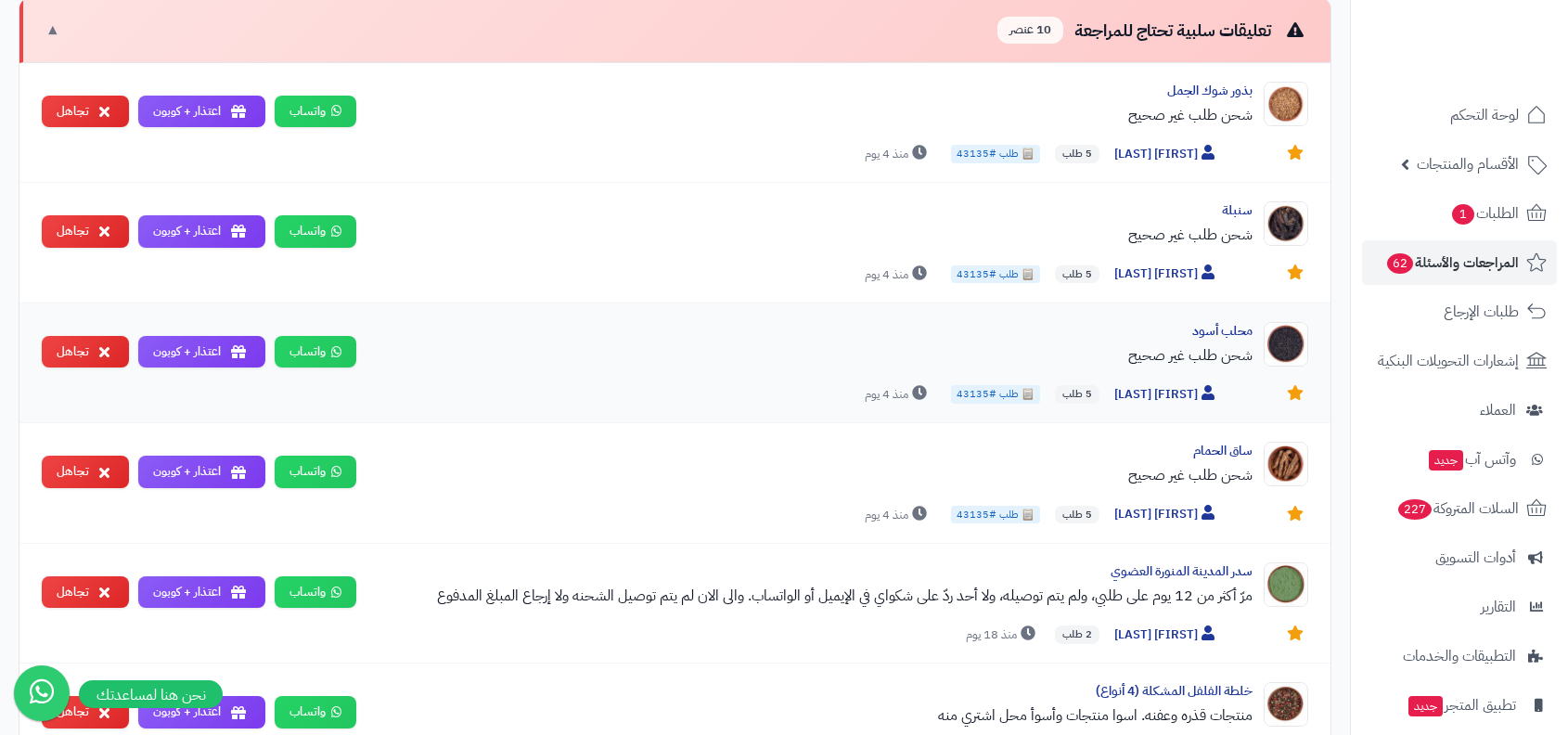 scroll, scrollTop: 1200, scrollLeft: 0, axis: vertical 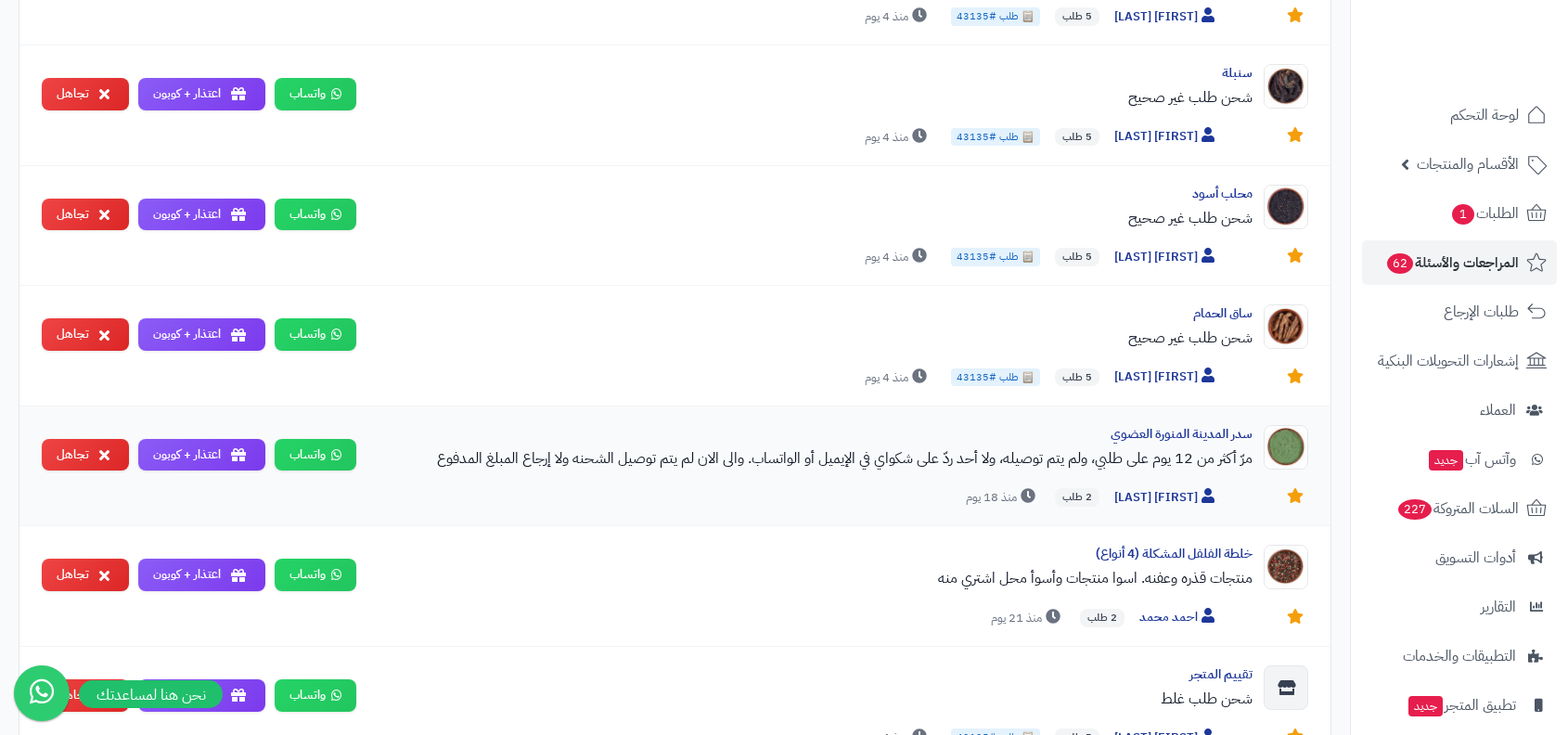click on "مرّ أكثر من 12 يوم على طلبي، ولم يتم توصيله، ولا أحد ردّ على شكواي في الإيميل أو الواتساب.
والى الان لم يتم توصيل الشحنه ولا إرجاع المبلغ المدفوع" at bounding box center [812, 458] 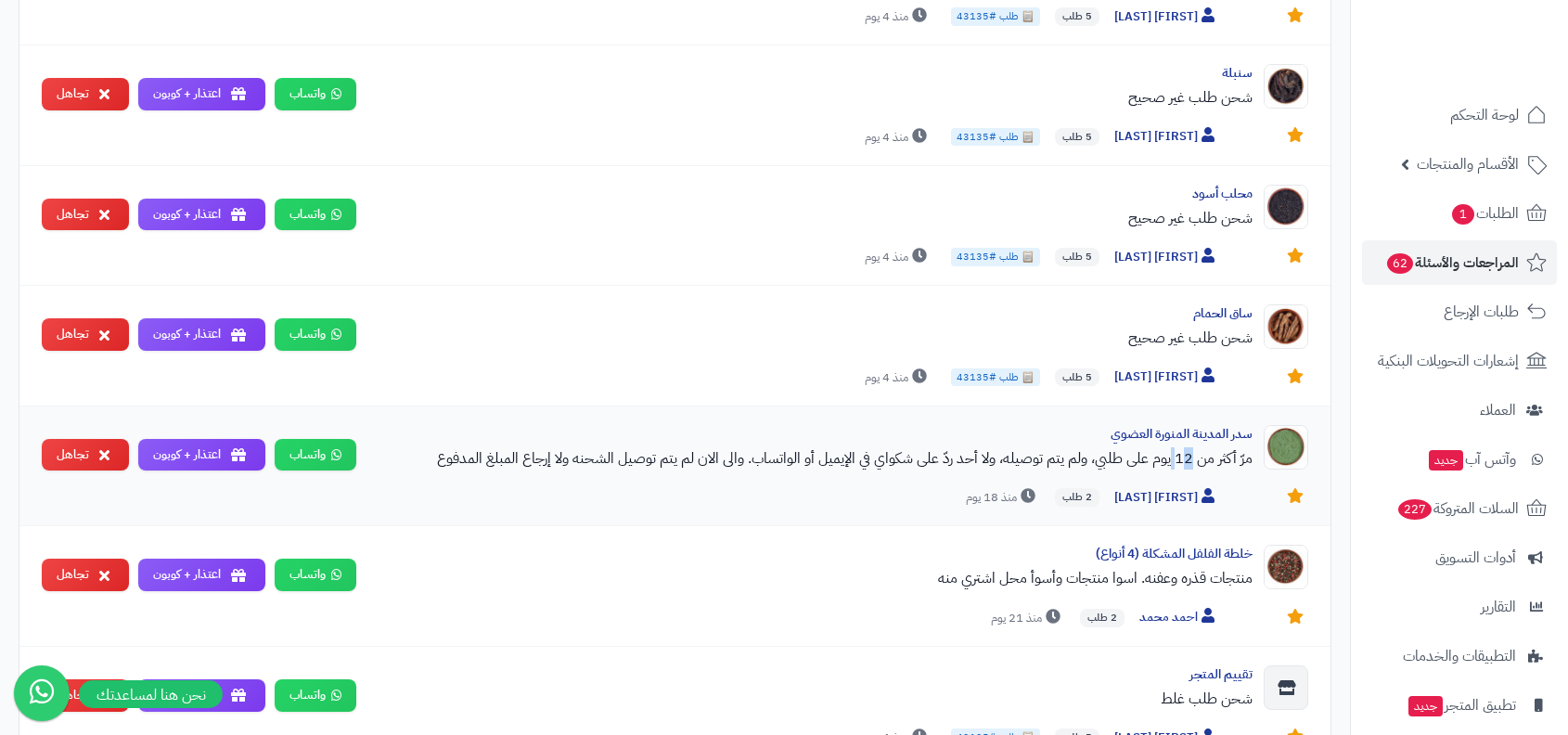 click on "مرّ أكثر من 12 يوم على طلبي، ولم يتم توصيله، ولا أحد ردّ على شكواي في الإيميل أو الواتساب.
والى الان لم يتم توصيل الشحنه ولا إرجاع المبلغ المدفوع" at bounding box center (812, 458) 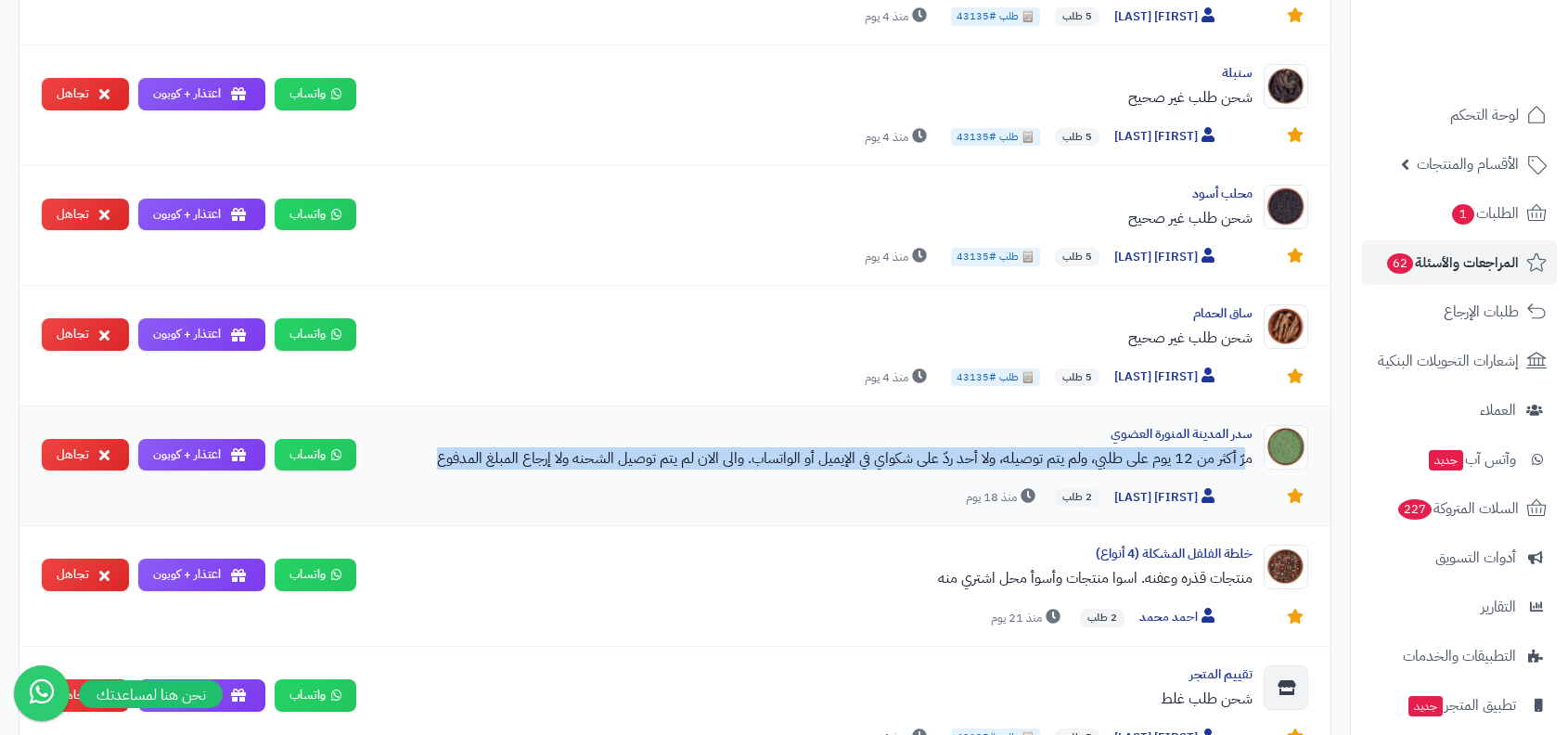 click on "مرّ أكثر من 12 يوم على طلبي، ولم يتم توصيله، ولا أحد ردّ على شكواي في الإيميل أو الواتساب.
والى الان لم يتم توصيل الشحنه ولا إرجاع المبلغ المدفوع" at bounding box center (812, 458) 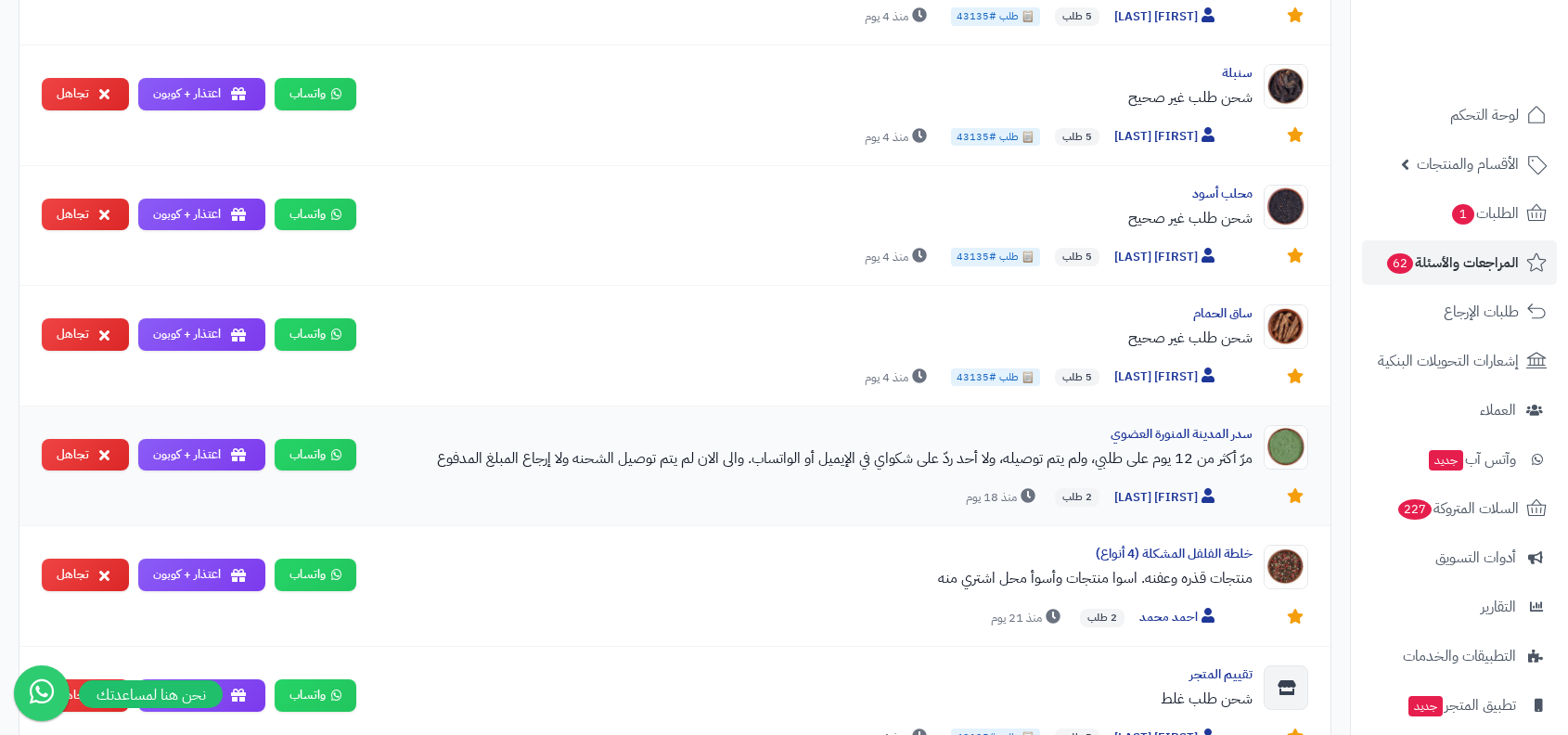 click on "مرّ أكثر من 12 يوم على طلبي، ولم يتم توصيله، ولا أحد ردّ على شكواي في الإيميل أو الواتساب.
والى الان لم يتم توصيل الشحنه ولا إرجاع المبلغ المدفوع" at bounding box center [812, 458] 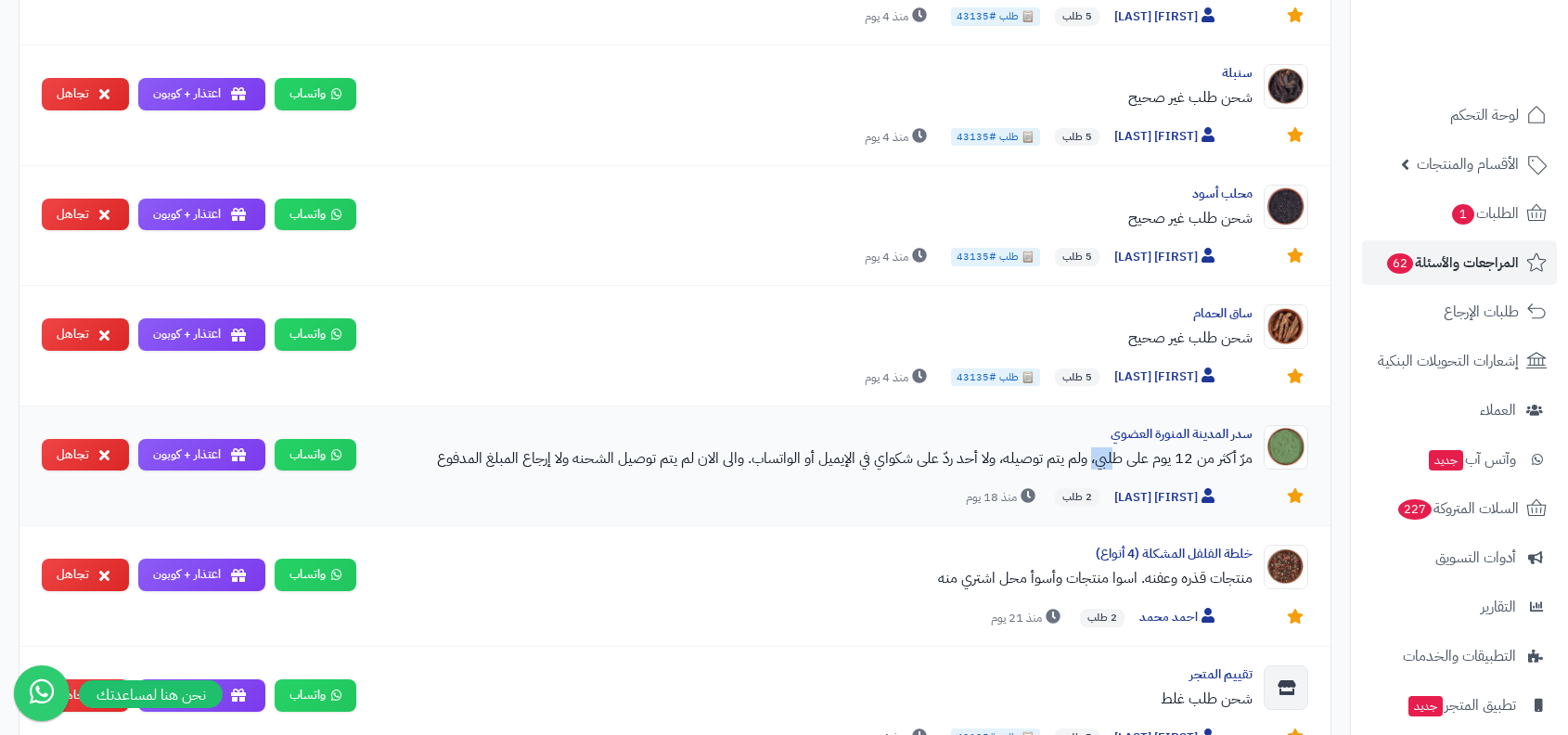 click on "مرّ أكثر من 12 يوم على طلبي، ولم يتم توصيله، ولا أحد ردّ على شكواي في الإيميل أو الواتساب.
والى الان لم يتم توصيل الشحنه ولا إرجاع المبلغ المدفوع" at bounding box center [812, 458] 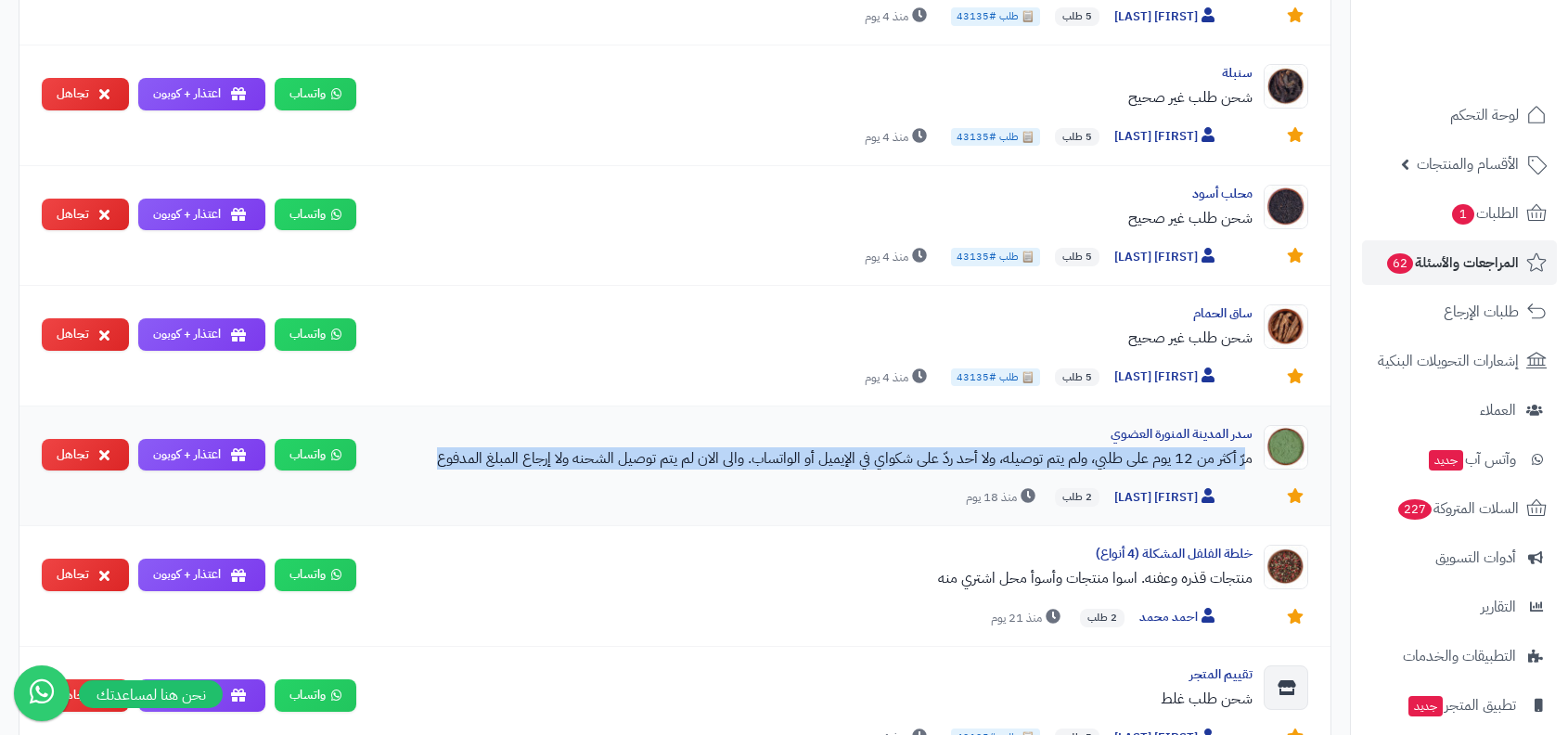 click on "مرّ أكثر من 12 يوم على طلبي، ولم يتم توصيله، ولا أحد ردّ على شكواي في الإيميل أو الواتساب.
والى الان لم يتم توصيل الشحنه ولا إرجاع المبلغ المدفوع" at bounding box center (812, 458) 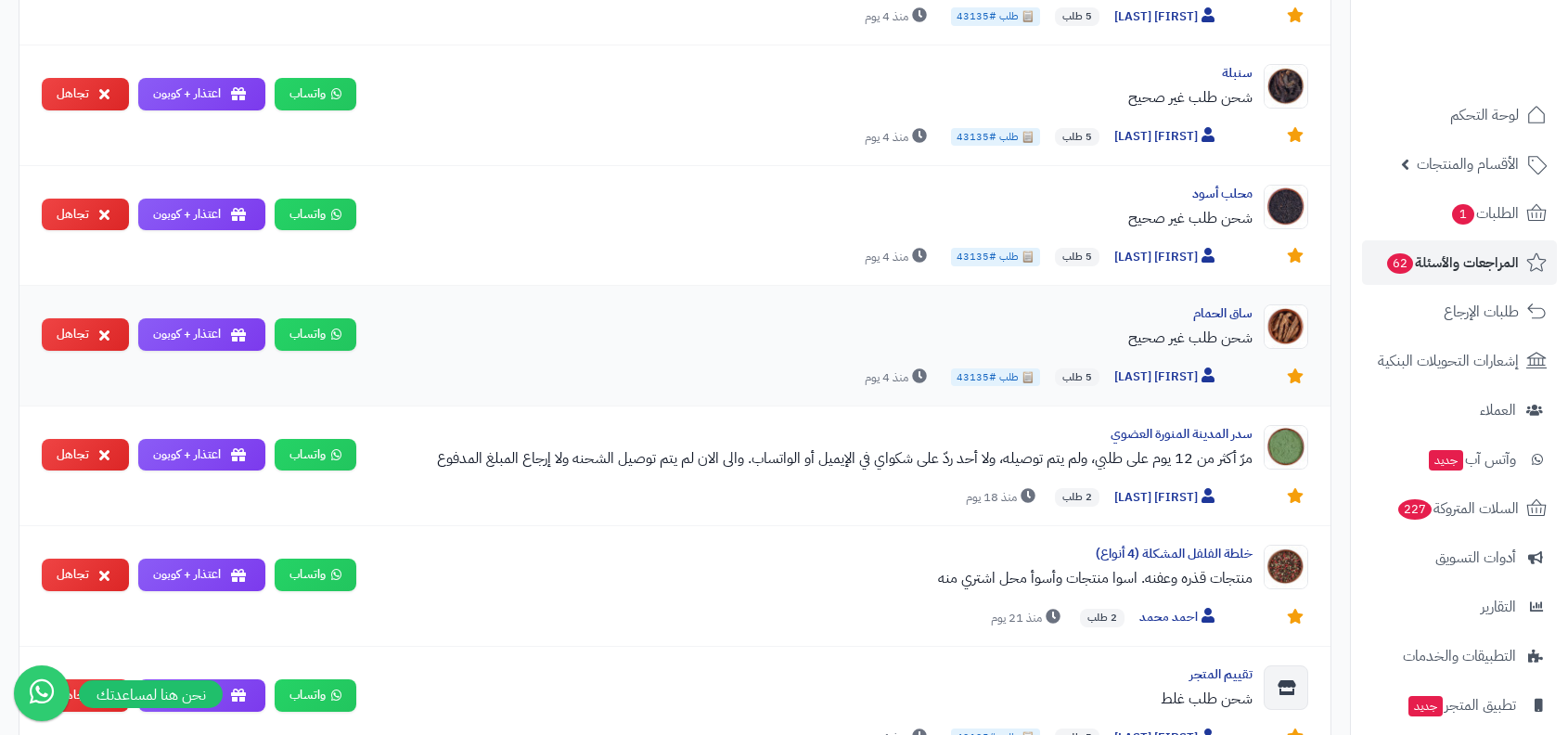 click on "ساق الحمام
شحن طلب غير صحيح
ناصر  البريكي
5 طلب
📋 طلب #43135
منذ 4 يوم
واتساب
اعتذار + كوبون
تجاهل" at bounding box center [675, 346] 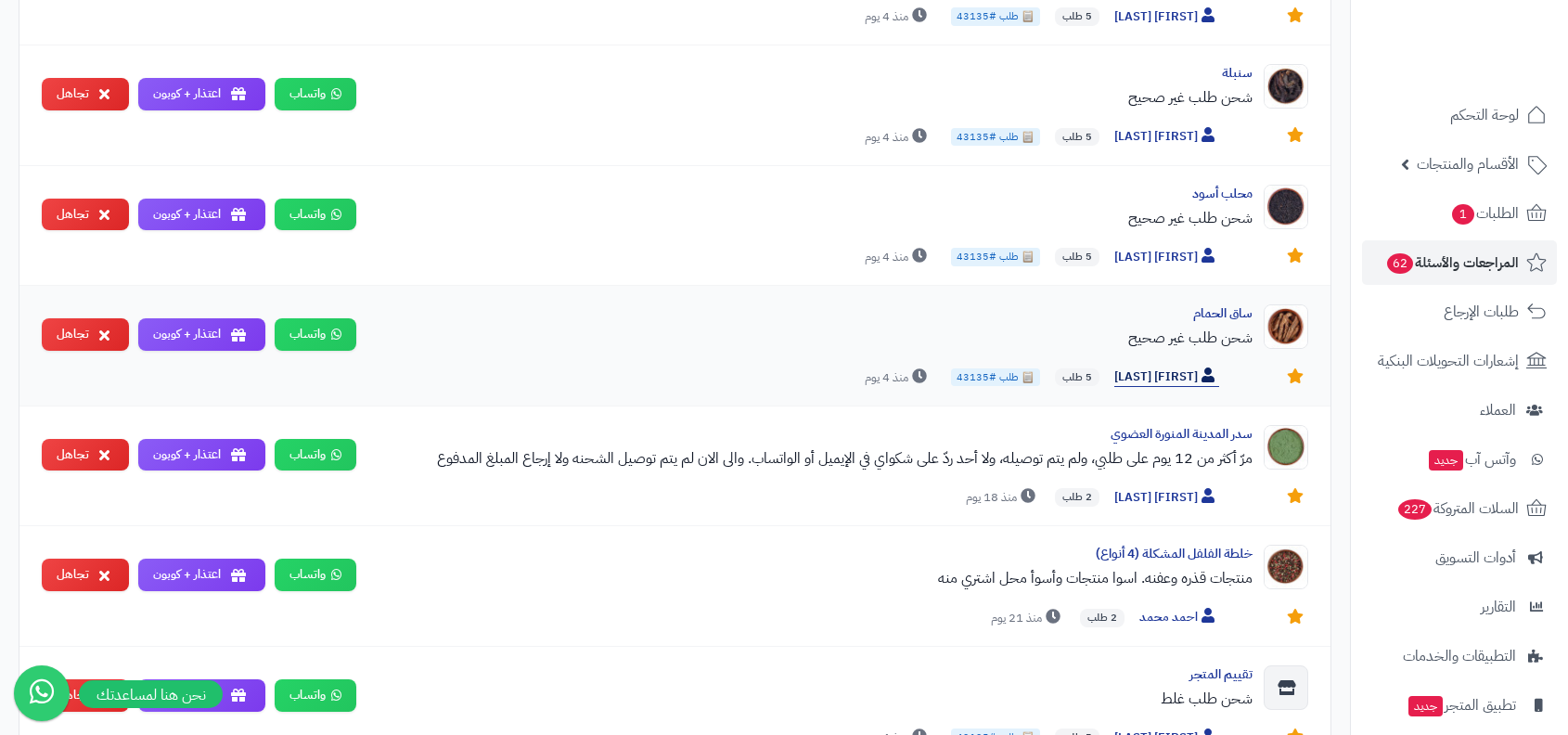 click on "ناصر  البريكي" at bounding box center [1166, 377] 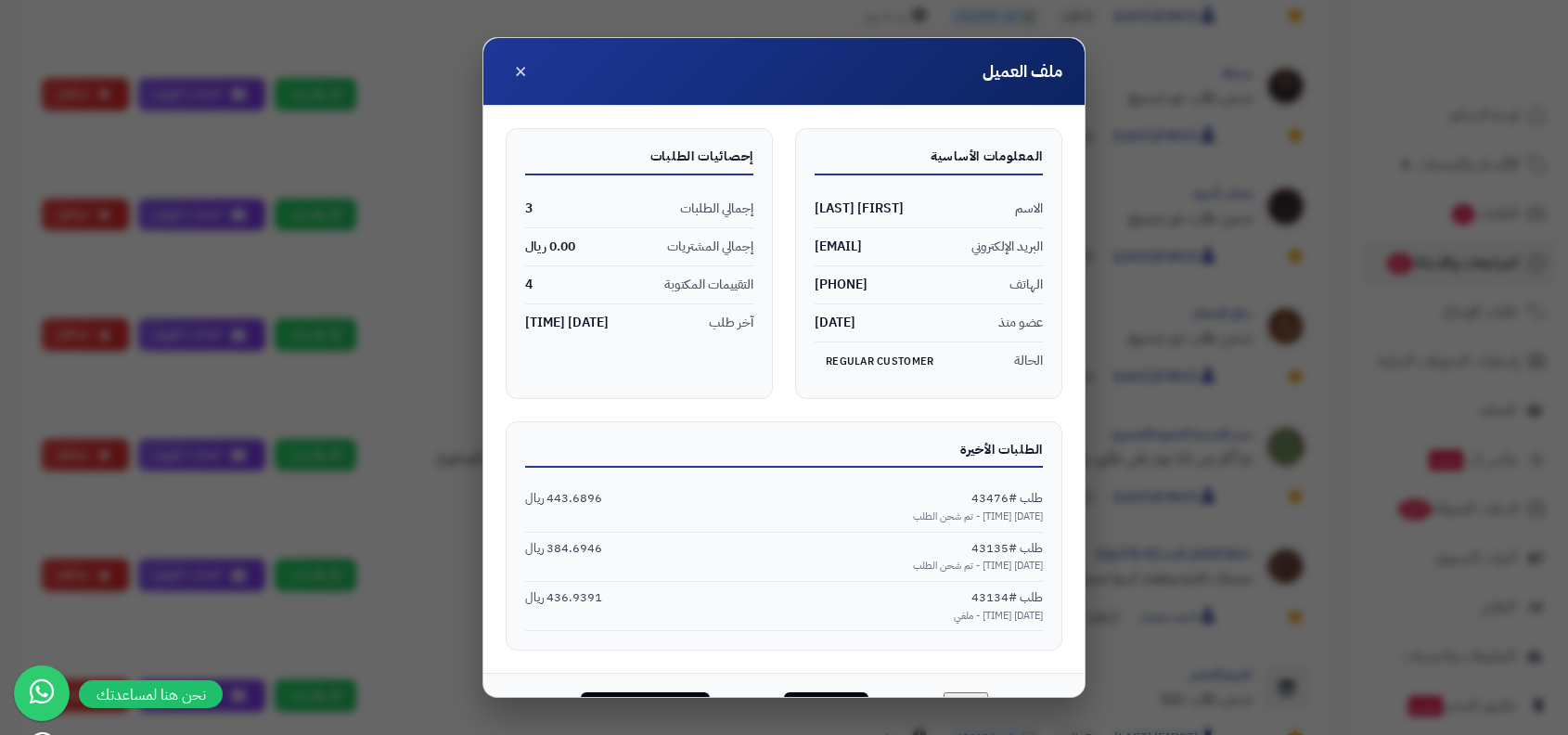scroll, scrollTop: 66, scrollLeft: 0, axis: vertical 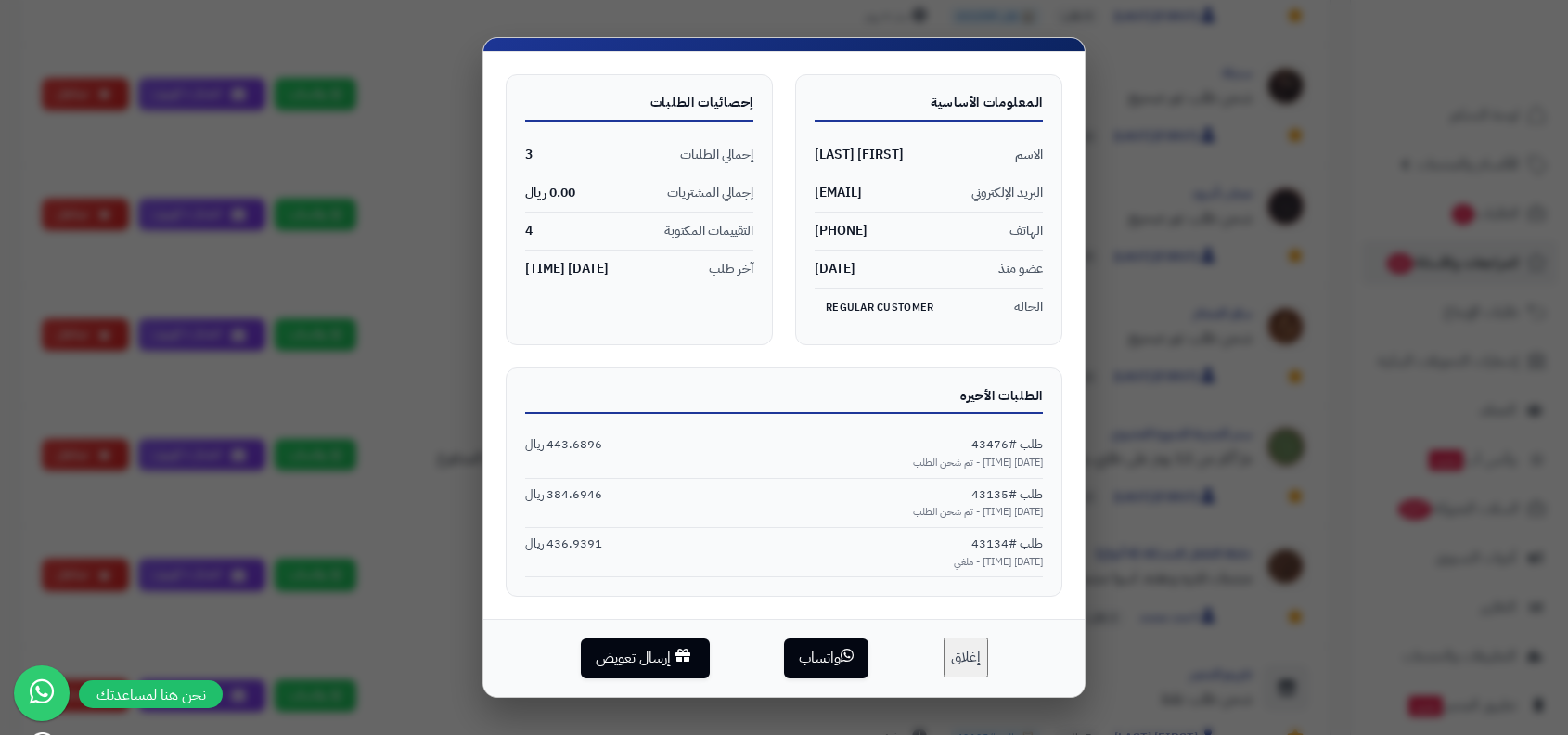 click on "إغلاق" at bounding box center (966, 657) 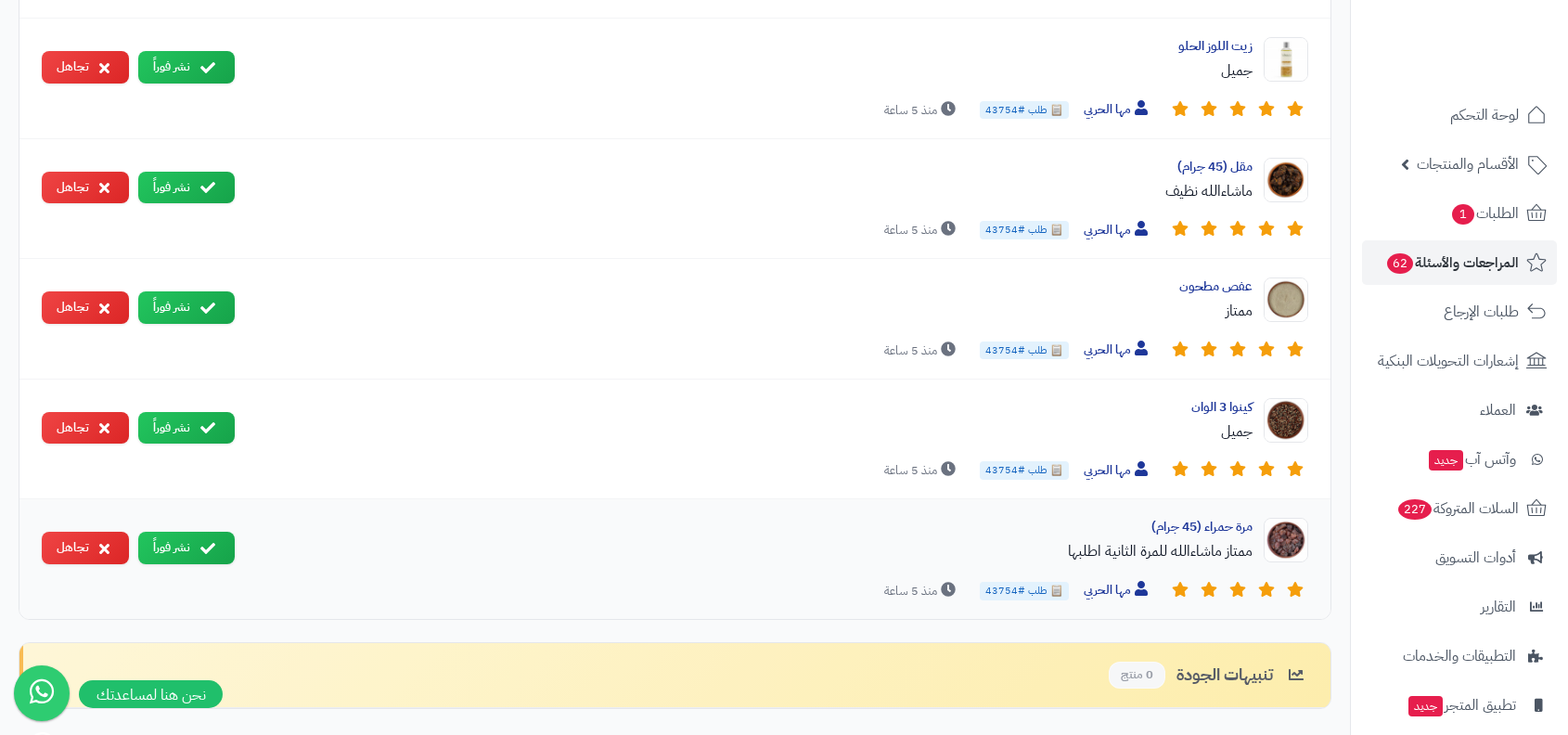 scroll, scrollTop: 3235, scrollLeft: 0, axis: vertical 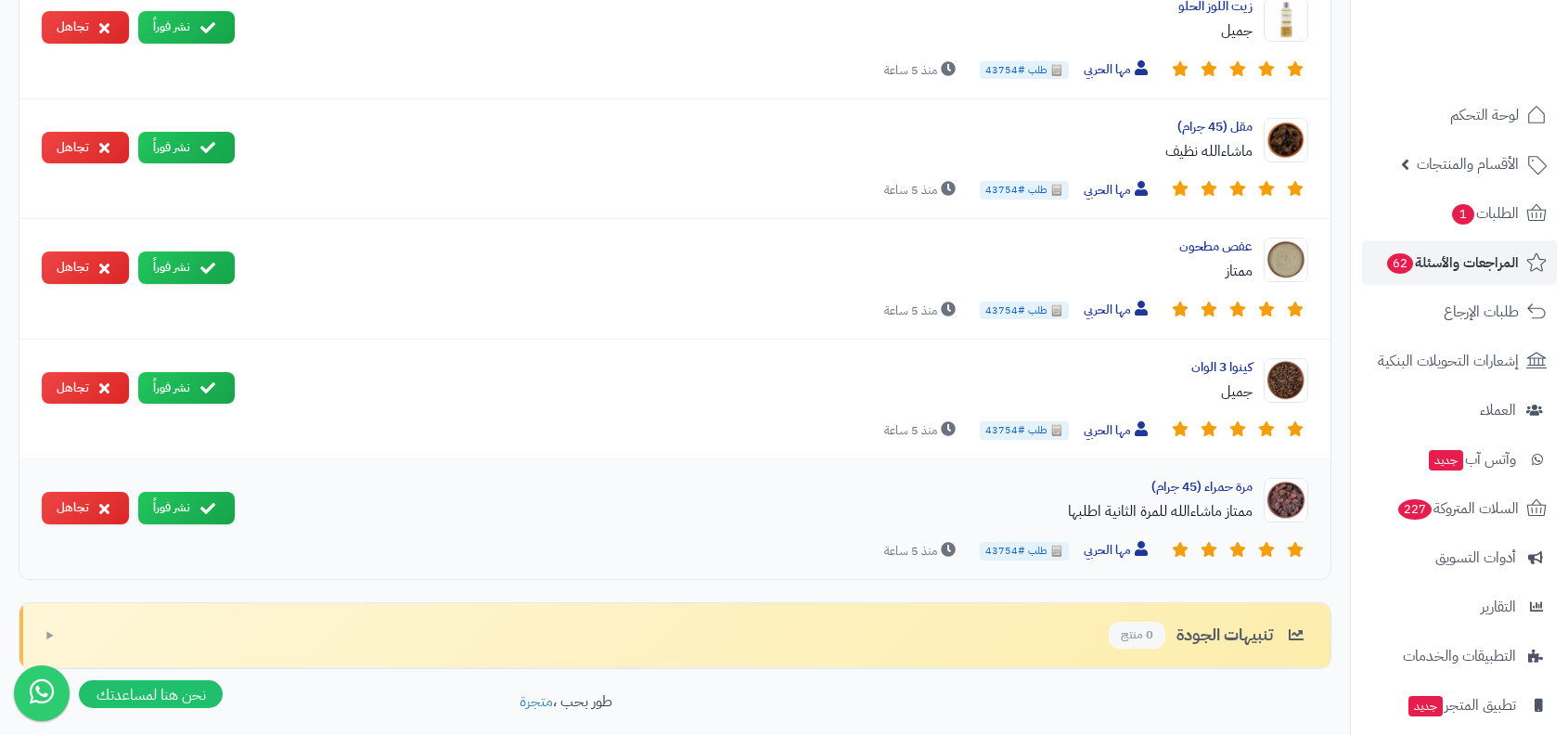 click on "ممتاز ماشاءالله للمرة الثانية اطلبها" at bounding box center (751, 511) 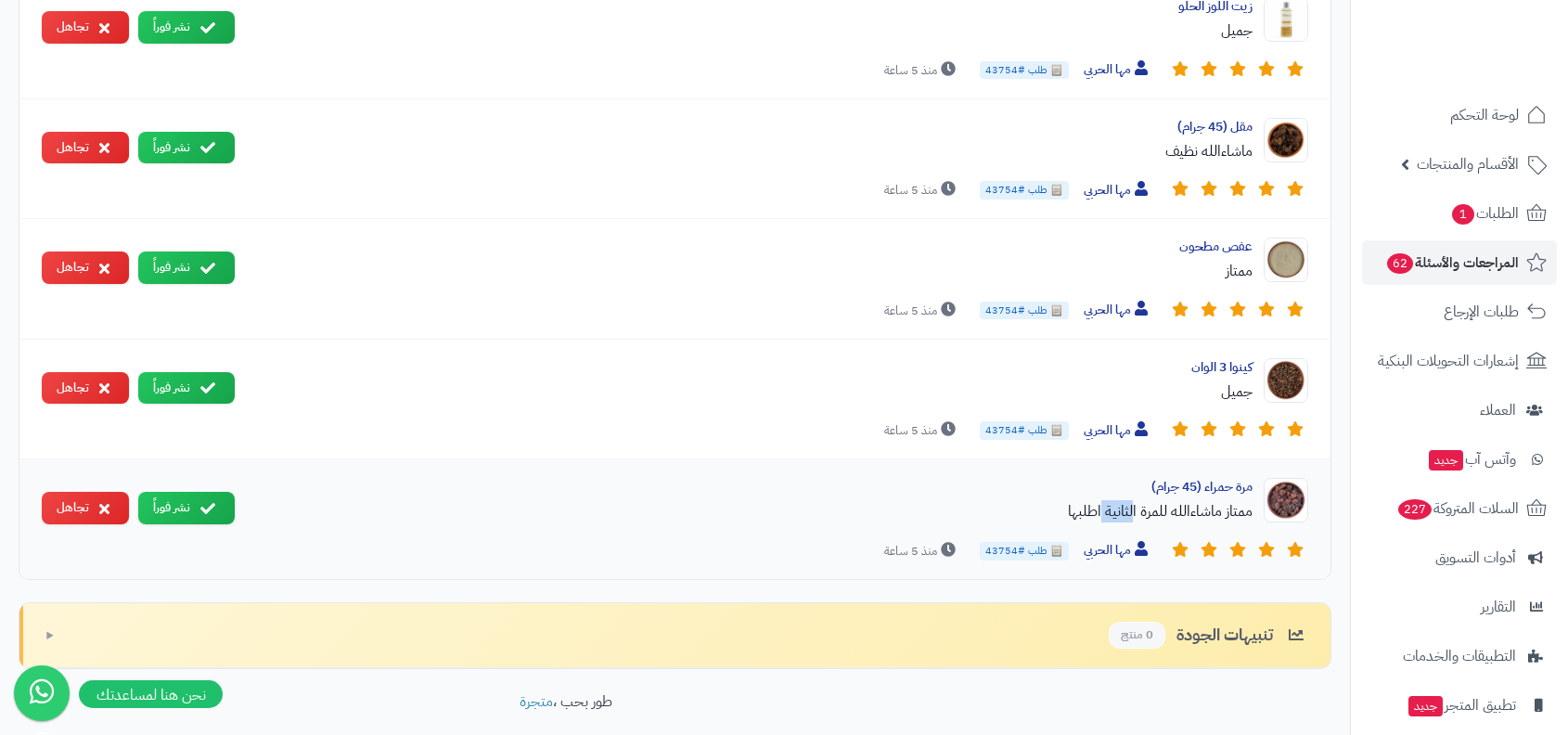 click on "ممتاز ماشاءالله للمرة الثانية اطلبها" at bounding box center [751, 511] 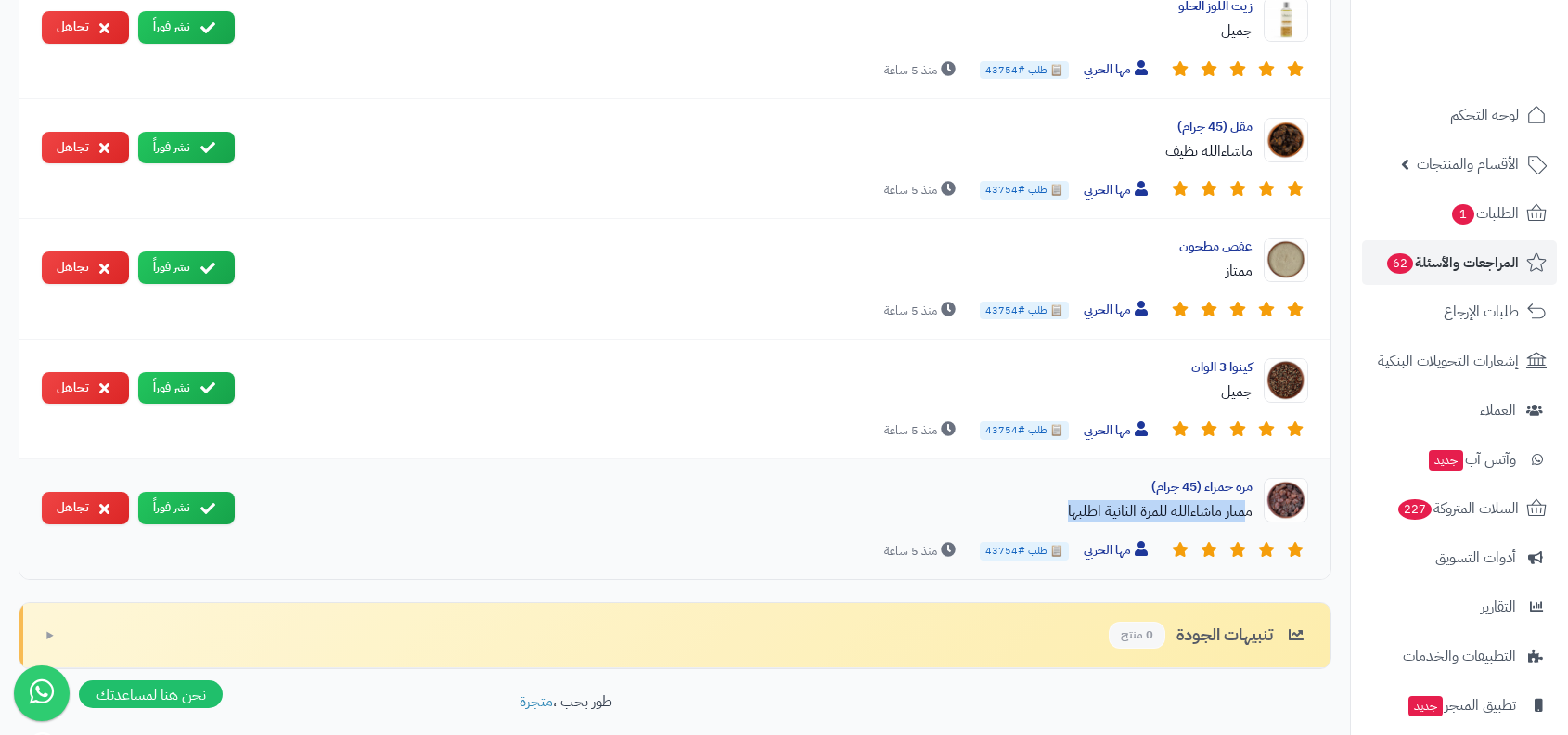 click on "ممتاز ماشاءالله للمرة الثانية اطلبها" at bounding box center [751, 511] 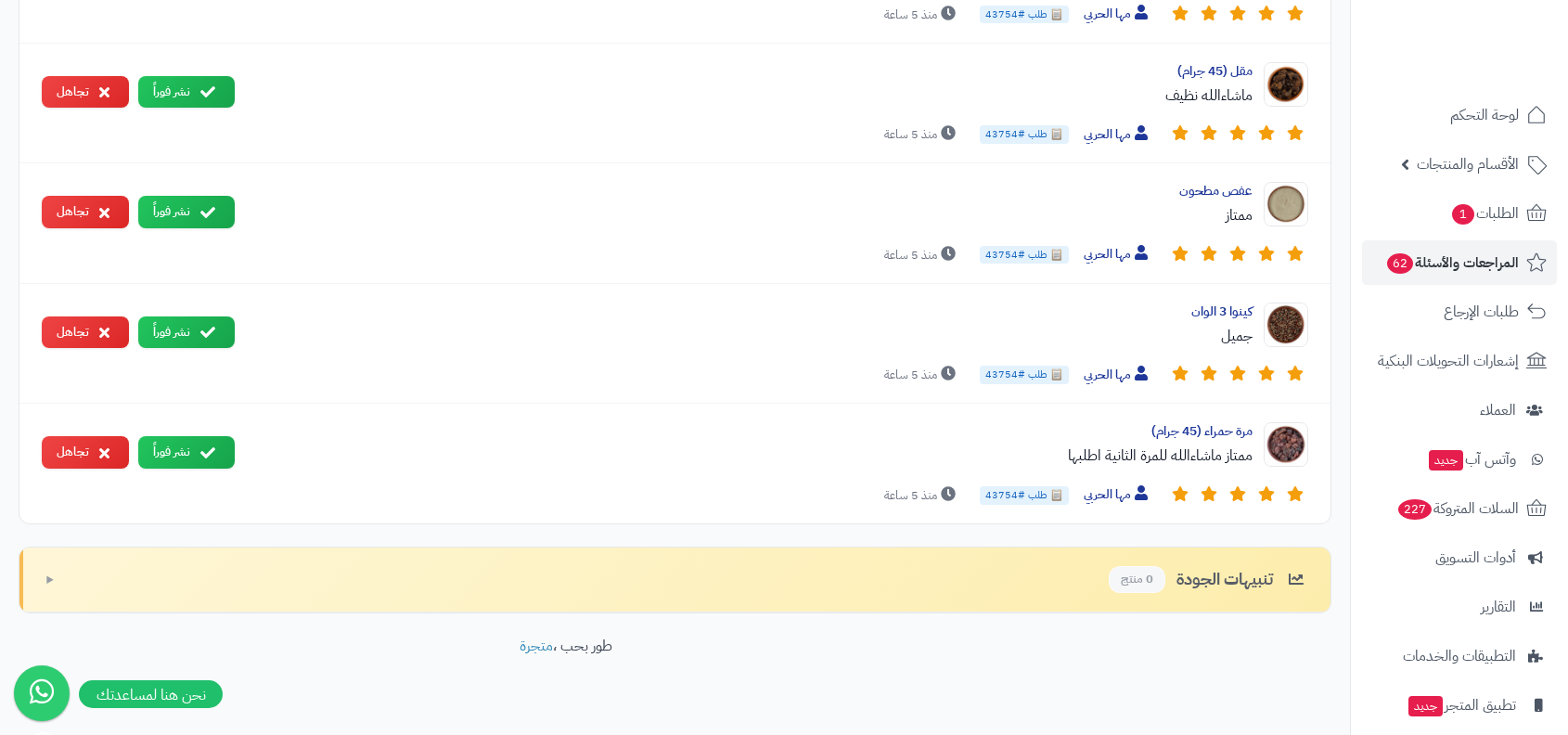 click on "تنبيهات الجودة
0 منتج
▶" at bounding box center [675, 580] 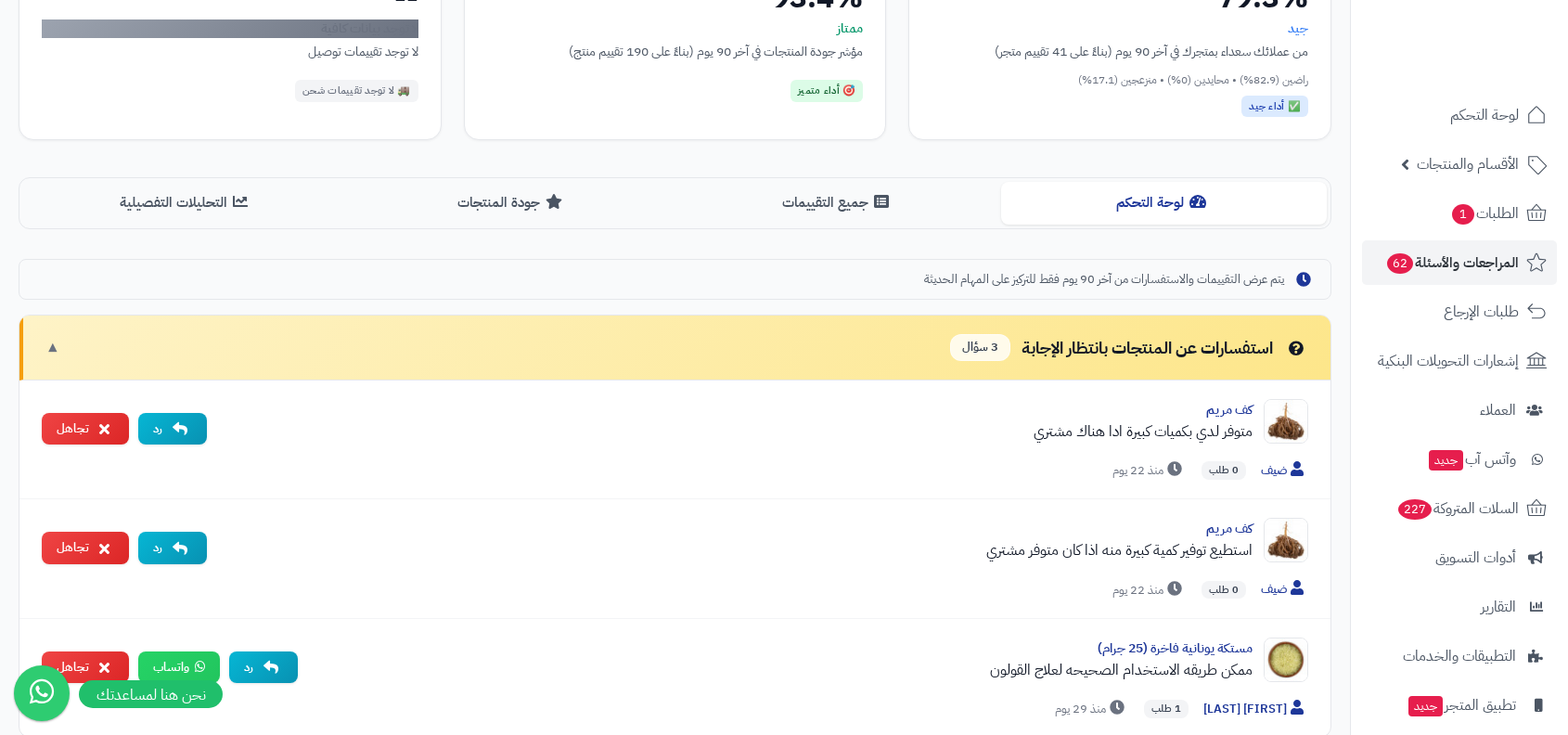 scroll, scrollTop: 0, scrollLeft: 0, axis: both 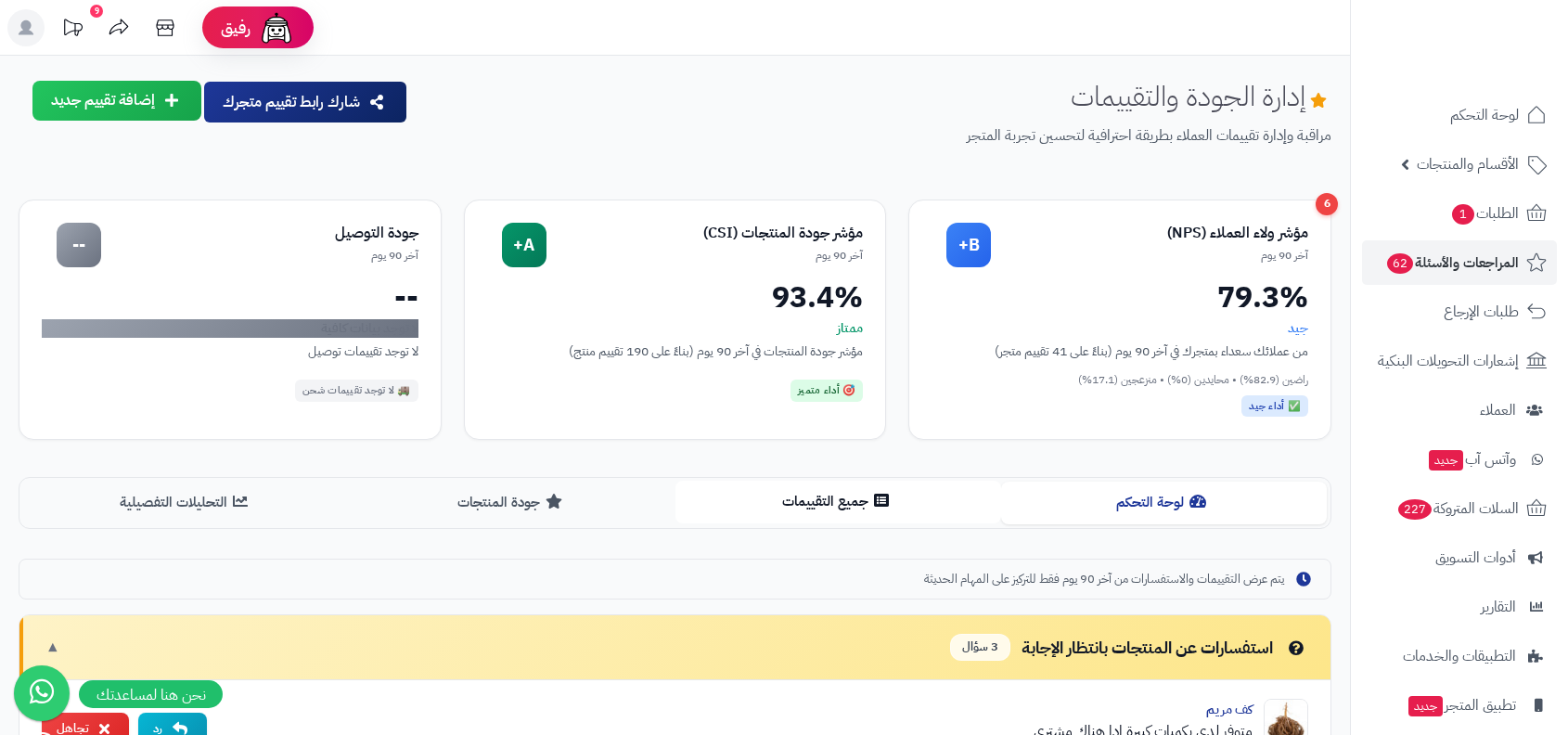 click on "جميع التقييمات" at bounding box center [838, 501] 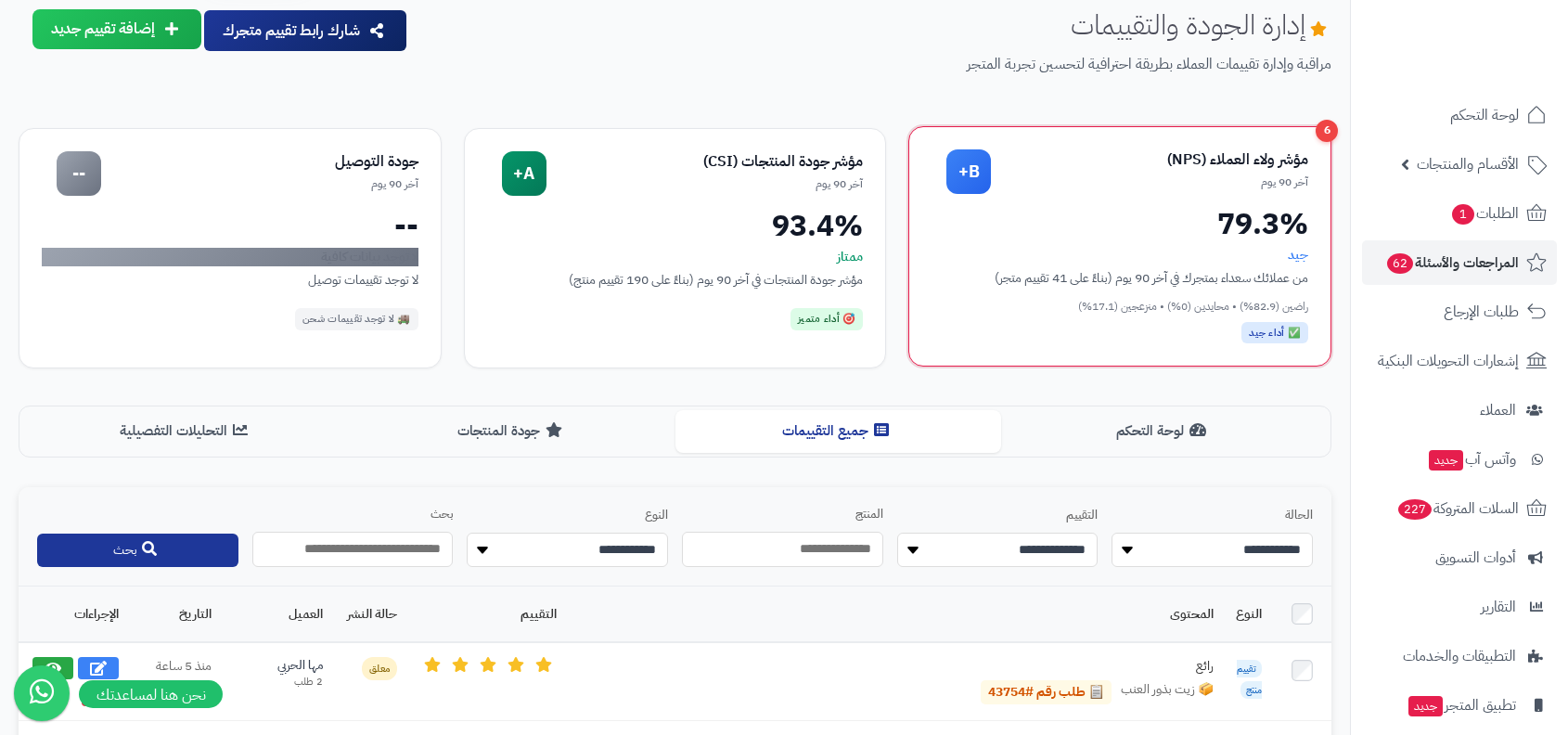 scroll, scrollTop: 327, scrollLeft: 0, axis: vertical 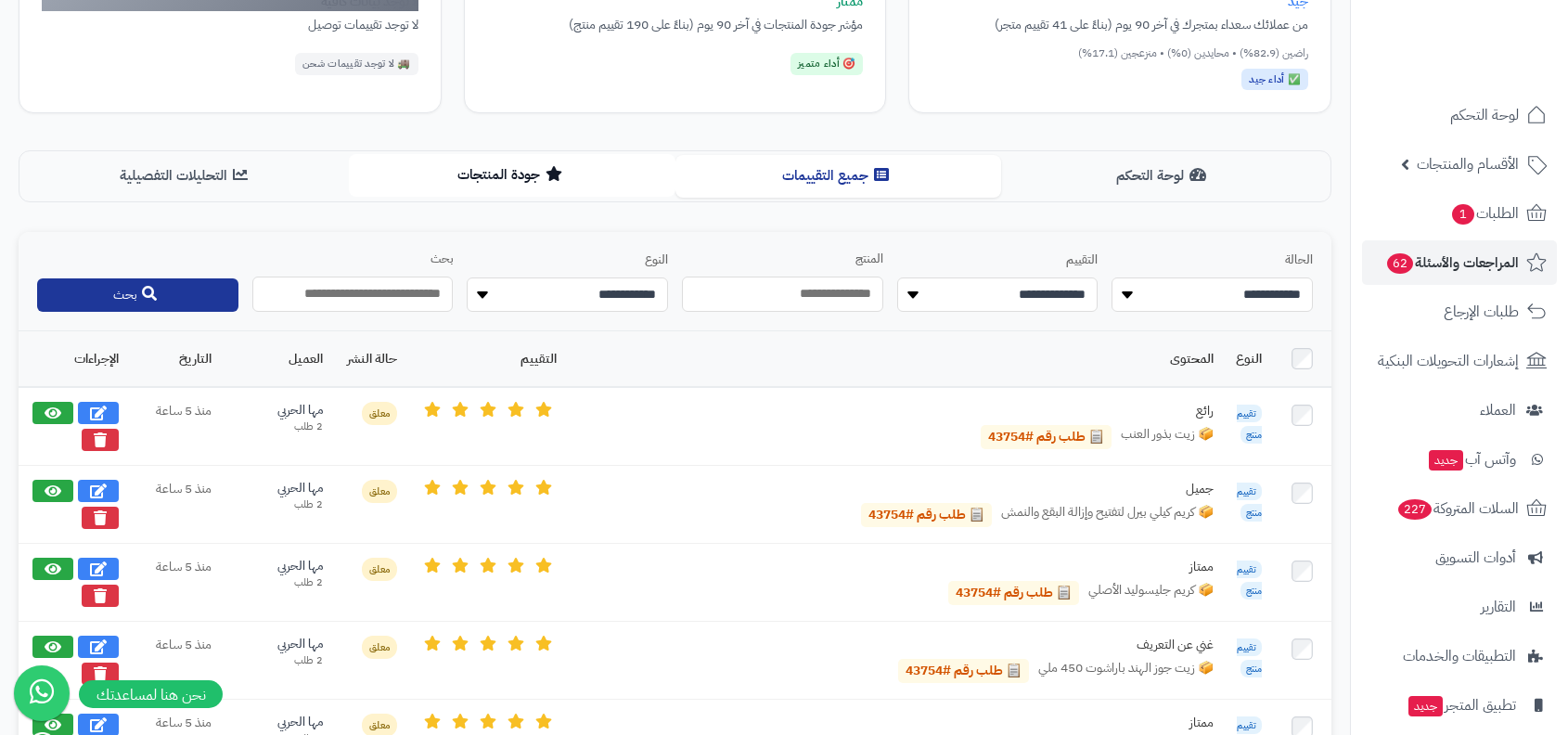 click on "جودة المنتجات" at bounding box center [511, 174] 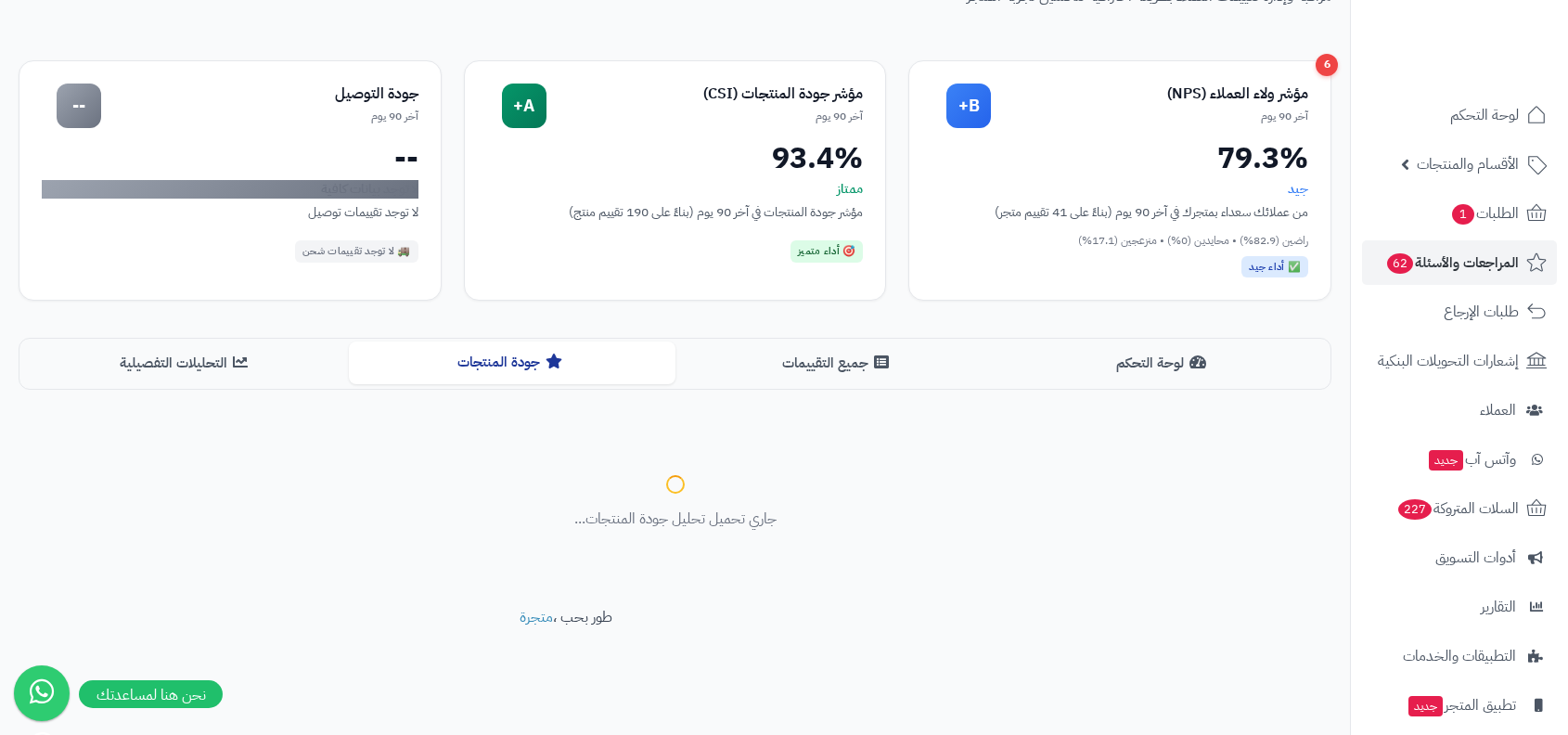 scroll, scrollTop: 327, scrollLeft: 0, axis: vertical 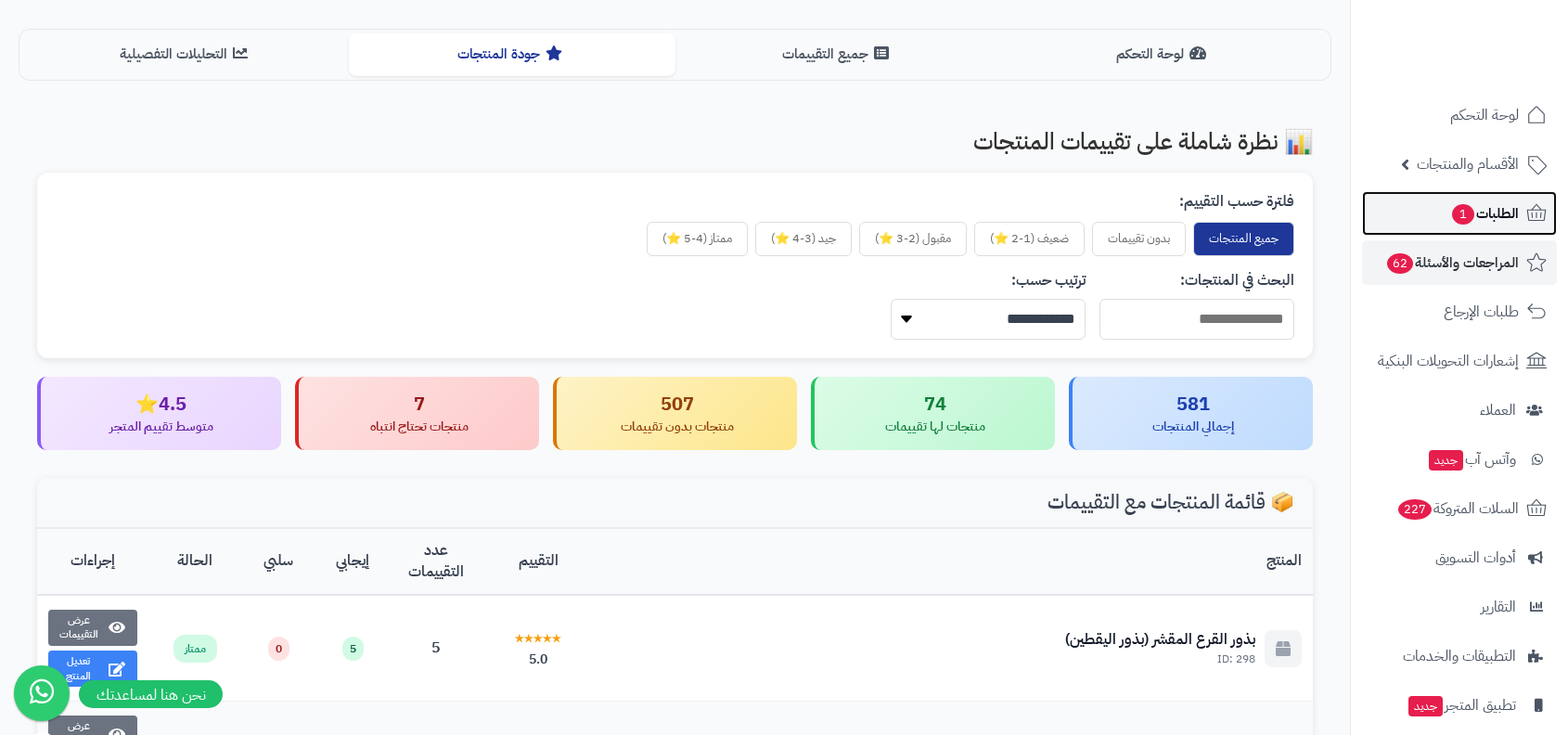 click on "الطلبات  1" at bounding box center (1459, 213) 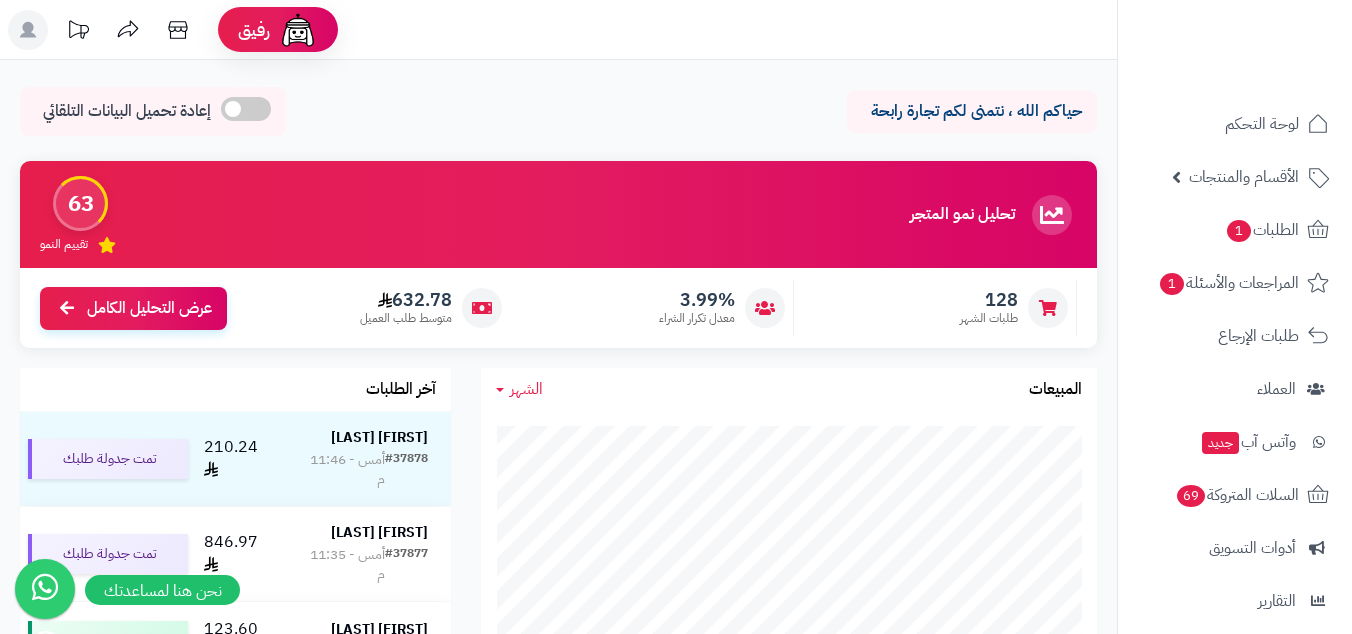 scroll, scrollTop: 0, scrollLeft: 0, axis: both 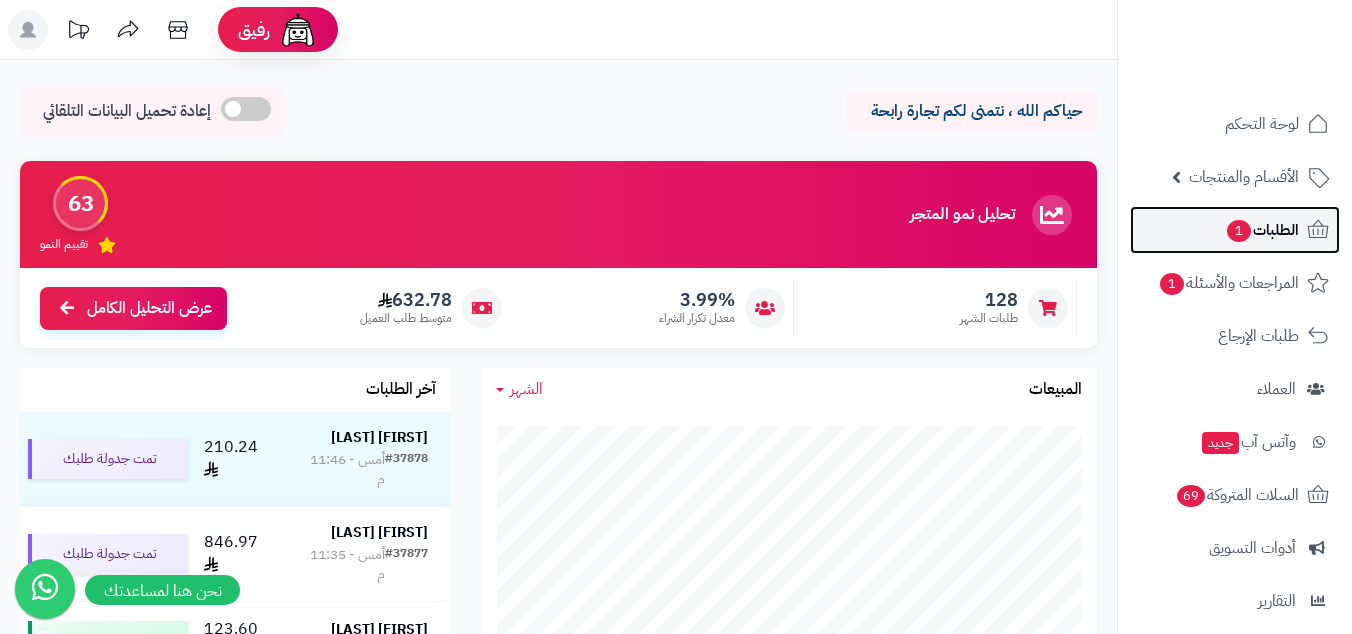 click on "الطلبات  1" at bounding box center [1235, 230] 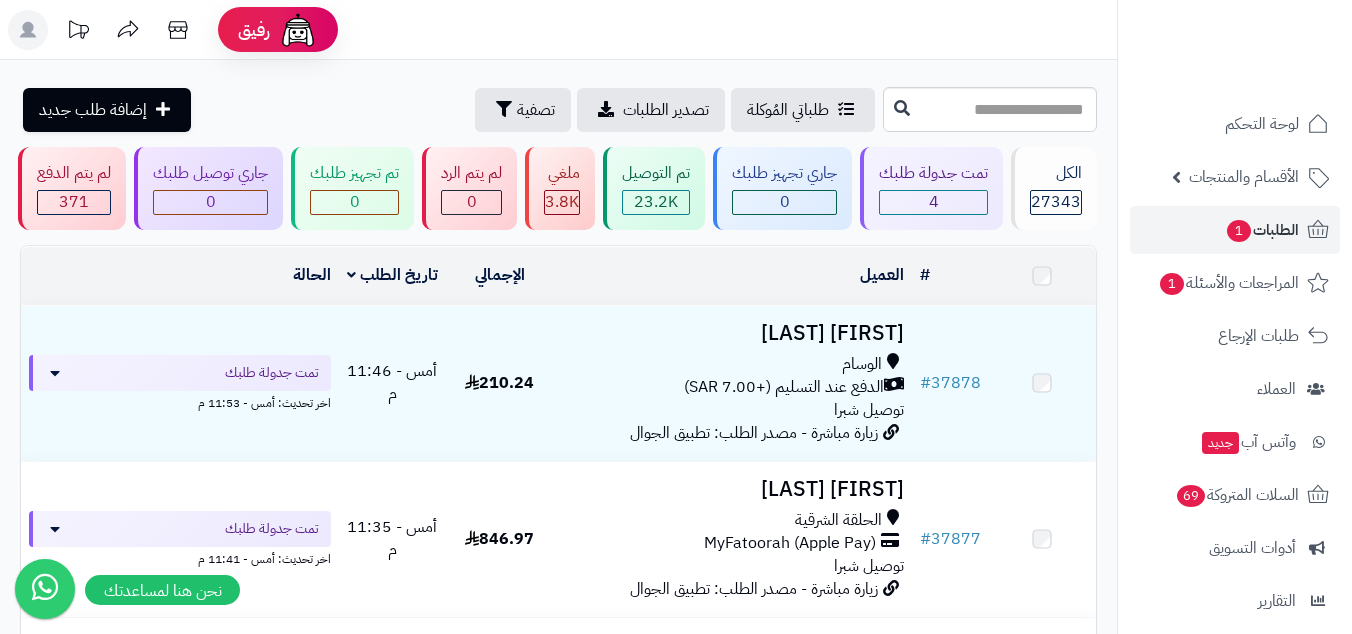 scroll, scrollTop: 0, scrollLeft: 0, axis: both 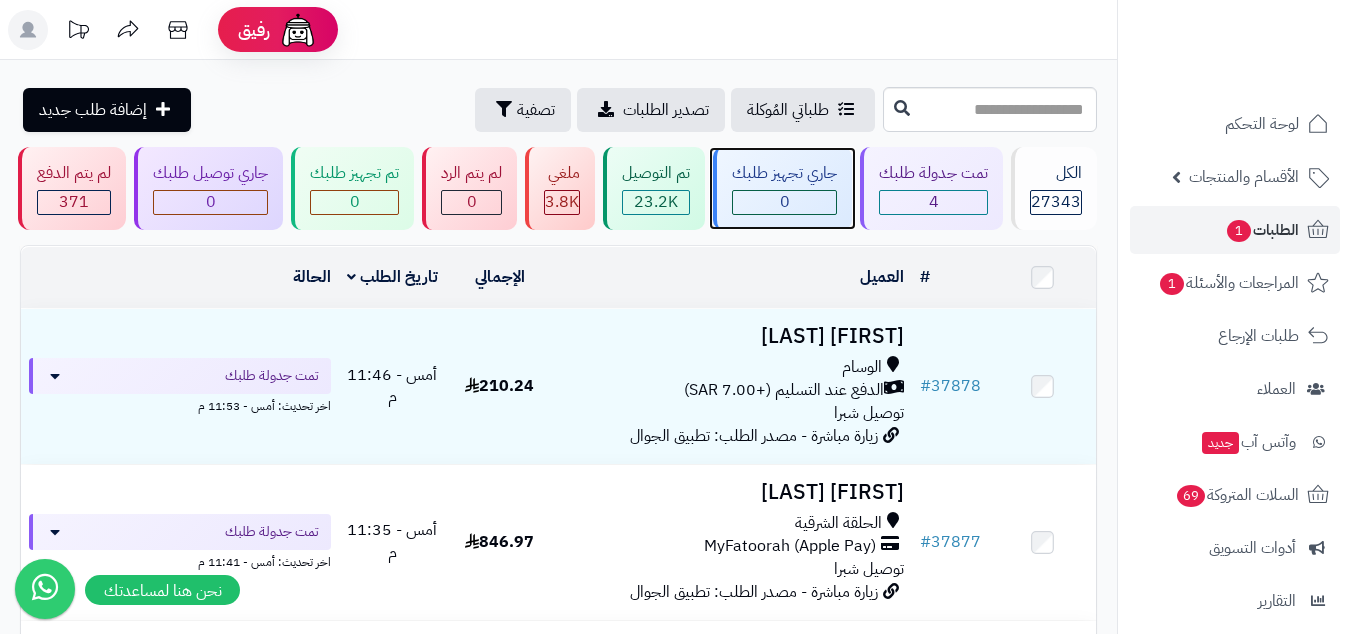 click on "0" at bounding box center [785, 202] 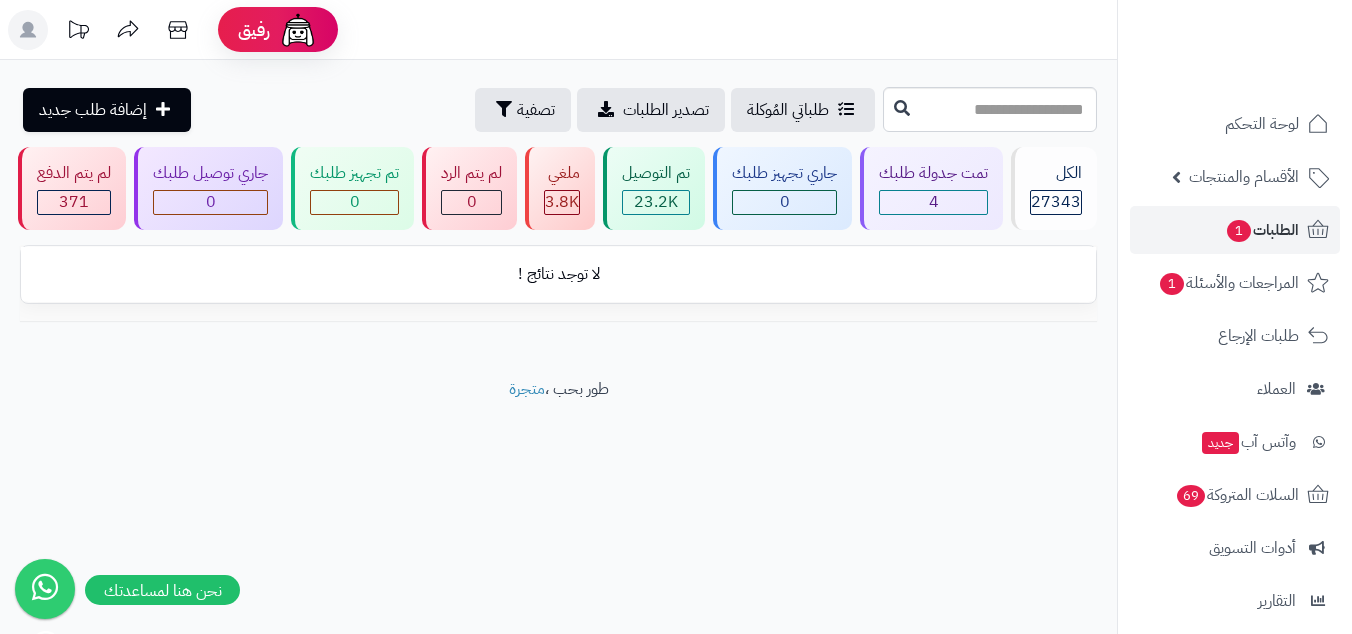 scroll, scrollTop: 0, scrollLeft: 0, axis: both 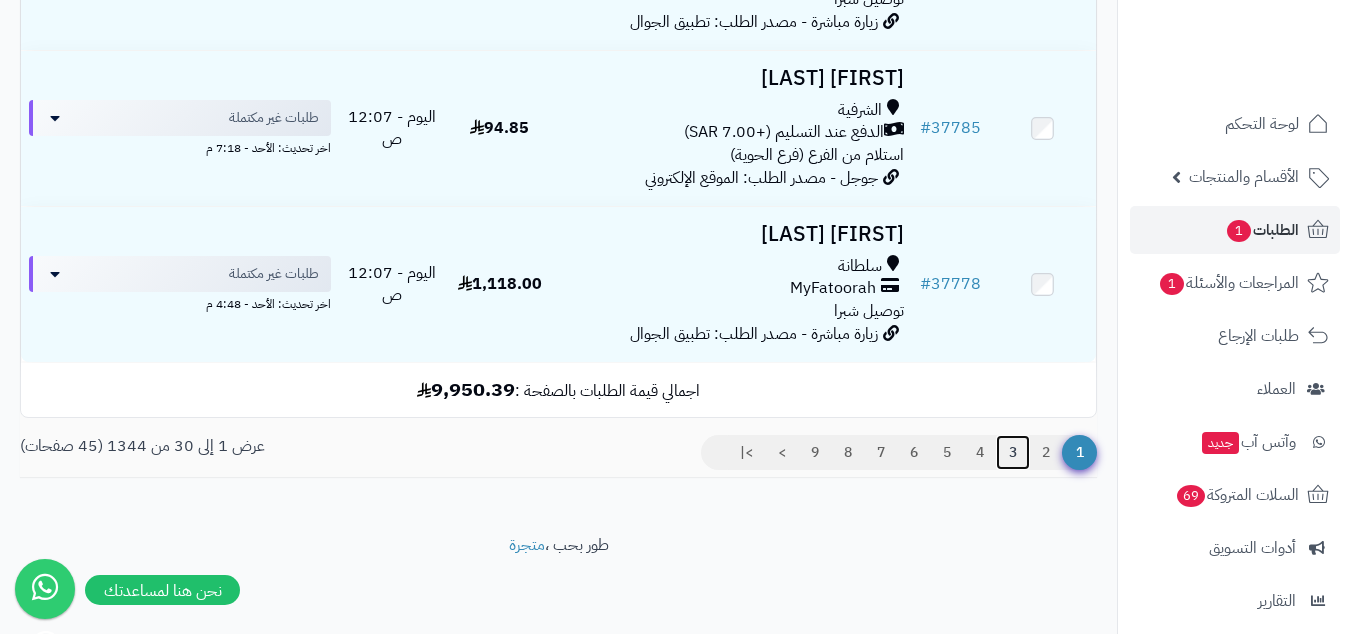 click on "3" at bounding box center (1013, 453) 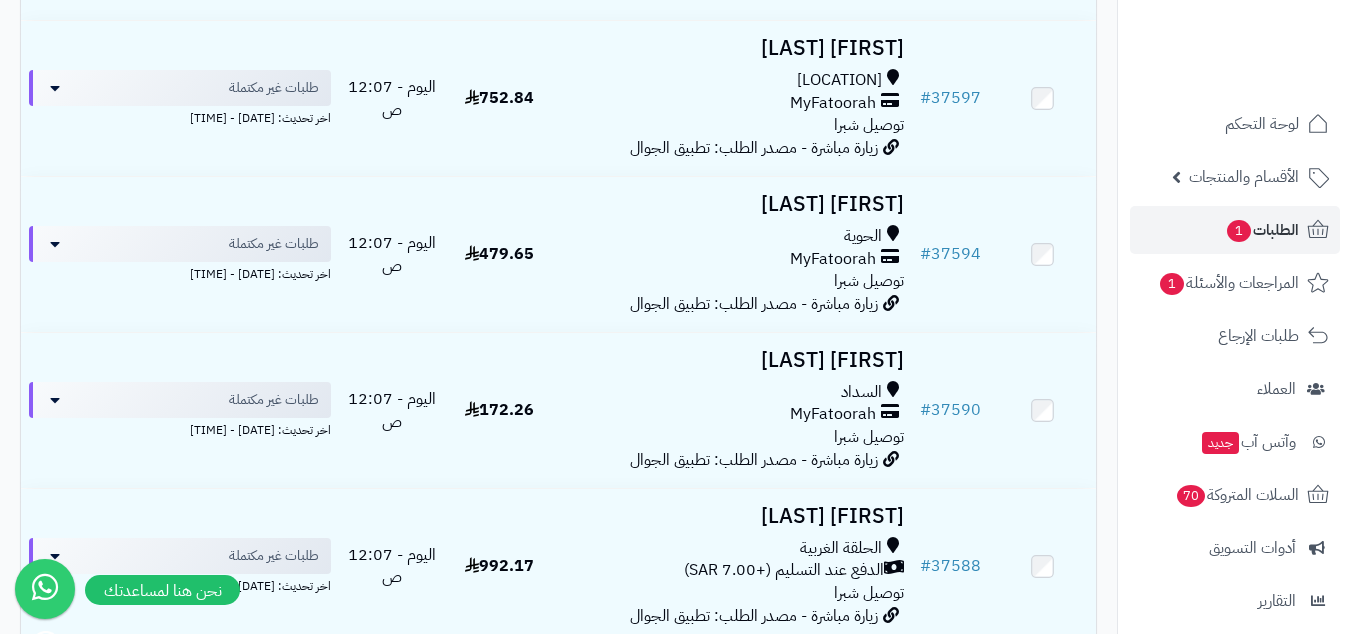 scroll, scrollTop: 4639, scrollLeft: 0, axis: vertical 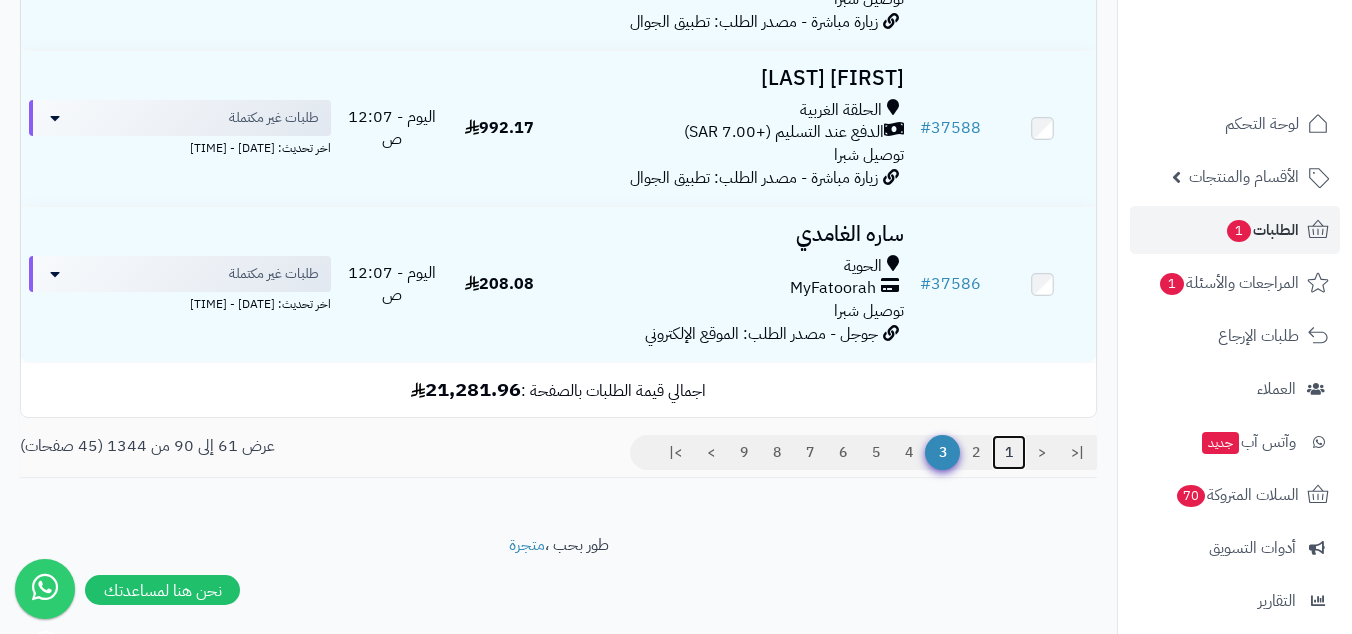 click on "1" at bounding box center [1009, 453] 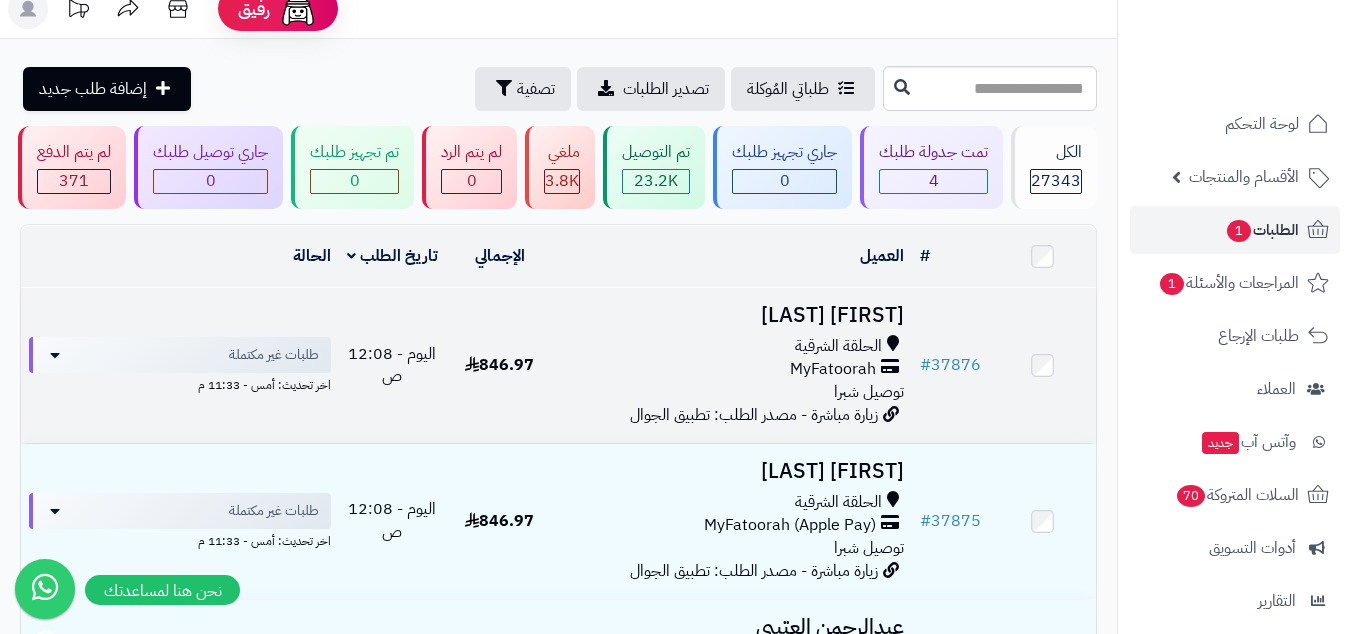 scroll, scrollTop: 0, scrollLeft: 0, axis: both 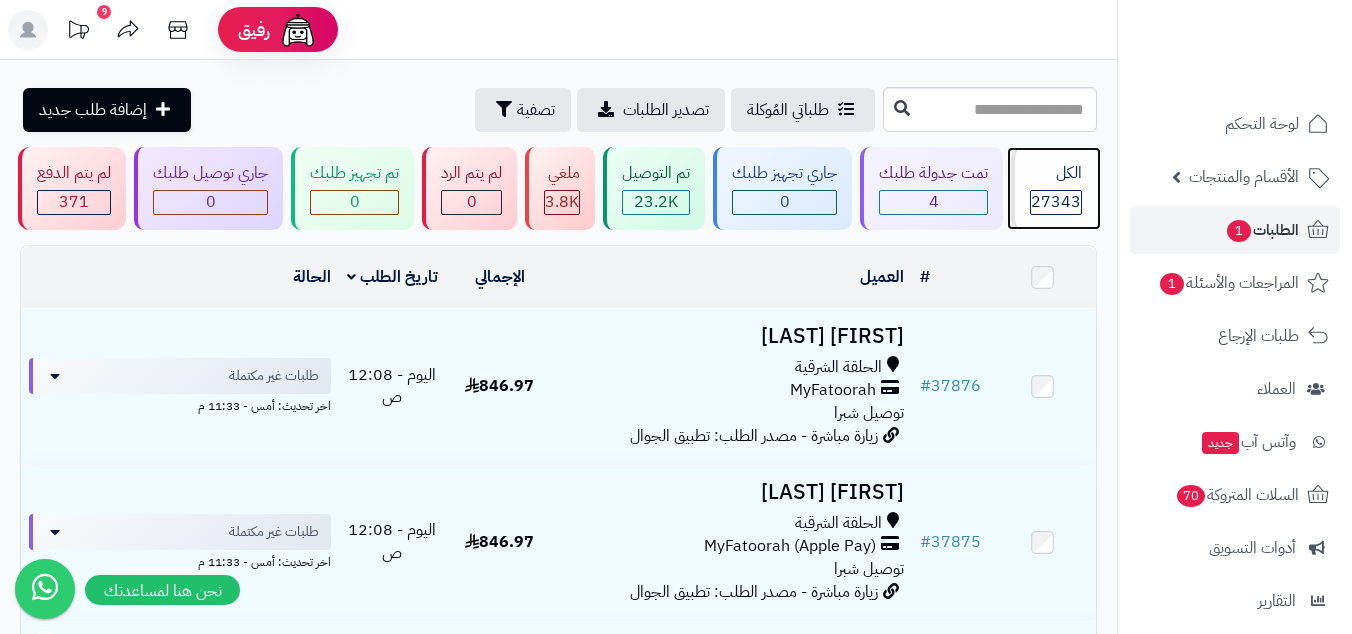 click on "الكل" at bounding box center [1056, 173] 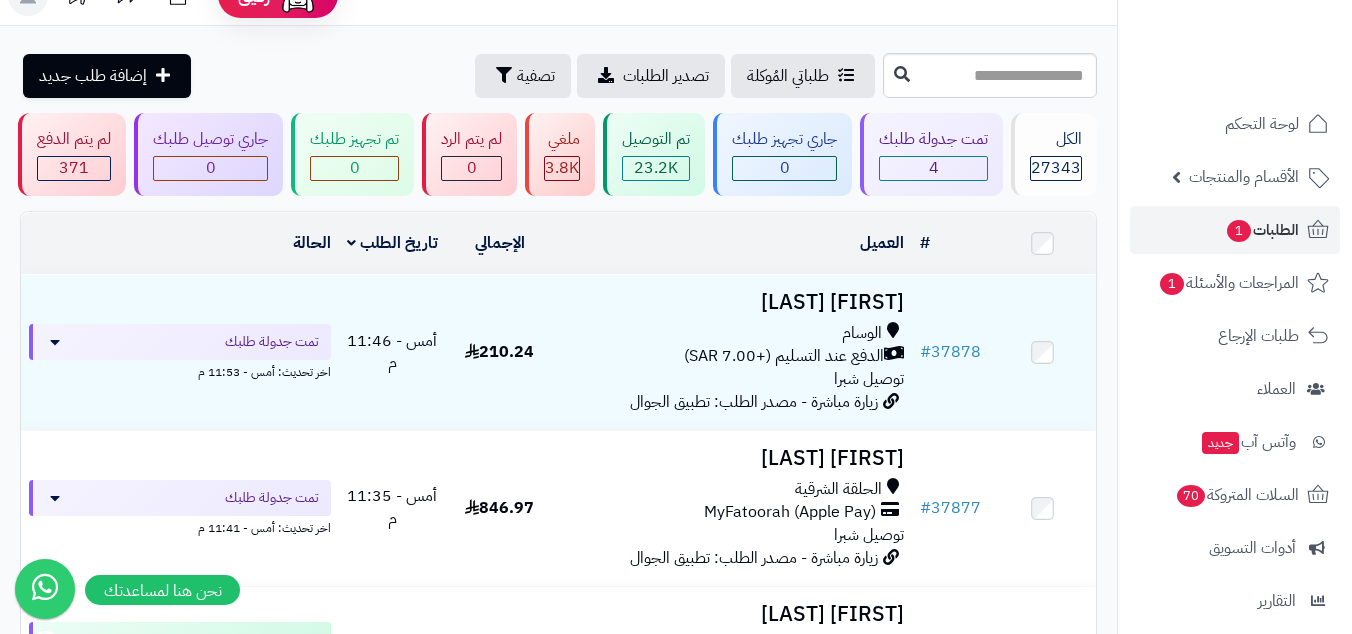 scroll, scrollTop: 26, scrollLeft: 0, axis: vertical 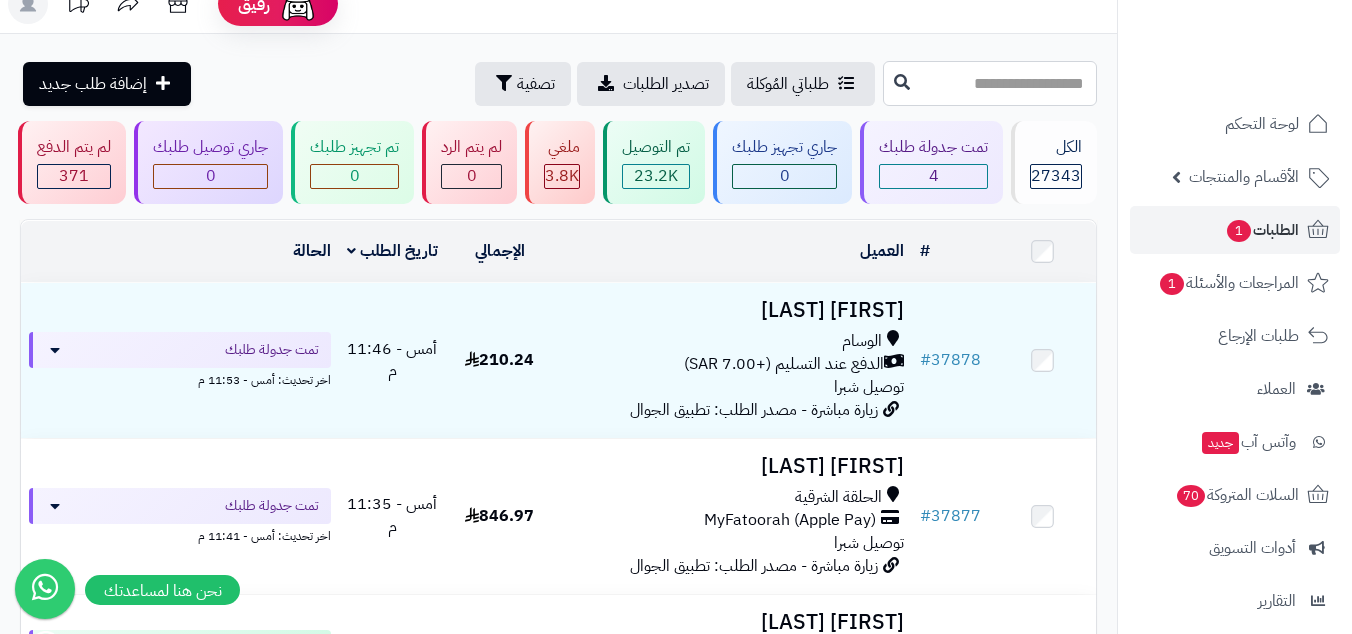 click at bounding box center (990, 83) 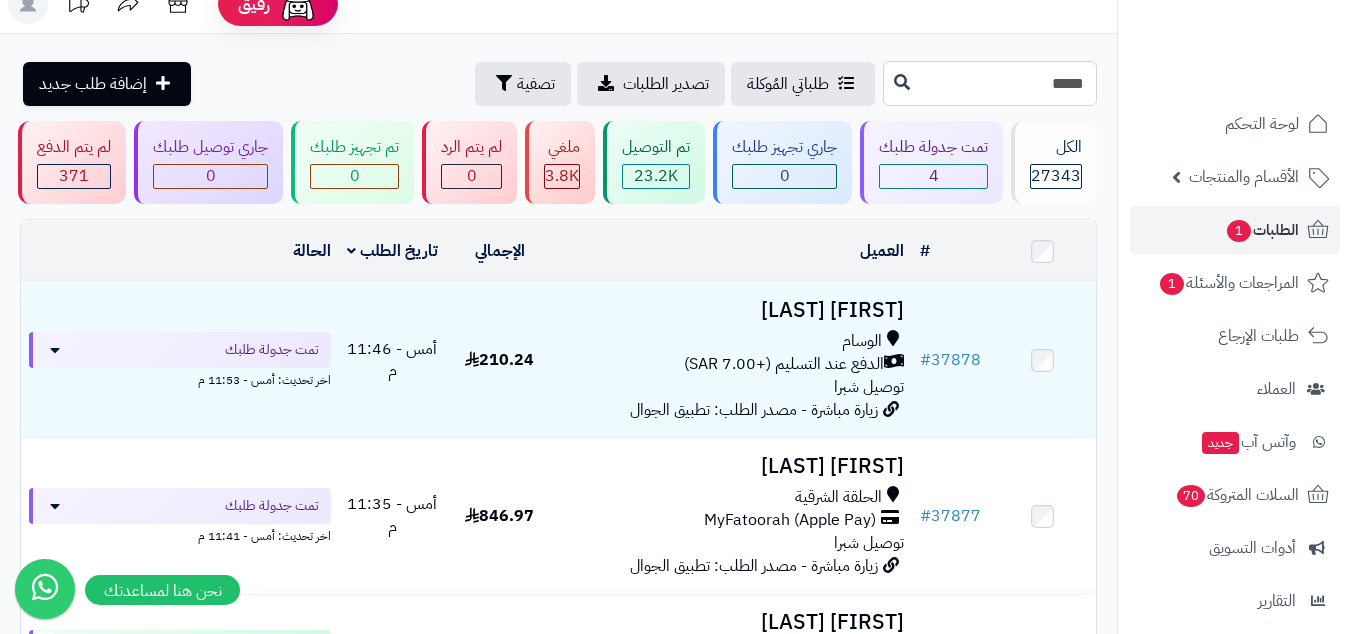 click on "*****" at bounding box center (990, 83) 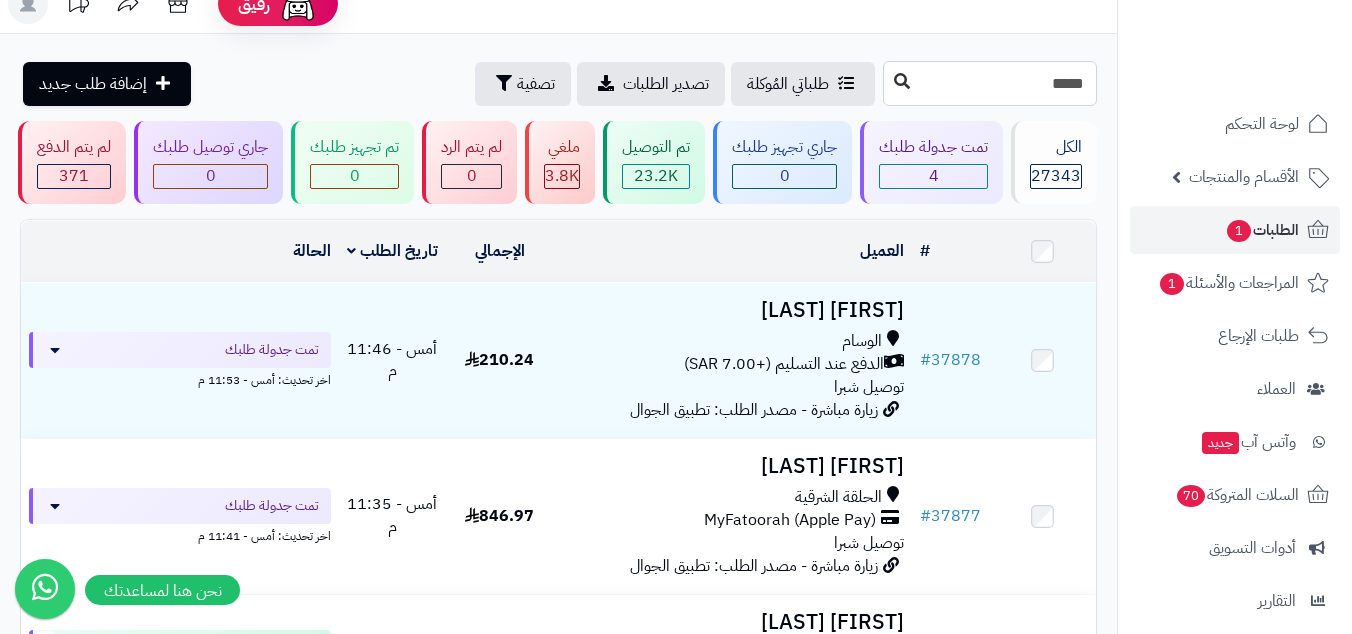 type on "*****" 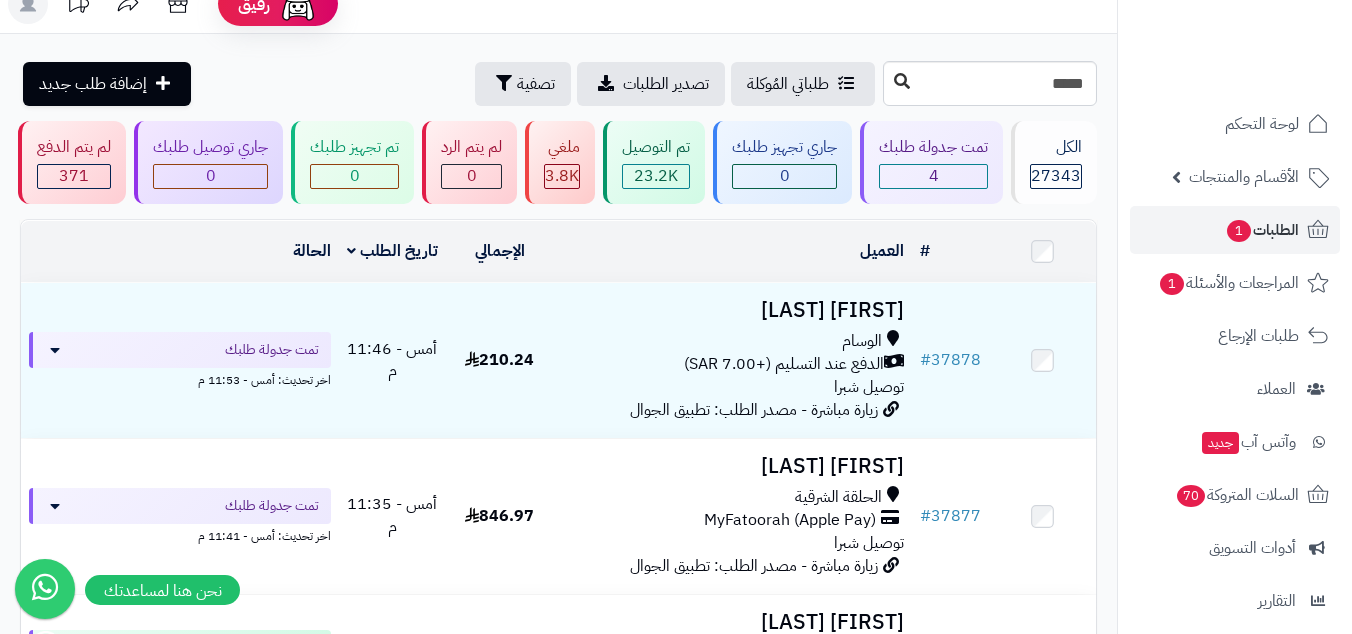 click at bounding box center (902, 81) 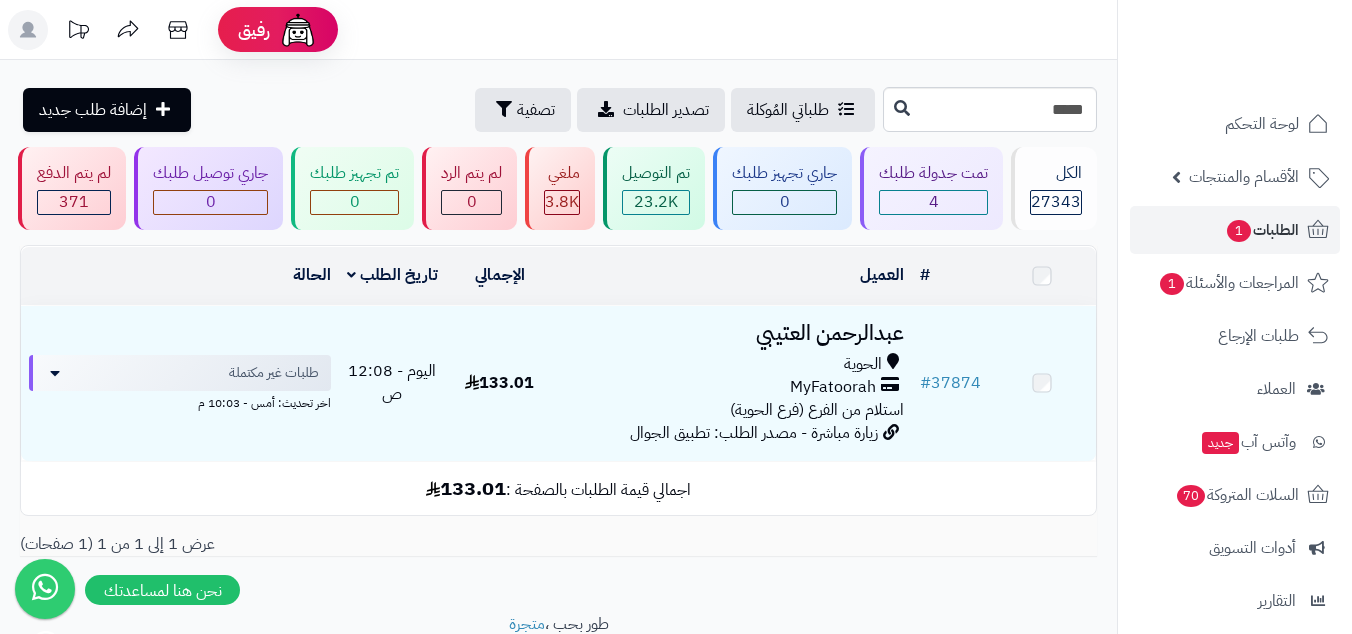 scroll, scrollTop: 0, scrollLeft: 0, axis: both 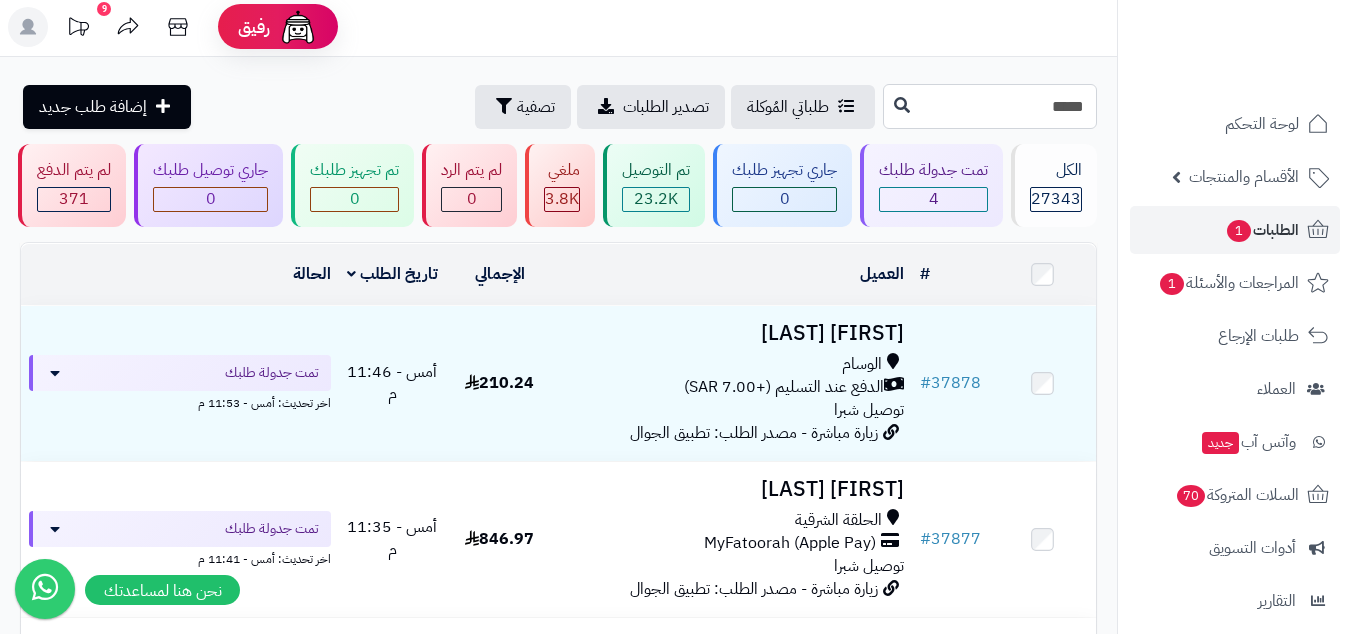click on "*****" at bounding box center (990, 106) 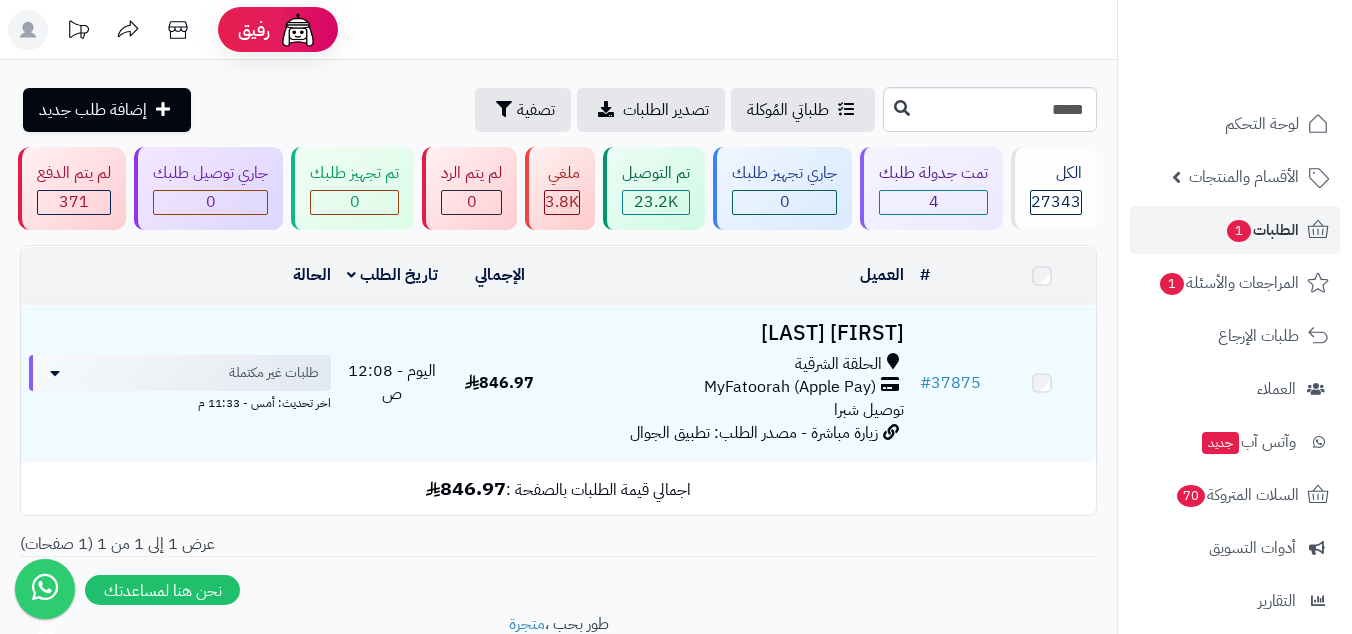 scroll, scrollTop: 0, scrollLeft: 0, axis: both 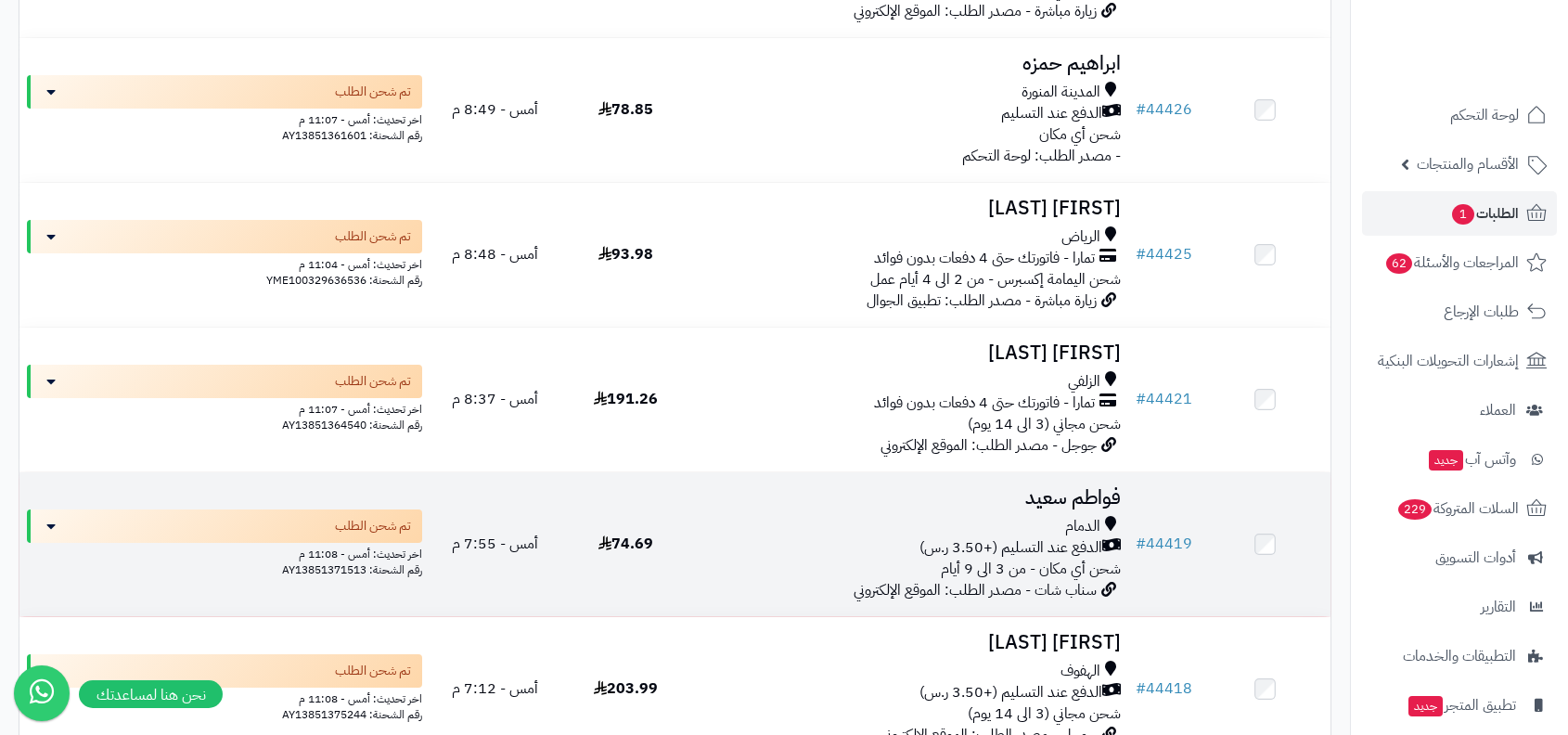click on "الدمام" at bounding box center (1083, 526) 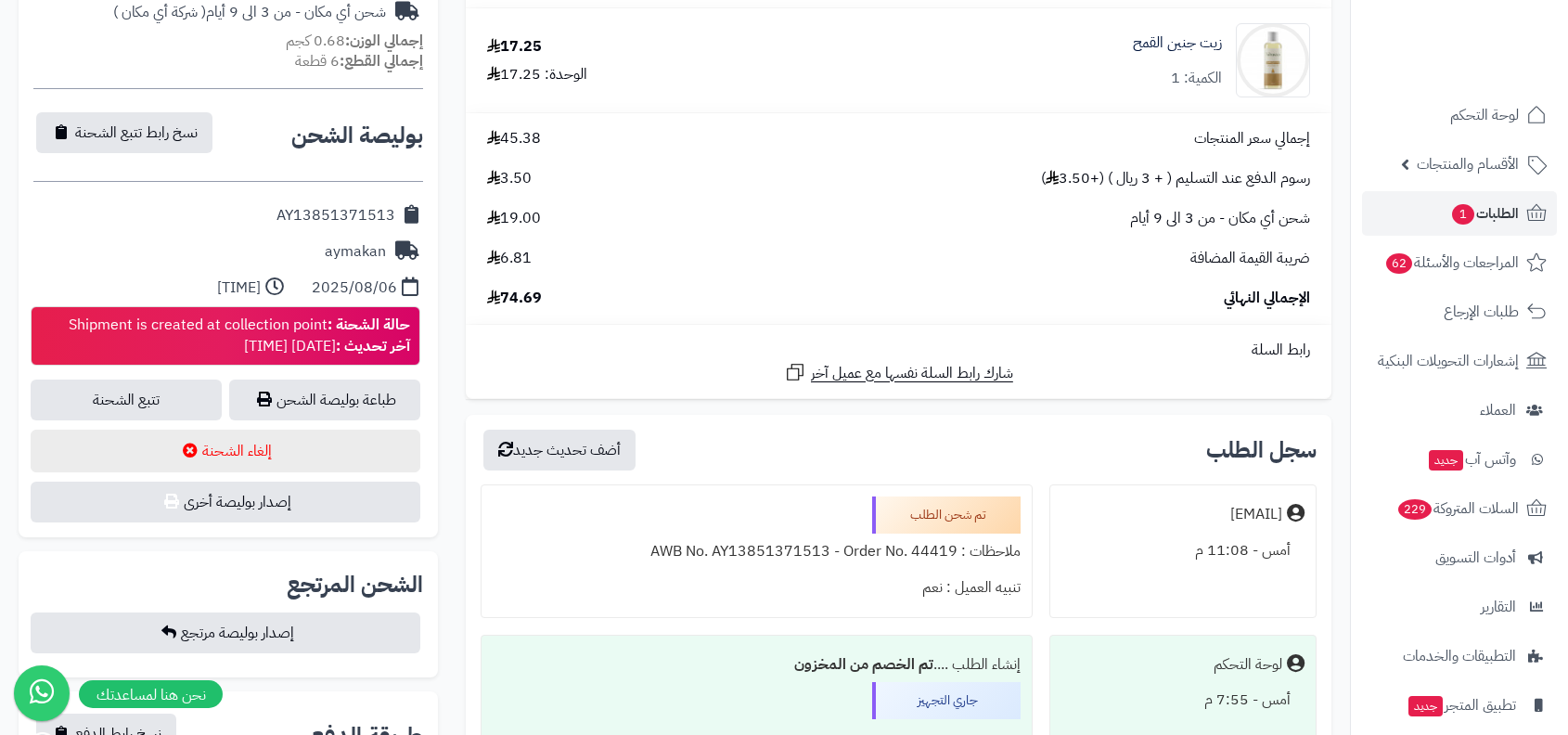 scroll, scrollTop: 595, scrollLeft: 0, axis: vertical 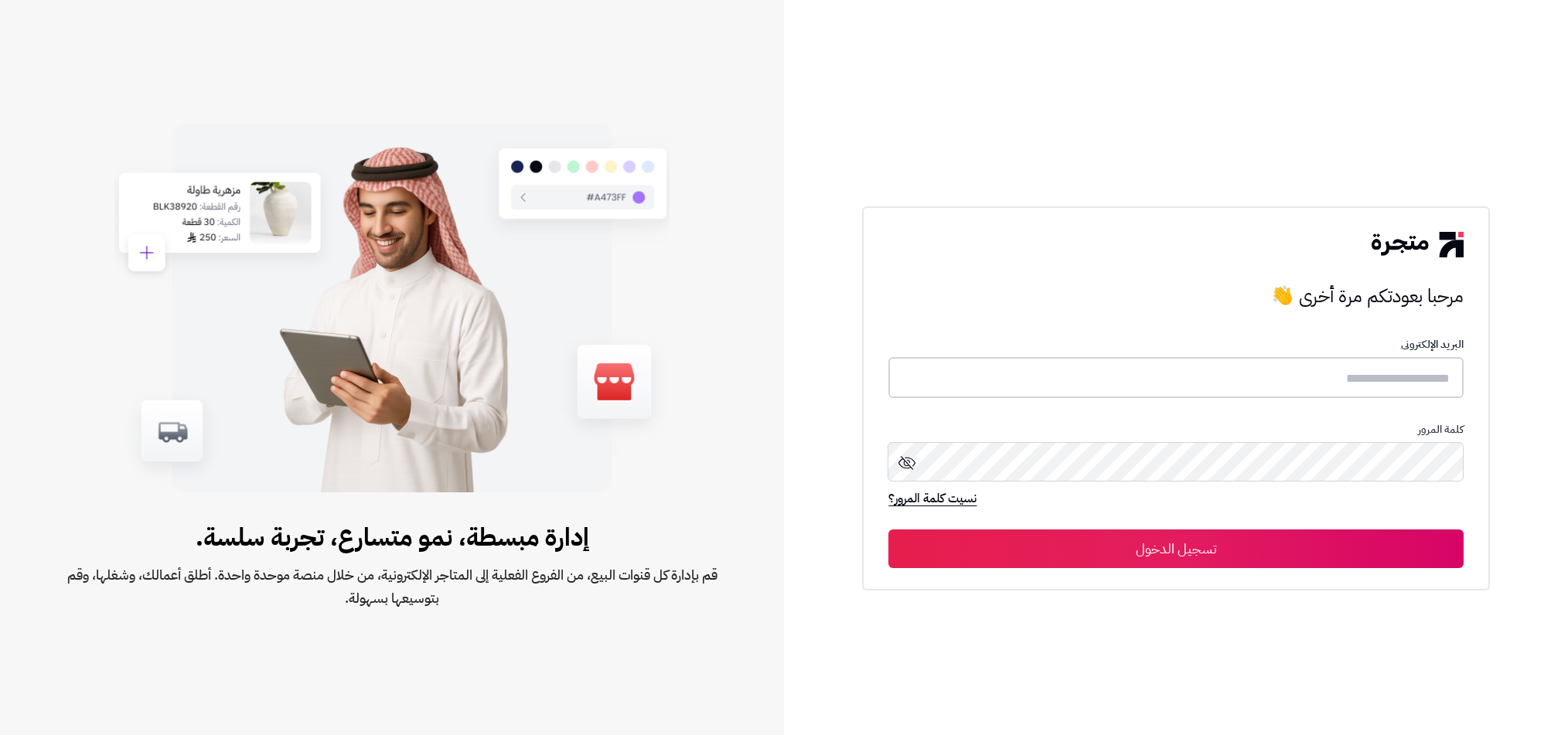 type on "**********" 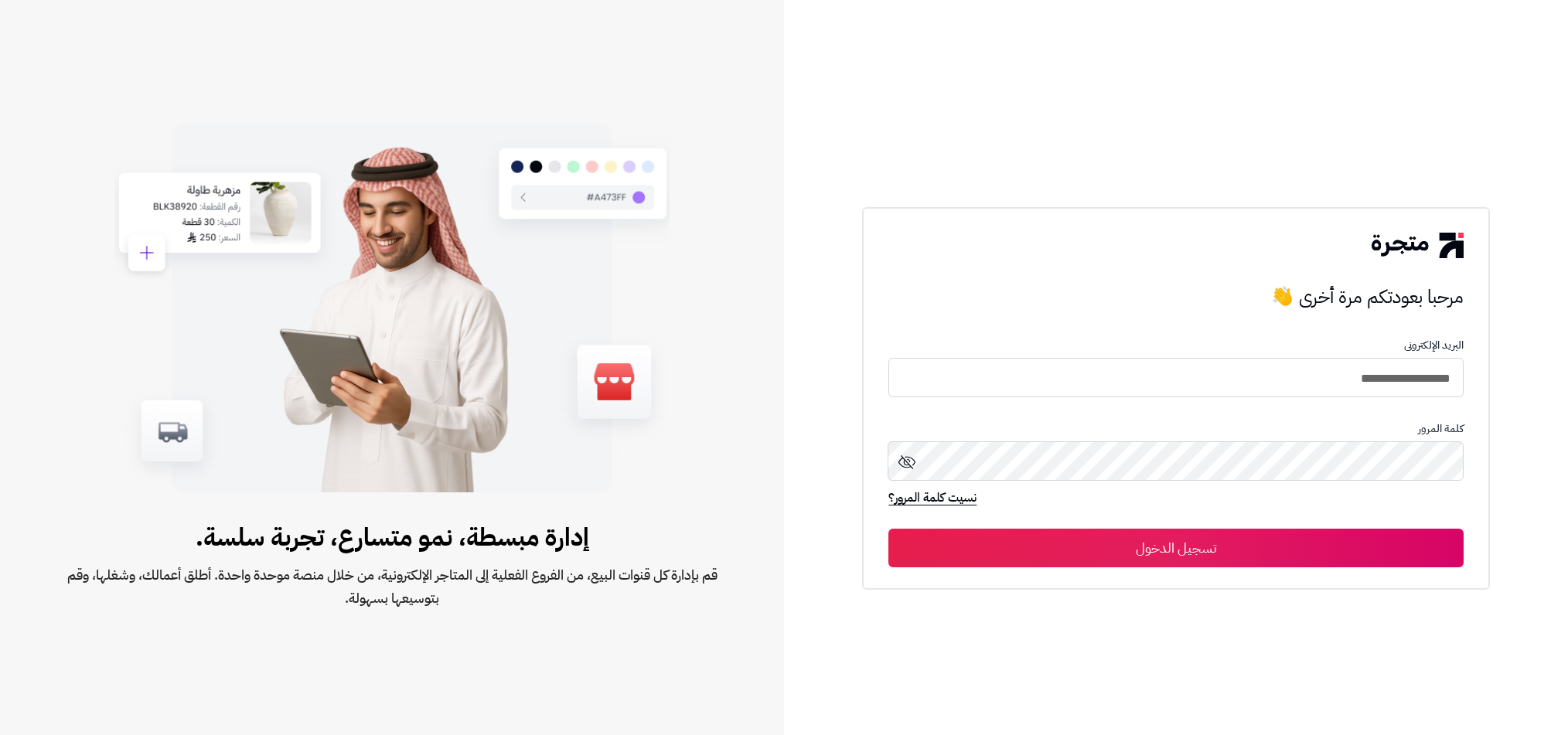 click on "تسجيل الدخول" at bounding box center [1175, 548] 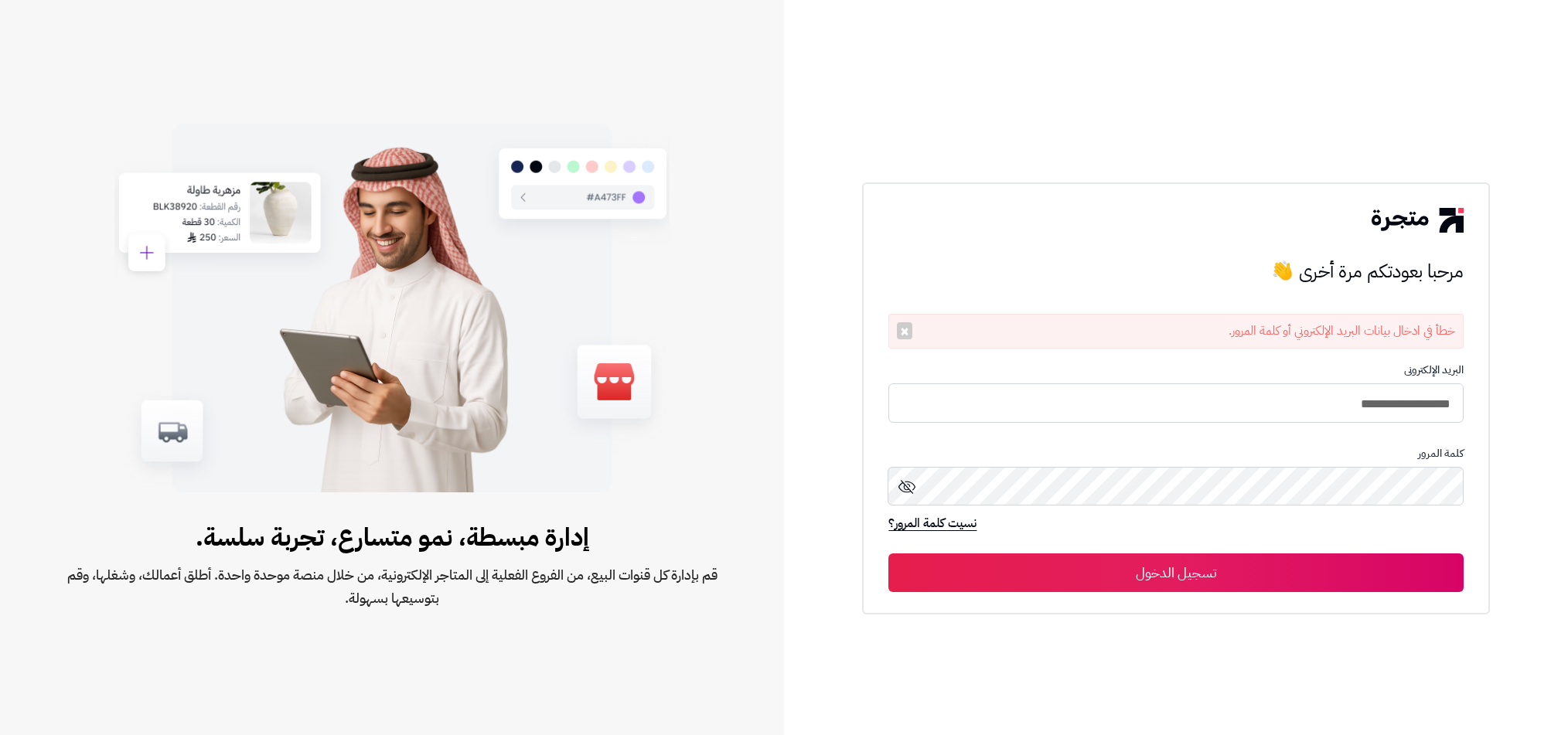 scroll, scrollTop: 0, scrollLeft: 0, axis: both 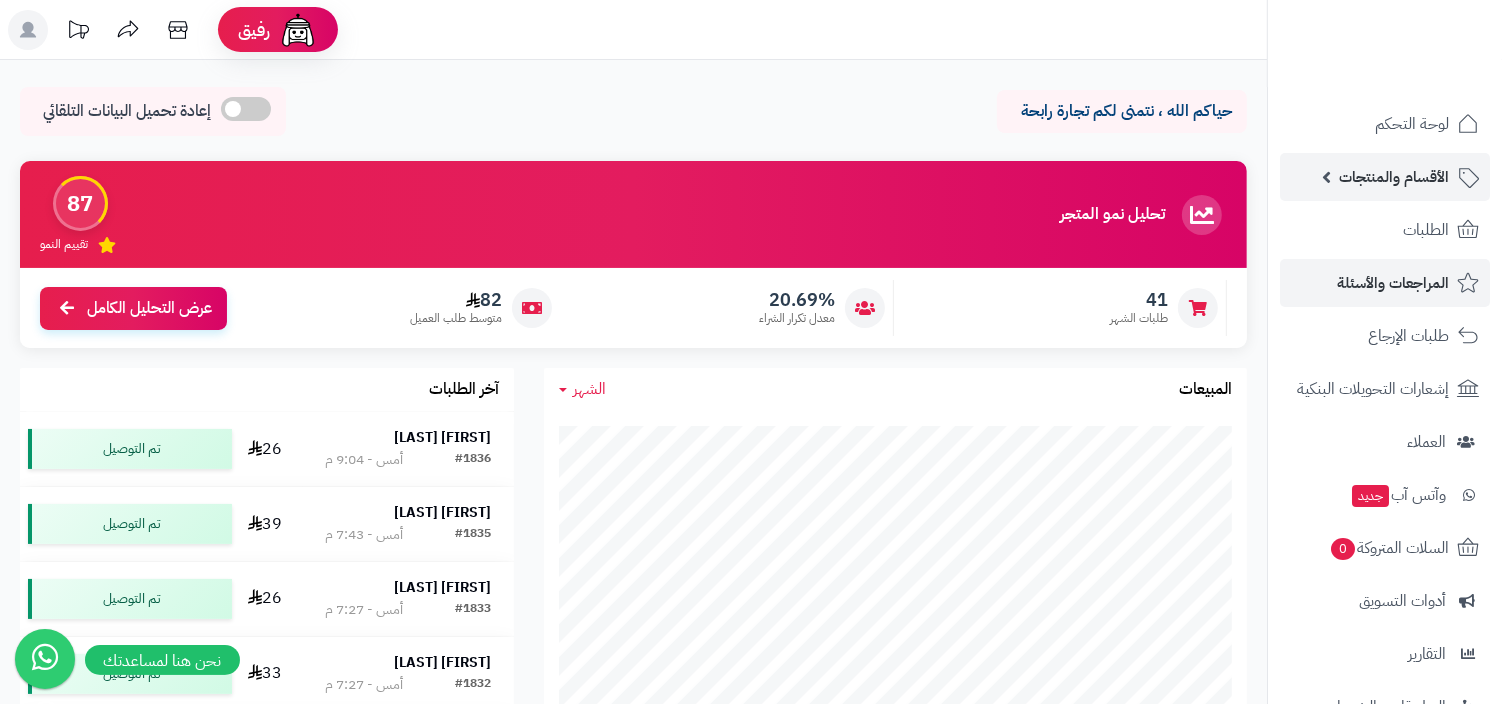 click on "الأقسام والمنتجات" at bounding box center [1394, 177] 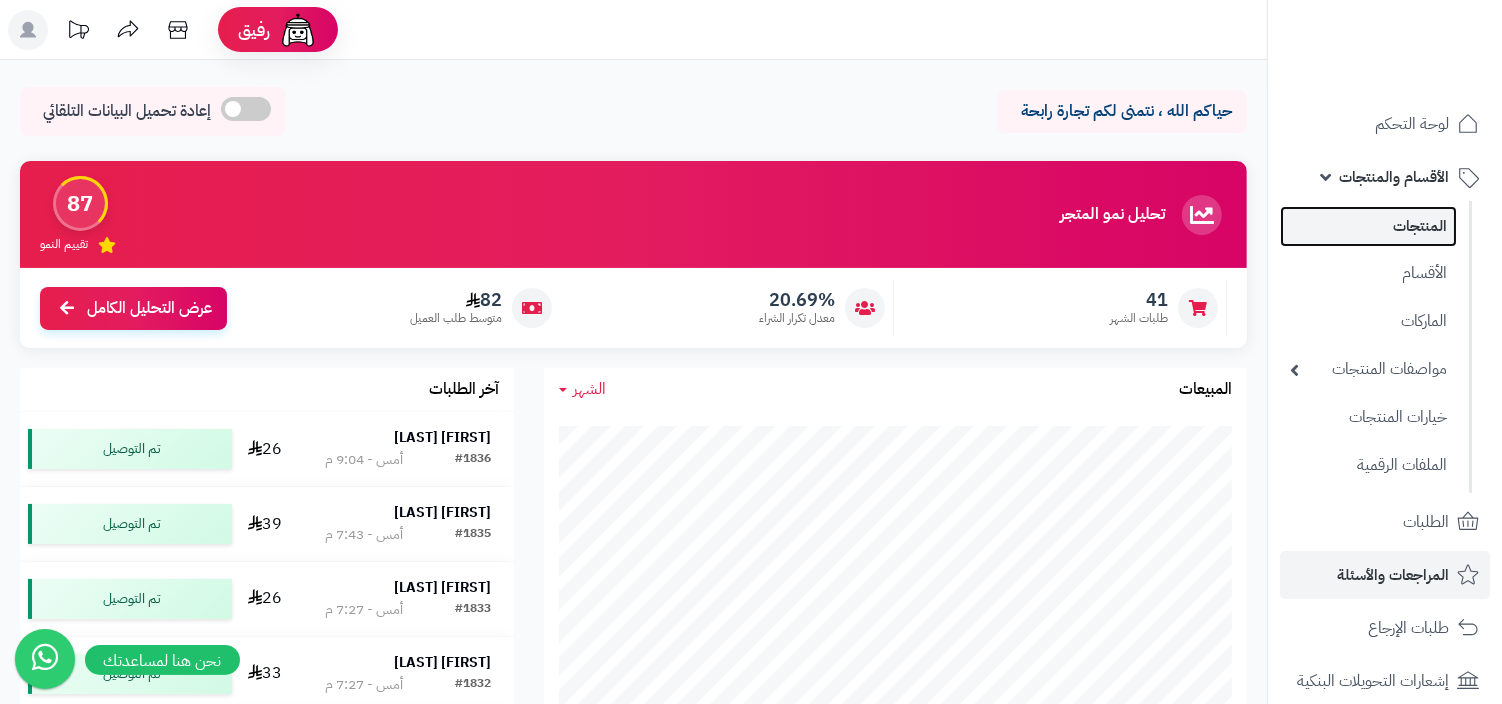 click on "المنتجات" at bounding box center [1368, 226] 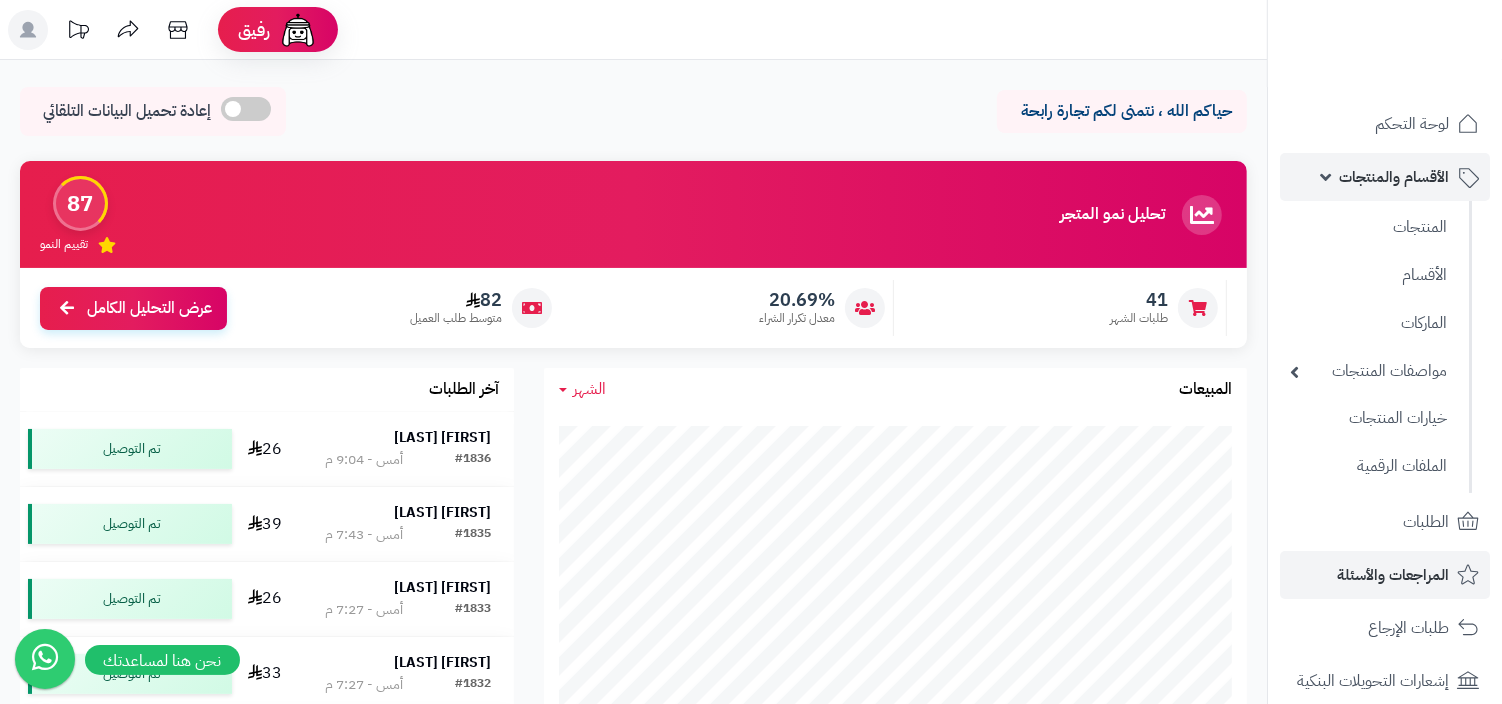 click on "الأقسام والمنتجات" at bounding box center (1394, 177) 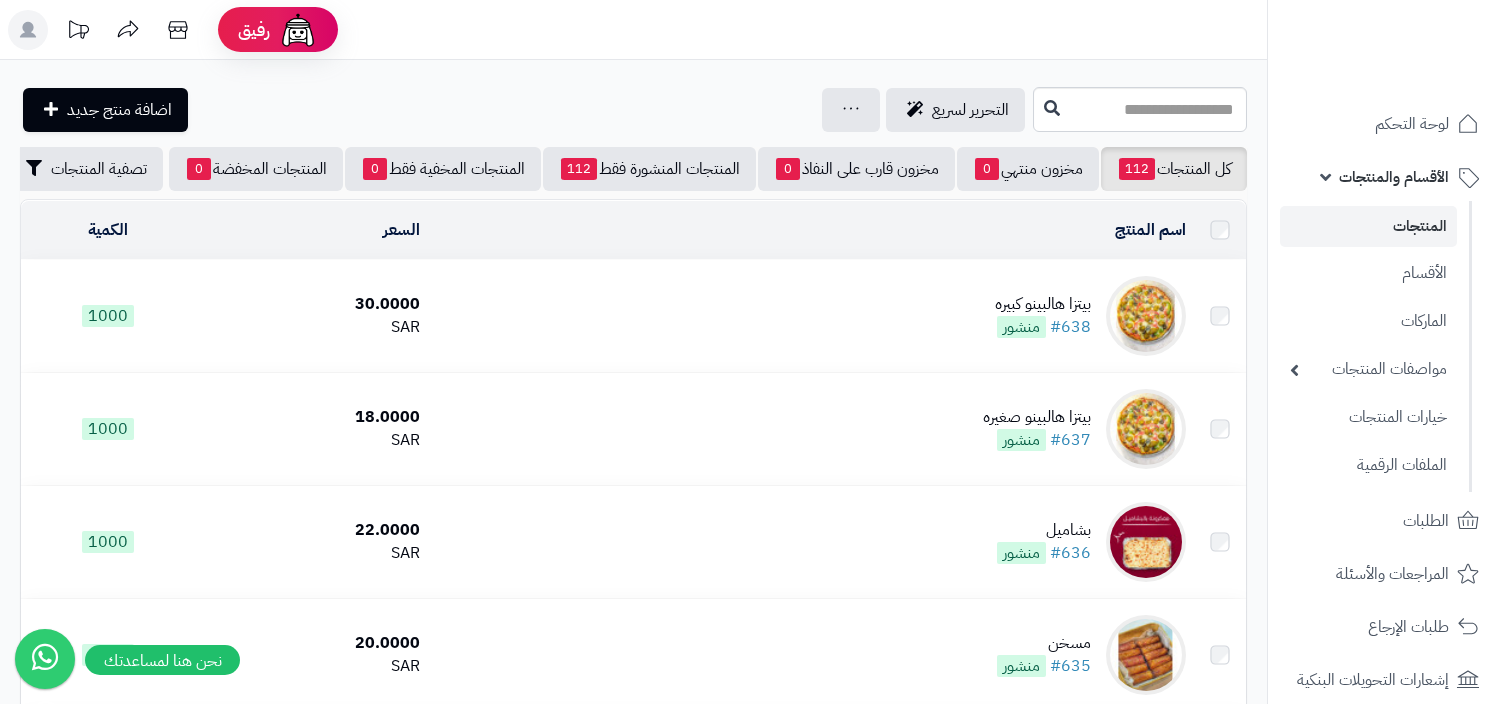 click on "المنتجات" at bounding box center [1368, 226] 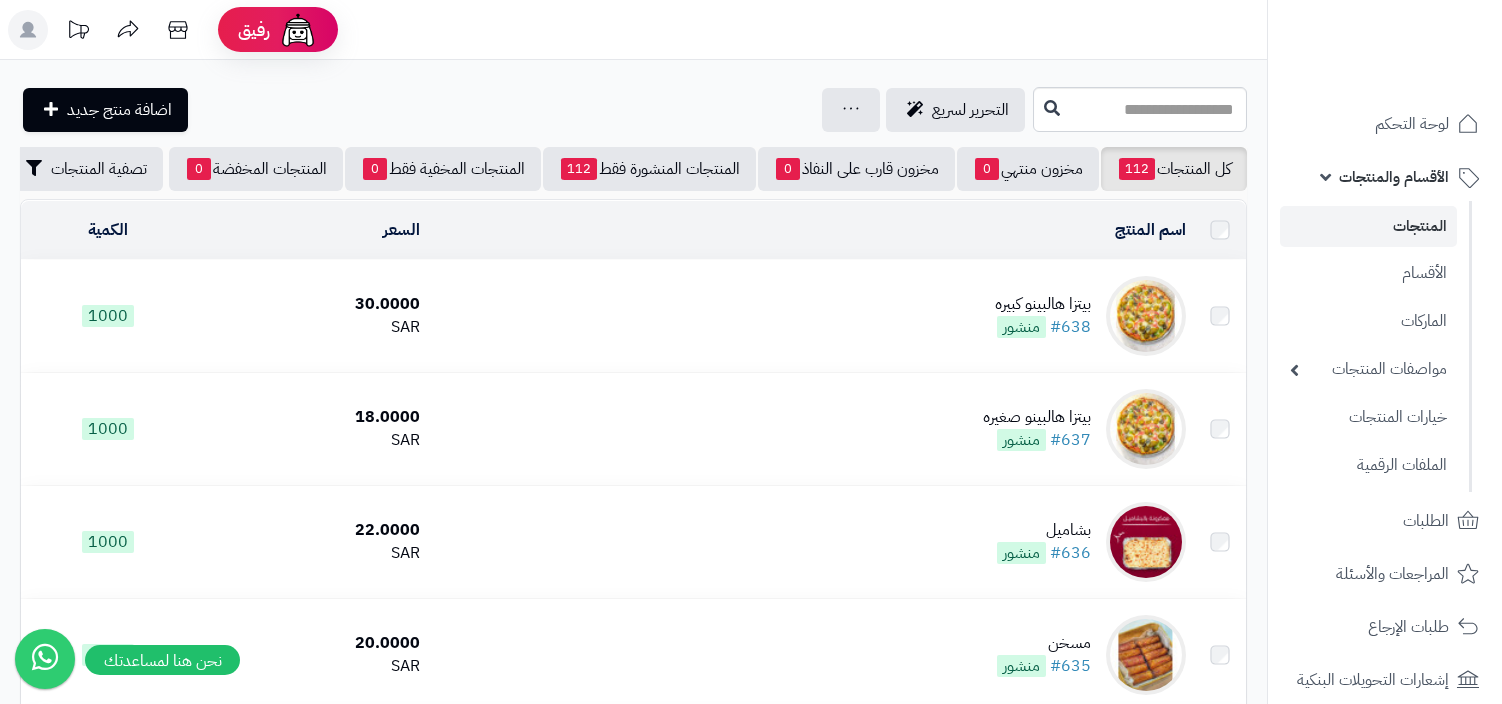 scroll, scrollTop: 0, scrollLeft: 0, axis: both 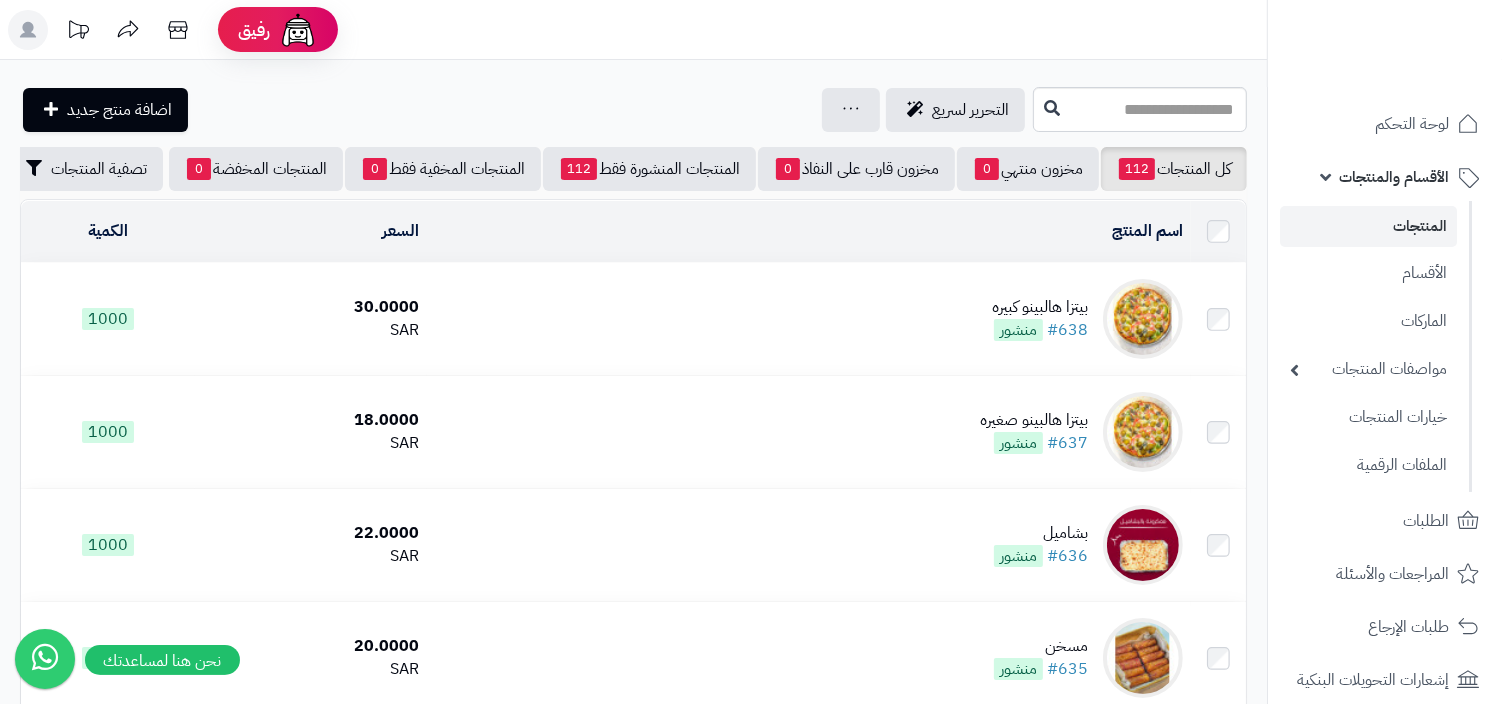 click on "الأقسام والمنتجات" at bounding box center [1385, 177] 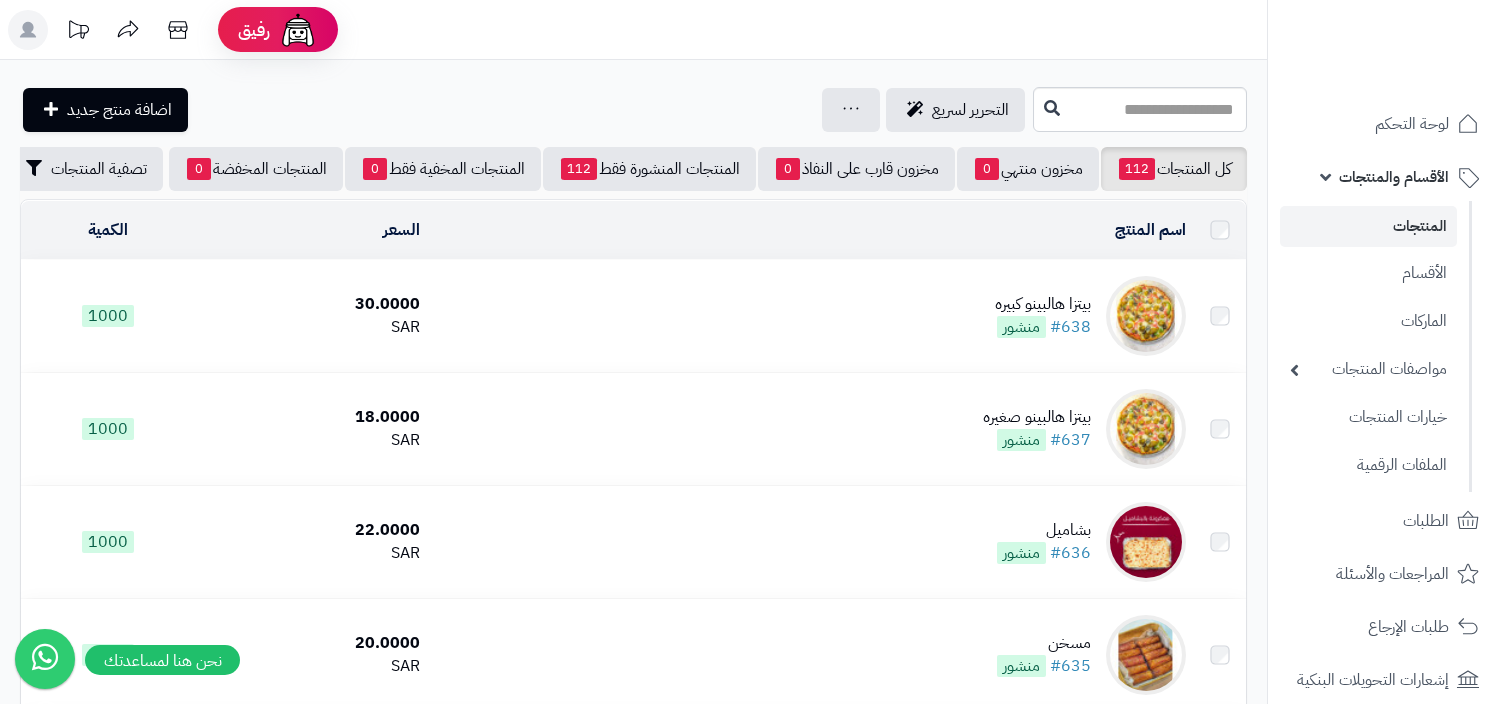 scroll, scrollTop: 0, scrollLeft: 0, axis: both 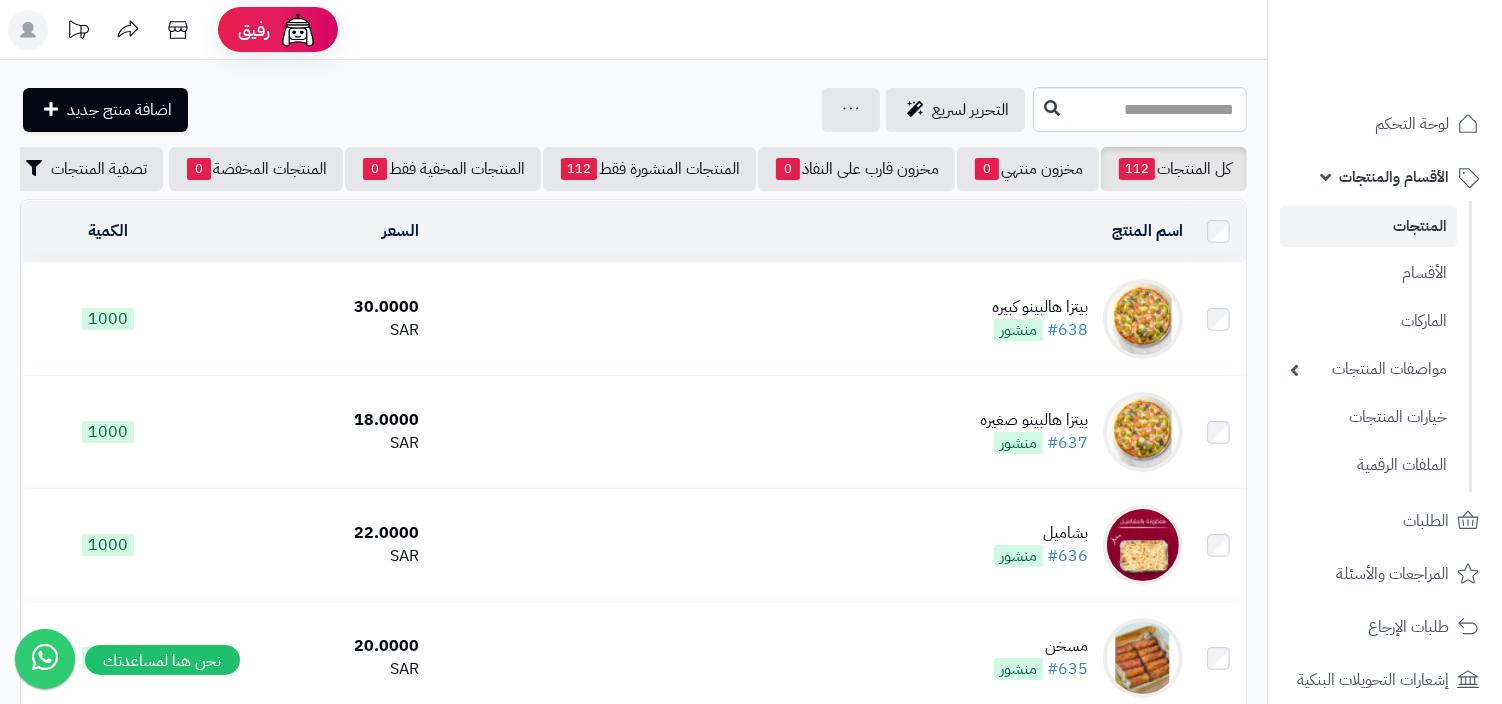 click on "الأقسام والمنتجات" at bounding box center (1394, 177) 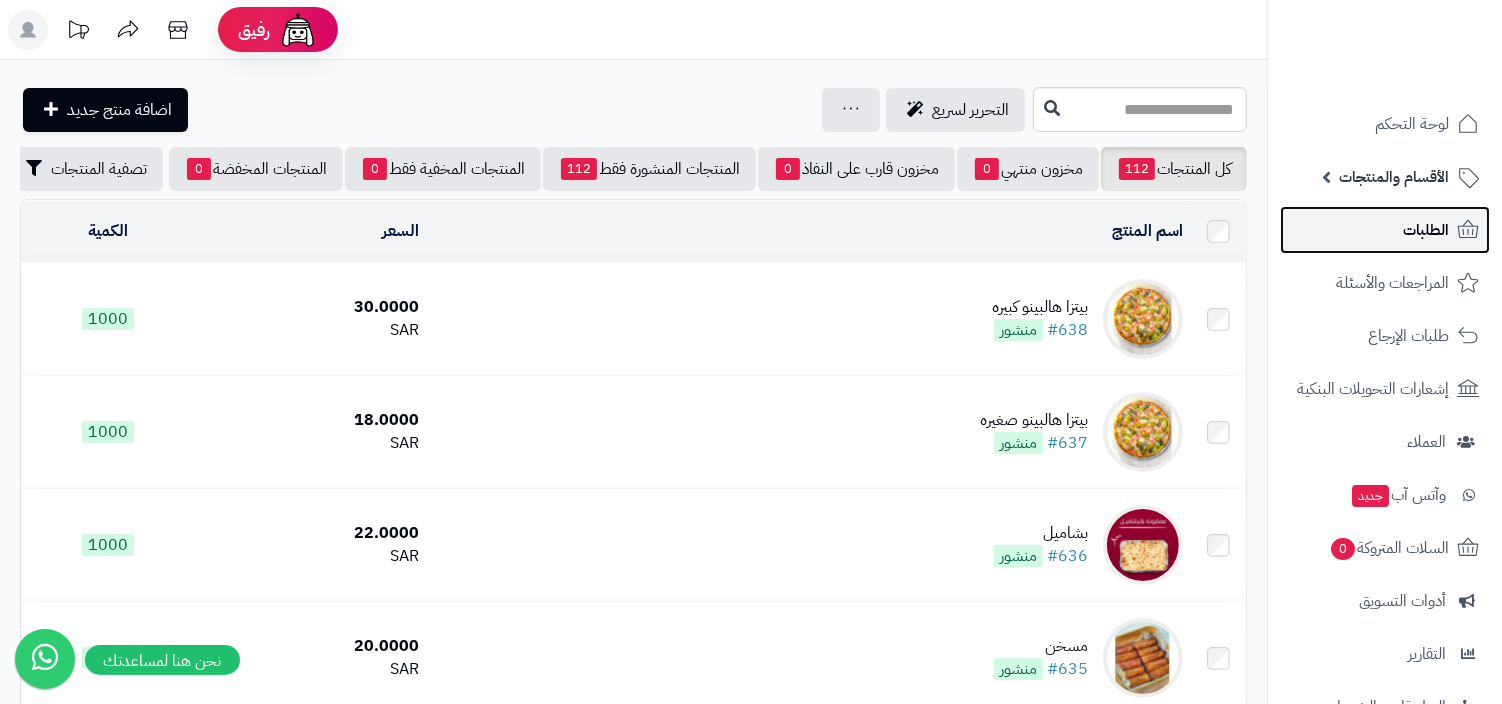 click on "الطلبات" at bounding box center [1426, 230] 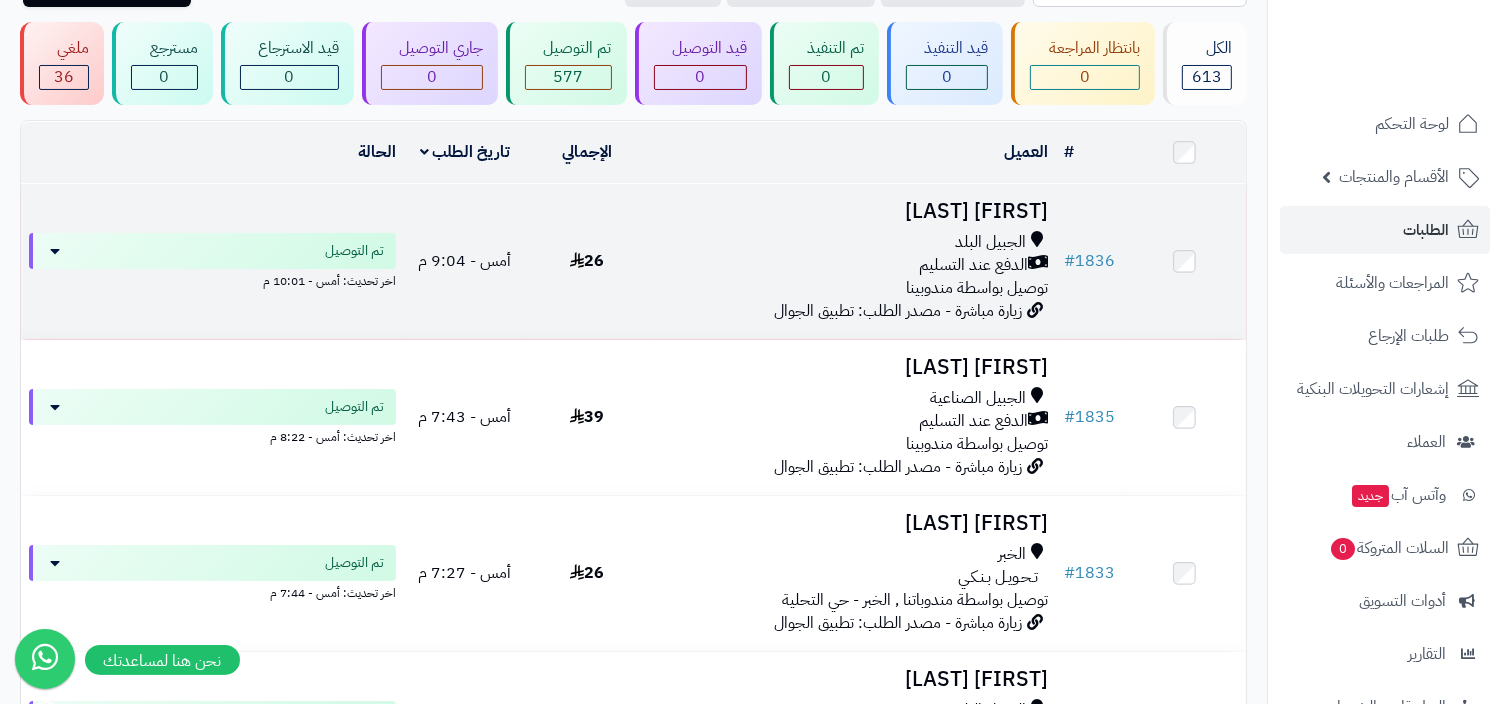 scroll, scrollTop: 0, scrollLeft: 0, axis: both 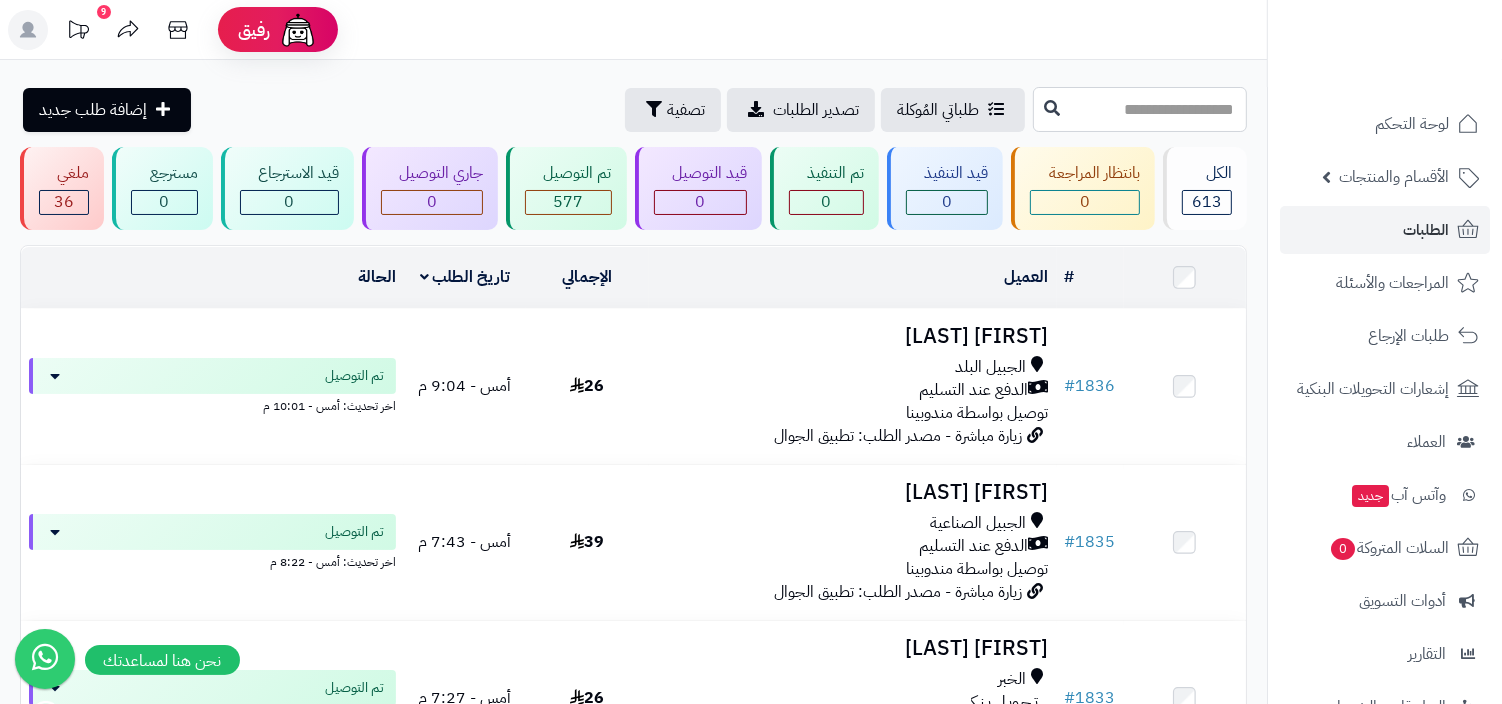 click at bounding box center [1140, 109] 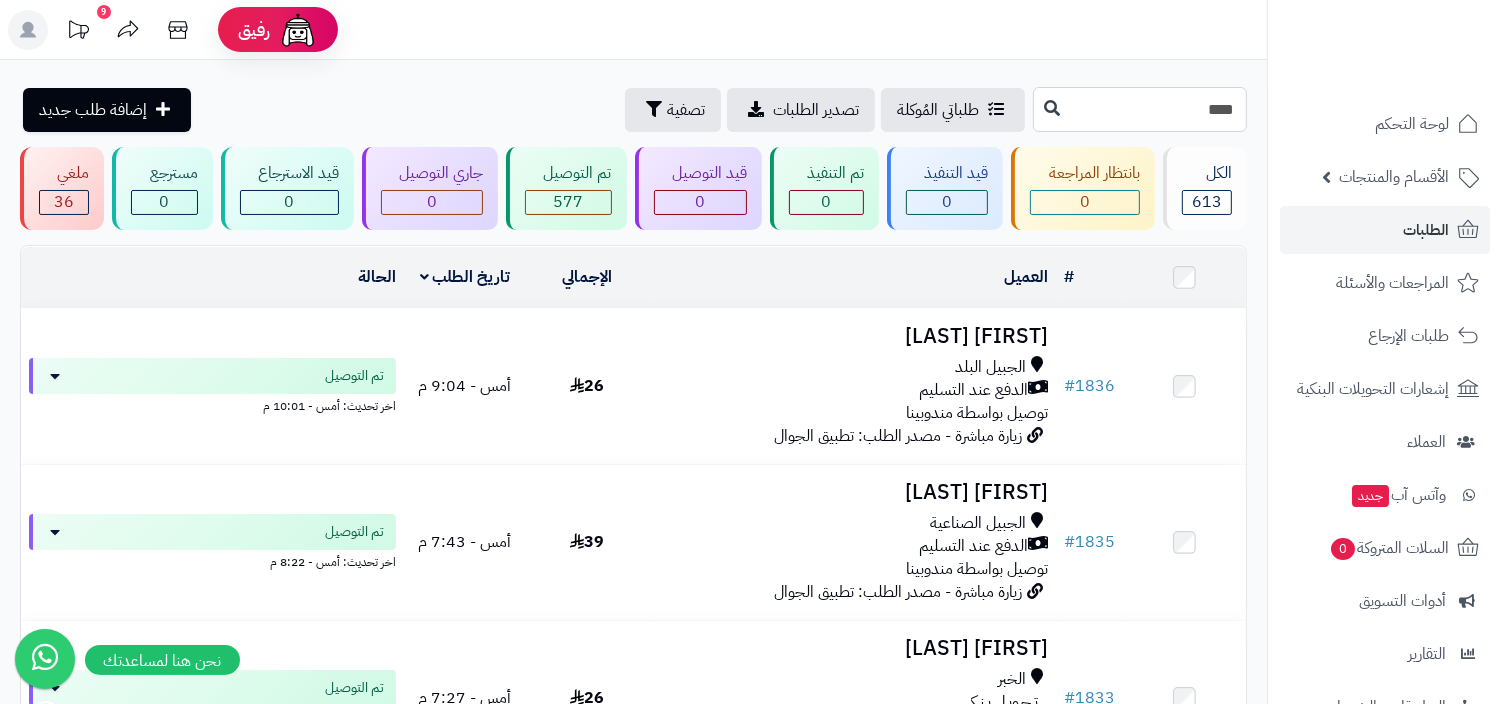 type on "****" 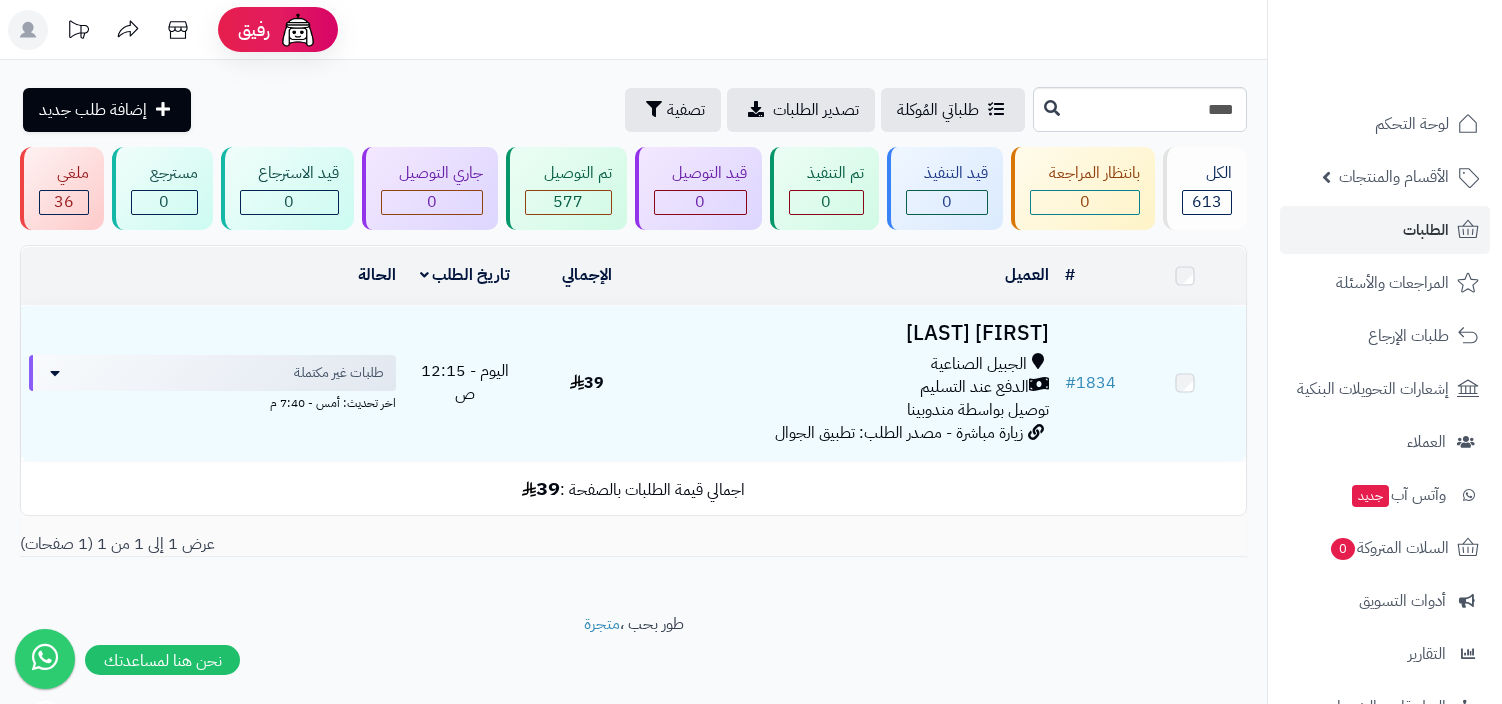 scroll, scrollTop: 0, scrollLeft: 0, axis: both 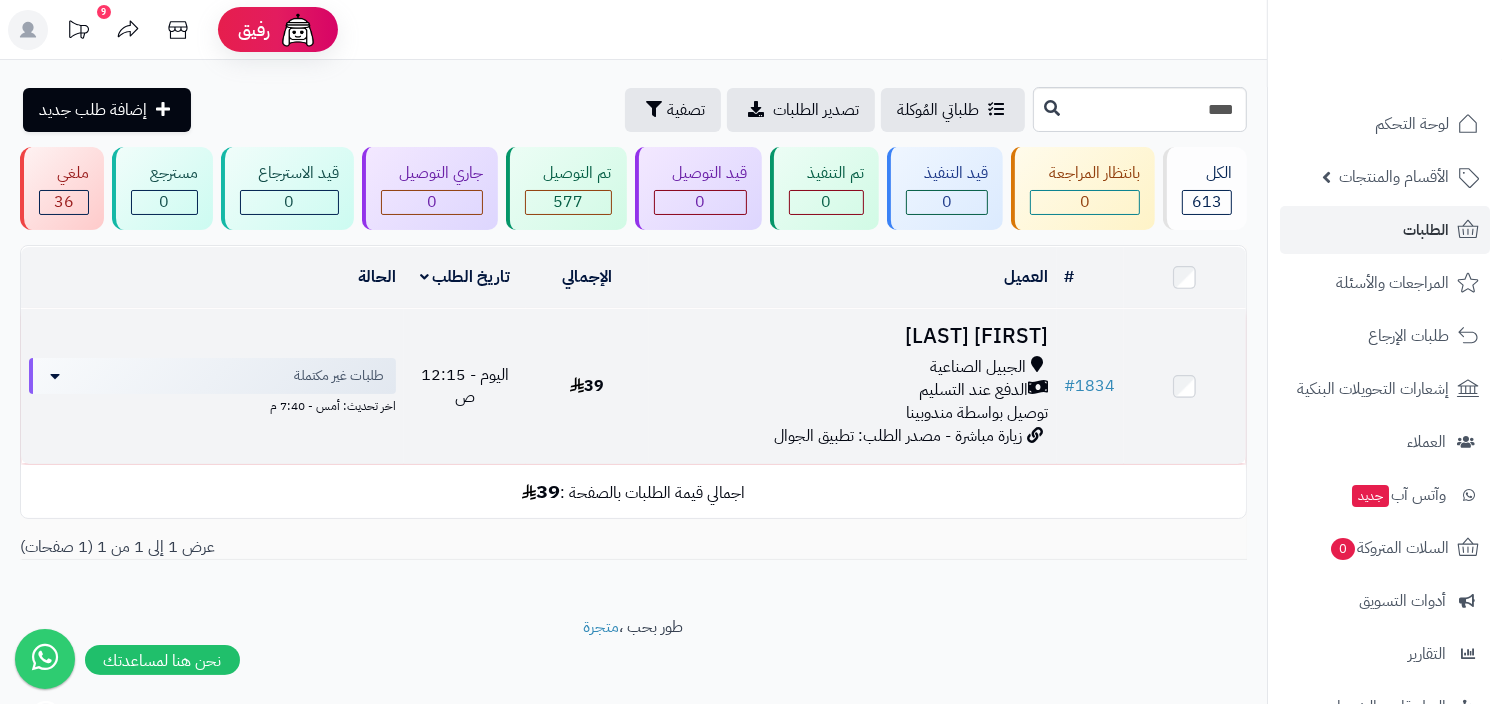 click on "الدفع عند التسليم" at bounding box center (974, 390) 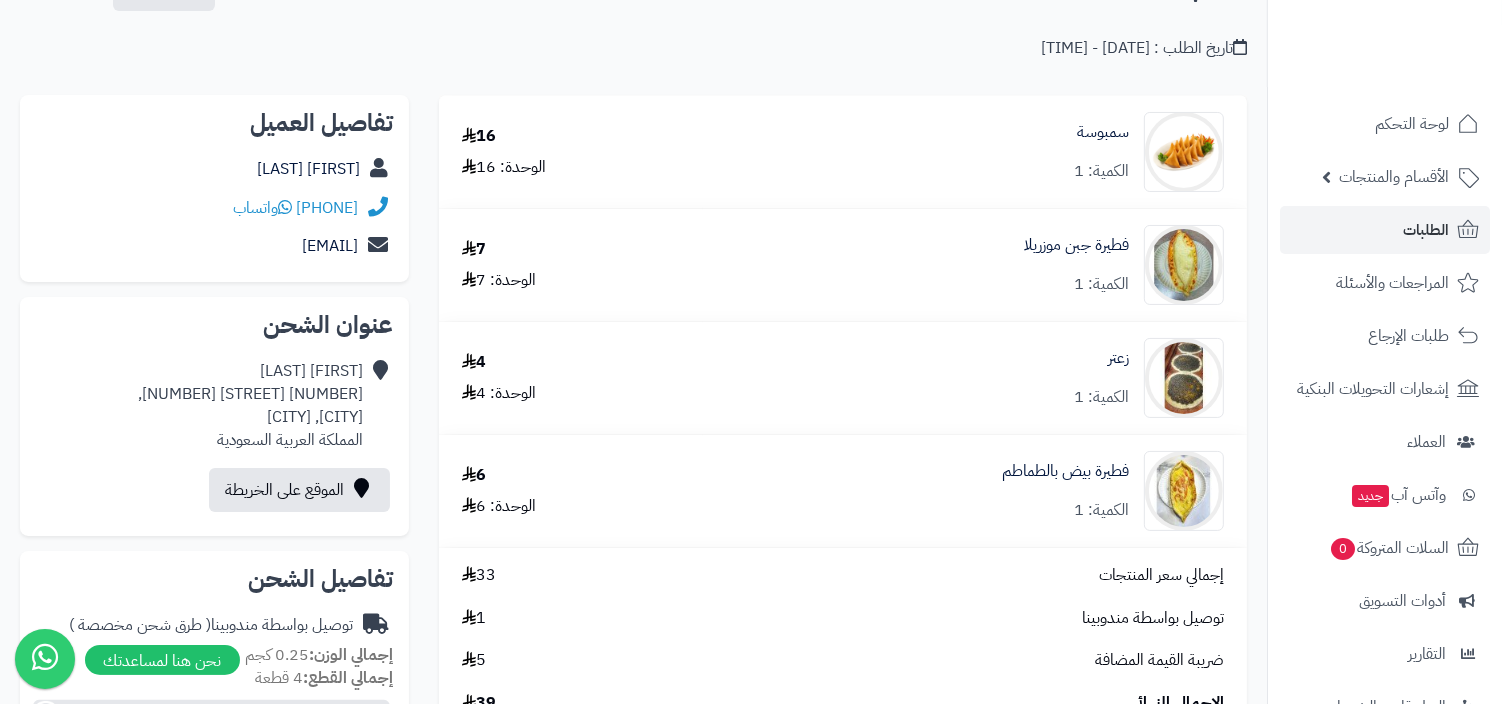 scroll, scrollTop: 60, scrollLeft: 0, axis: vertical 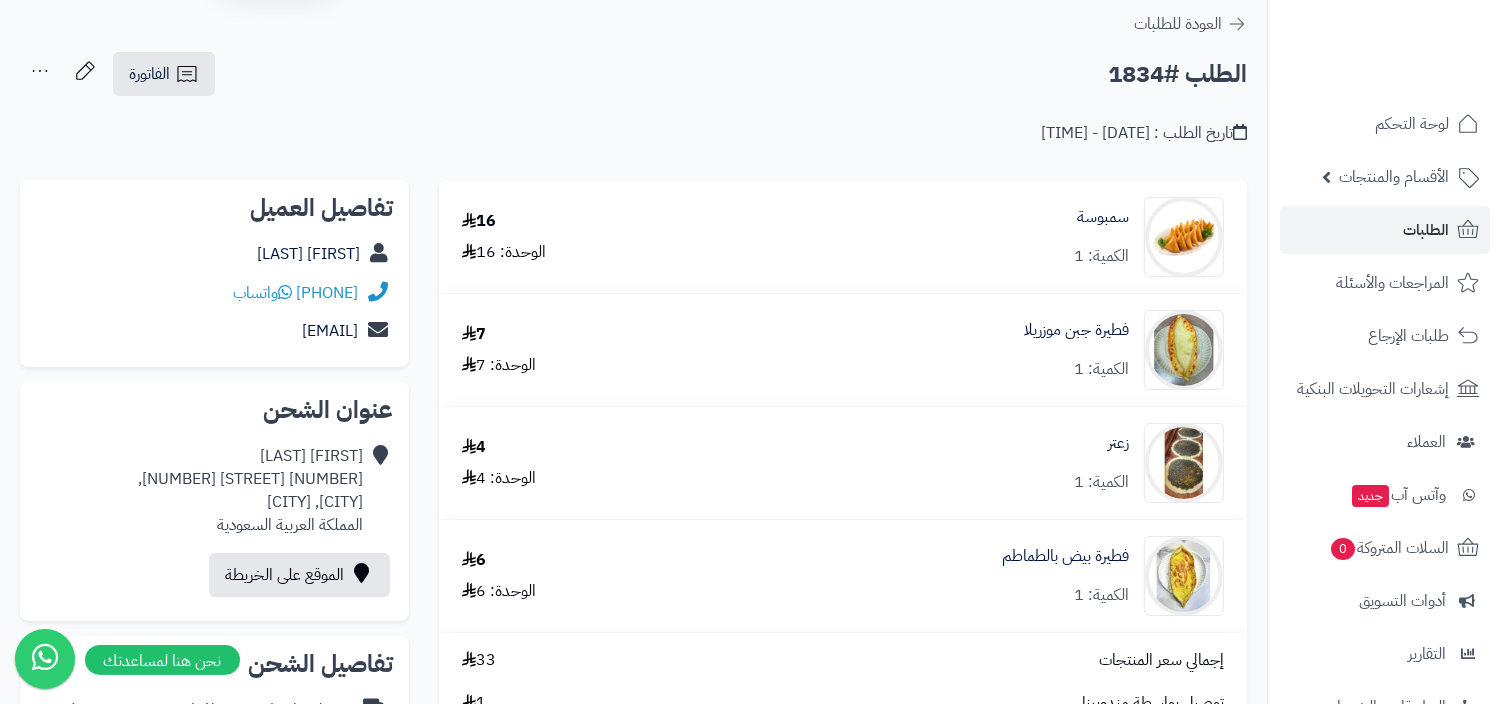 click on "تاريخ الطلب : [DATE] - [TIME]" at bounding box center [633, 121] 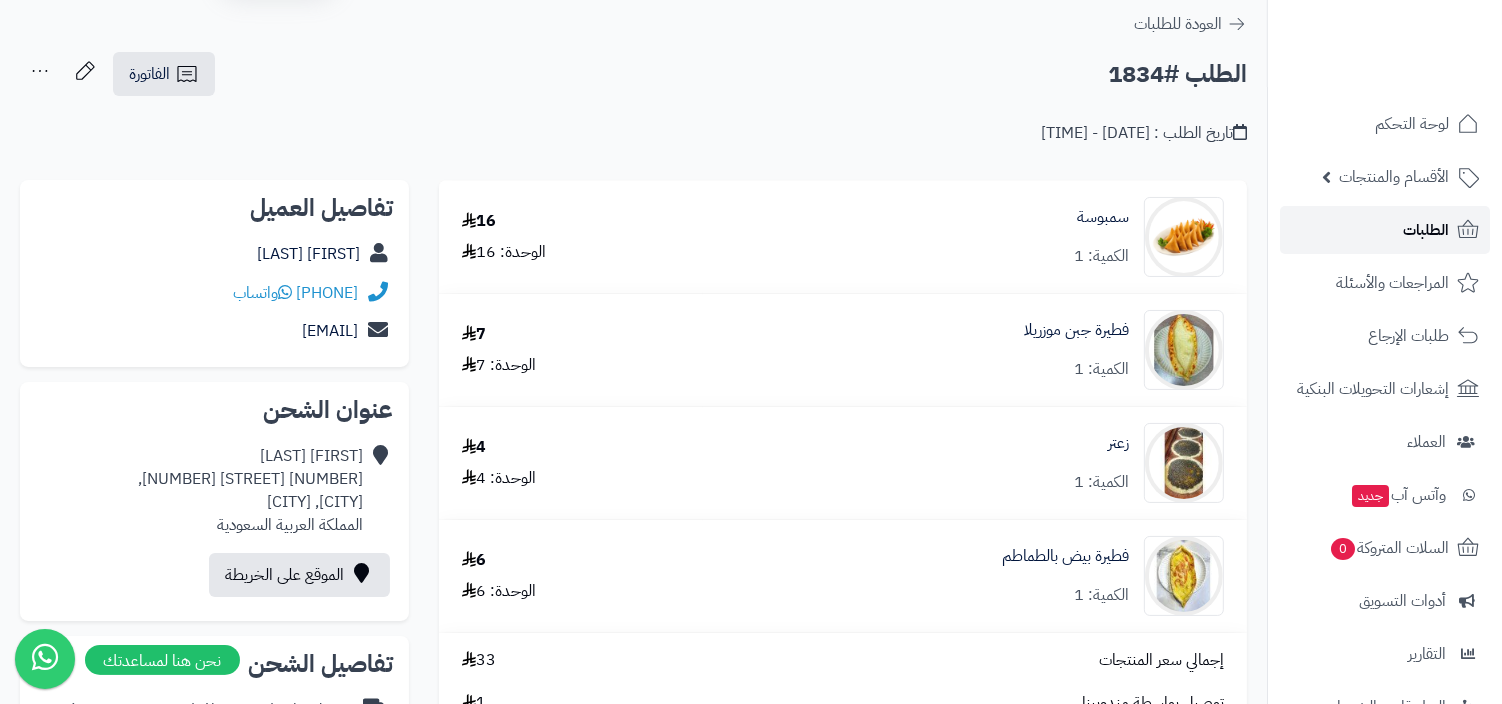 click on "الطلبات" at bounding box center (1385, 230) 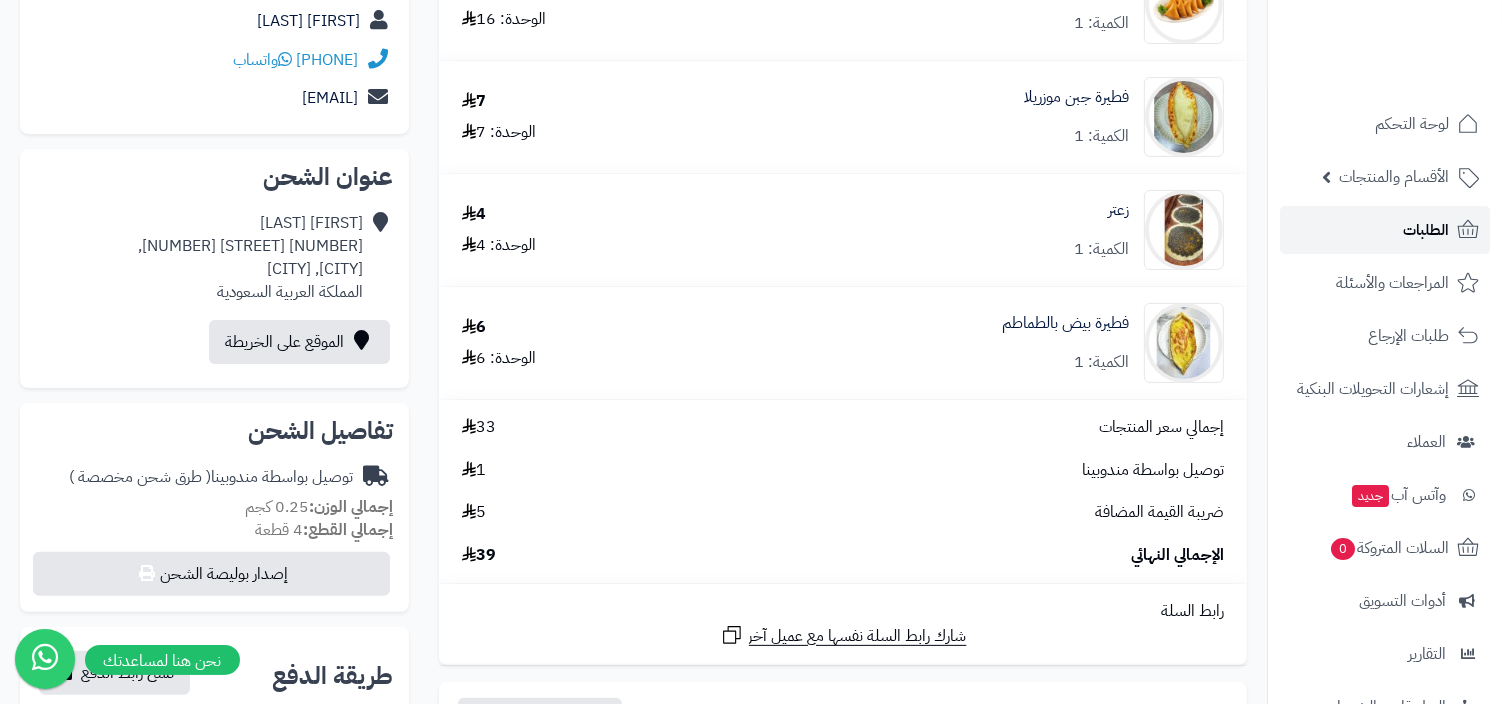 scroll, scrollTop: 0, scrollLeft: 0, axis: both 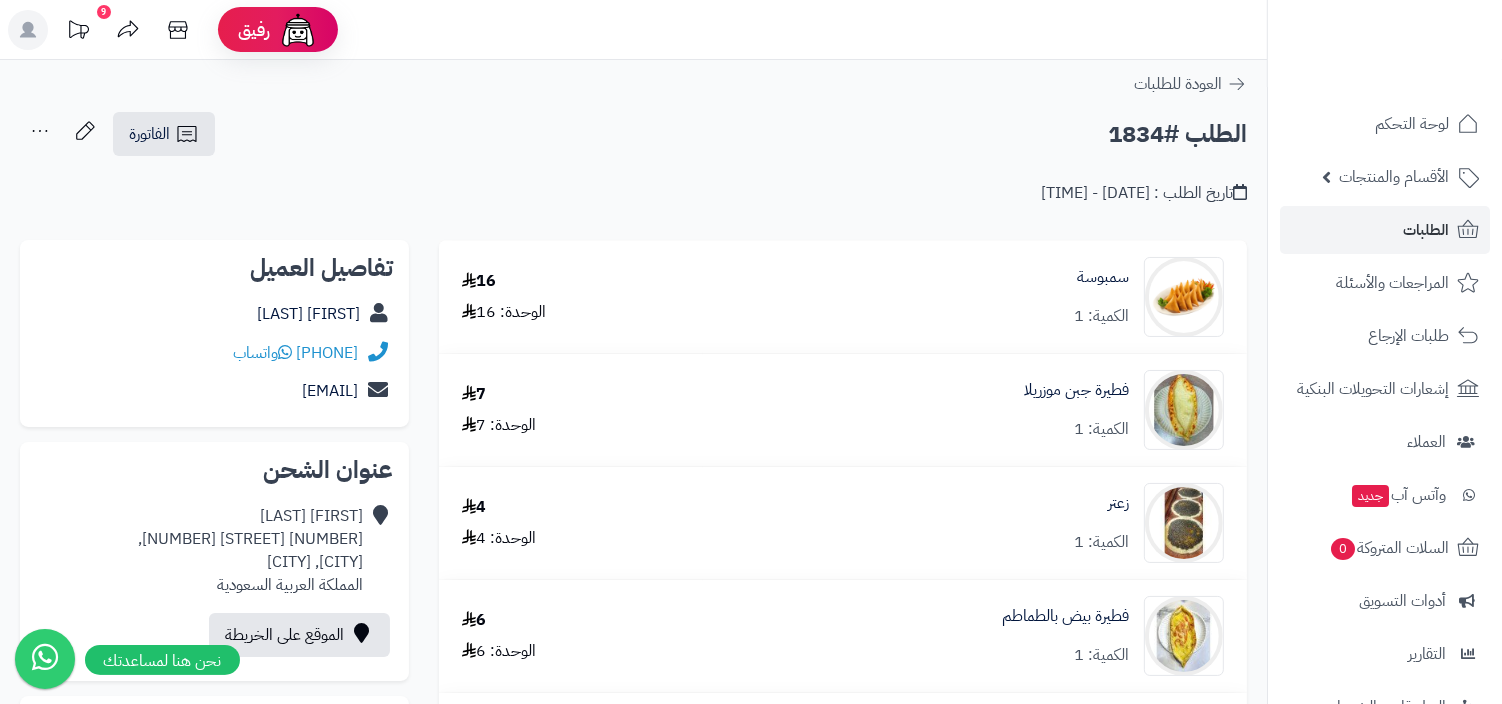 click on "تاريخ الطلب : [DATE] - [TIME]" at bounding box center (633, 181) 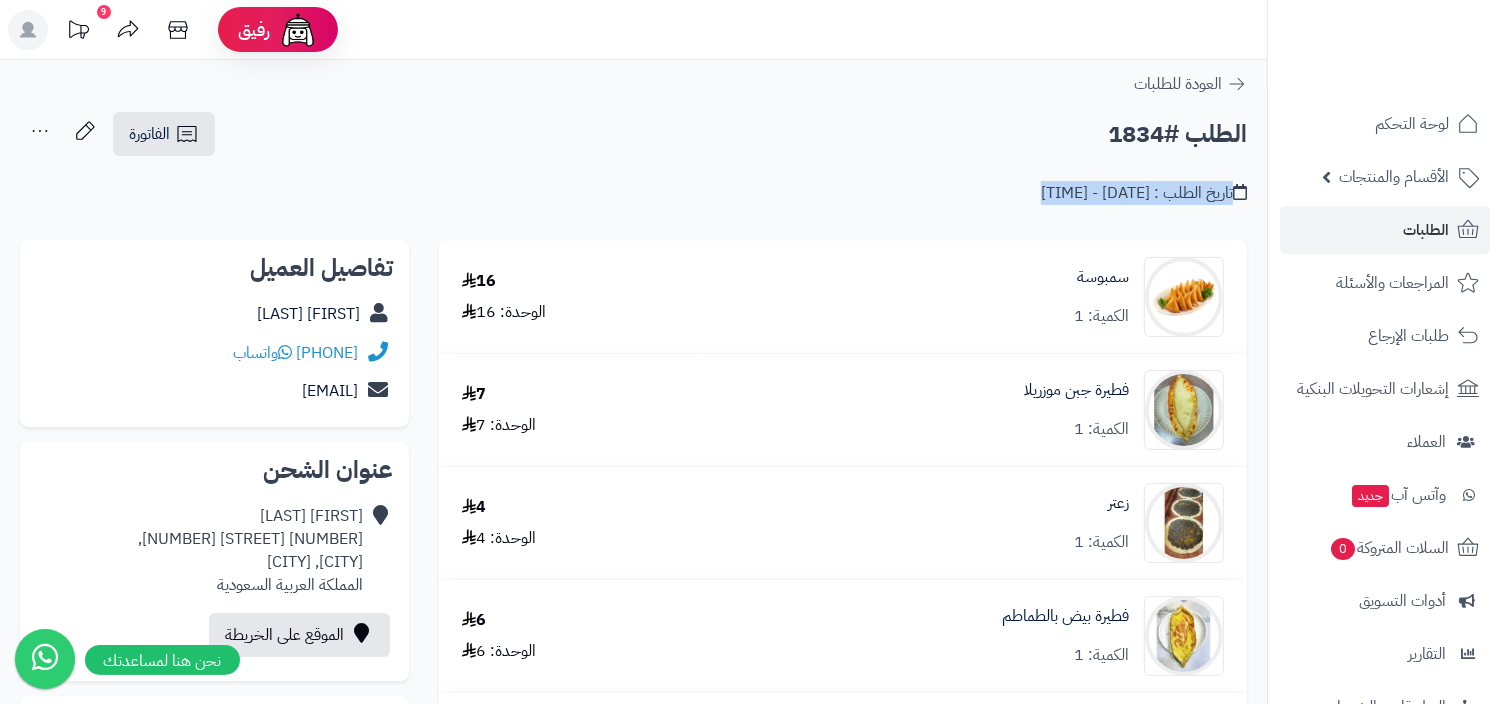 click on "تاريخ الطلب : [DATE] - [TIME]" at bounding box center (633, 181) 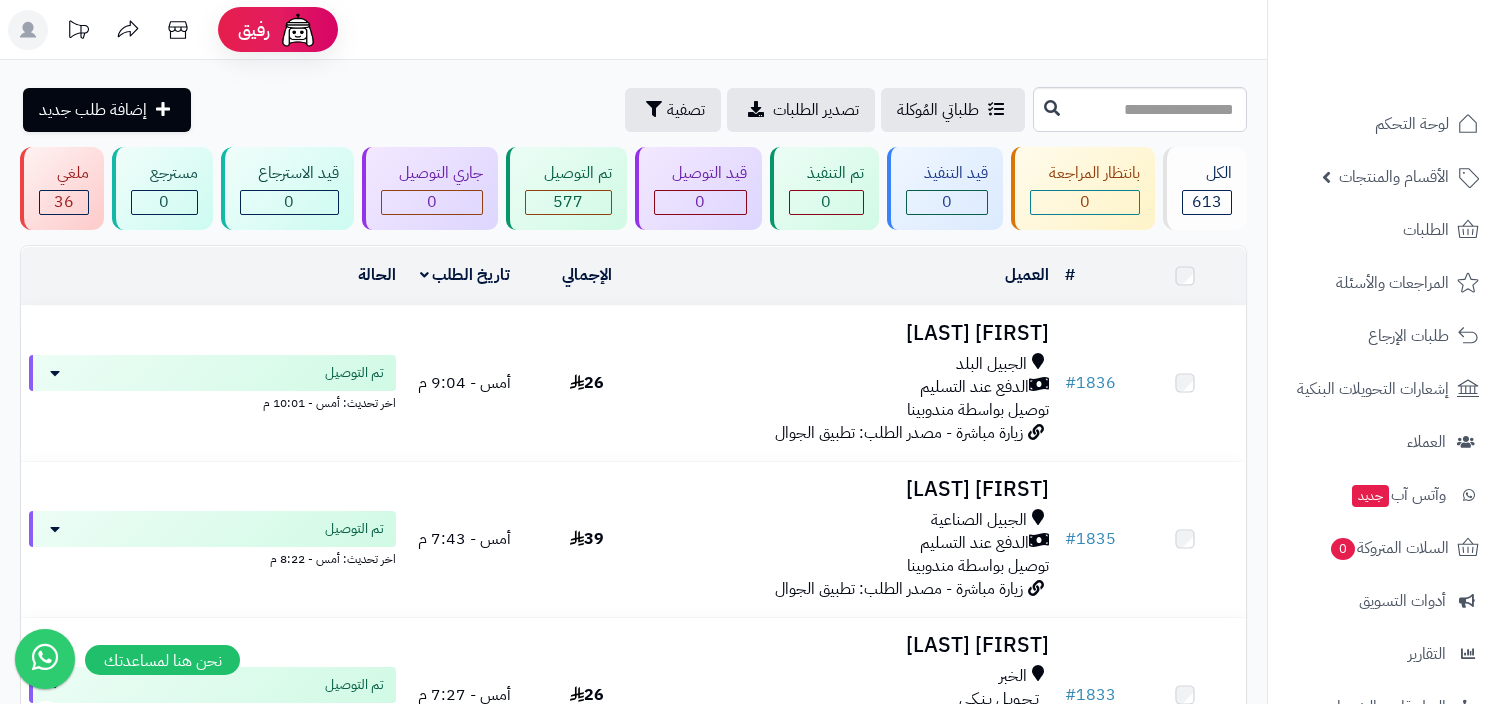 scroll, scrollTop: 0, scrollLeft: 0, axis: both 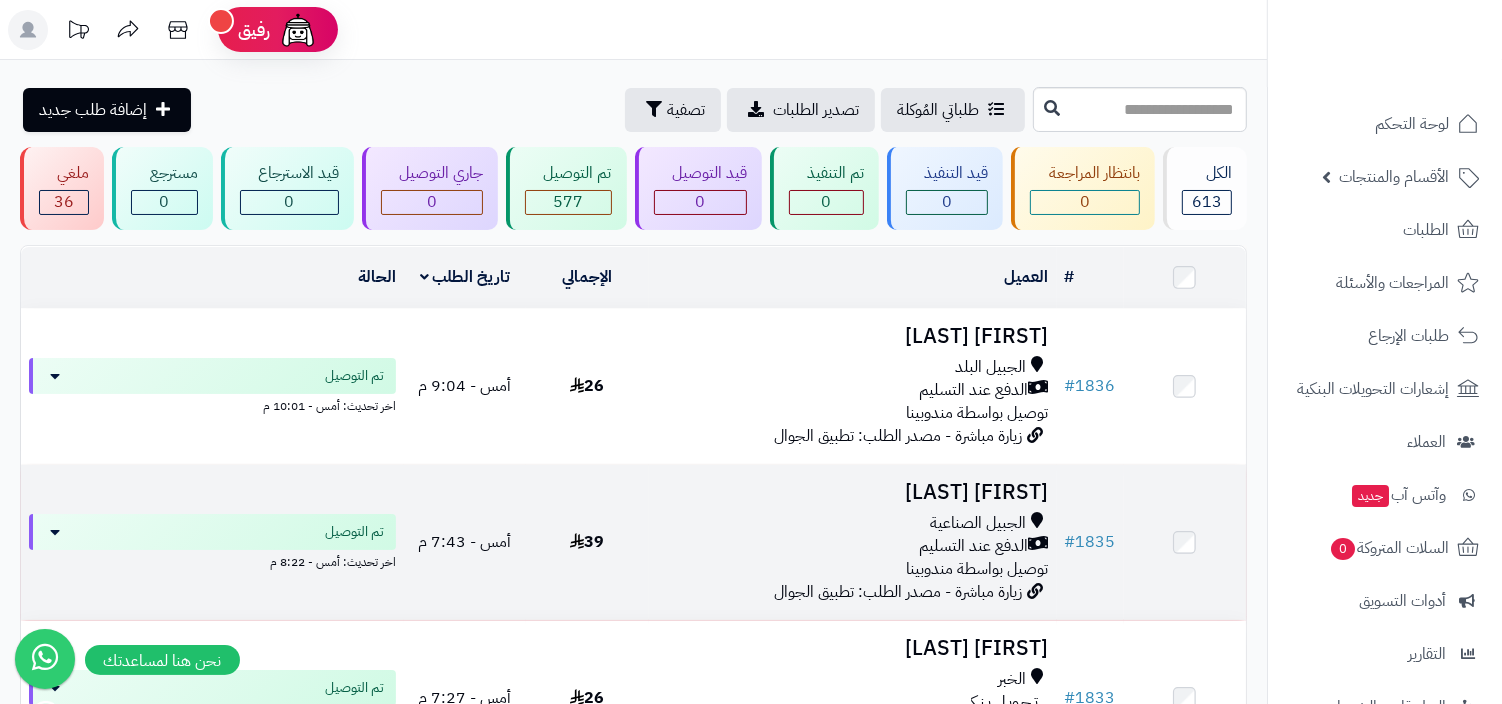 click on "الجبيل الصناعية" at bounding box center (979, 523) 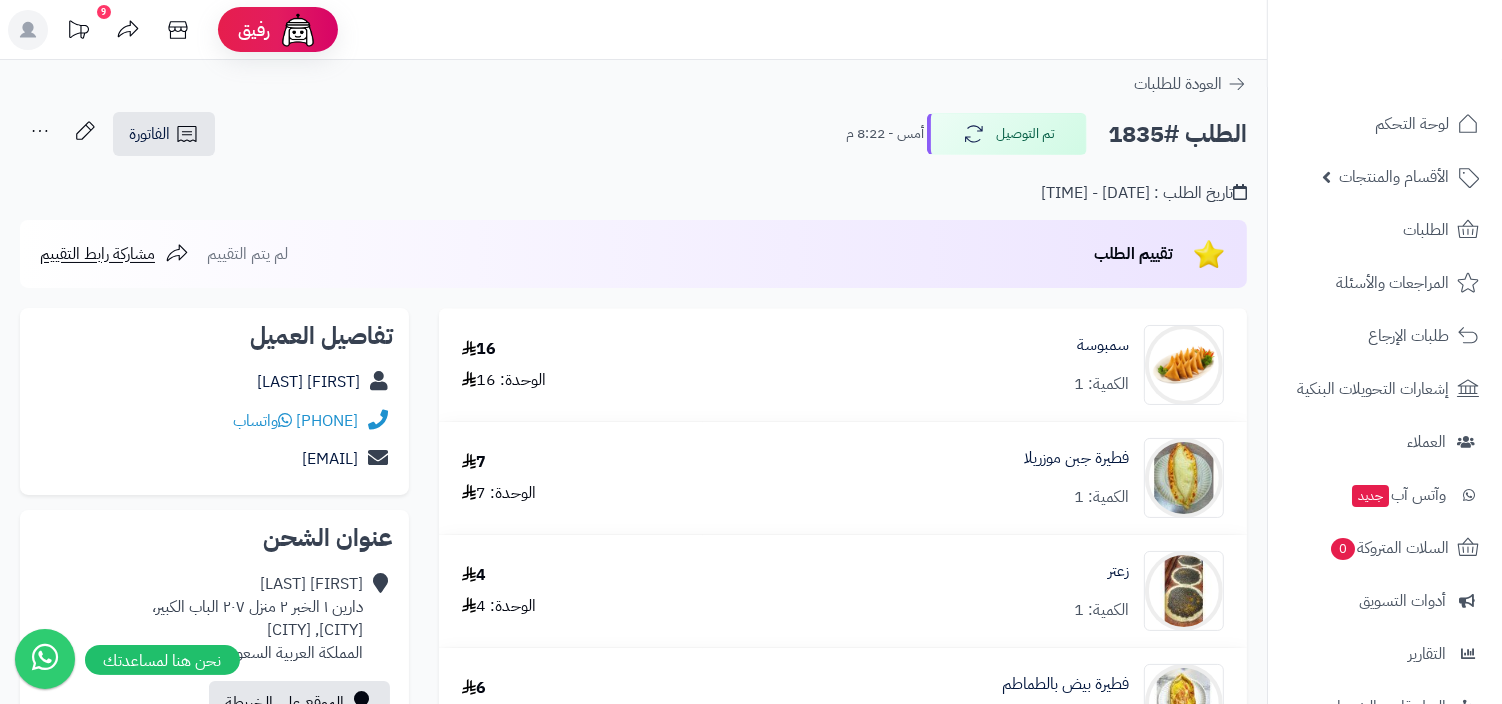 scroll, scrollTop: 221, scrollLeft: 0, axis: vertical 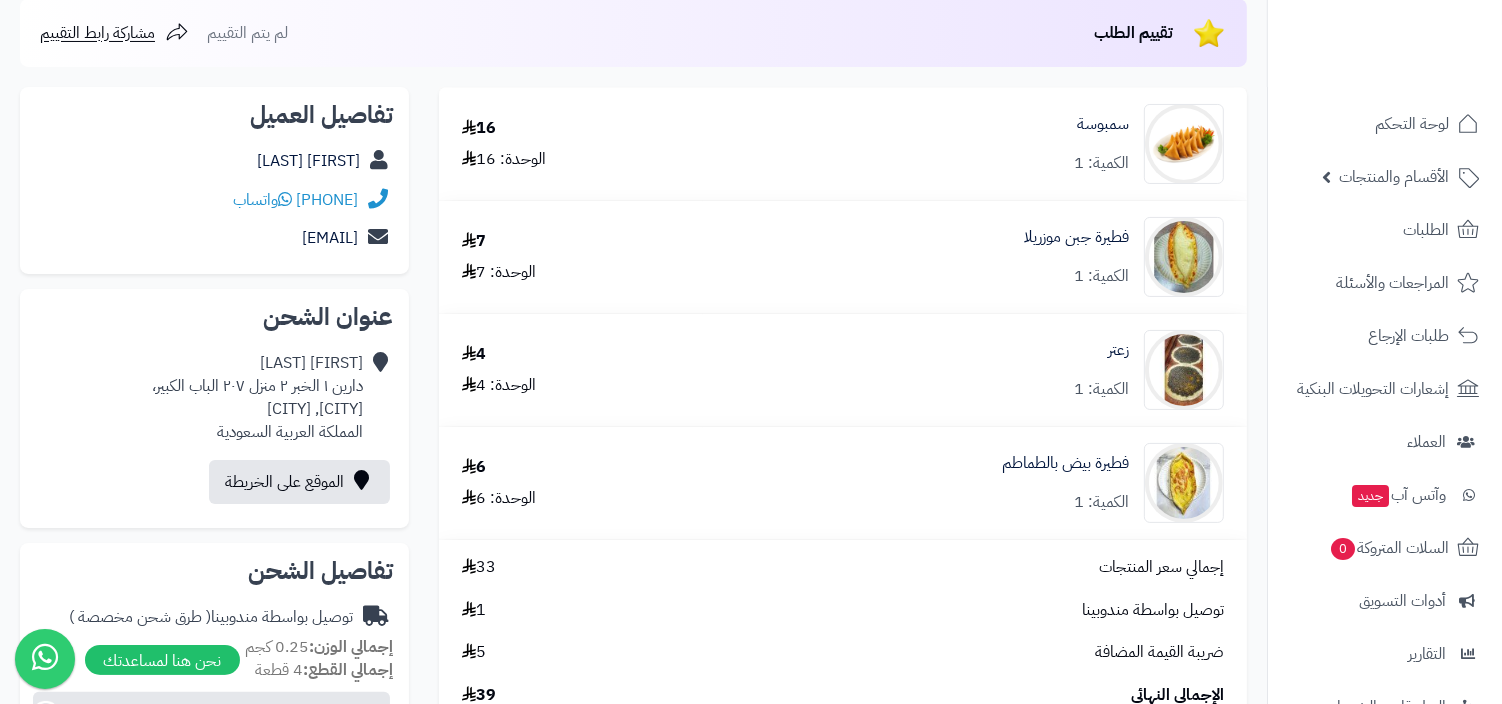 click on "Sara Haz دارين ١ الخبر ٢ منزل ٢٠٧ الباب الكبير، الجبيل الصناعية، الجبيل الصناعية المملكة العربية السعودية" at bounding box center [257, 397] 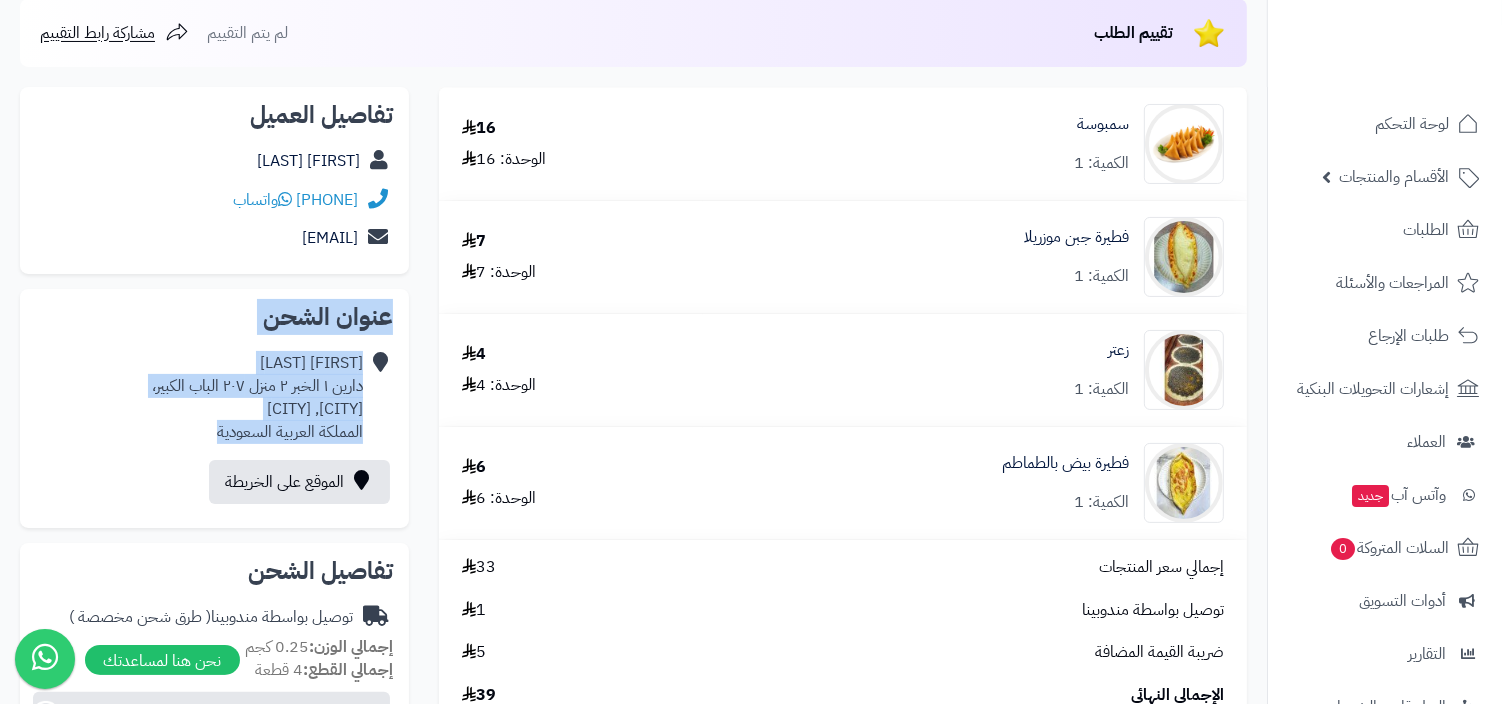 drag, startPoint x: 183, startPoint y: 431, endPoint x: 412, endPoint y: 314, distance: 257.15753 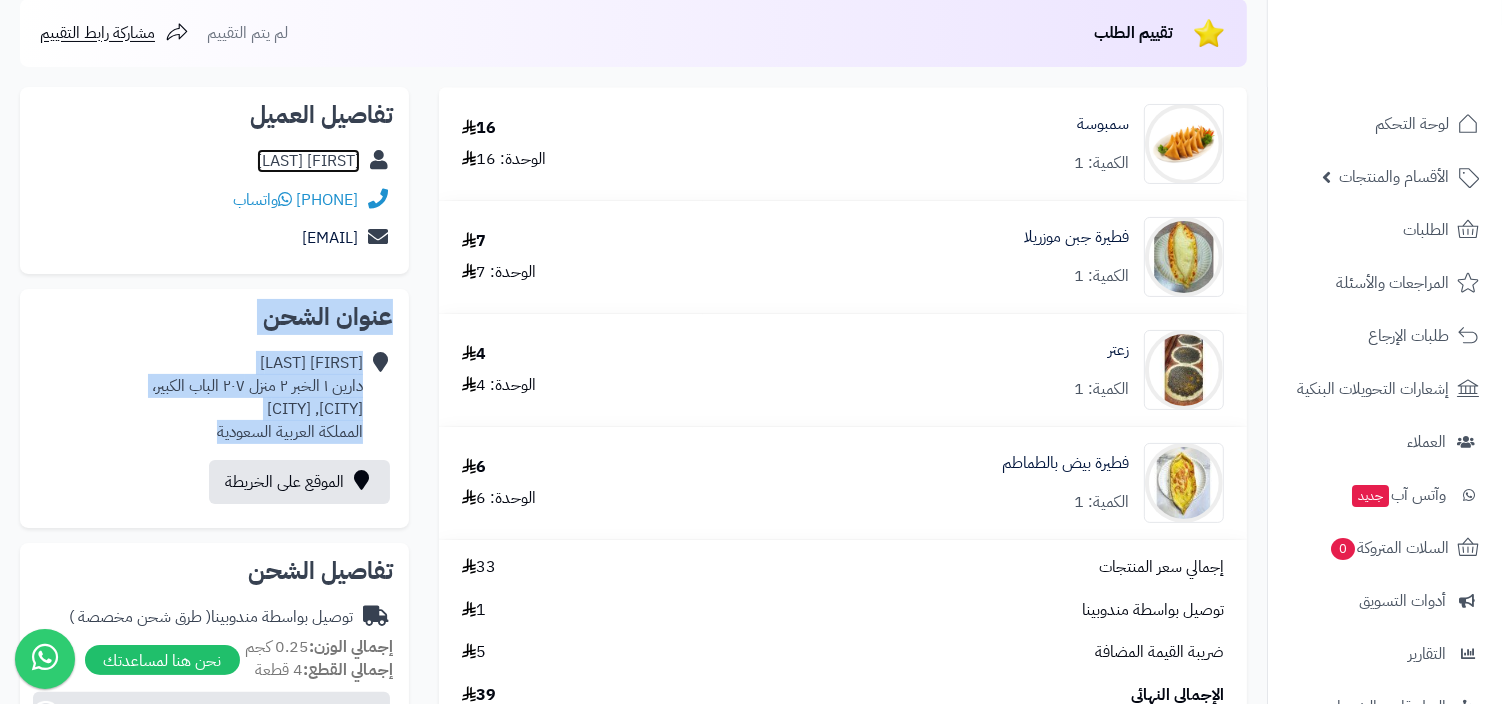click on "Sara  Haz" at bounding box center (308, 161) 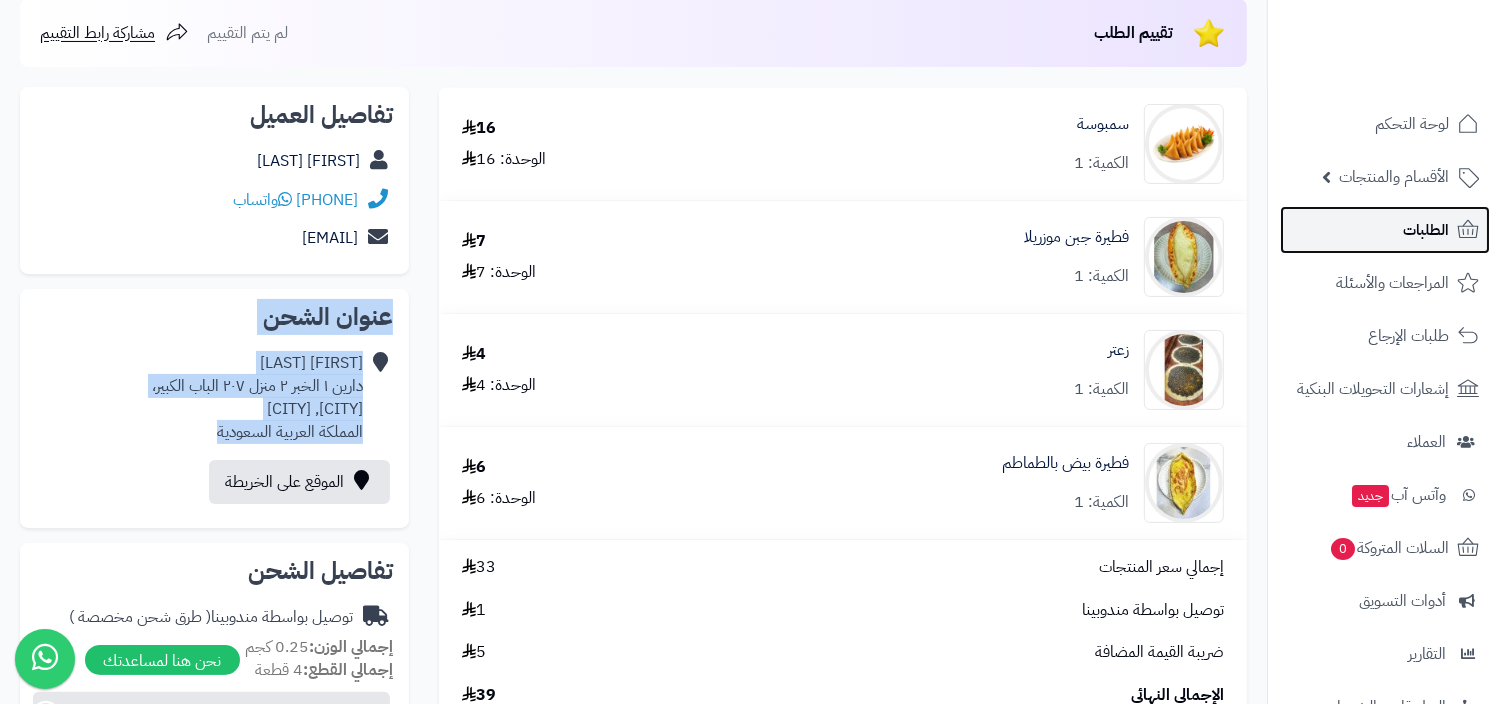 click on "الطلبات" at bounding box center [1385, 230] 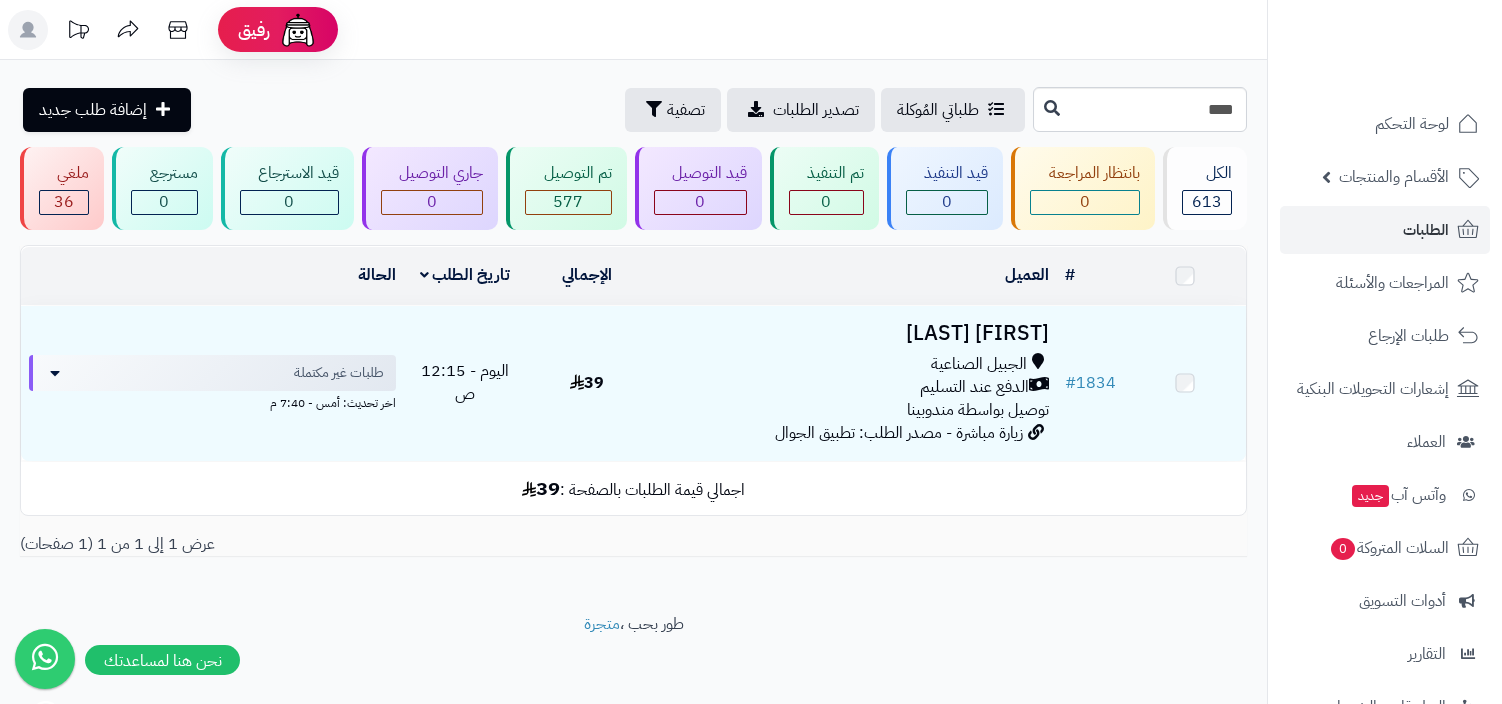 scroll, scrollTop: 0, scrollLeft: 0, axis: both 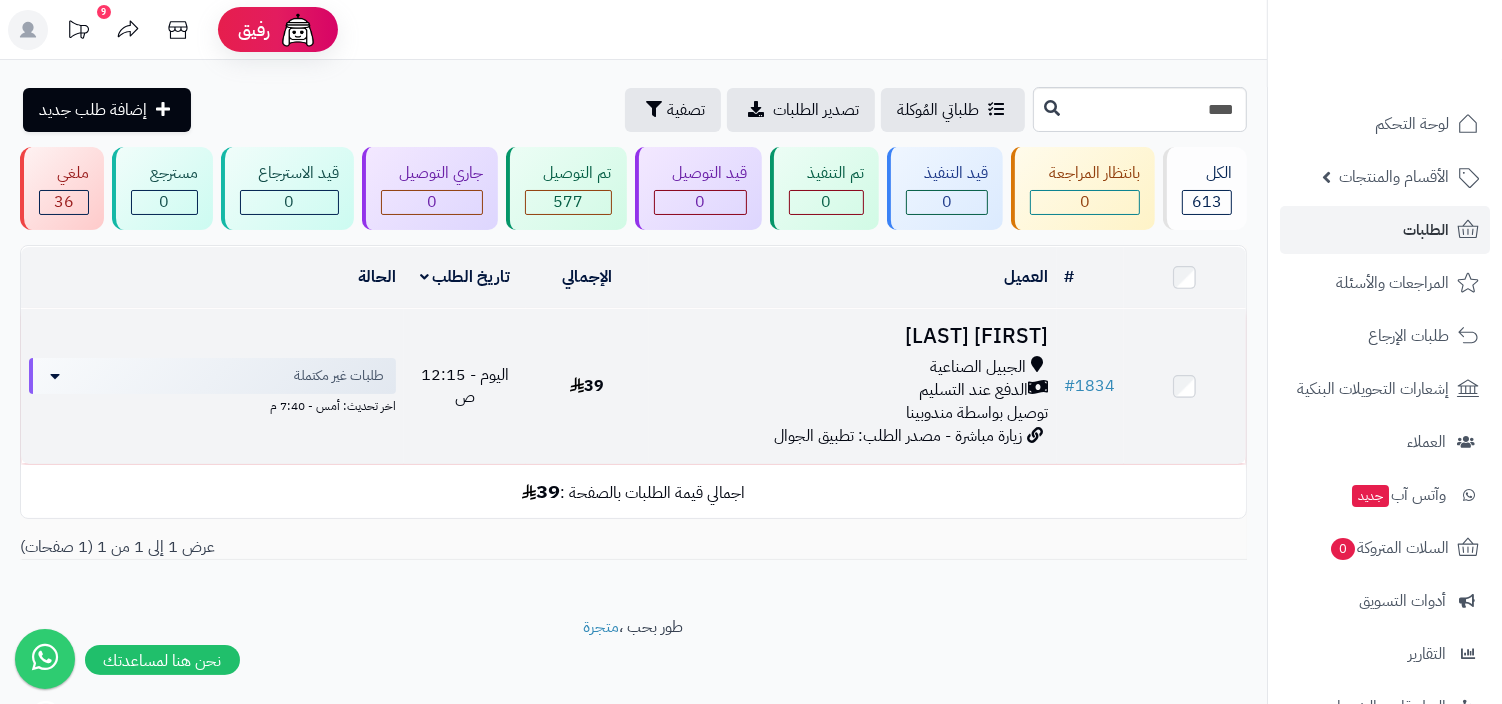 click on "الدفع عند التسليم" at bounding box center (974, 390) 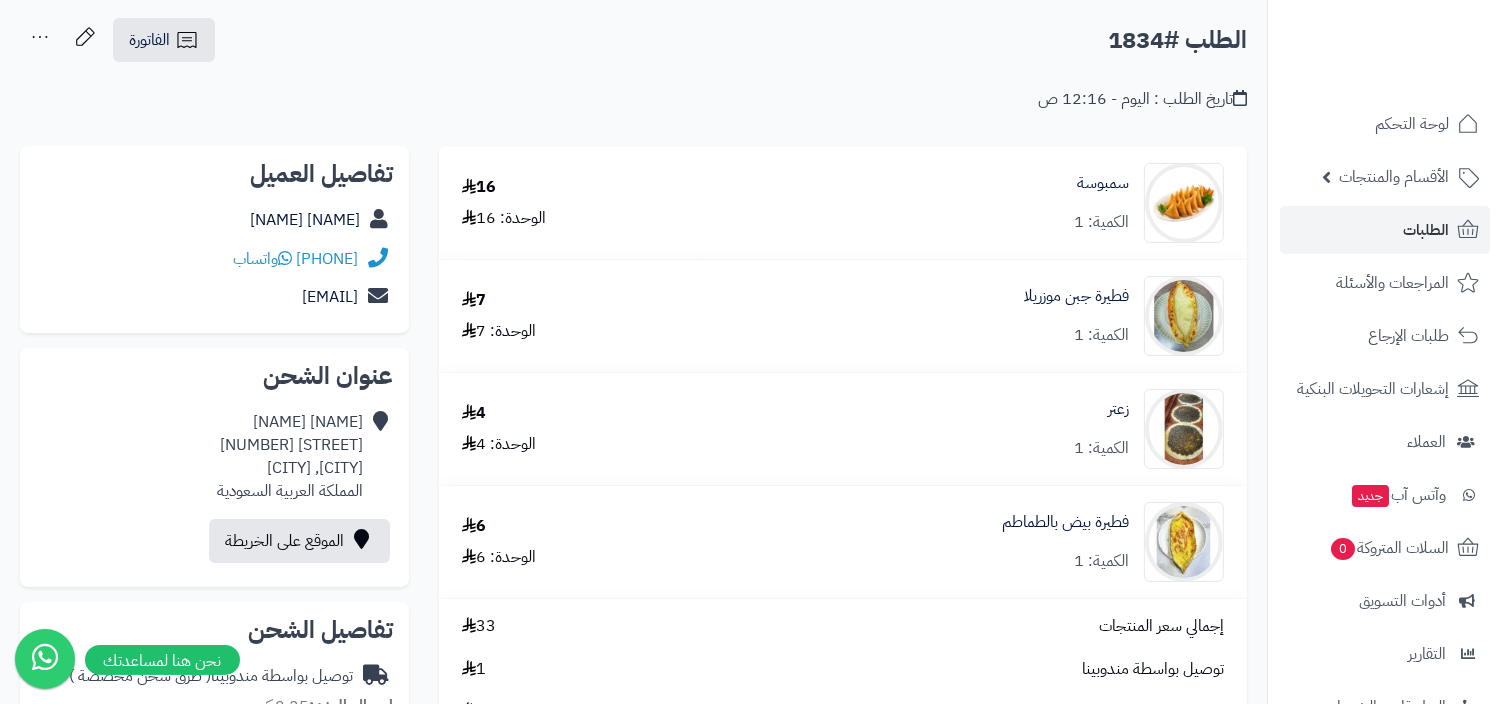 scroll, scrollTop: 67, scrollLeft: 0, axis: vertical 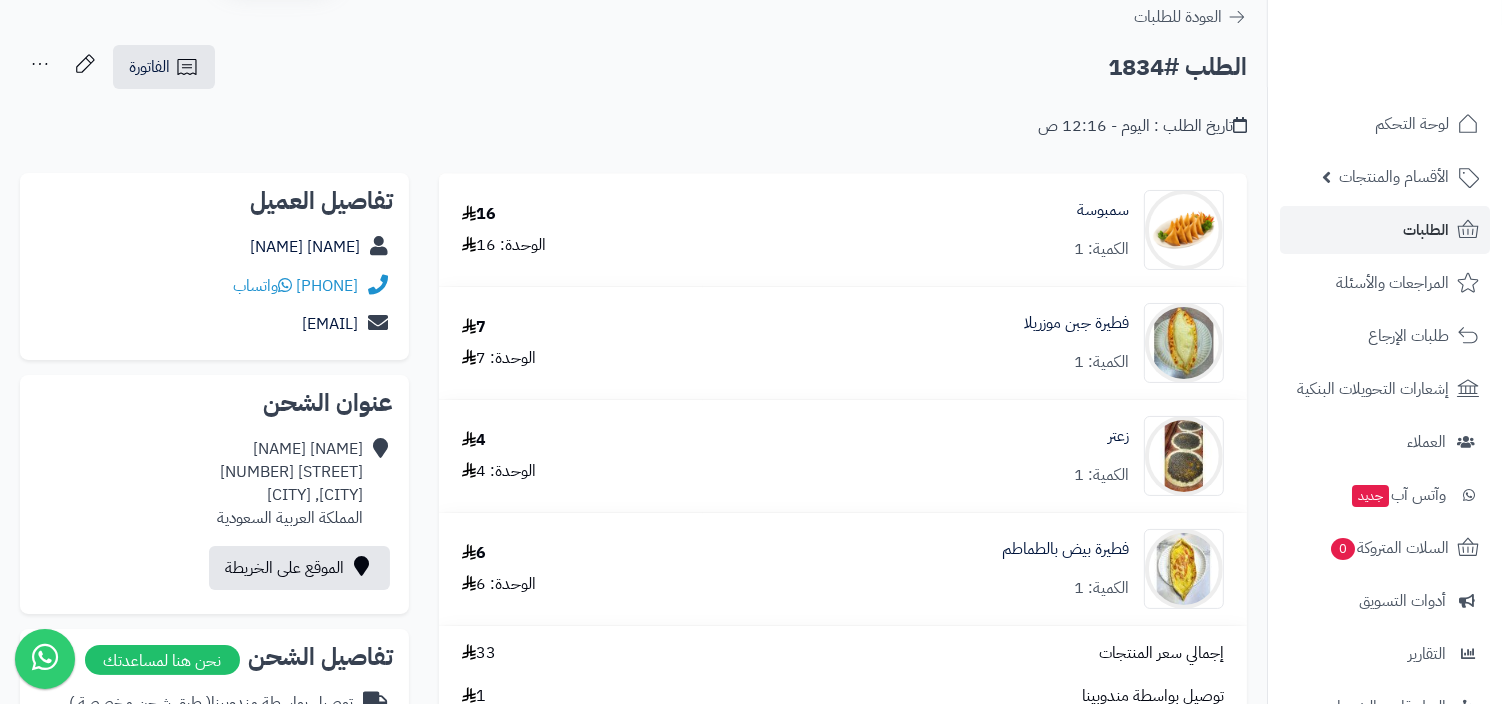 click on "الطلب #1834" at bounding box center (1177, 67) 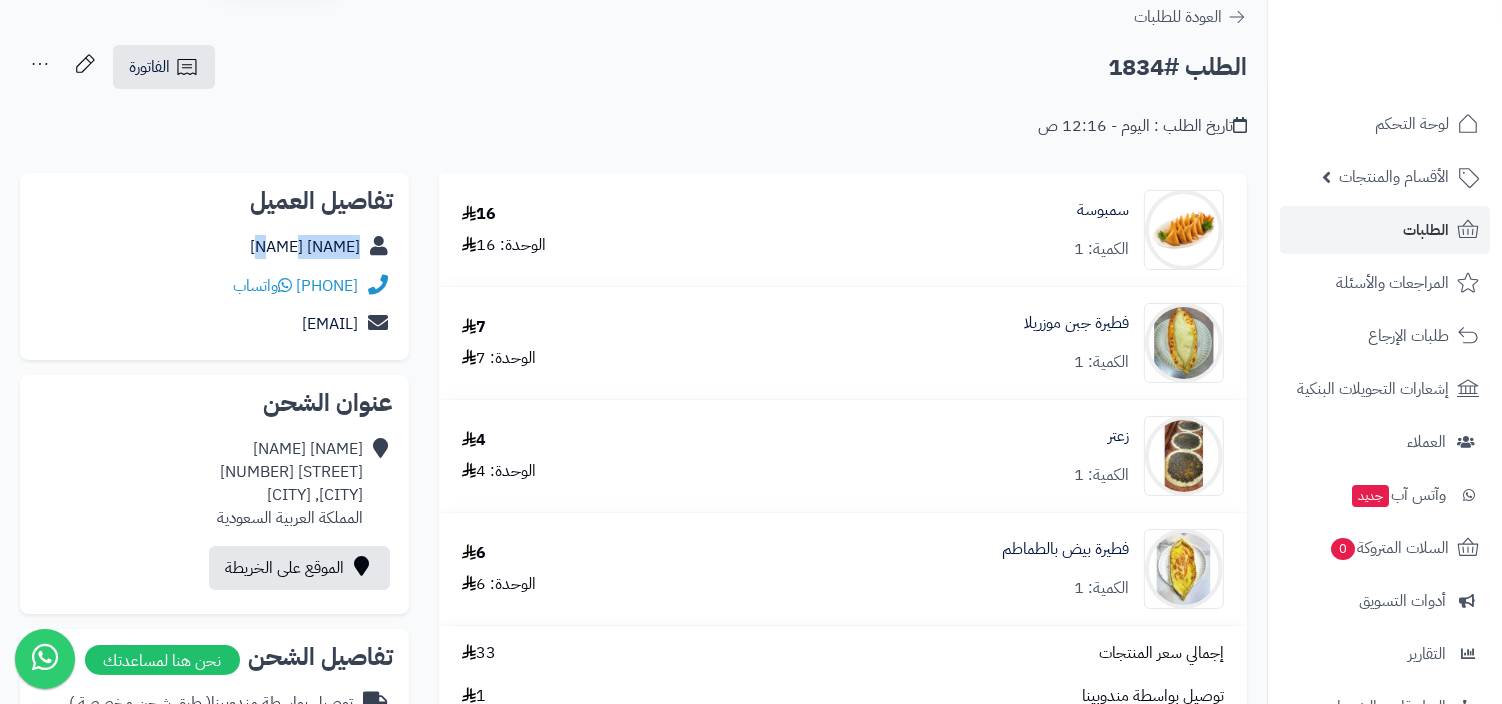 drag, startPoint x: 279, startPoint y: 244, endPoint x: 379, endPoint y: 244, distance: 100 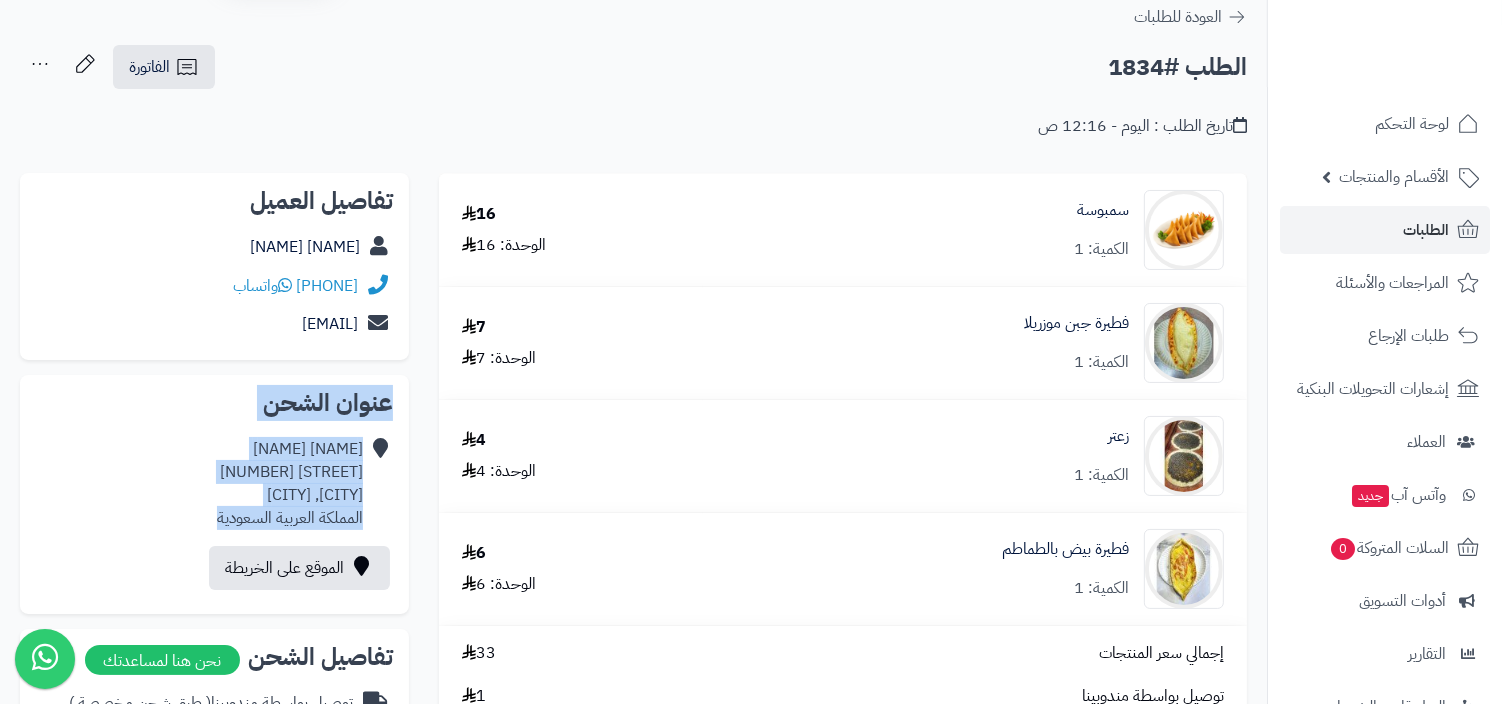 drag, startPoint x: 192, startPoint y: 530, endPoint x: 397, endPoint y: 397, distance: 244.36449 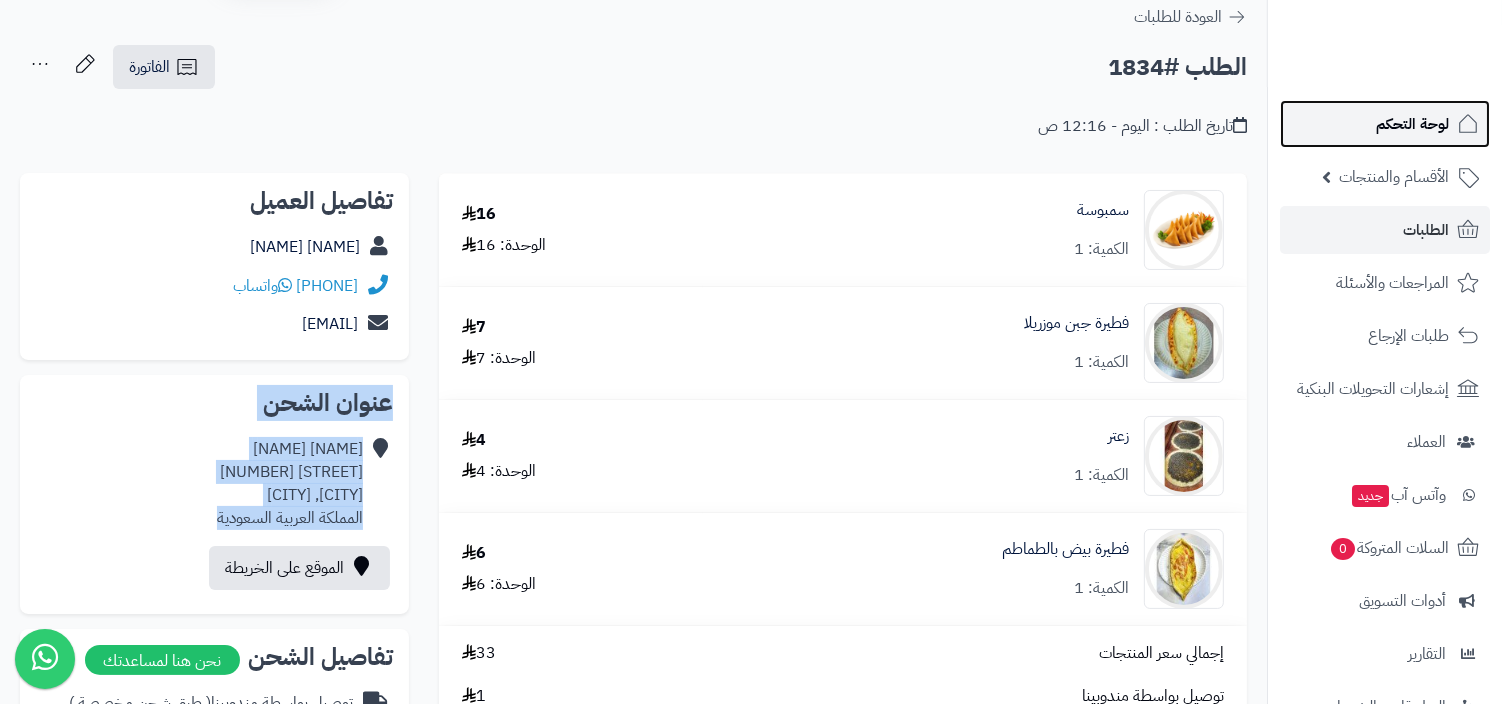 click on "لوحة التحكم" at bounding box center [1412, 124] 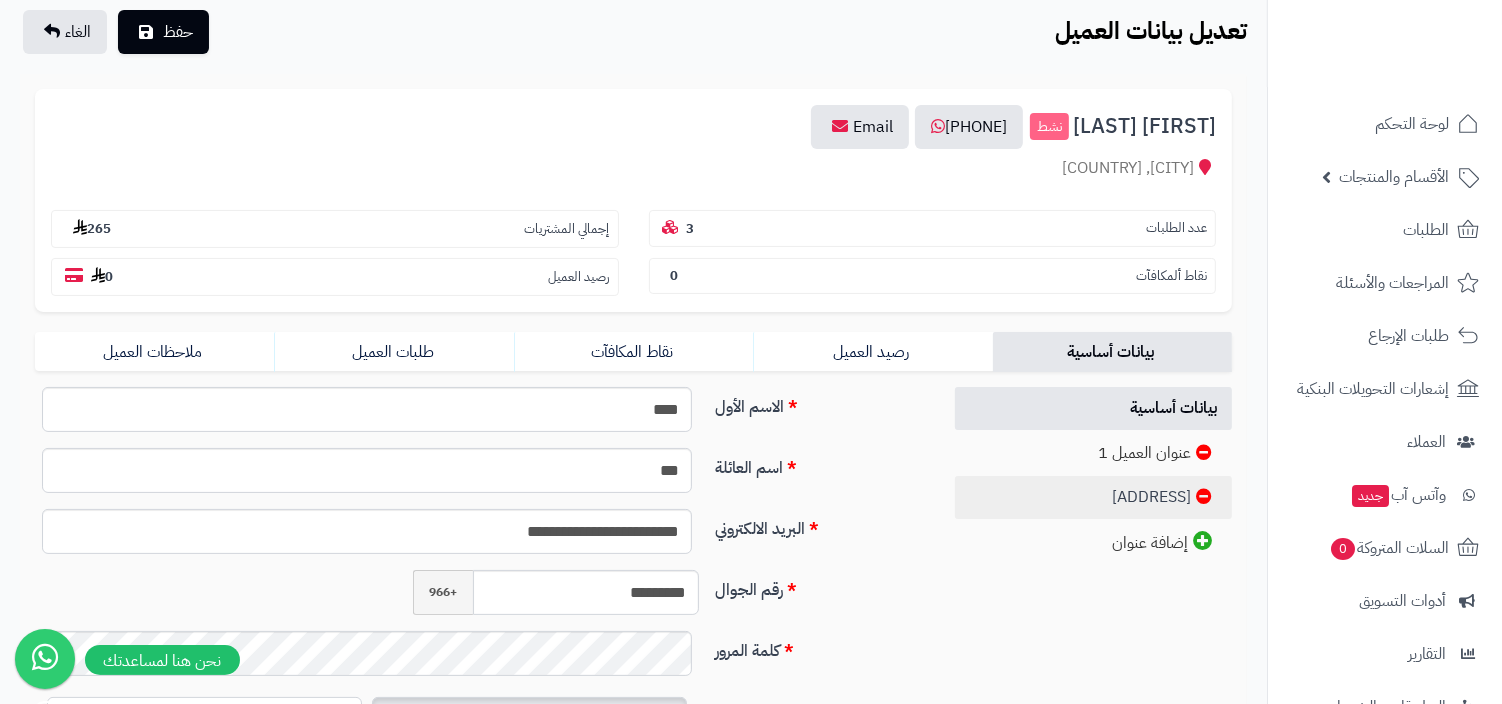 scroll, scrollTop: 155, scrollLeft: 0, axis: vertical 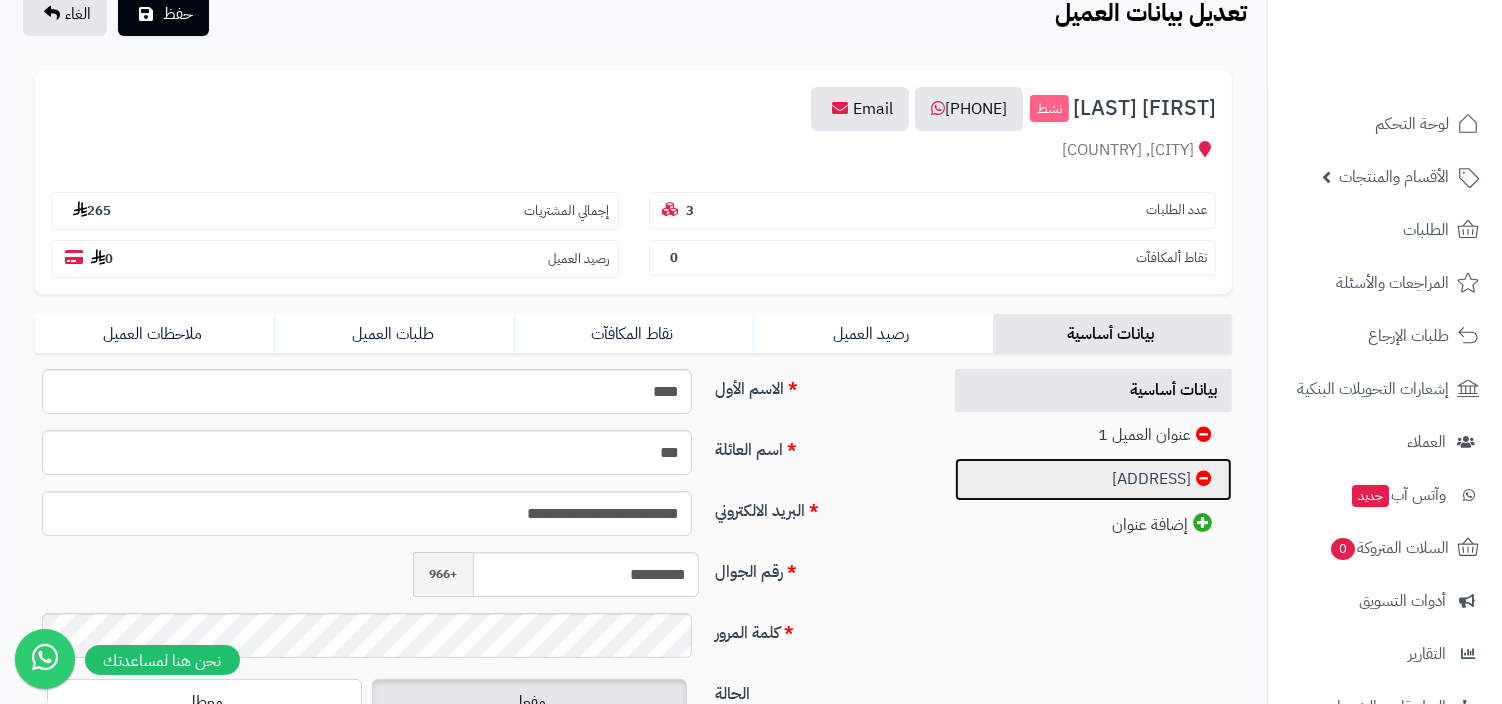 click on "عنوان العميل 2" at bounding box center (1093, 479) 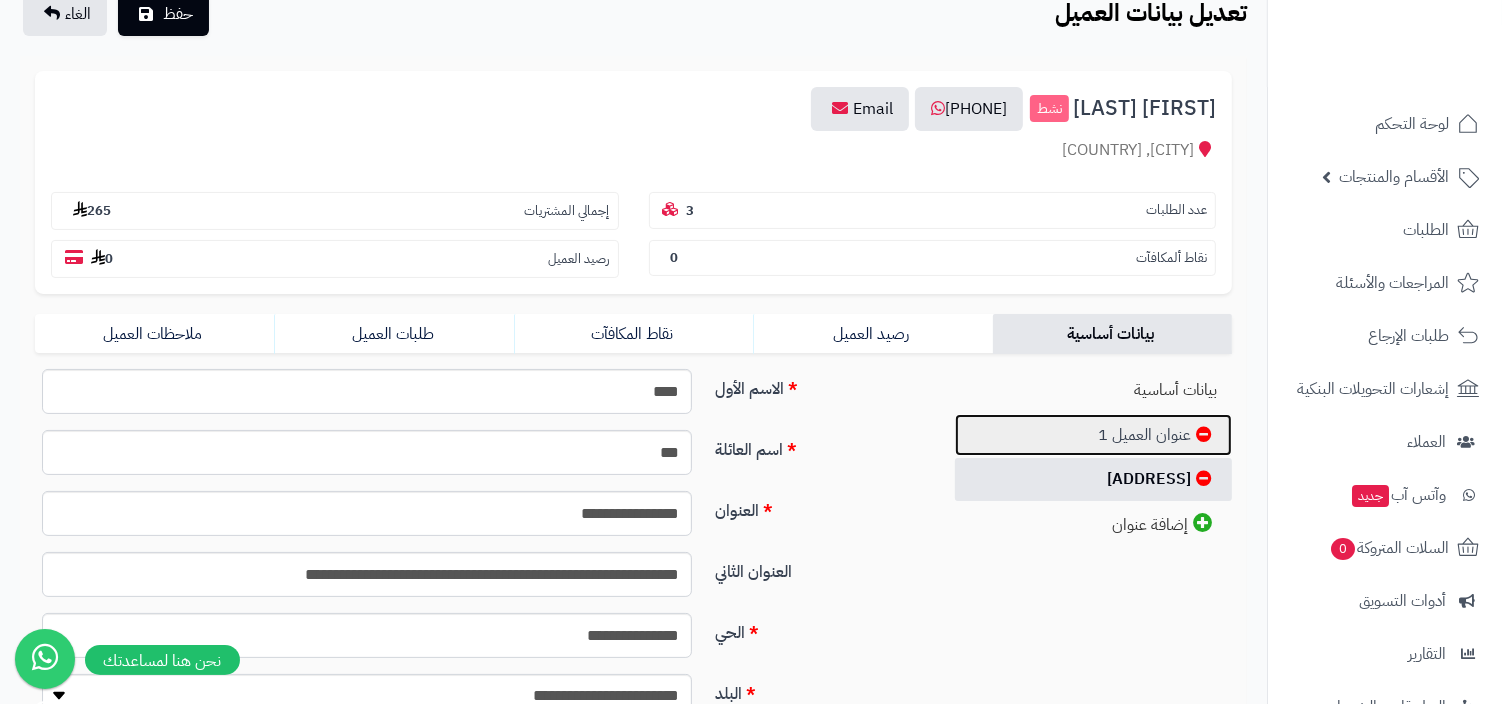 click on "عنوان العميل 1" at bounding box center [1093, 435] 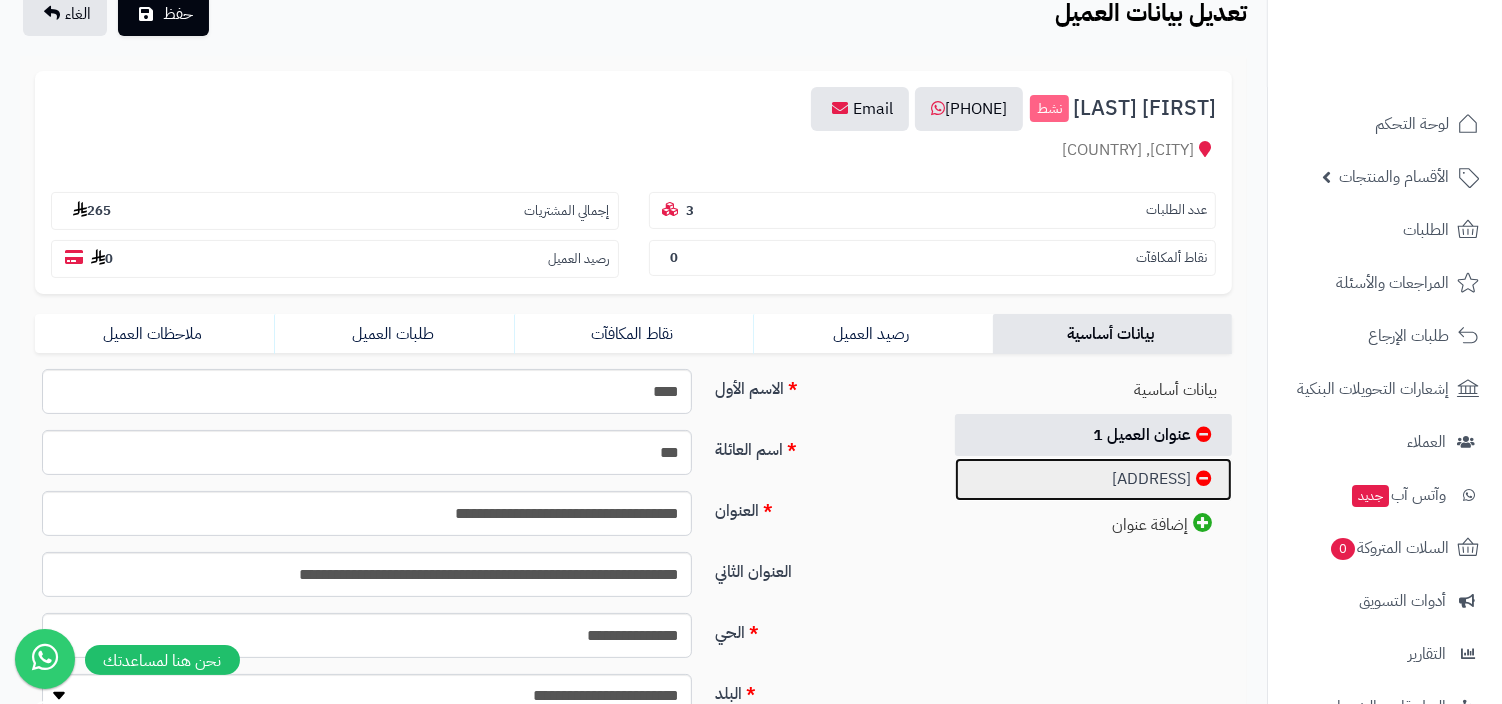 click on "عنوان العميل 2" at bounding box center [1093, 479] 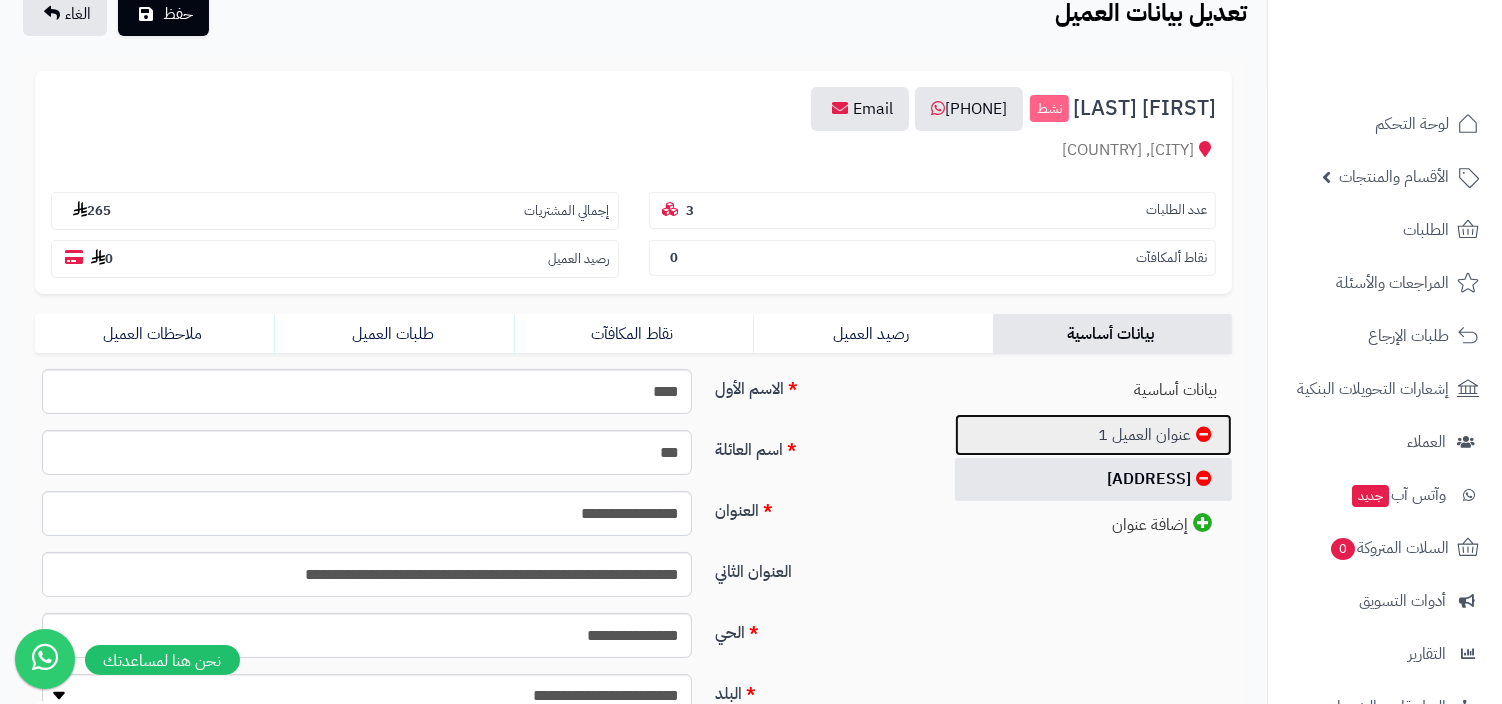 click on "عنوان العميل 1" at bounding box center (1093, 435) 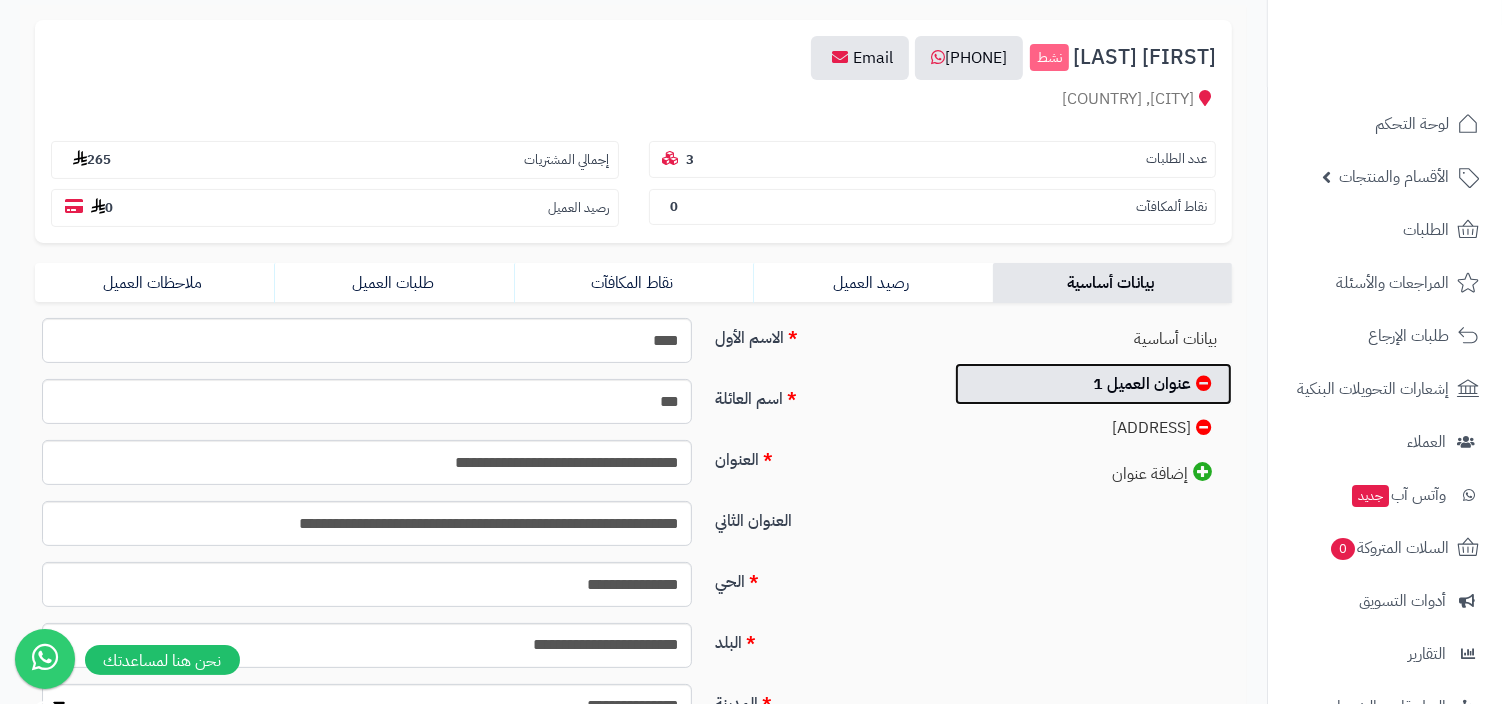 scroll, scrollTop: 295, scrollLeft: 0, axis: vertical 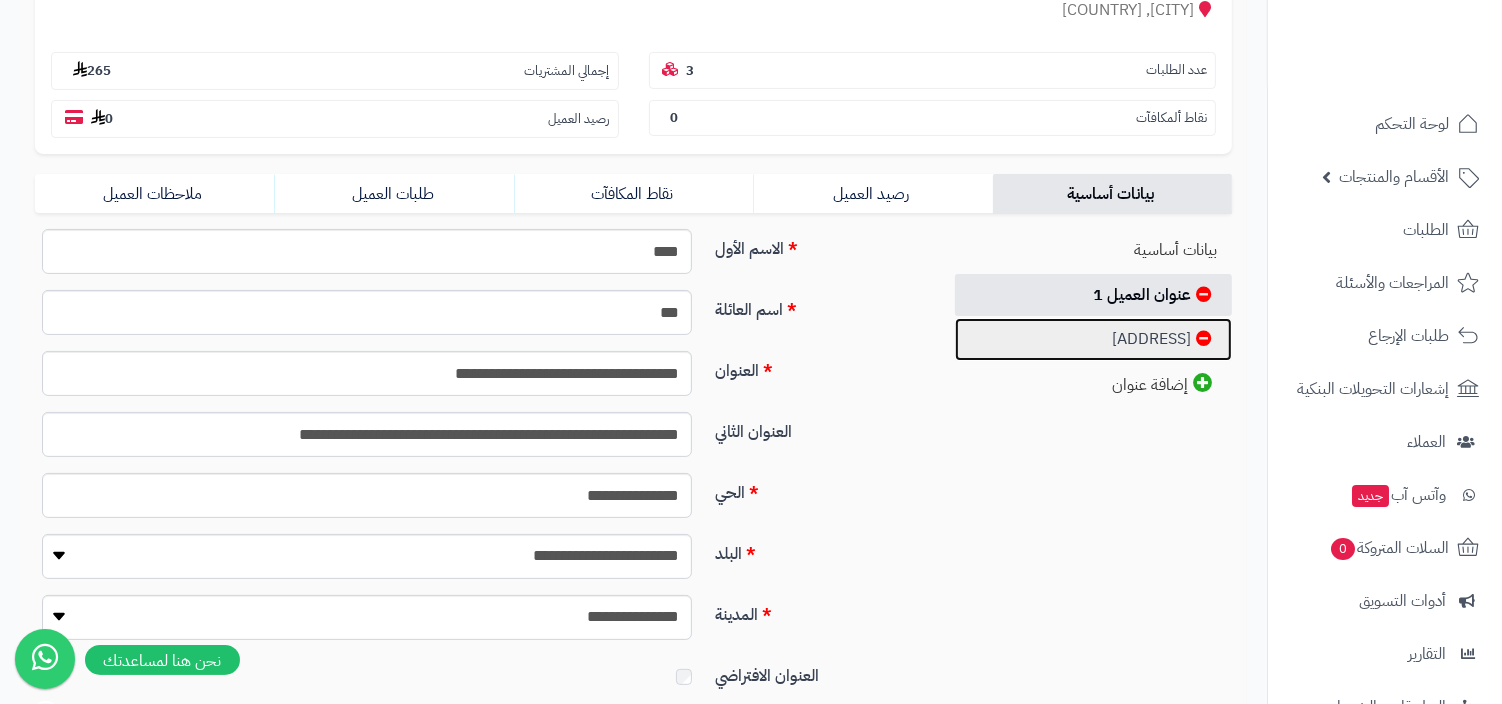 click on "عنوان العميل 2" at bounding box center (1093, 339) 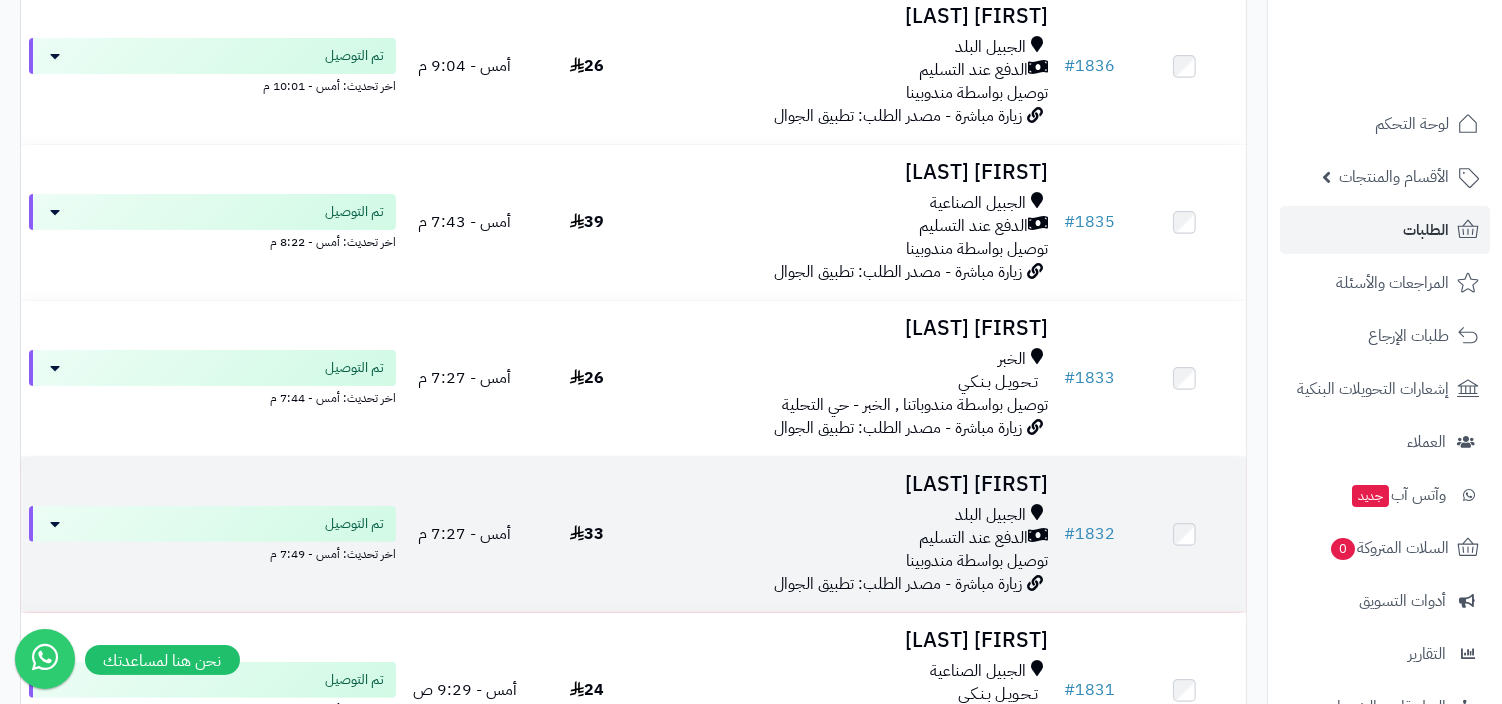scroll, scrollTop: 0, scrollLeft: 0, axis: both 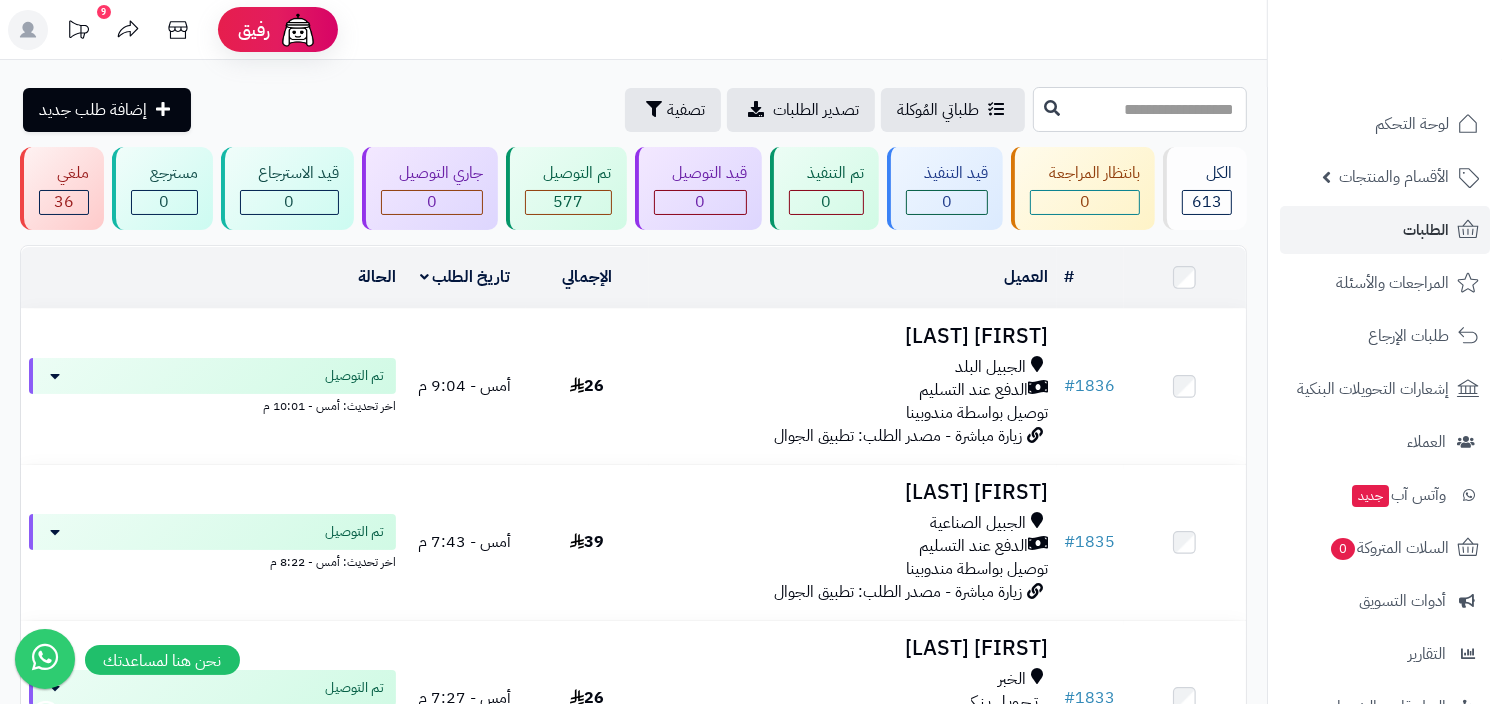 click at bounding box center [1140, 109] 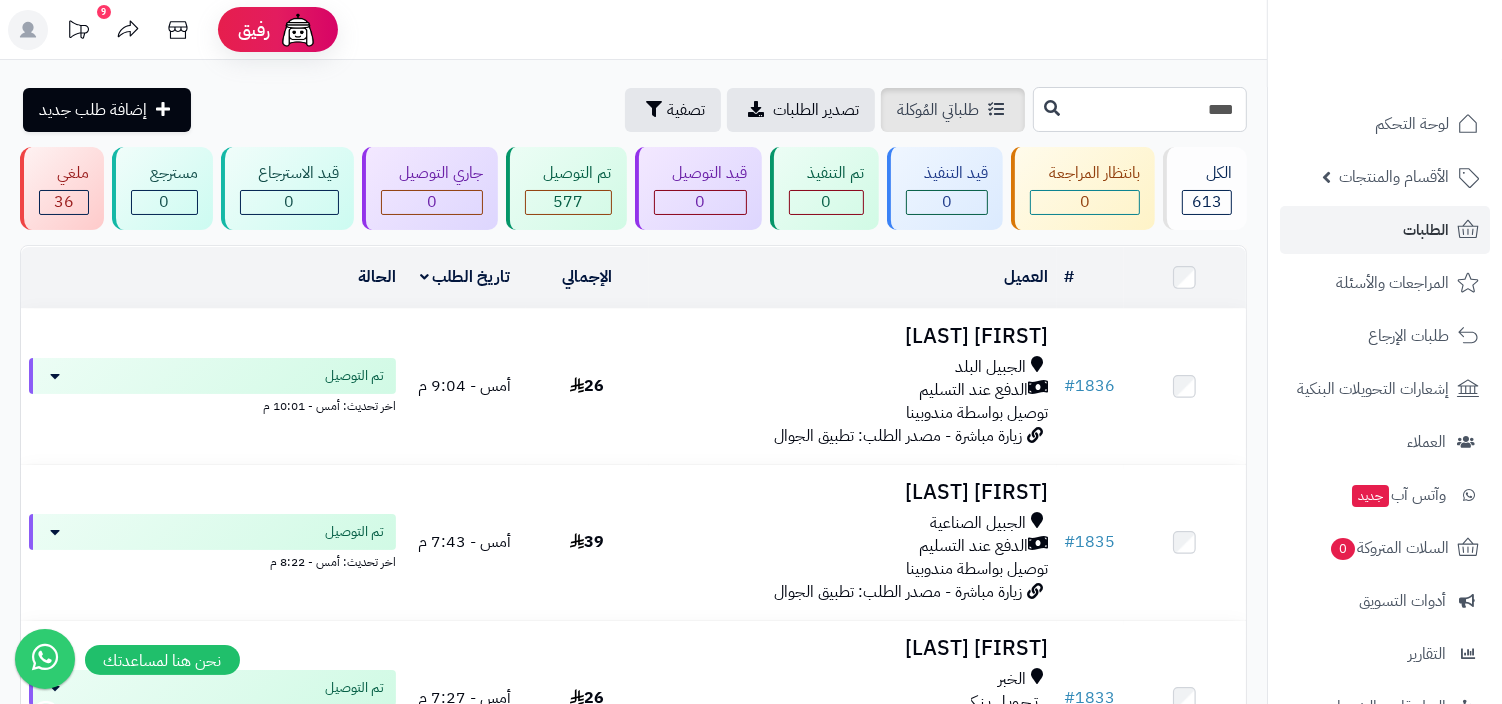 type on "****" 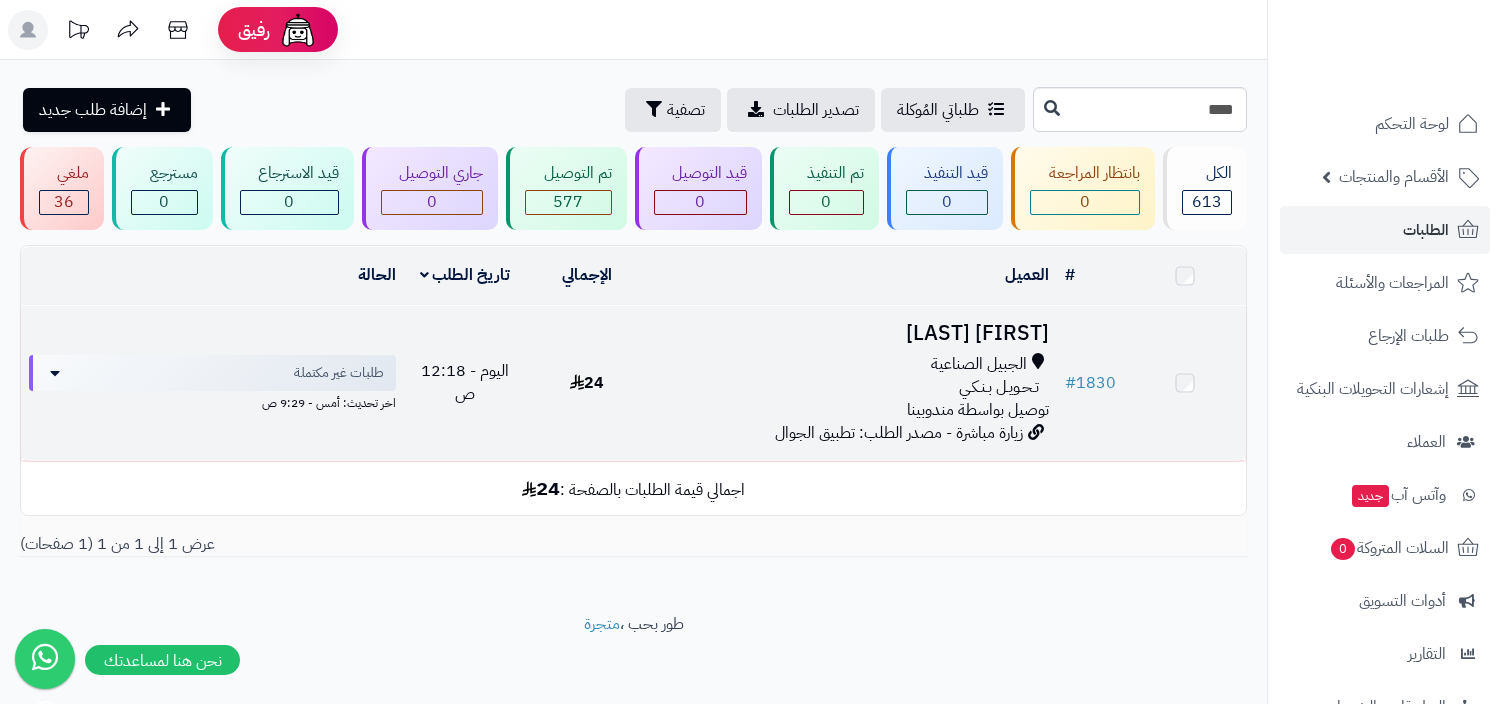 scroll, scrollTop: 0, scrollLeft: 0, axis: both 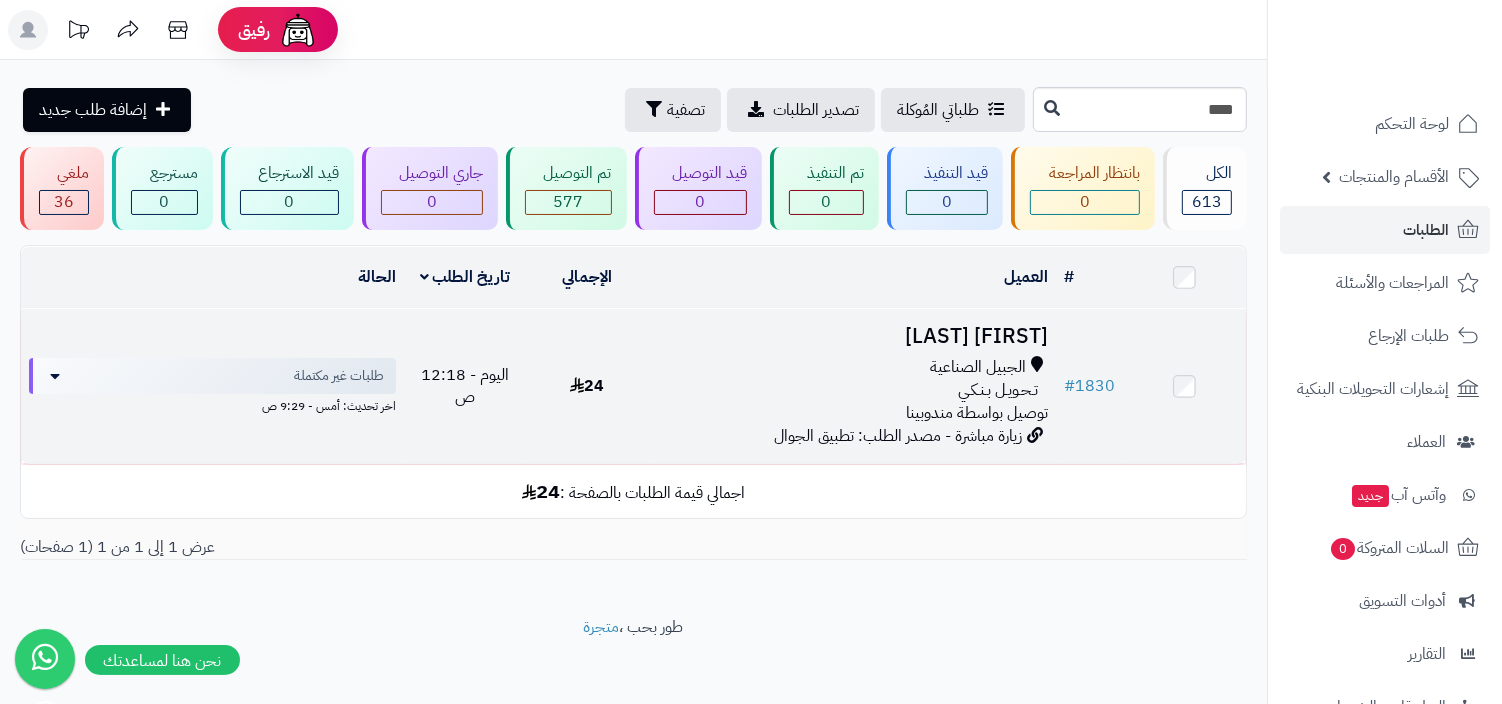 click on "تـحـويـل بـنـكـي" at bounding box center [999, 390] 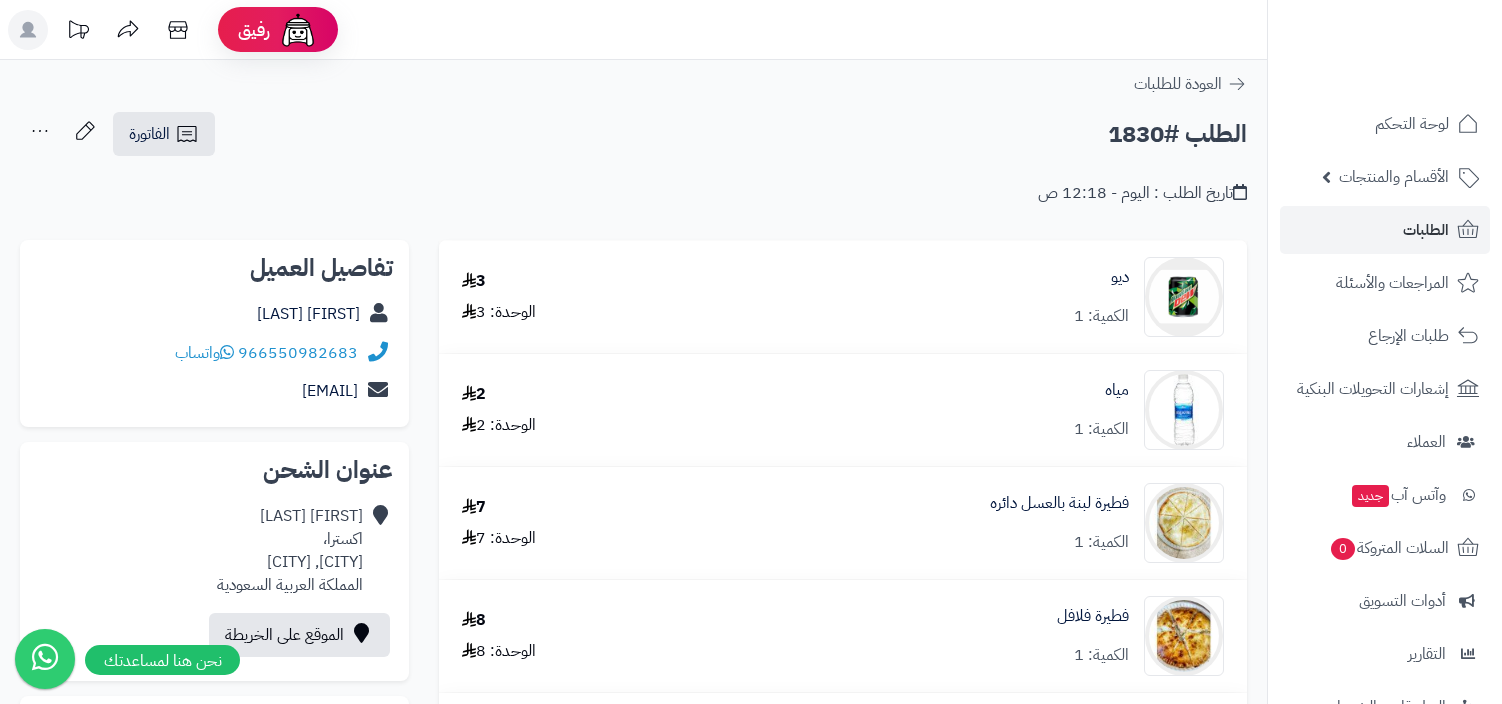 scroll, scrollTop: 0, scrollLeft: 0, axis: both 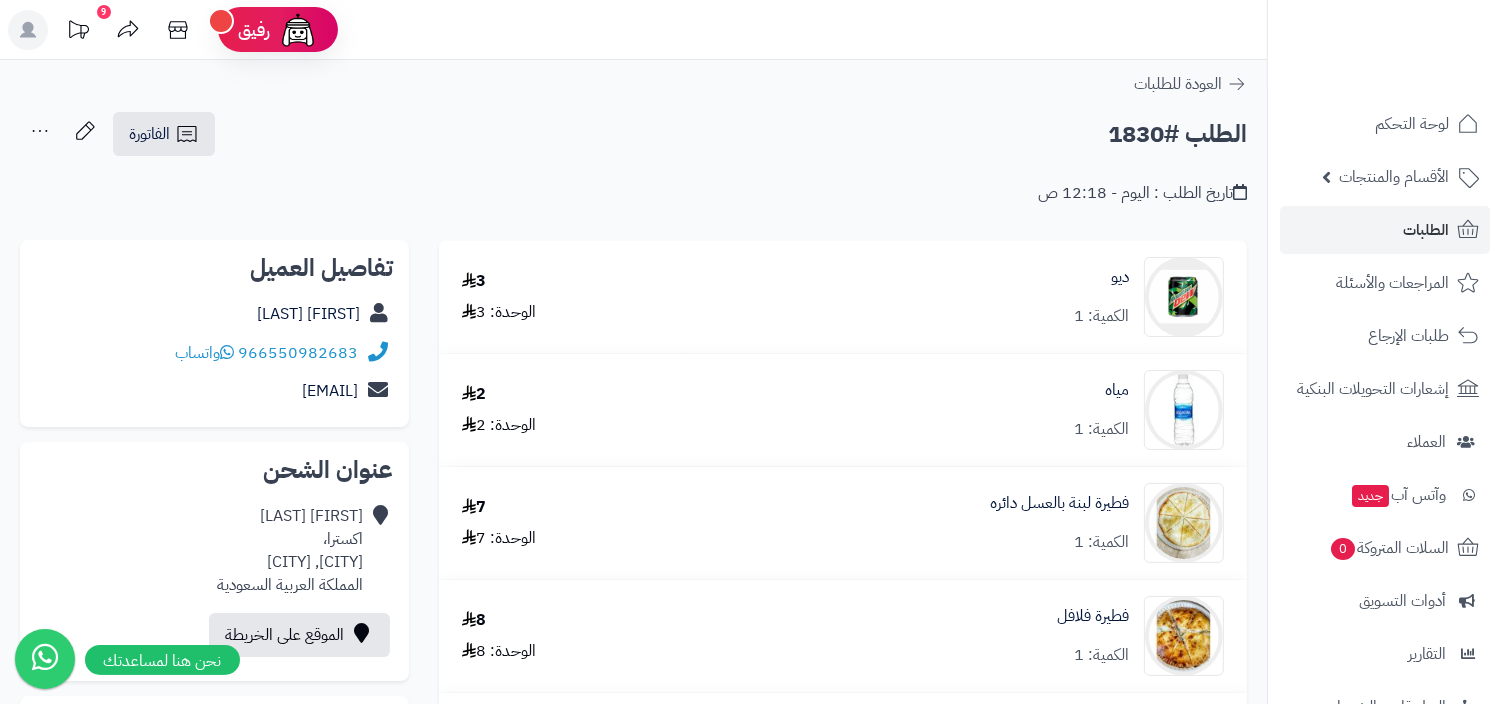 click on "الطلب #1830" at bounding box center [1177, 134] 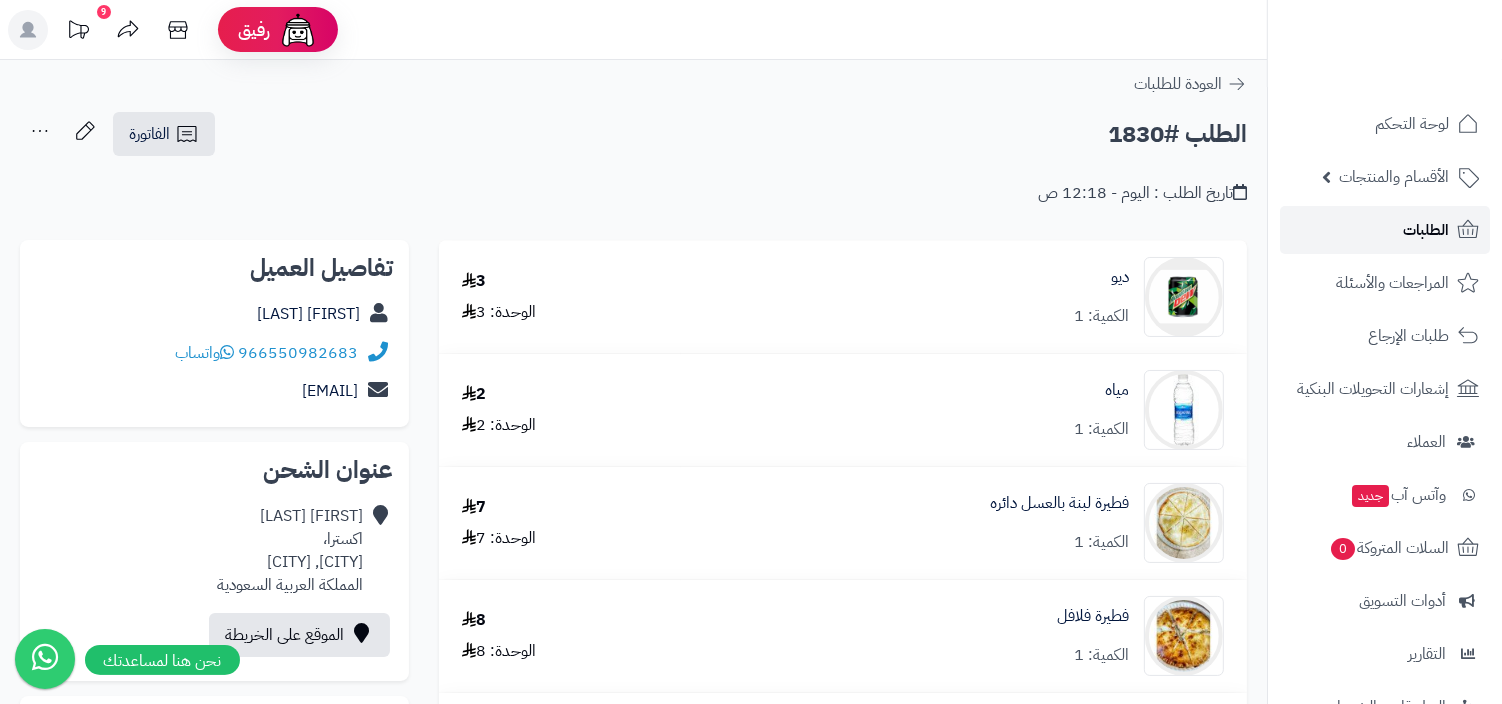 click on "الطلبات" at bounding box center (1385, 230) 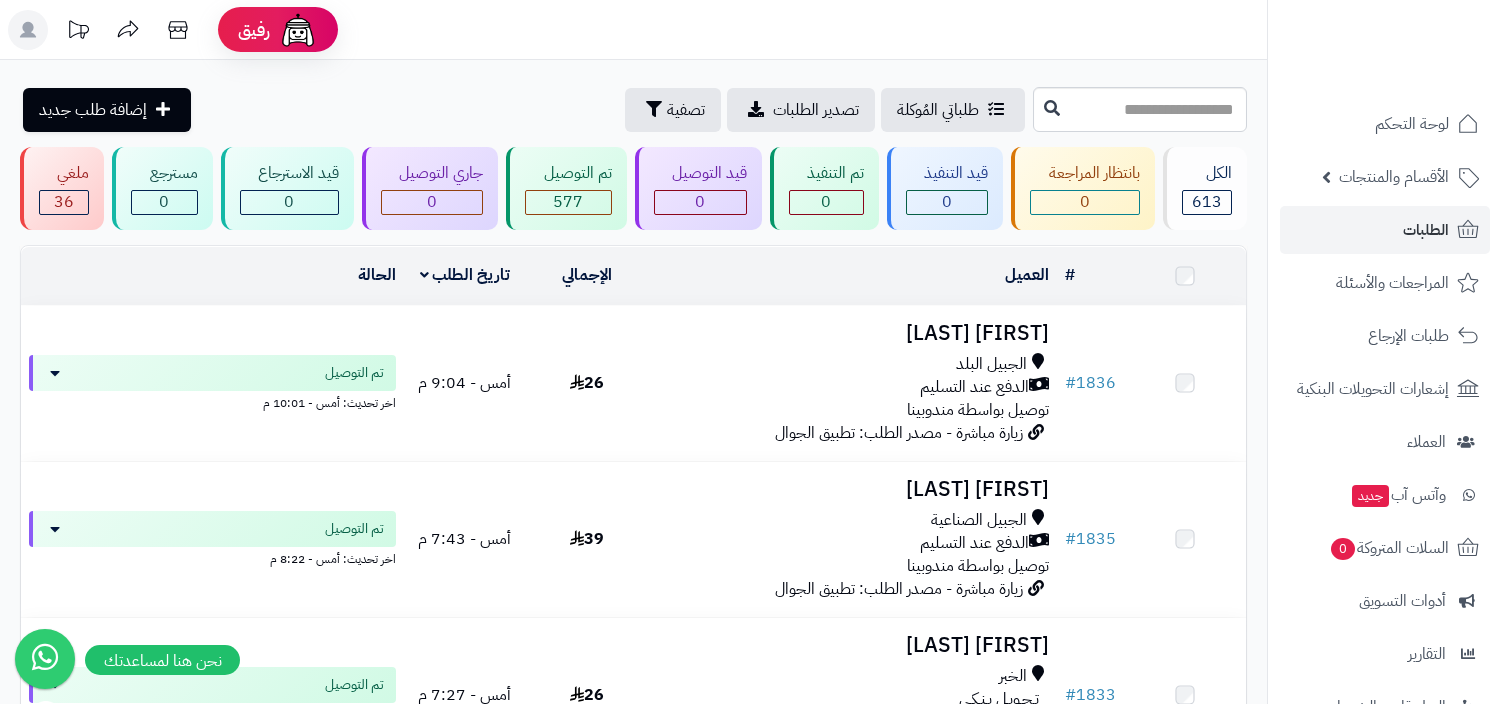 scroll, scrollTop: 0, scrollLeft: 0, axis: both 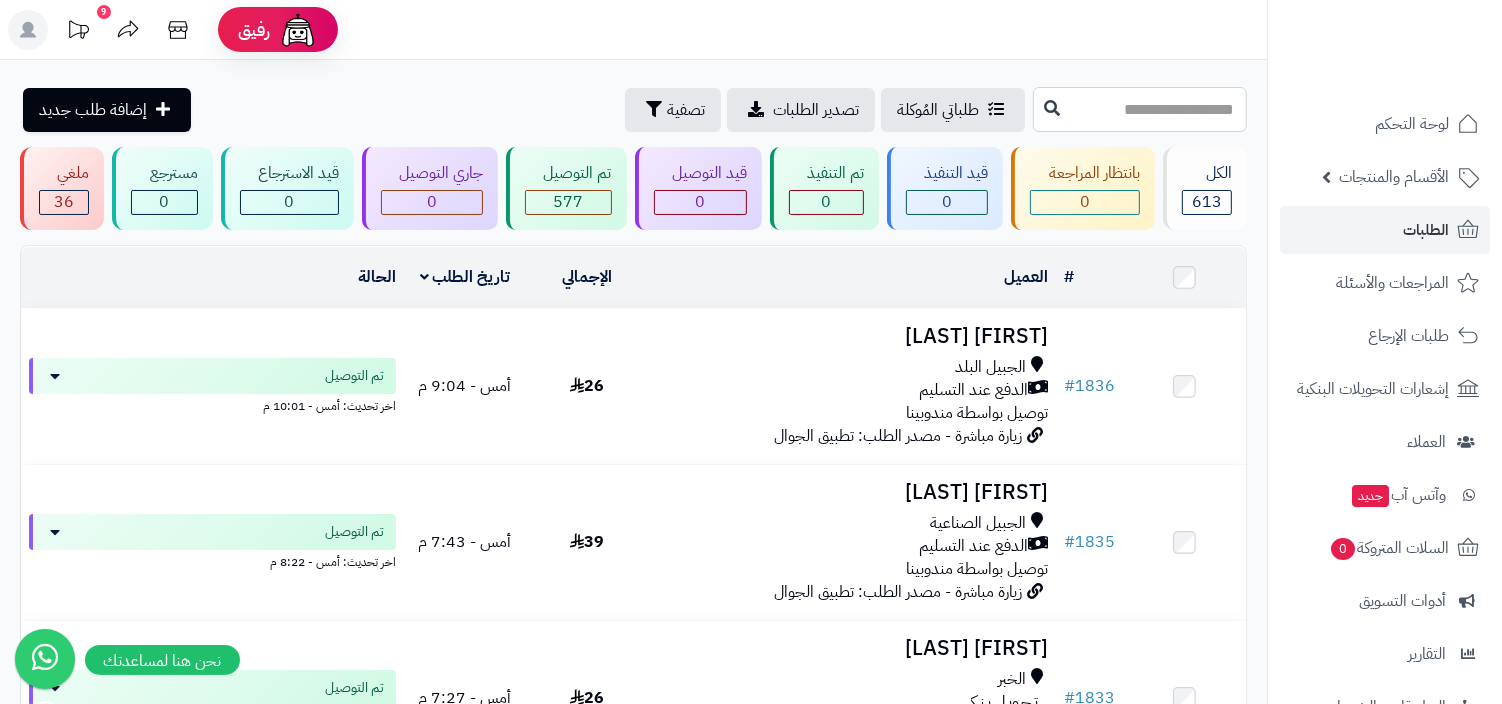 click at bounding box center (1140, 109) 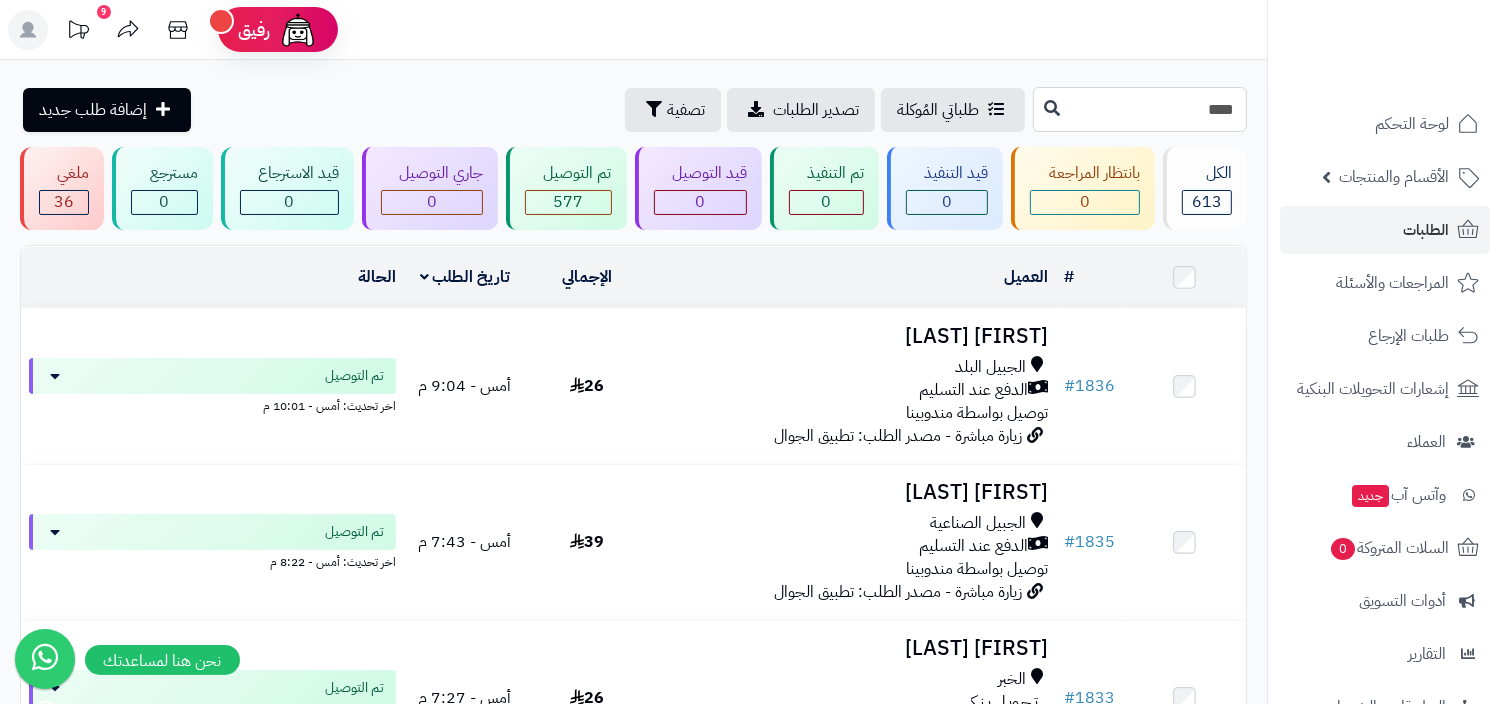 type on "****" 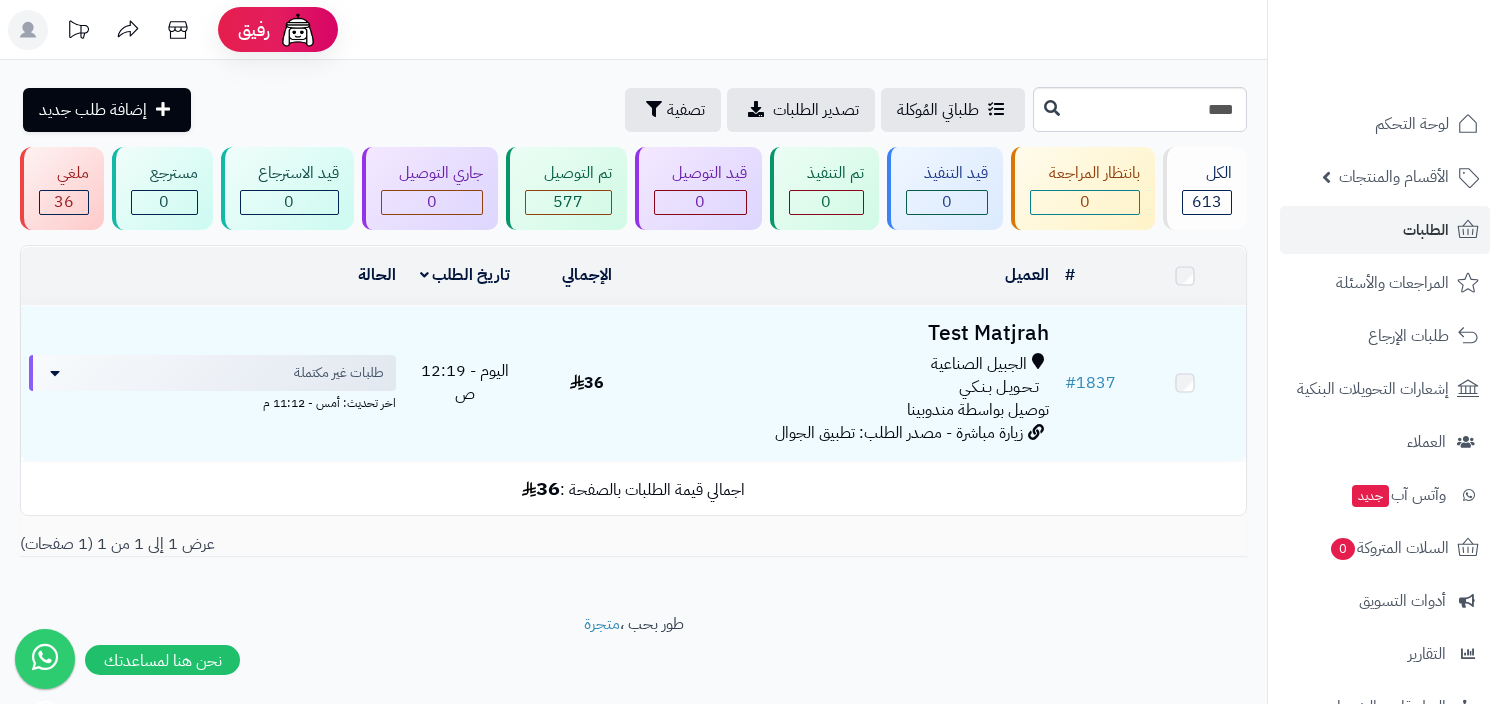 scroll, scrollTop: 0, scrollLeft: 0, axis: both 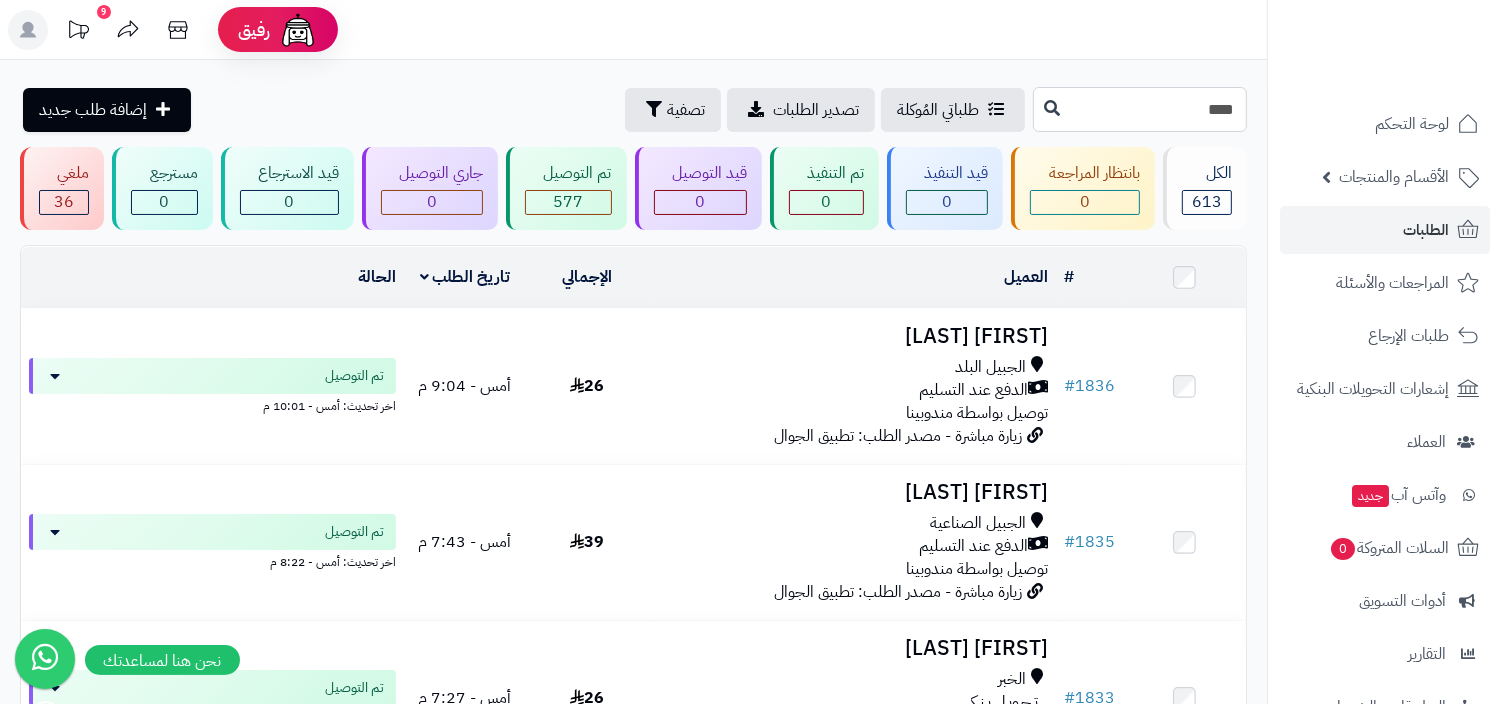 click on "****" at bounding box center [1140, 109] 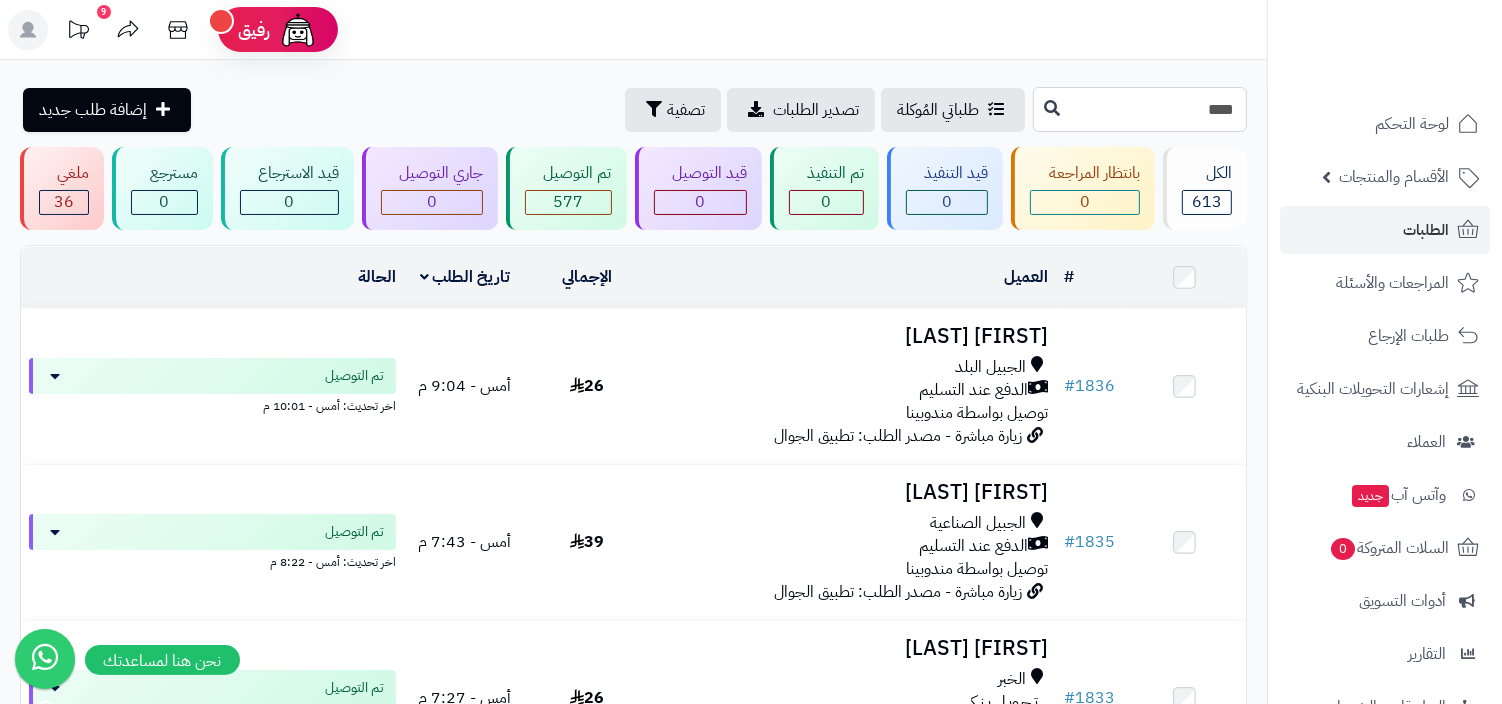 type on "****" 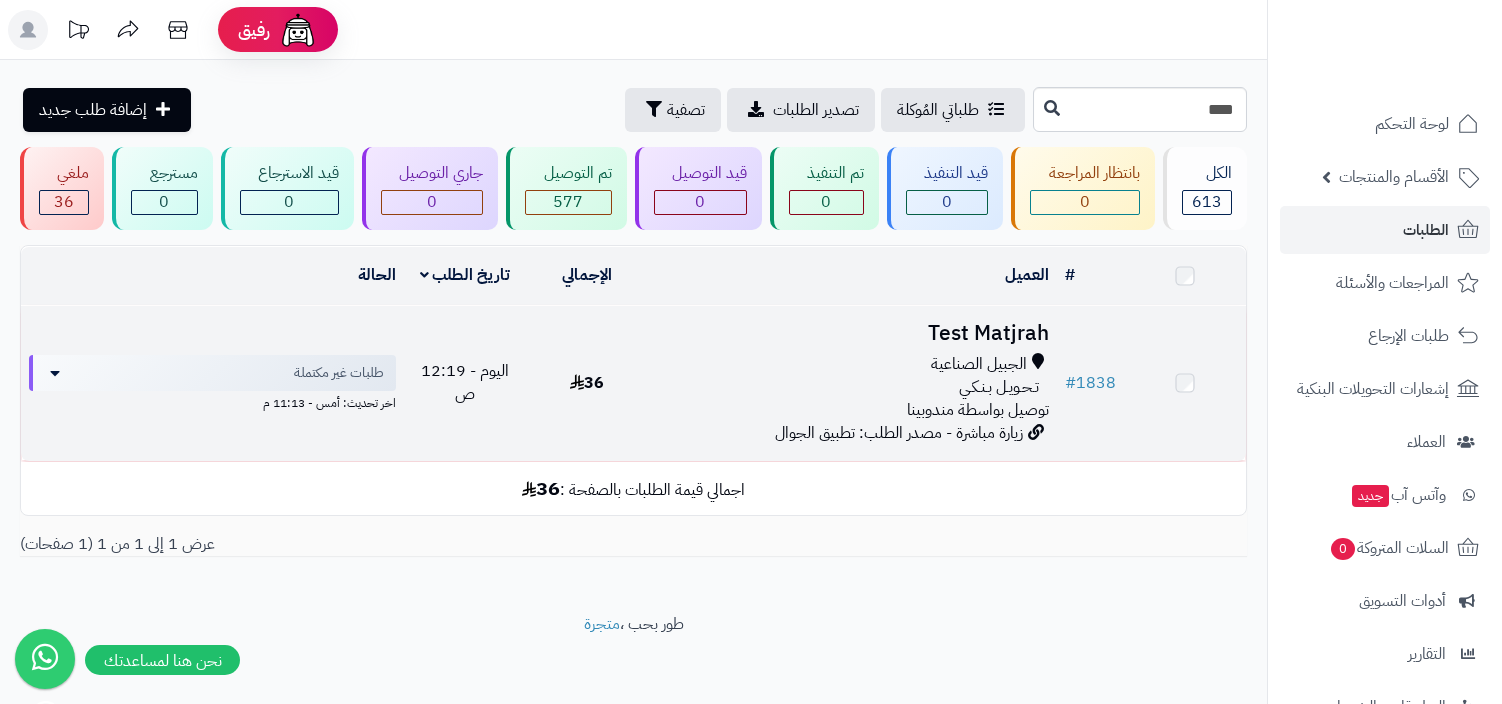 scroll, scrollTop: 0, scrollLeft: 0, axis: both 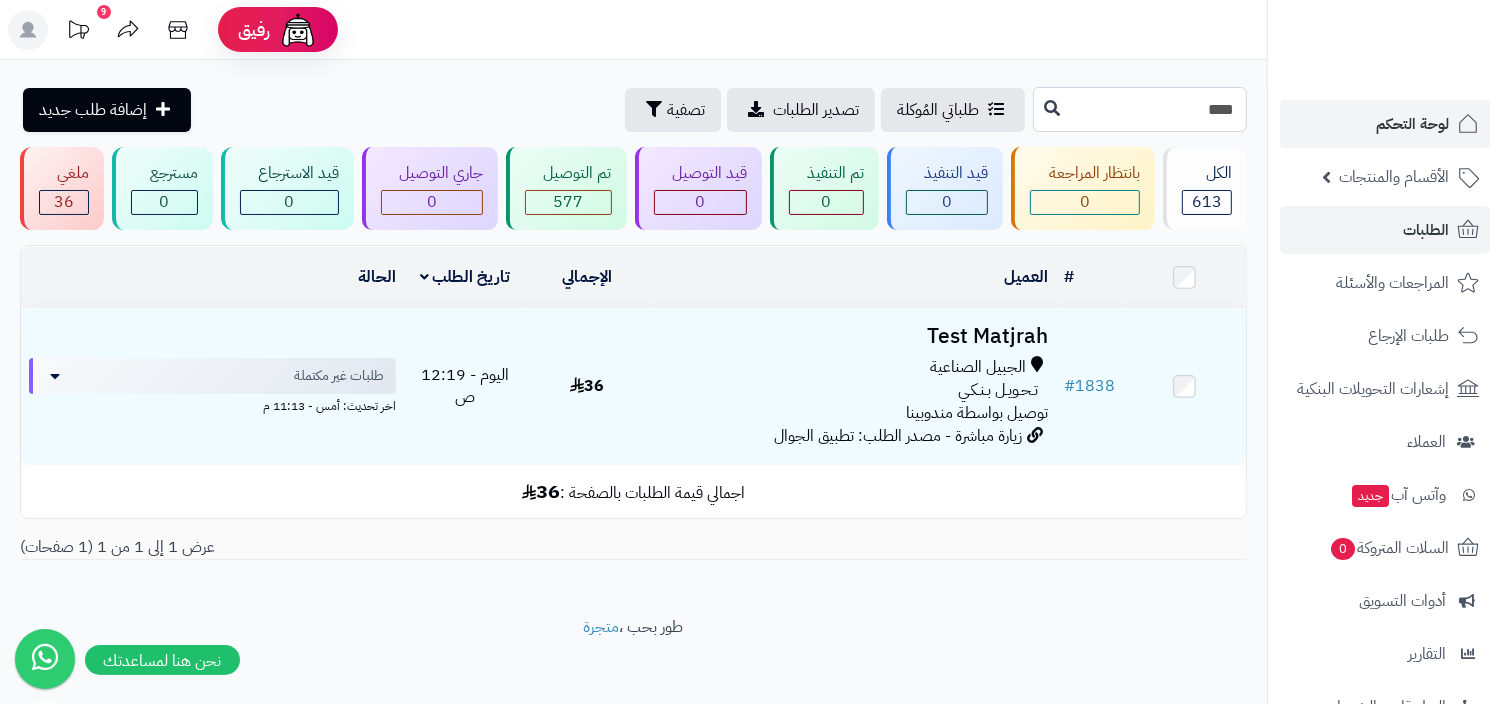 drag, startPoint x: 1226, startPoint y: 115, endPoint x: 1284, endPoint y: 115, distance: 58 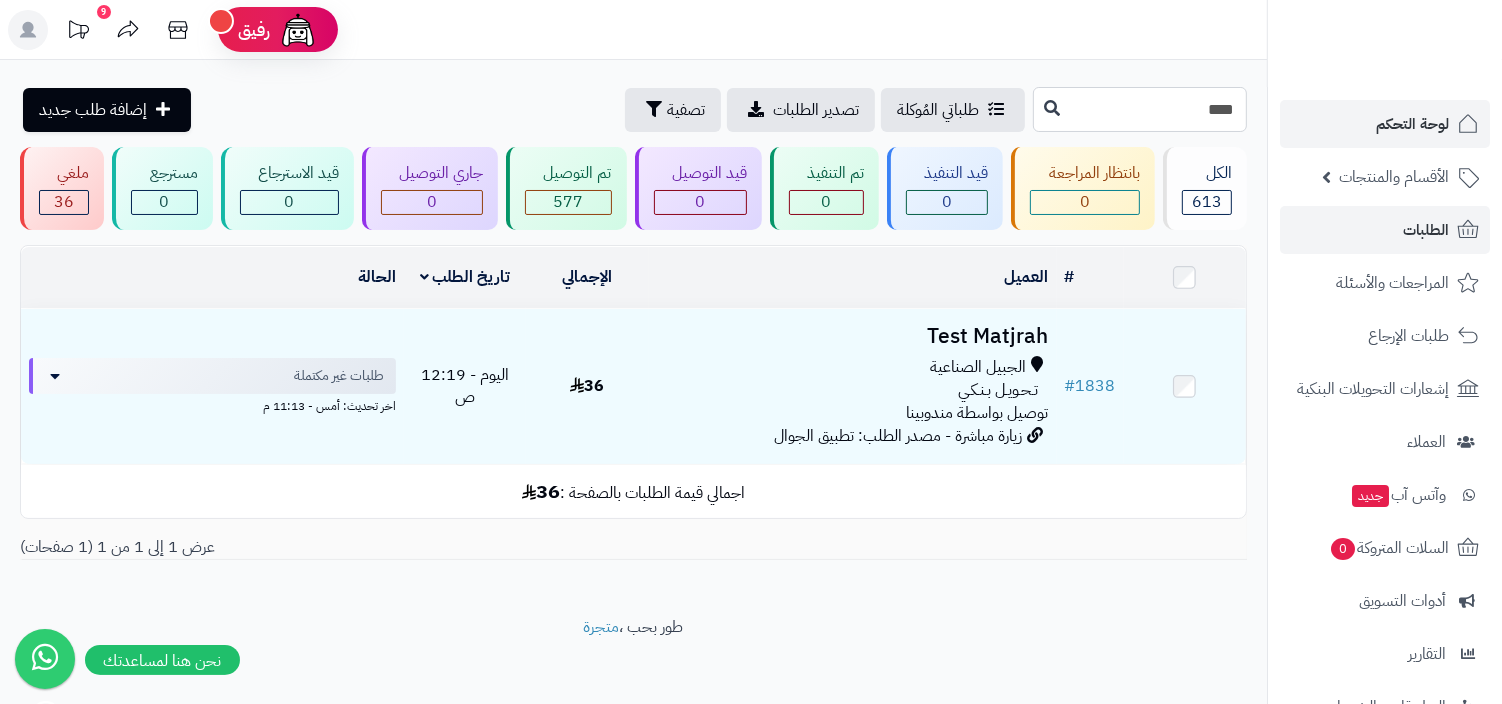 type on "****" 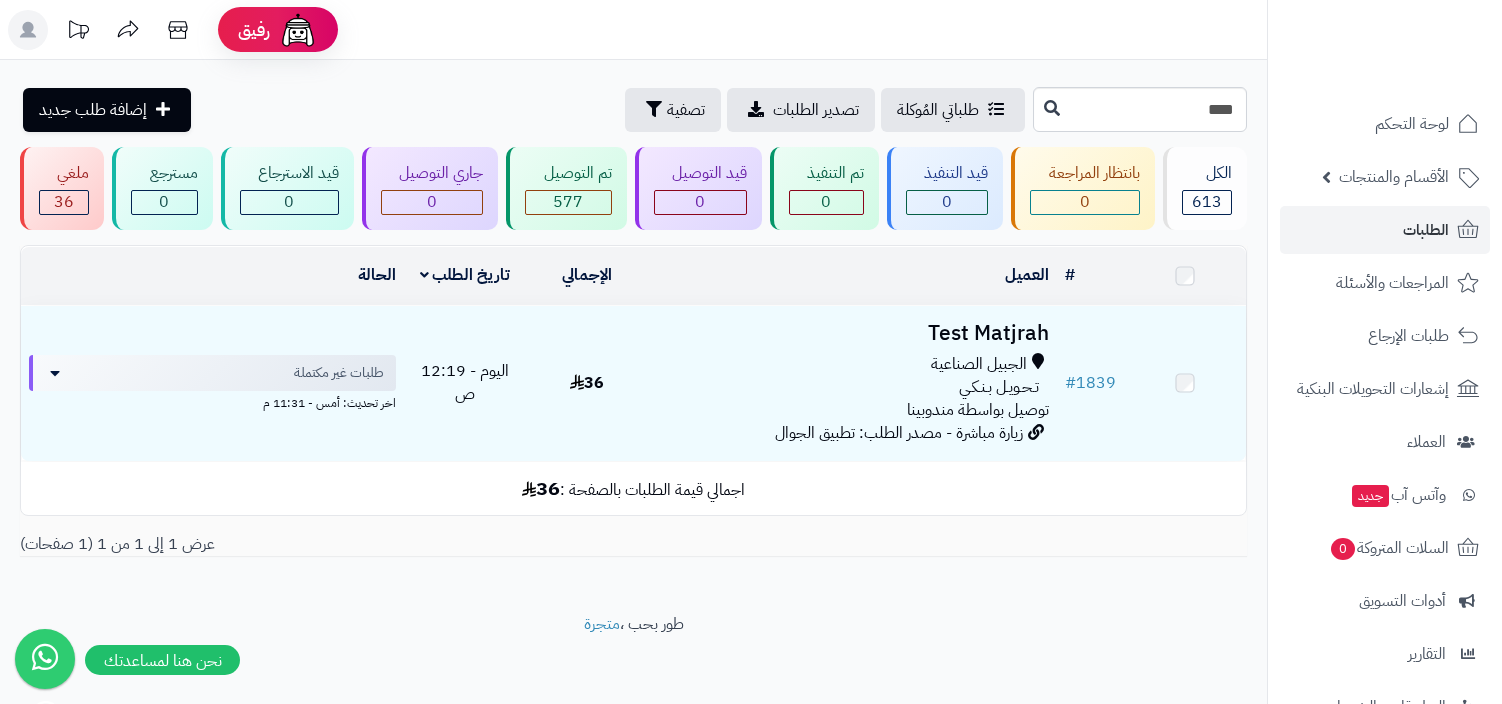 scroll, scrollTop: 0, scrollLeft: 0, axis: both 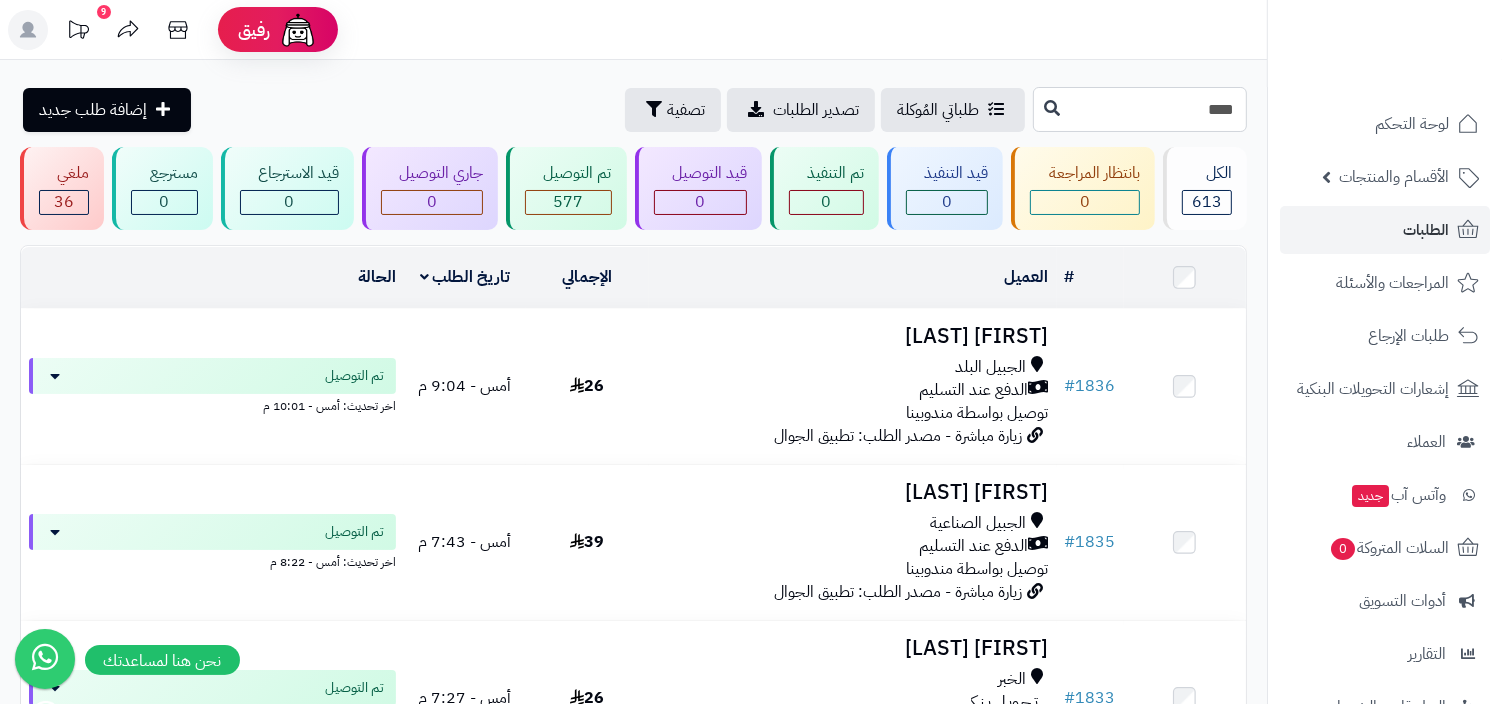 click on "****" at bounding box center (1140, 109) 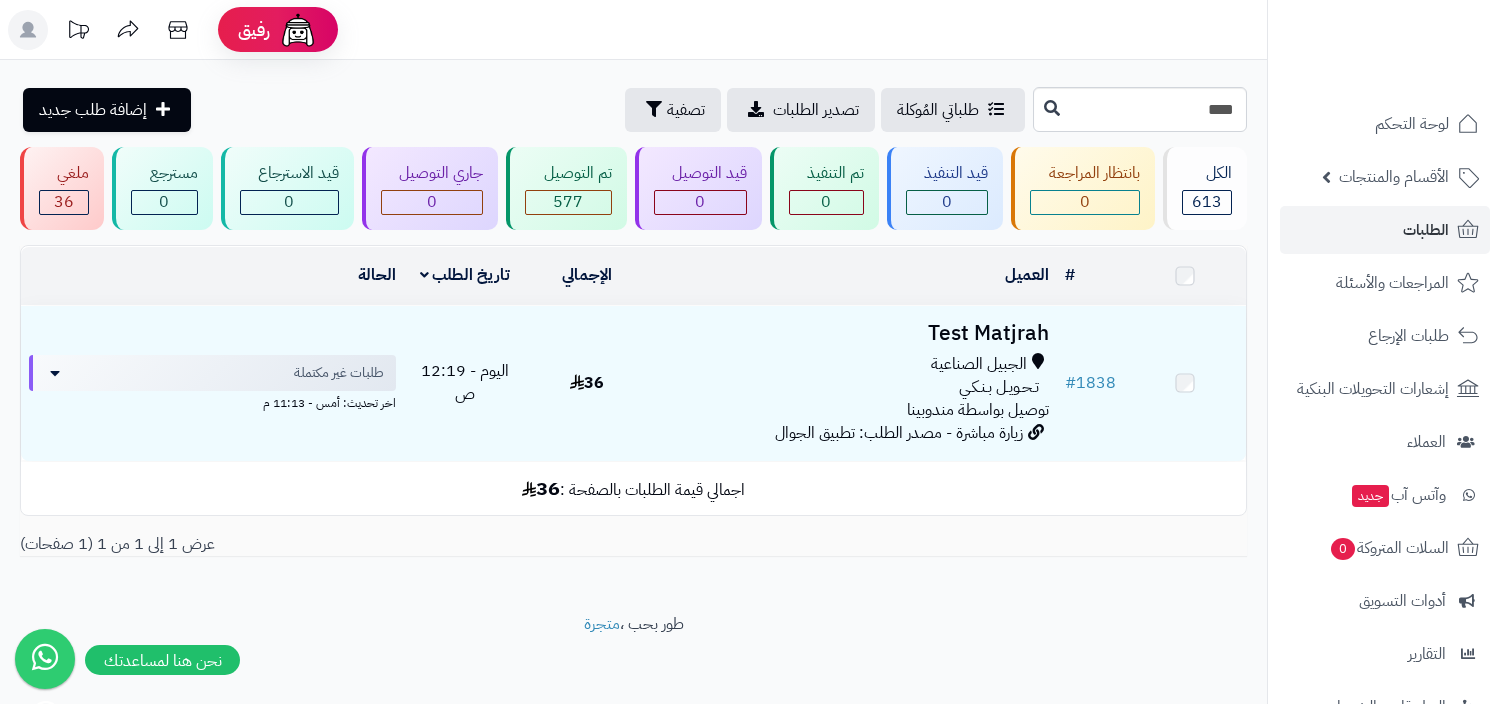 scroll, scrollTop: 0, scrollLeft: 0, axis: both 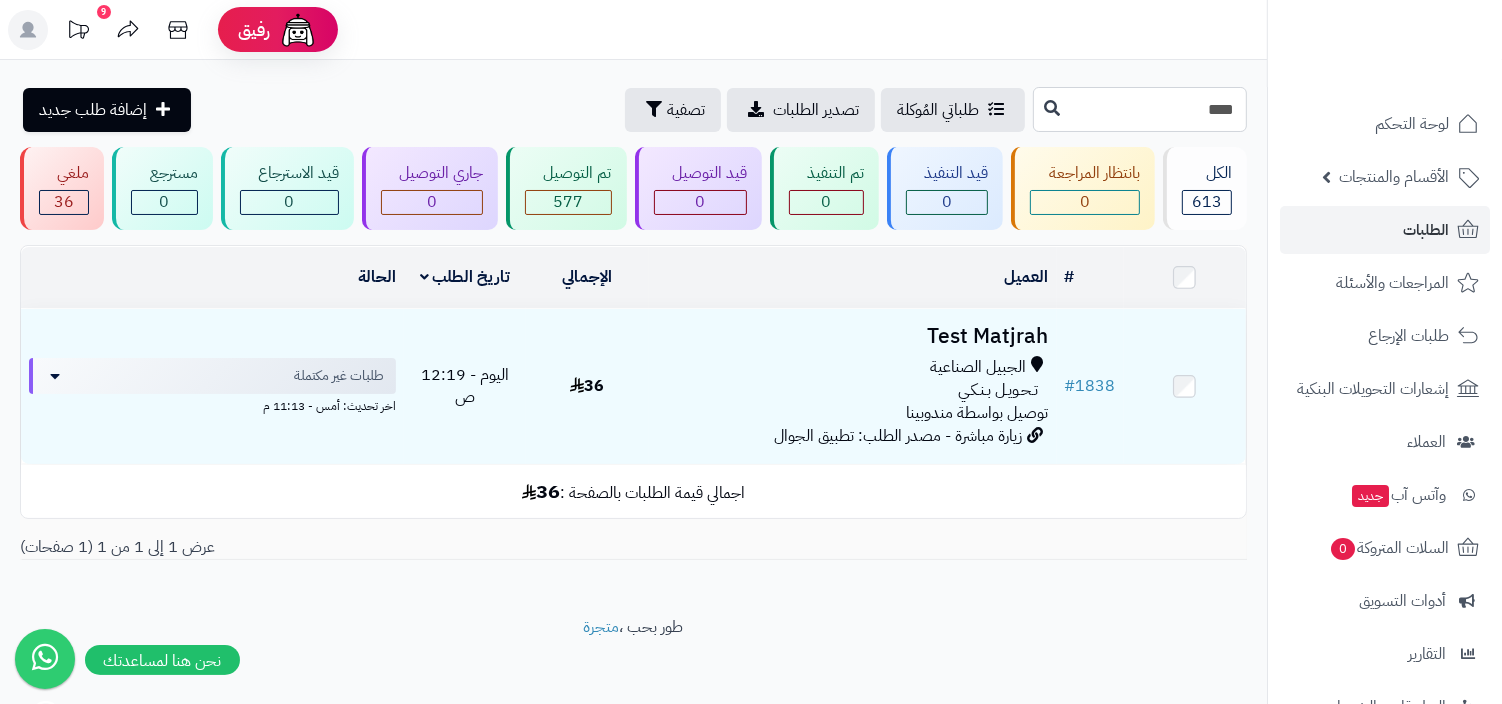 drag, startPoint x: 1225, startPoint y: 108, endPoint x: 1266, endPoint y: 108, distance: 41 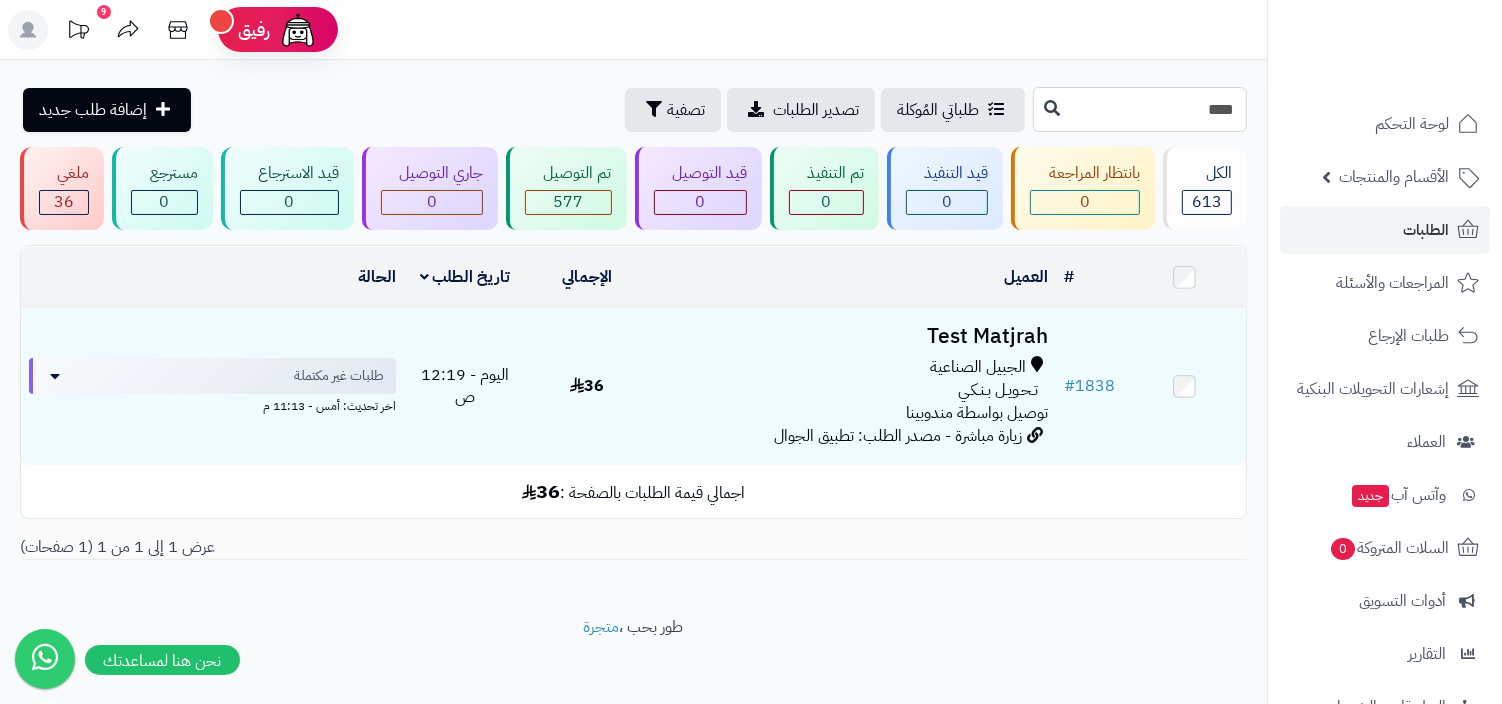 type on "****" 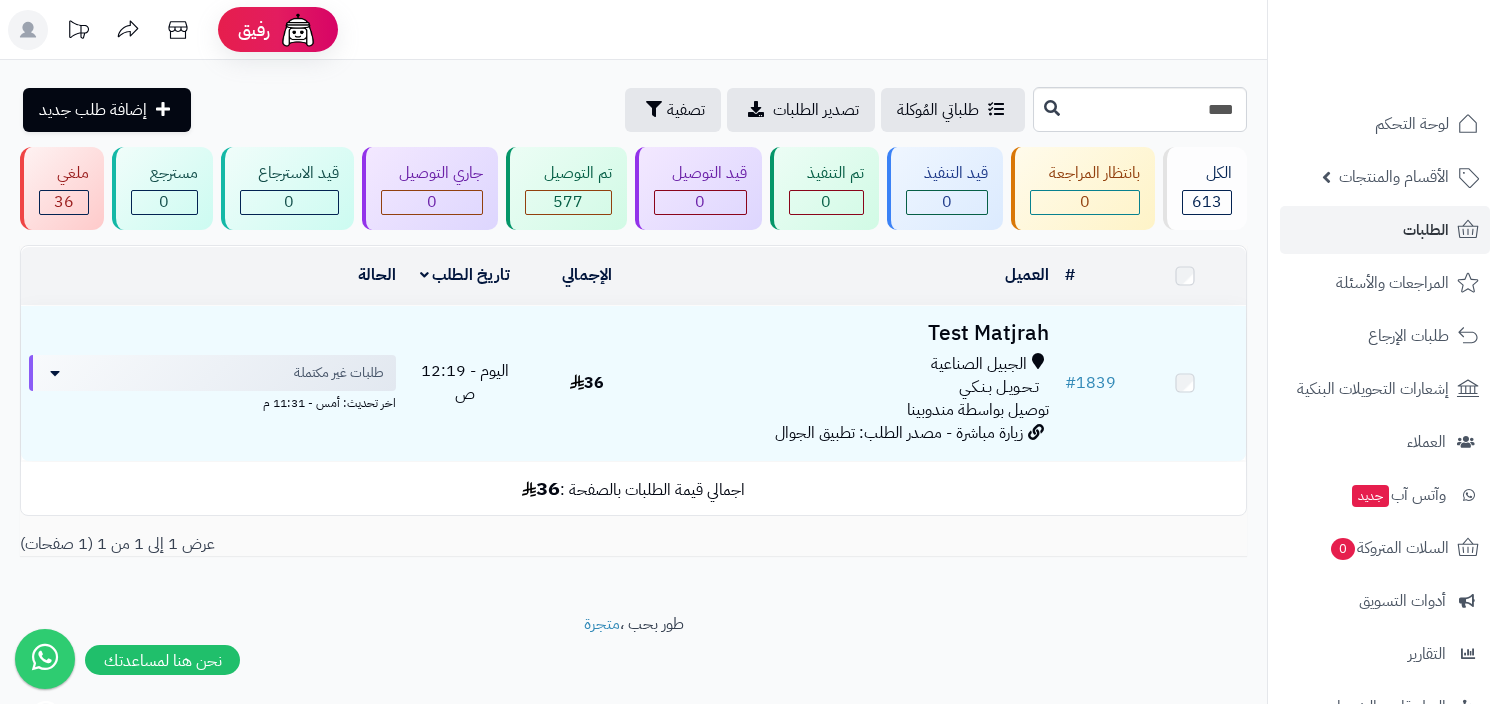 scroll, scrollTop: 0, scrollLeft: 0, axis: both 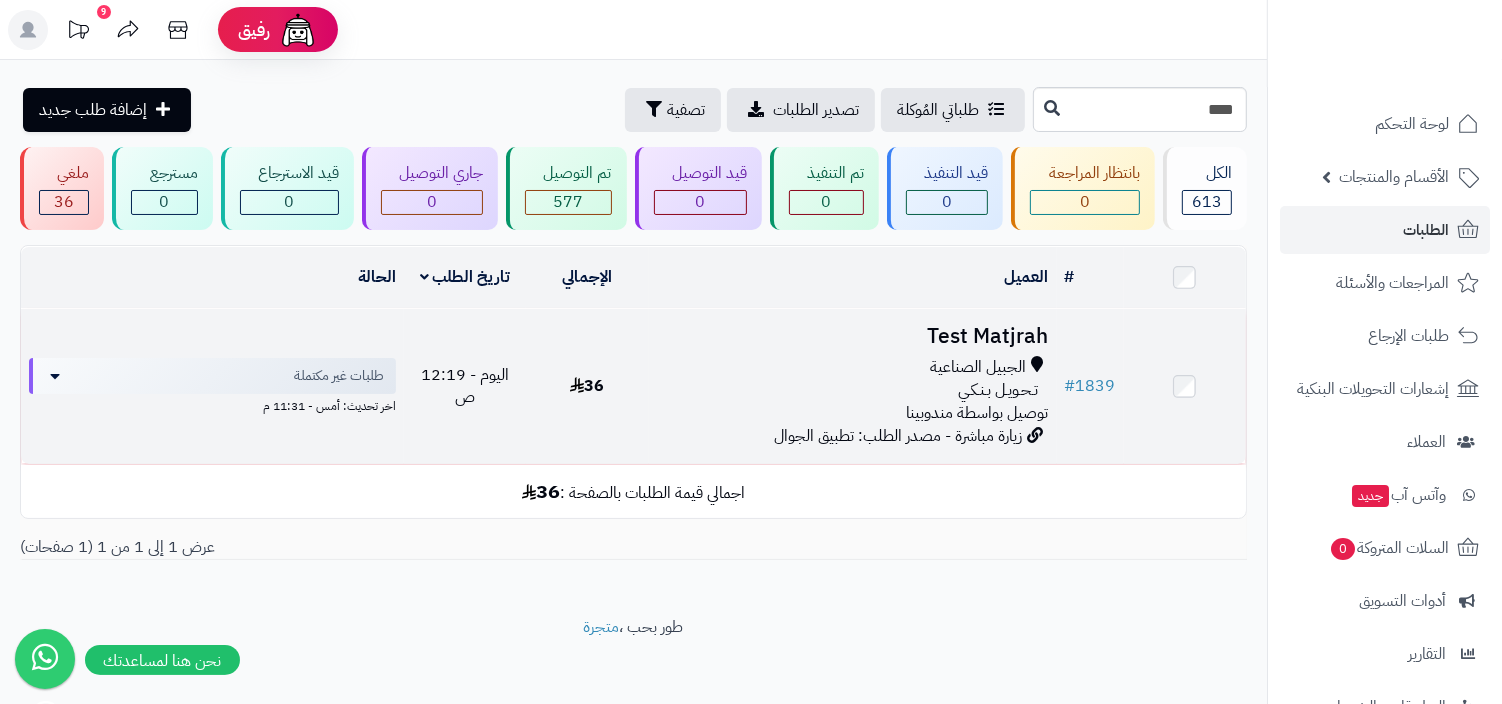 click on "Test Matjrah" at bounding box center [853, 336] 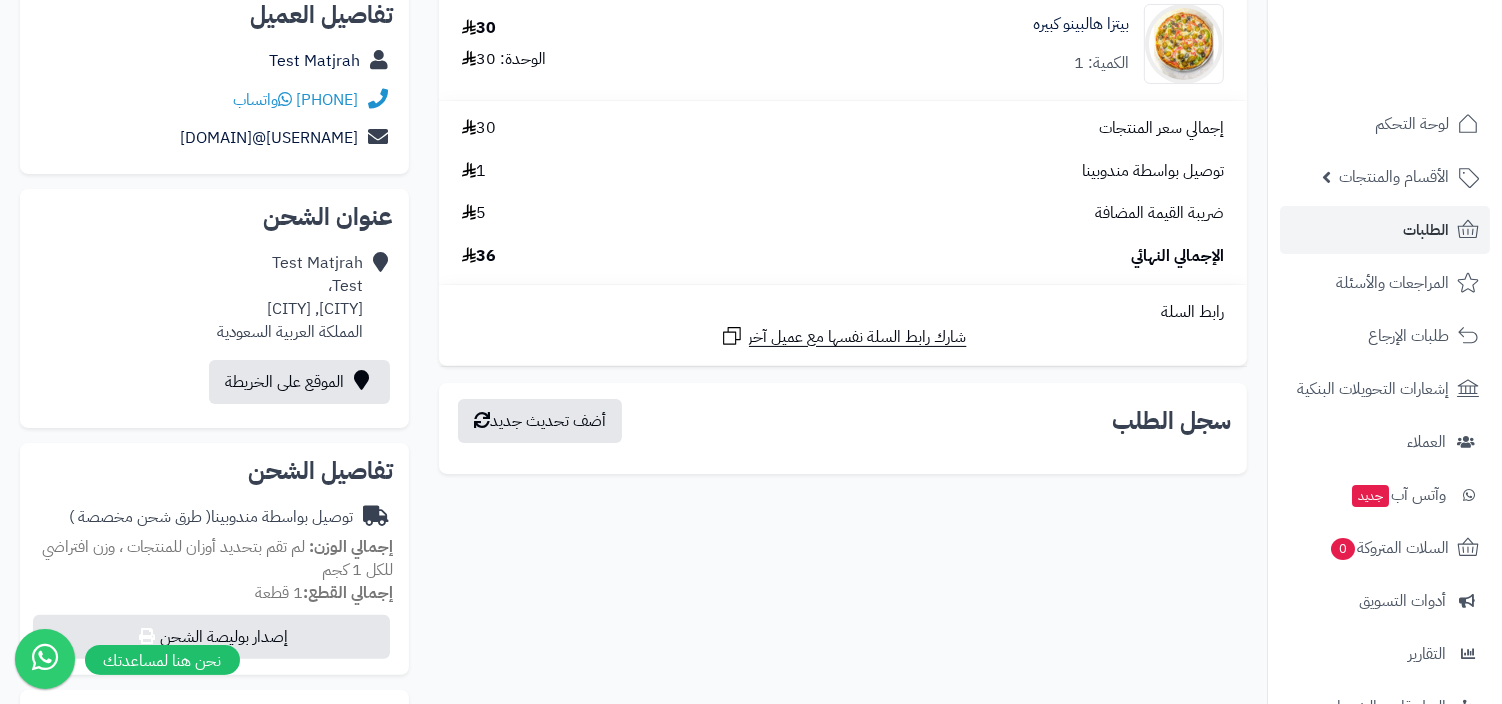 scroll, scrollTop: 0, scrollLeft: 0, axis: both 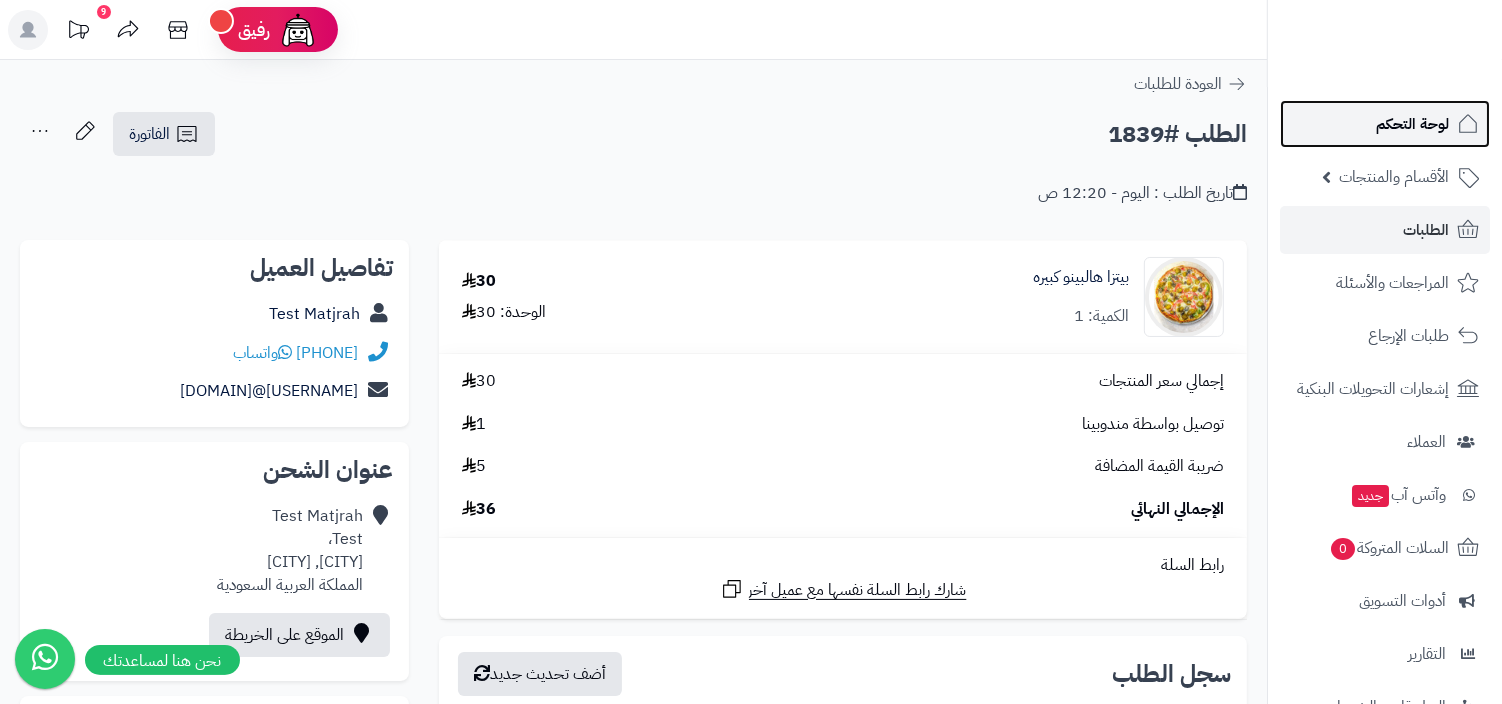 click on "لوحة التحكم" at bounding box center [1385, 124] 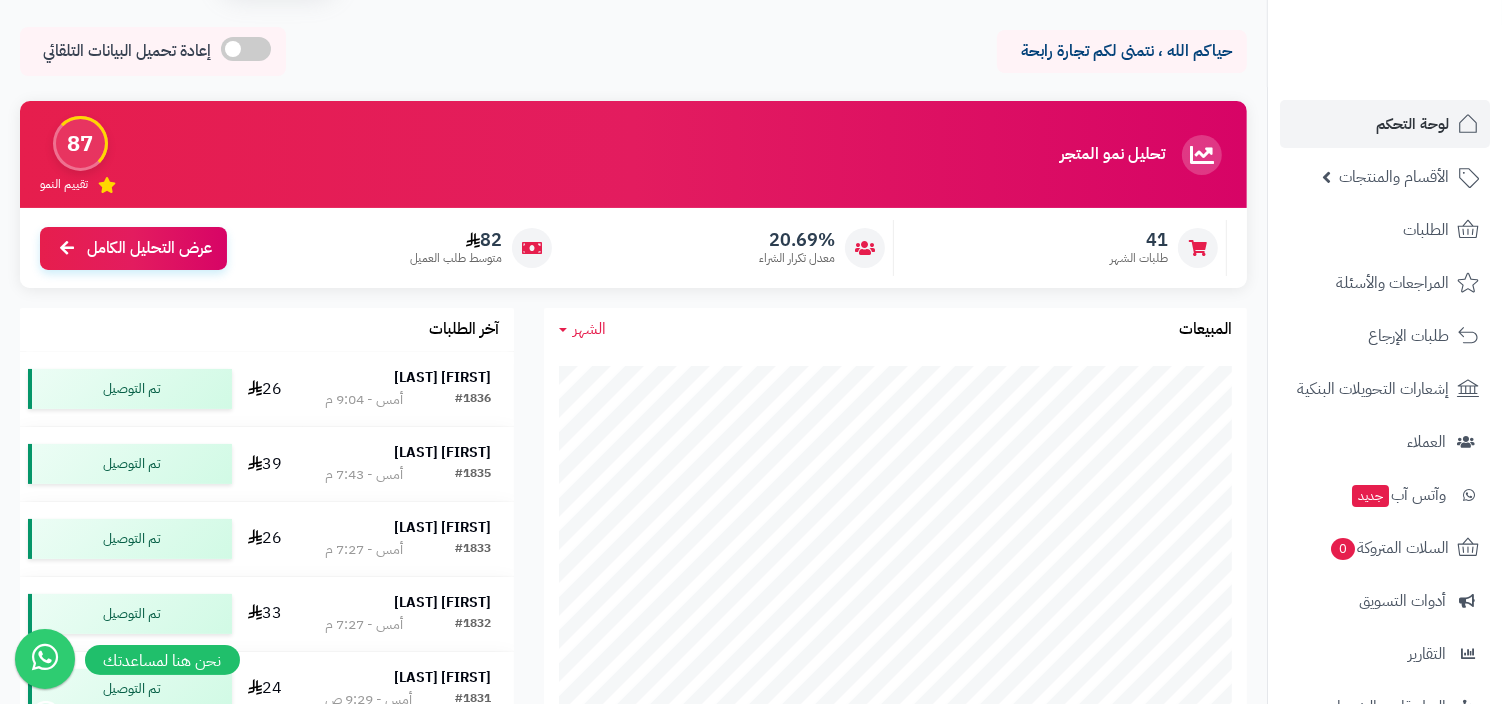 scroll, scrollTop: 128, scrollLeft: 0, axis: vertical 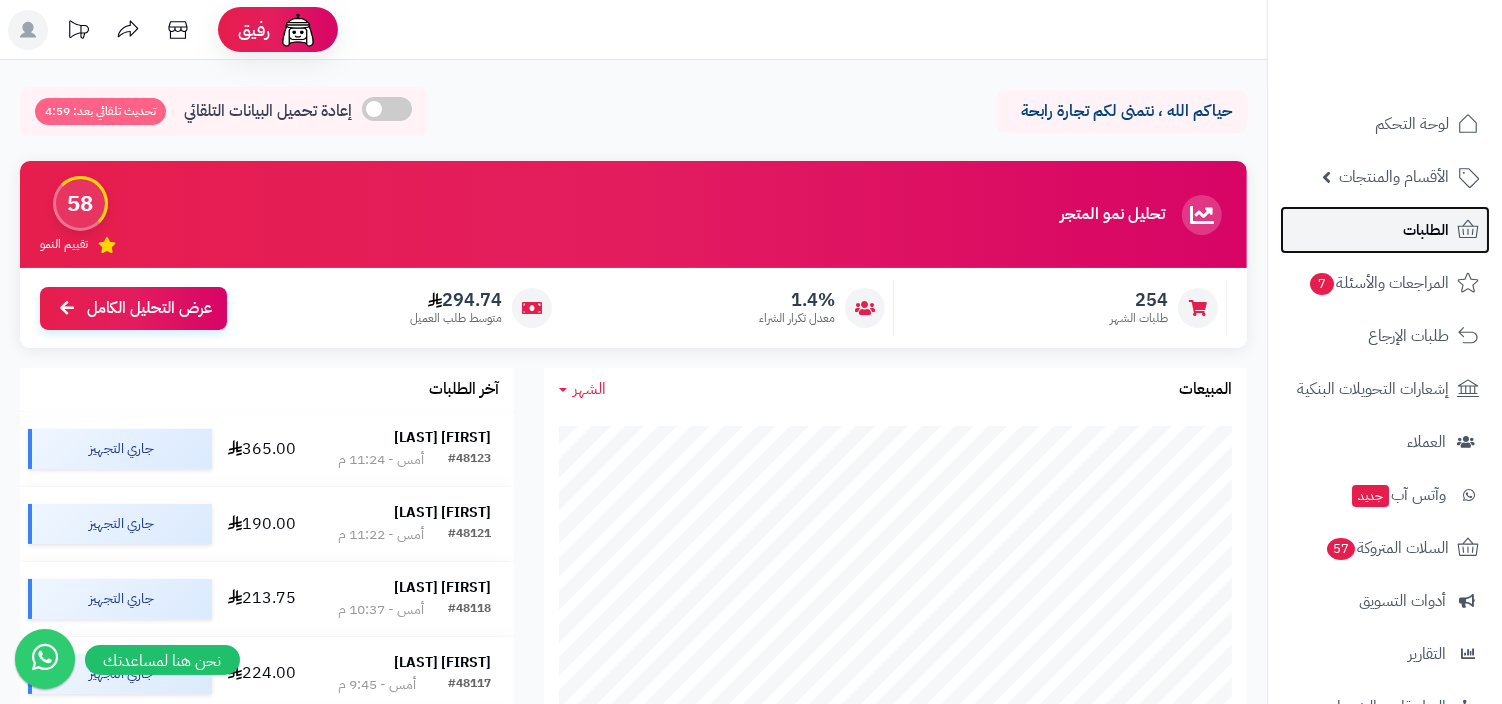 click on "الطلبات" at bounding box center [1385, 230] 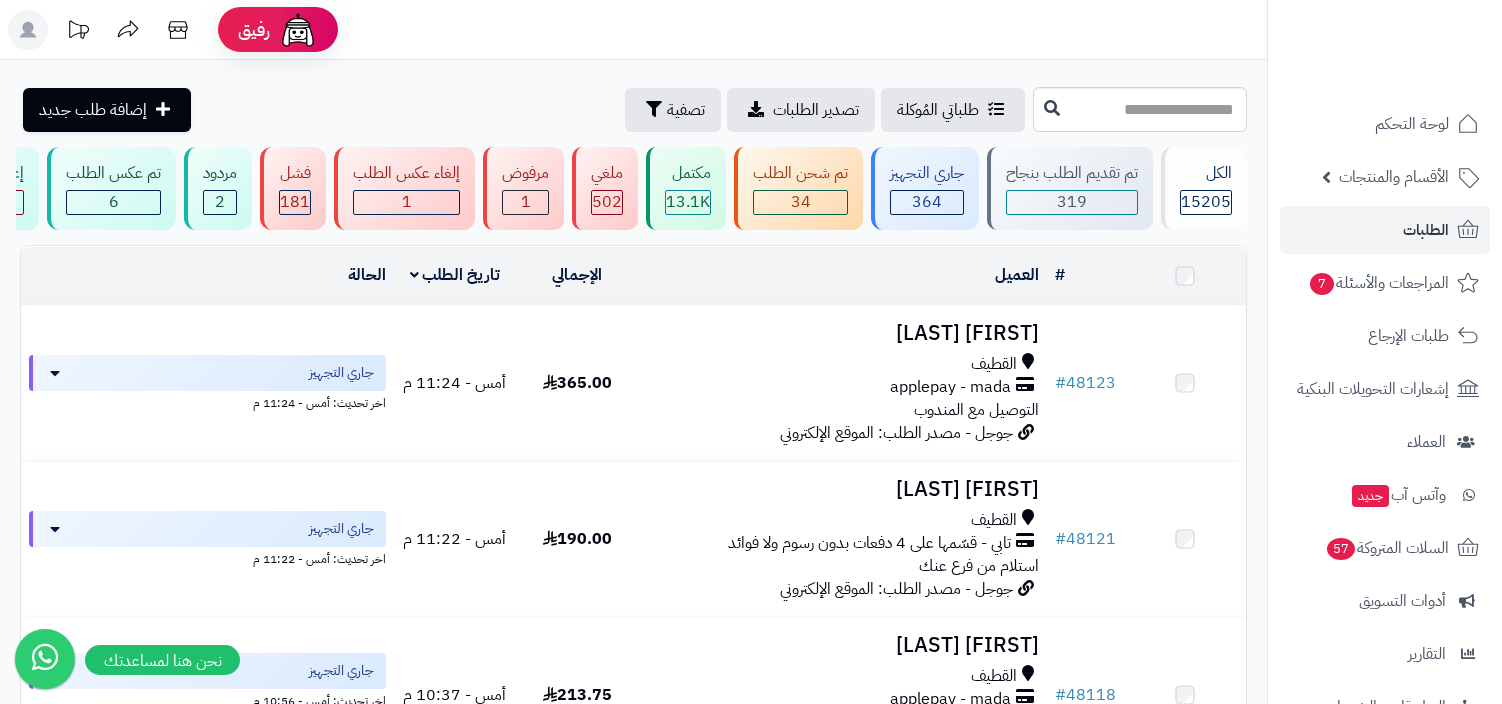 scroll, scrollTop: 0, scrollLeft: 0, axis: both 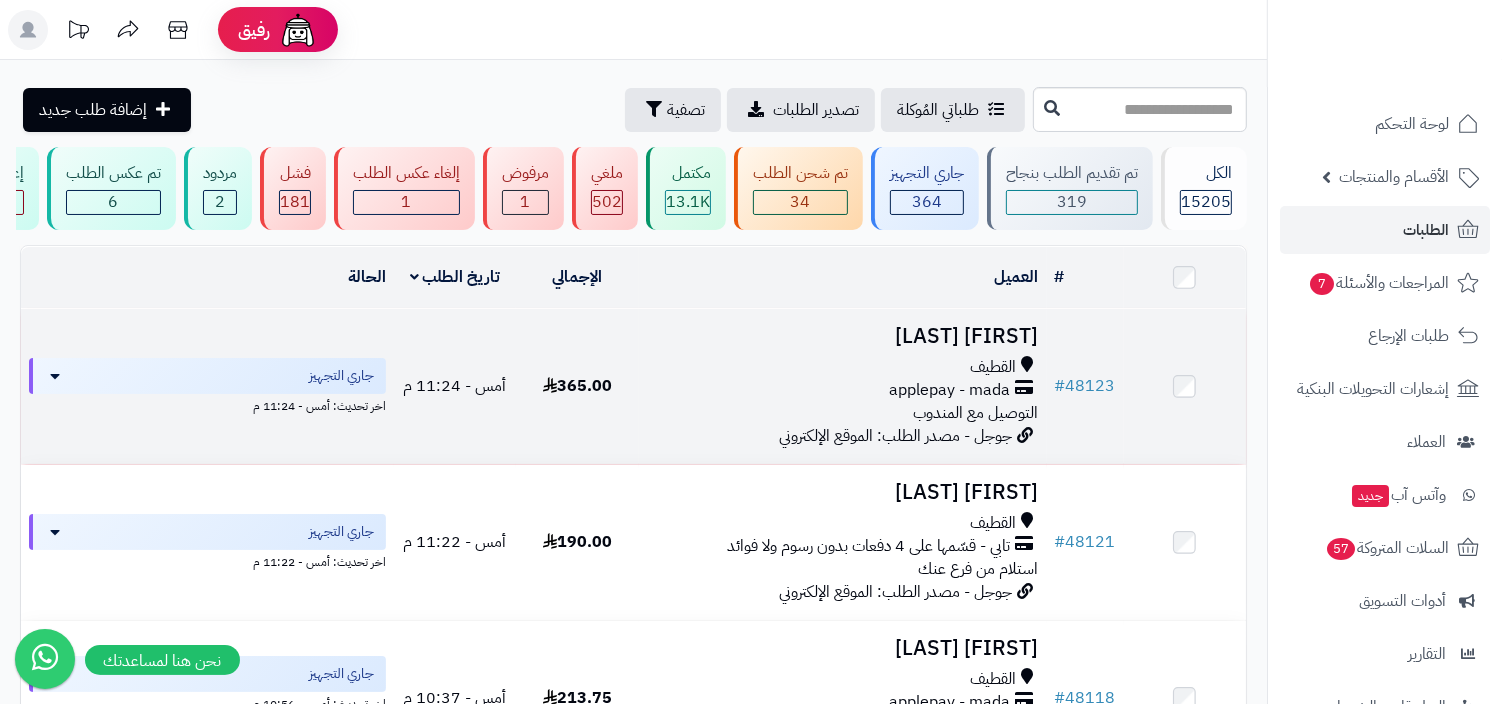 click on "applepay - mada" at bounding box center (843, 390) 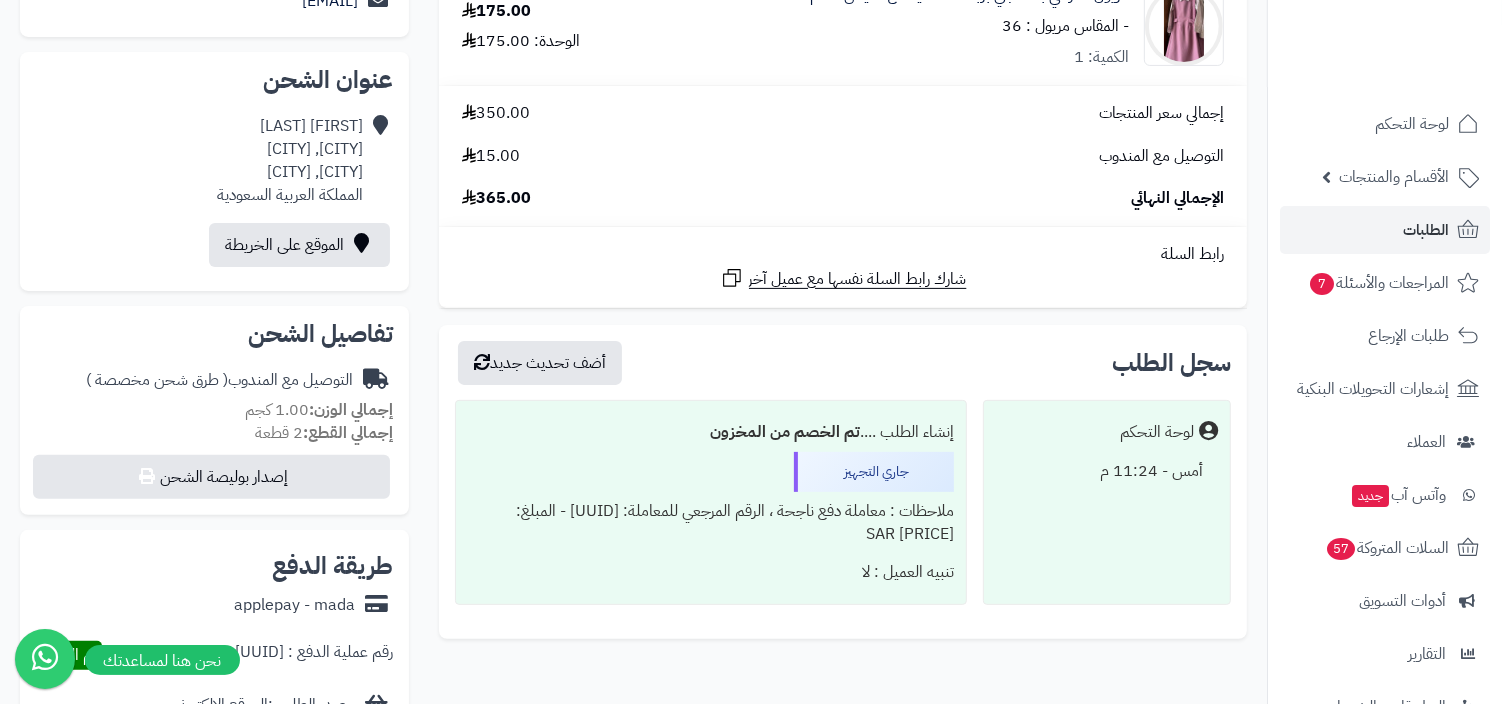 scroll, scrollTop: 548, scrollLeft: 0, axis: vertical 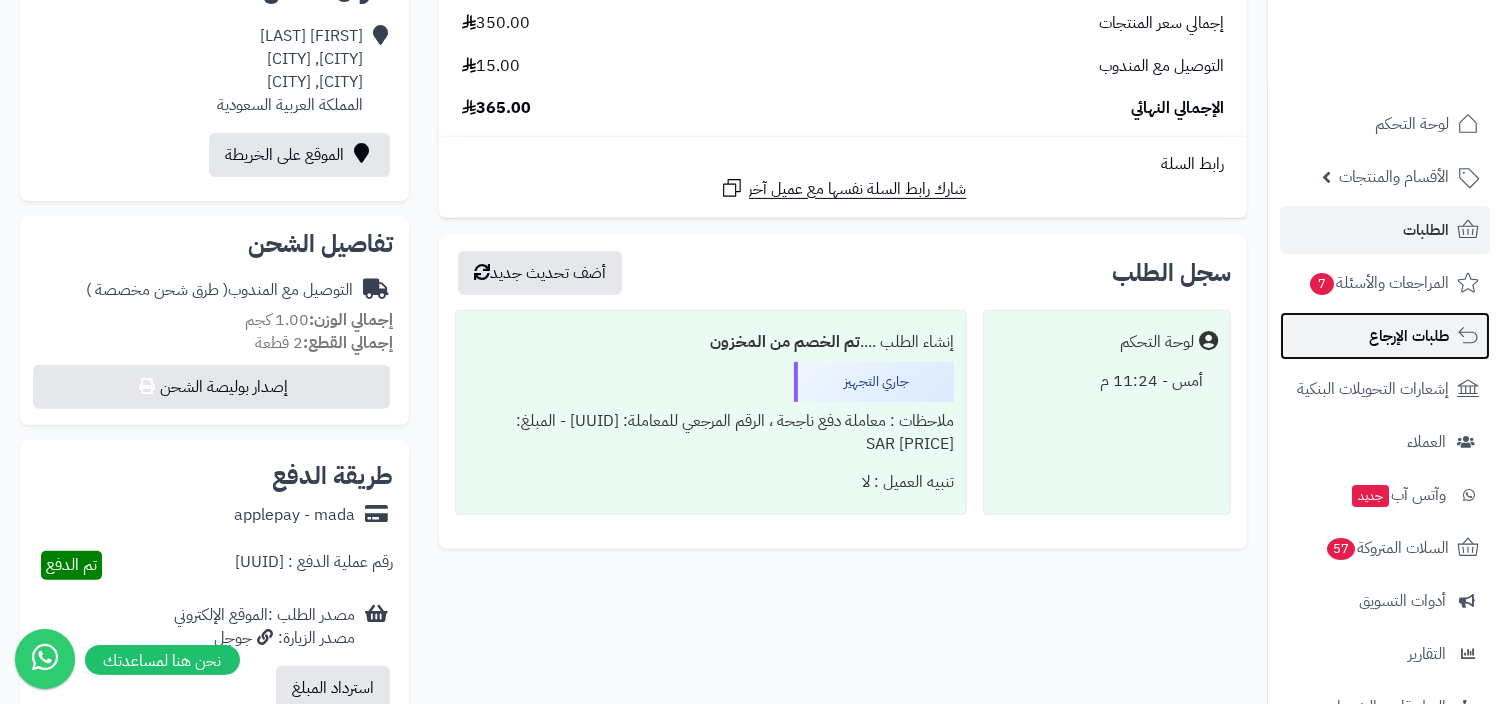 click on "طلبات الإرجاع" at bounding box center (1385, 336) 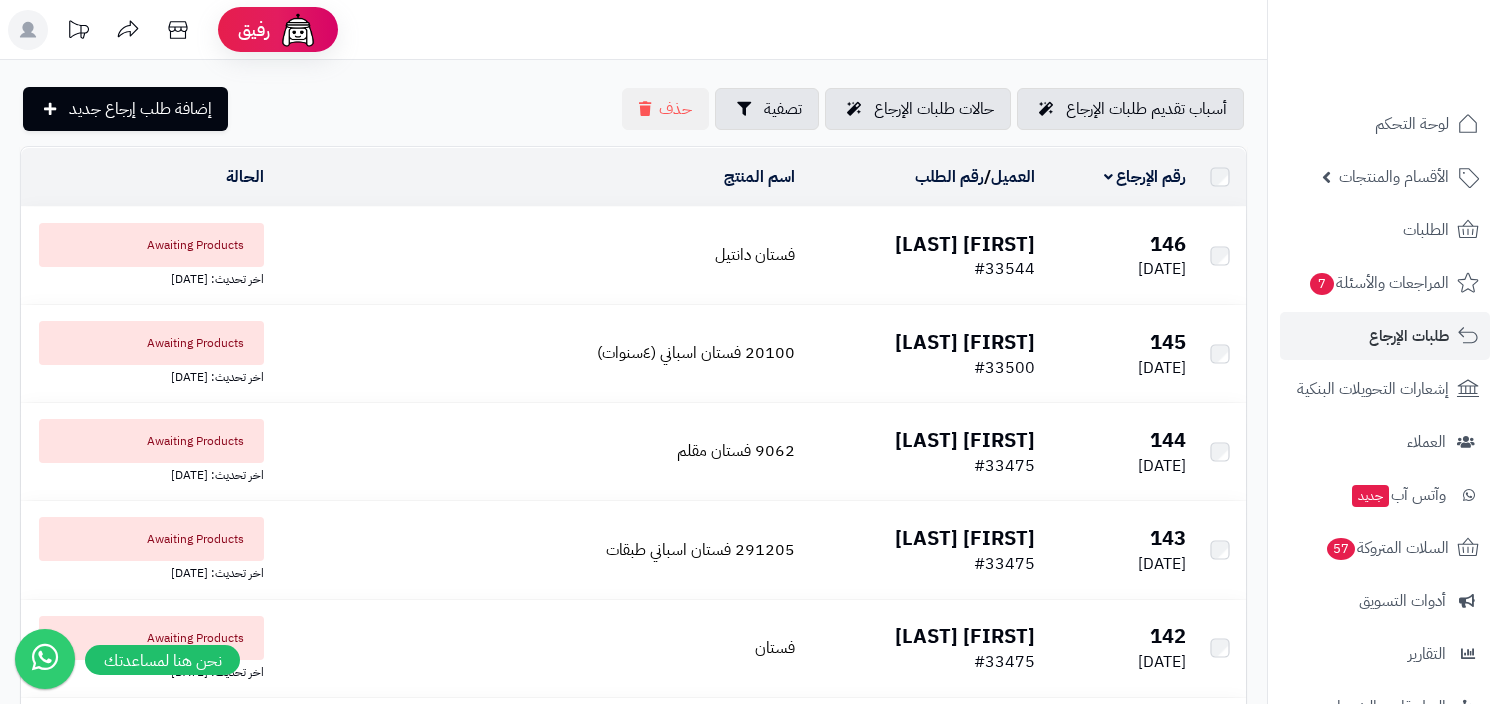 scroll, scrollTop: 0, scrollLeft: 0, axis: both 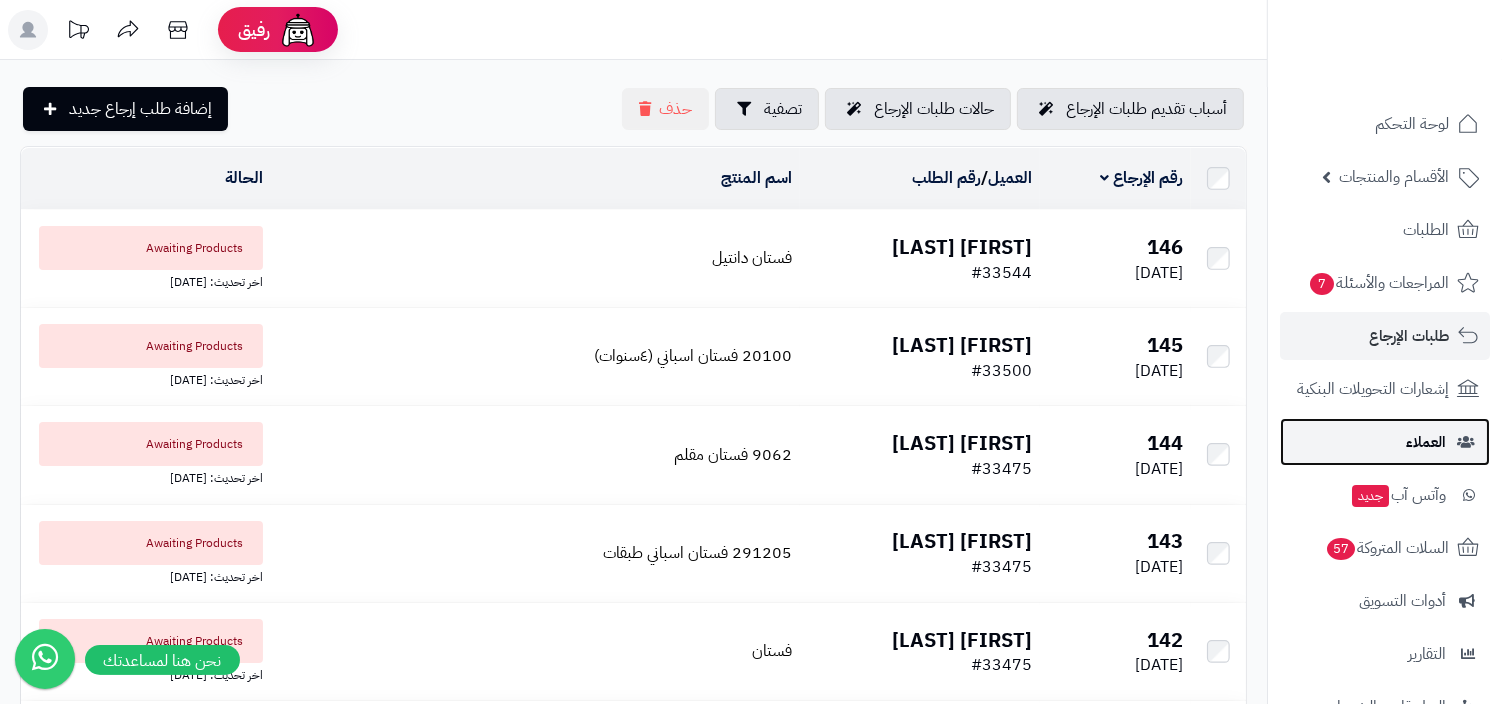 click on "العملاء" at bounding box center [1385, 442] 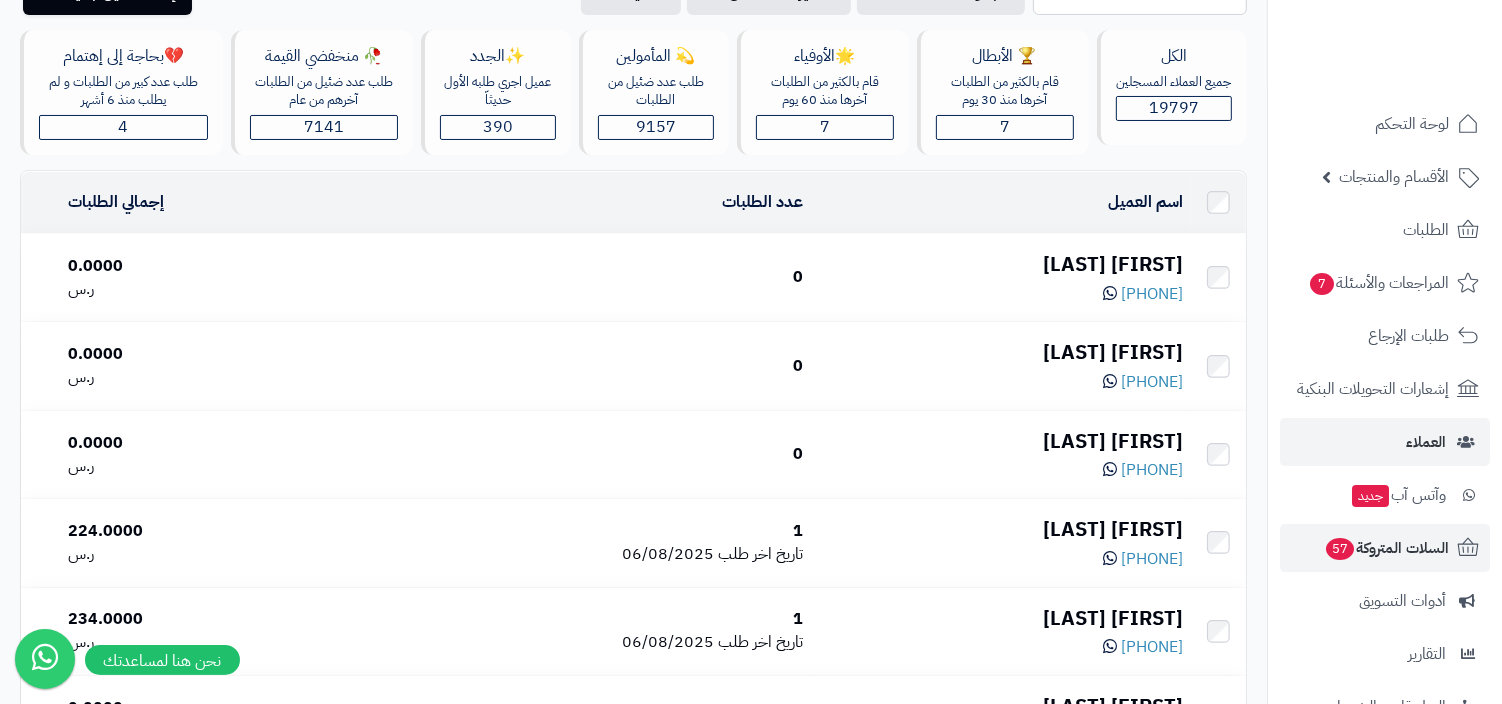 scroll, scrollTop: 201, scrollLeft: 0, axis: vertical 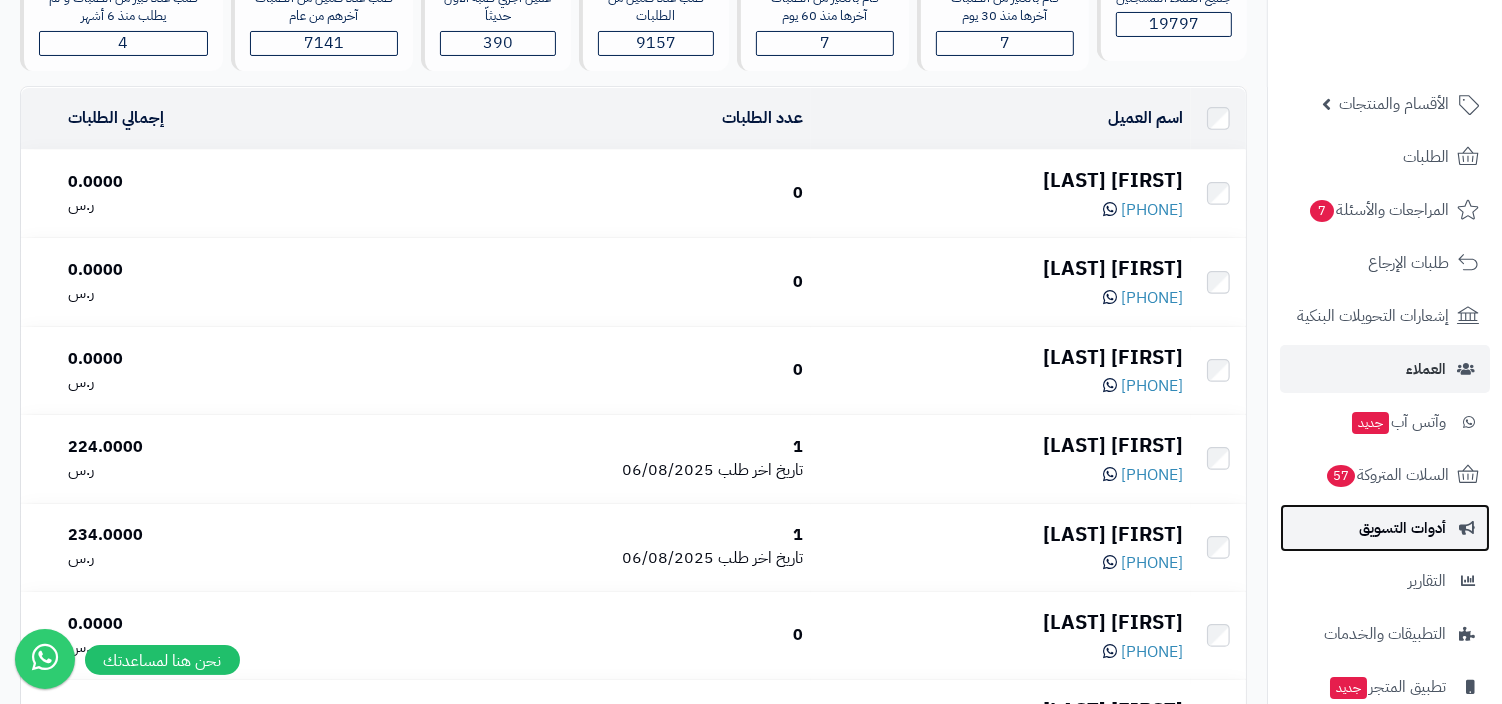 click on "أدوات التسويق" at bounding box center [1402, 528] 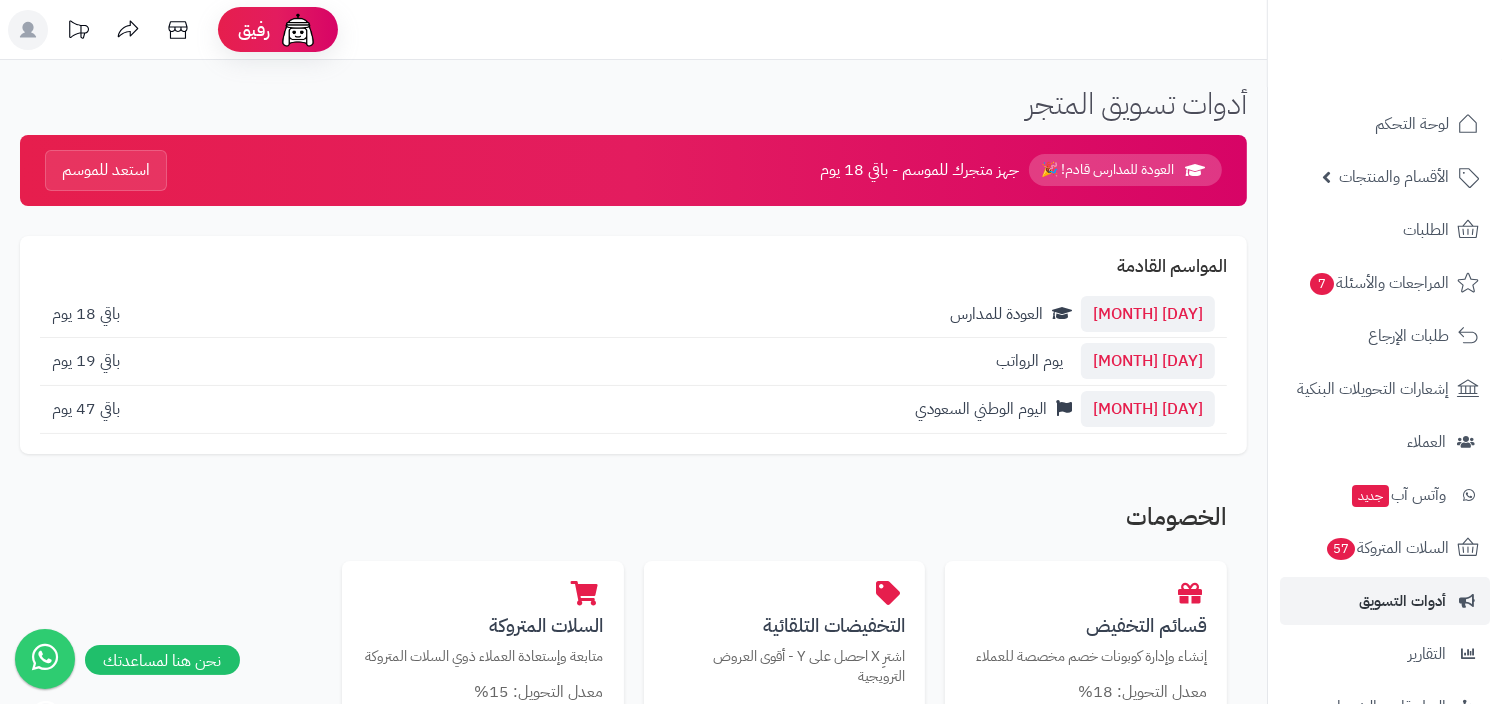scroll, scrollTop: 18, scrollLeft: 0, axis: vertical 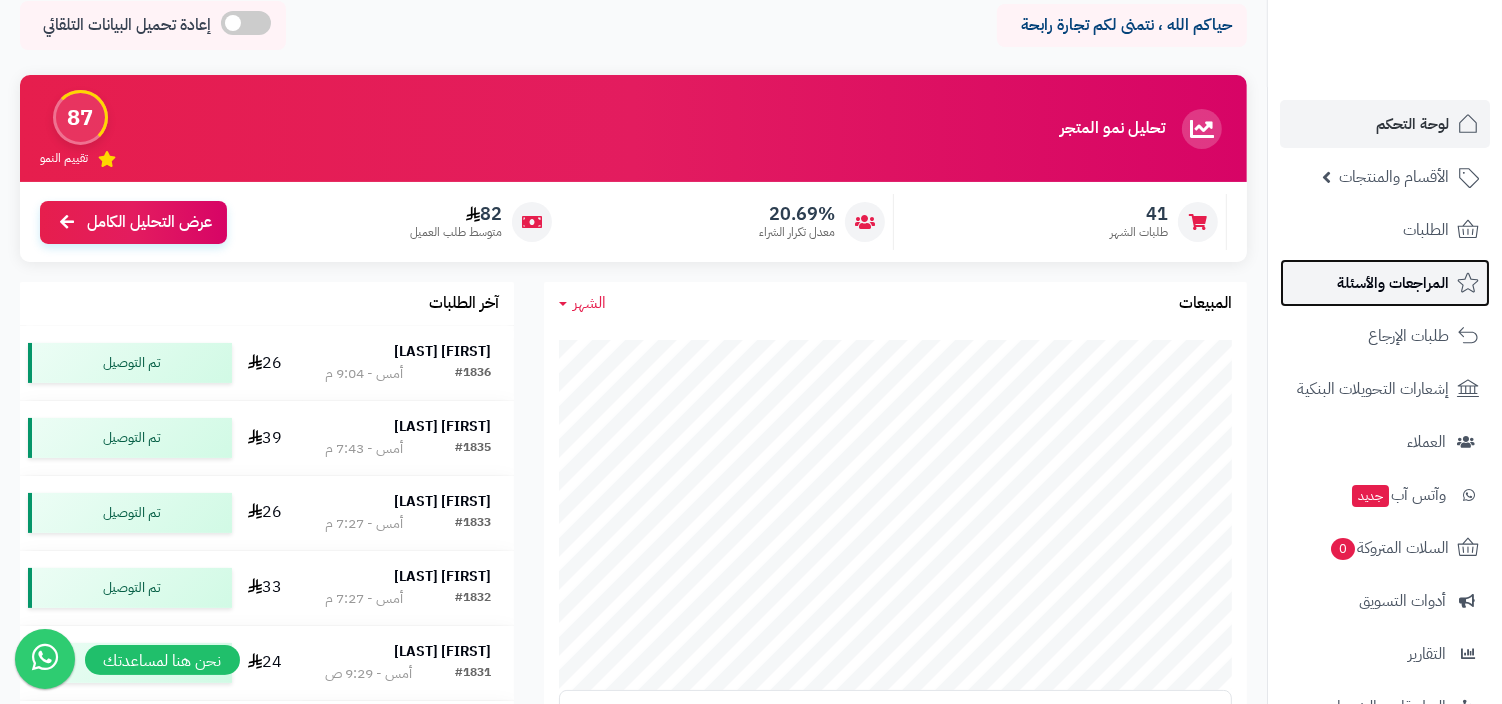 click on "المراجعات والأسئلة" at bounding box center [1393, 283] 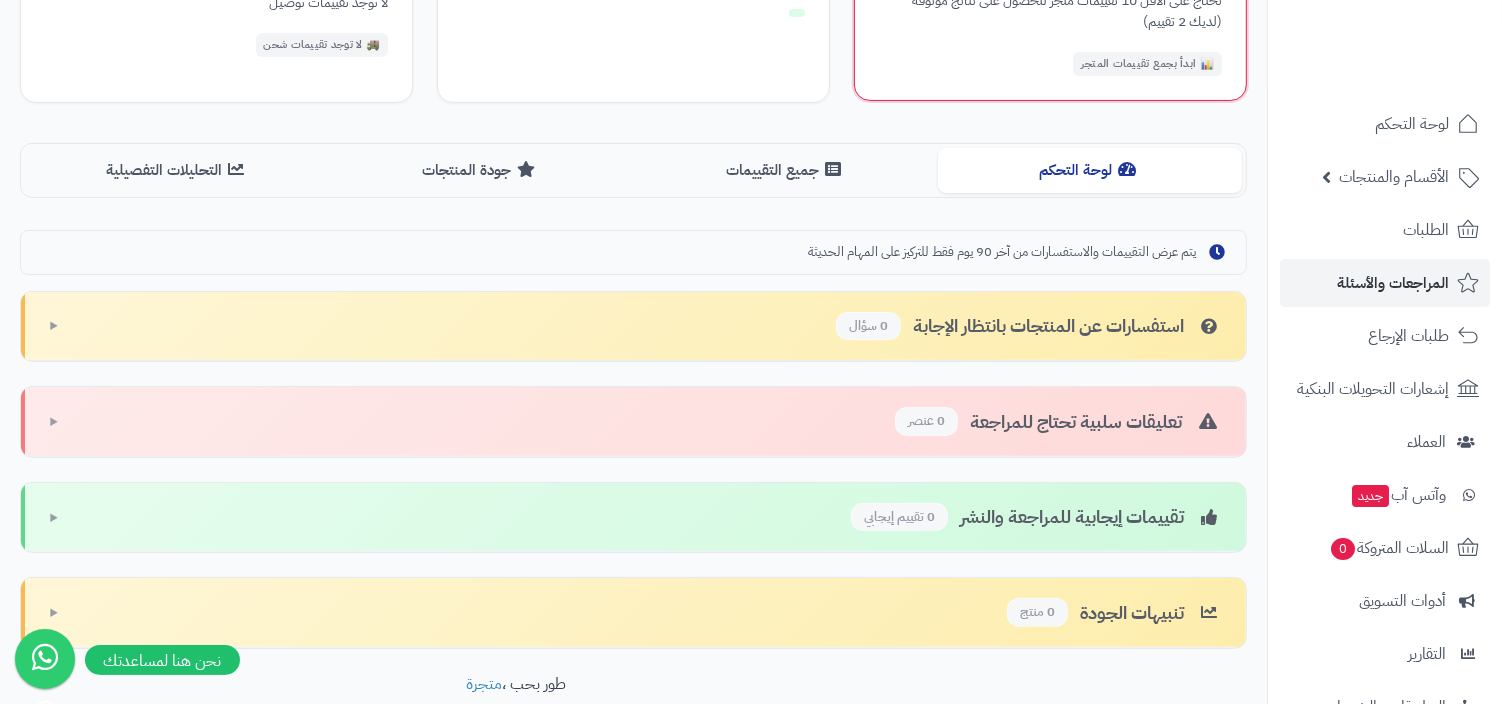 scroll, scrollTop: 472, scrollLeft: 0, axis: vertical 